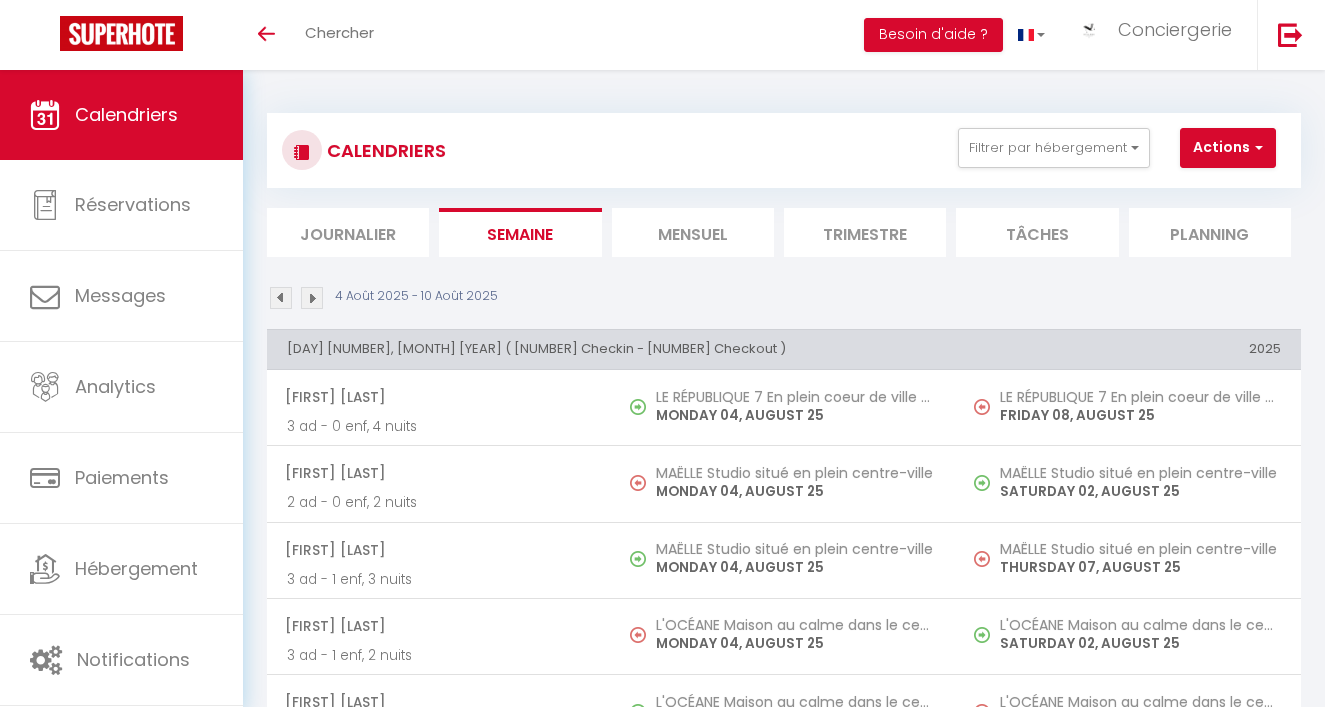 scroll, scrollTop: 70, scrollLeft: 0, axis: vertical 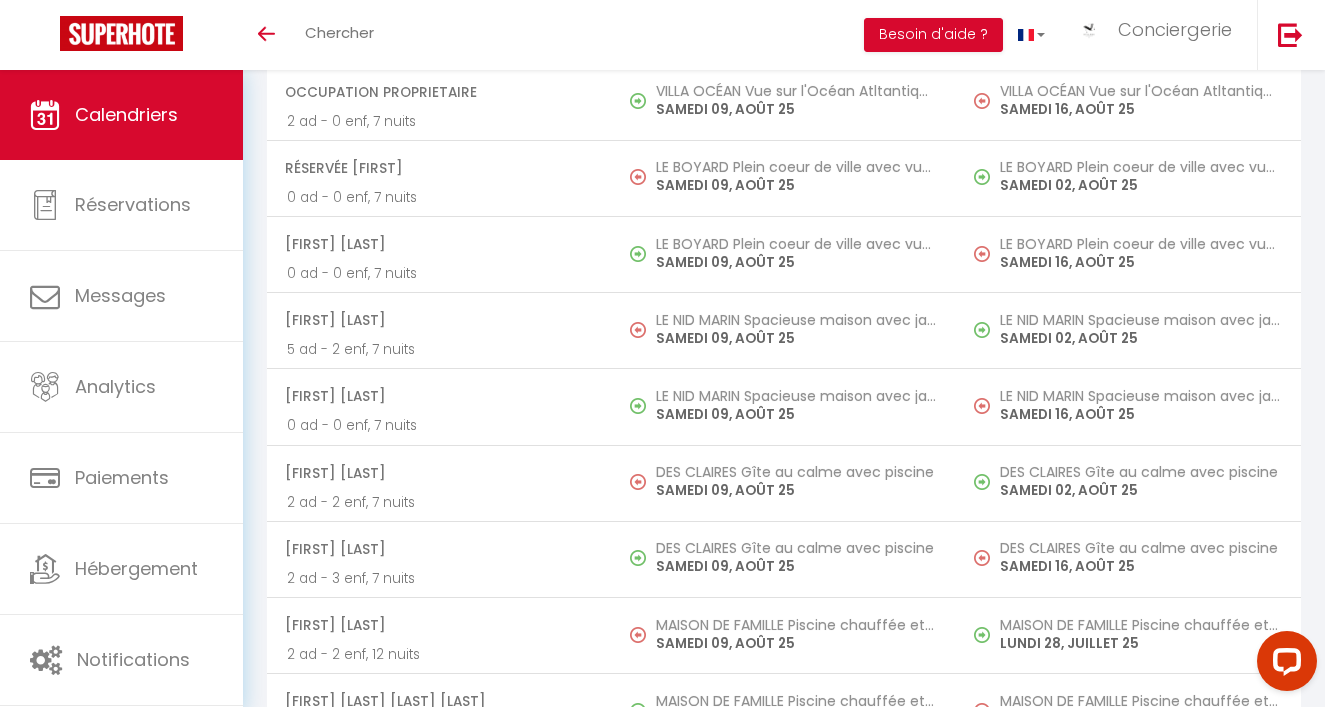 click on "Dominique PASSA" at bounding box center [438, 396] 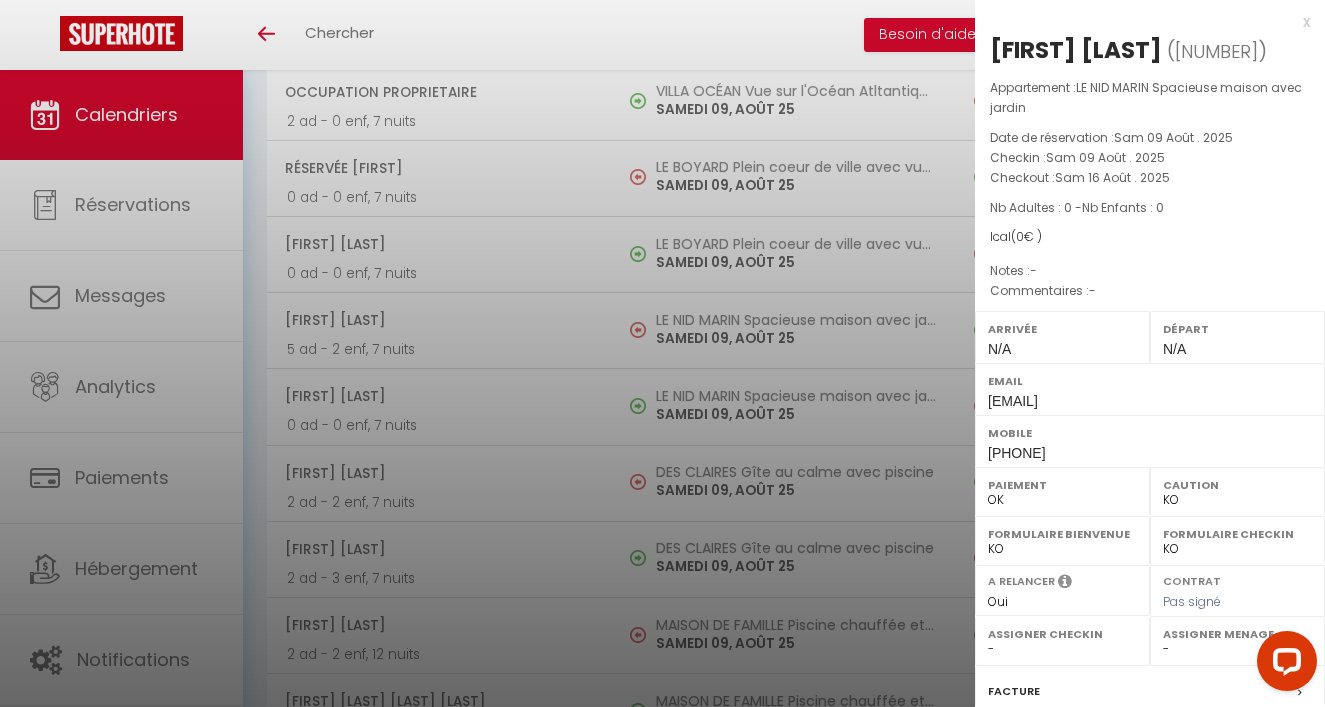 drag, startPoint x: 1072, startPoint y: 458, endPoint x: 988, endPoint y: 460, distance: 84.0238 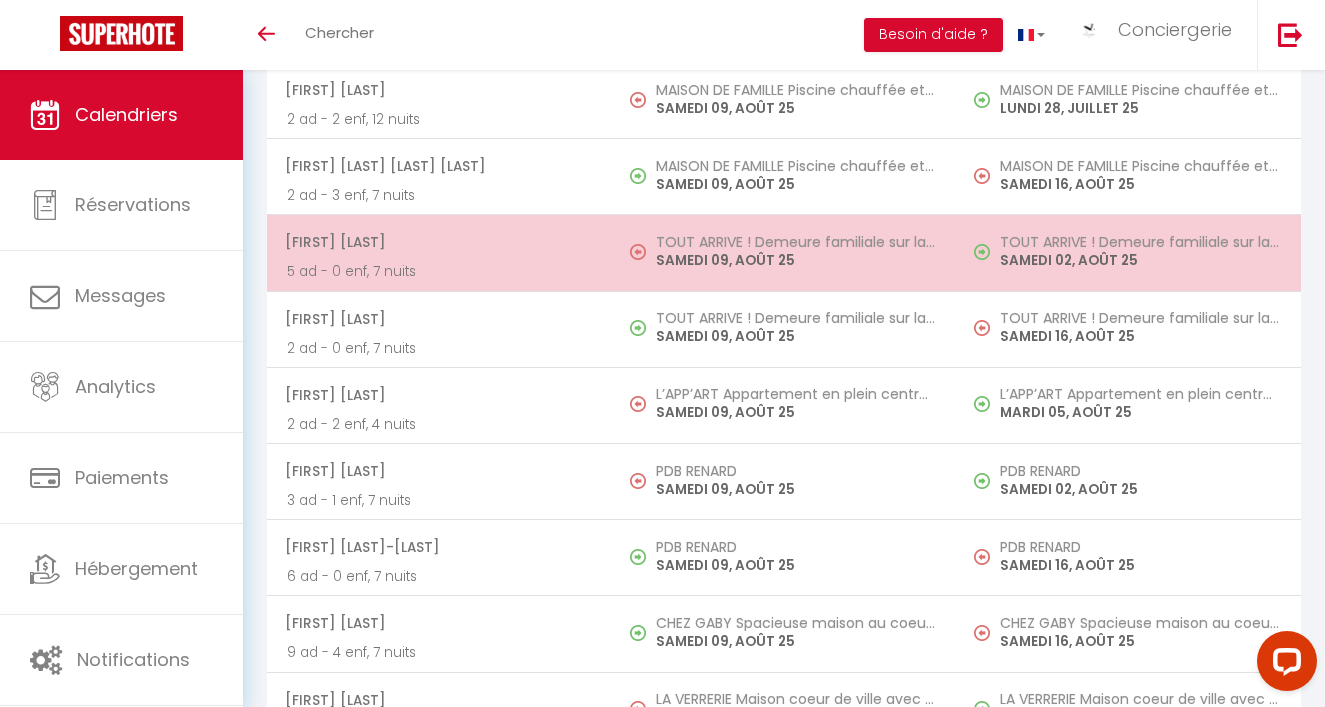 scroll, scrollTop: 5690, scrollLeft: 0, axis: vertical 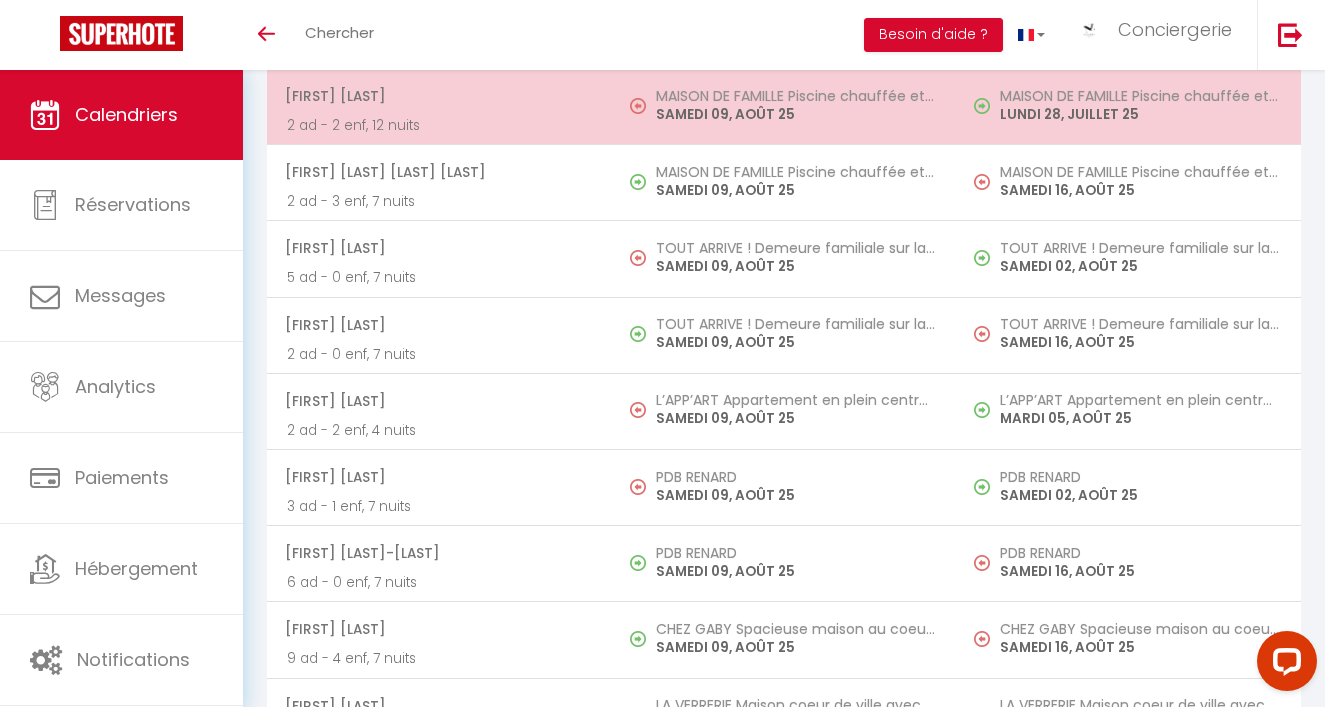 click on "2 ad - 2 enf, 12 nuits" at bounding box center (439, 125) 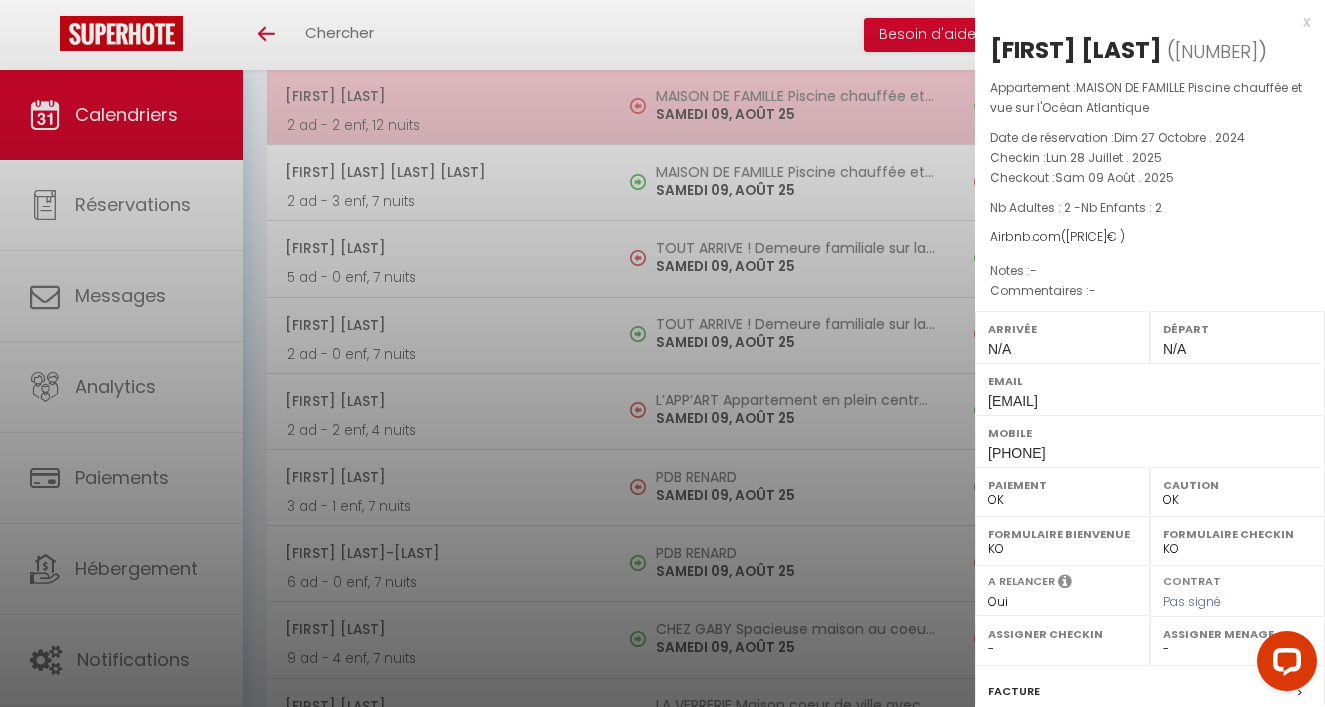 click at bounding box center [662, 353] 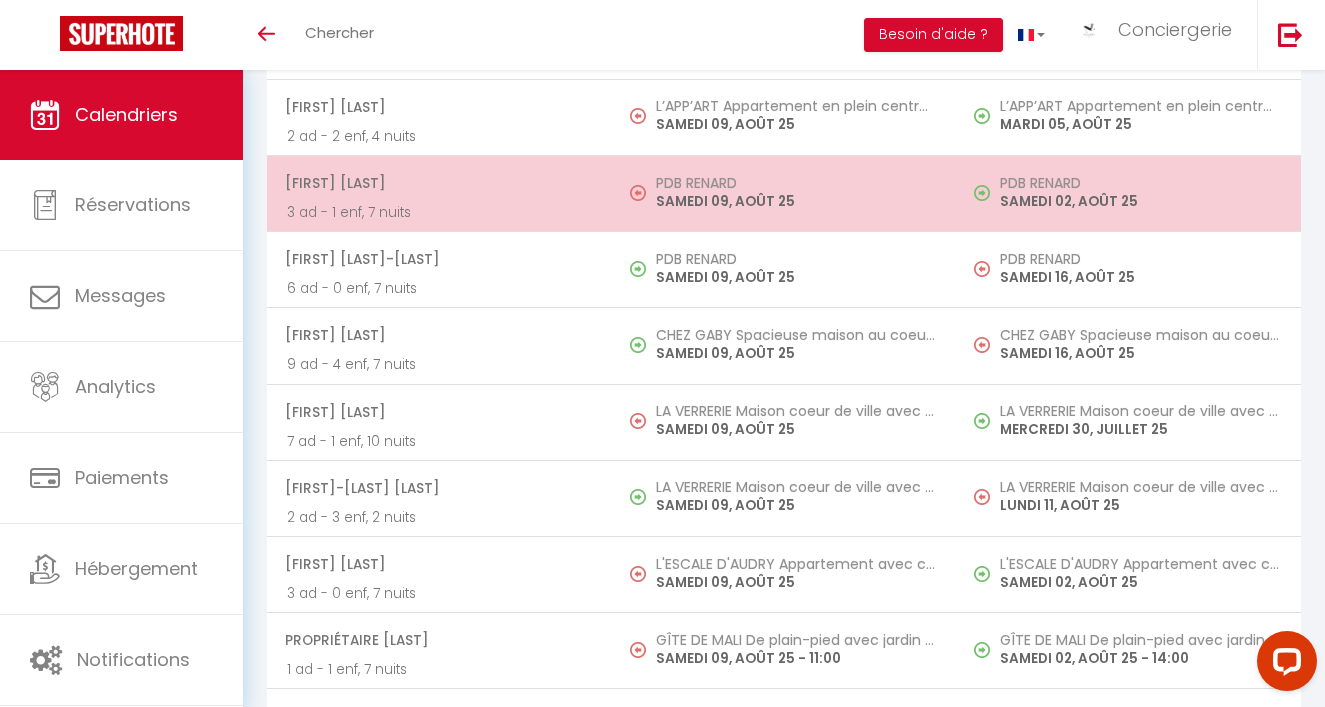 scroll, scrollTop: 5955, scrollLeft: 0, axis: vertical 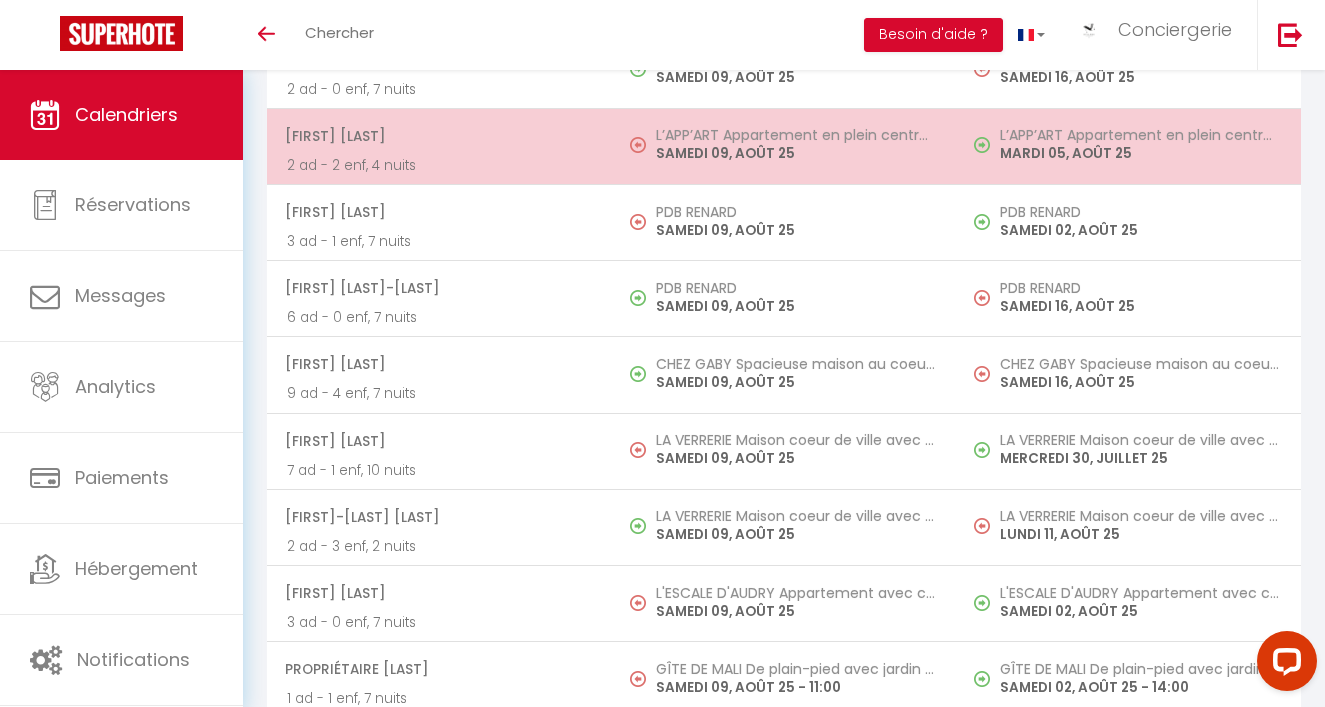 click on "L’APP’ART Appartement en plein centre-ville
SAMEDI 09, AOÛT 25" at bounding box center (784, 146) 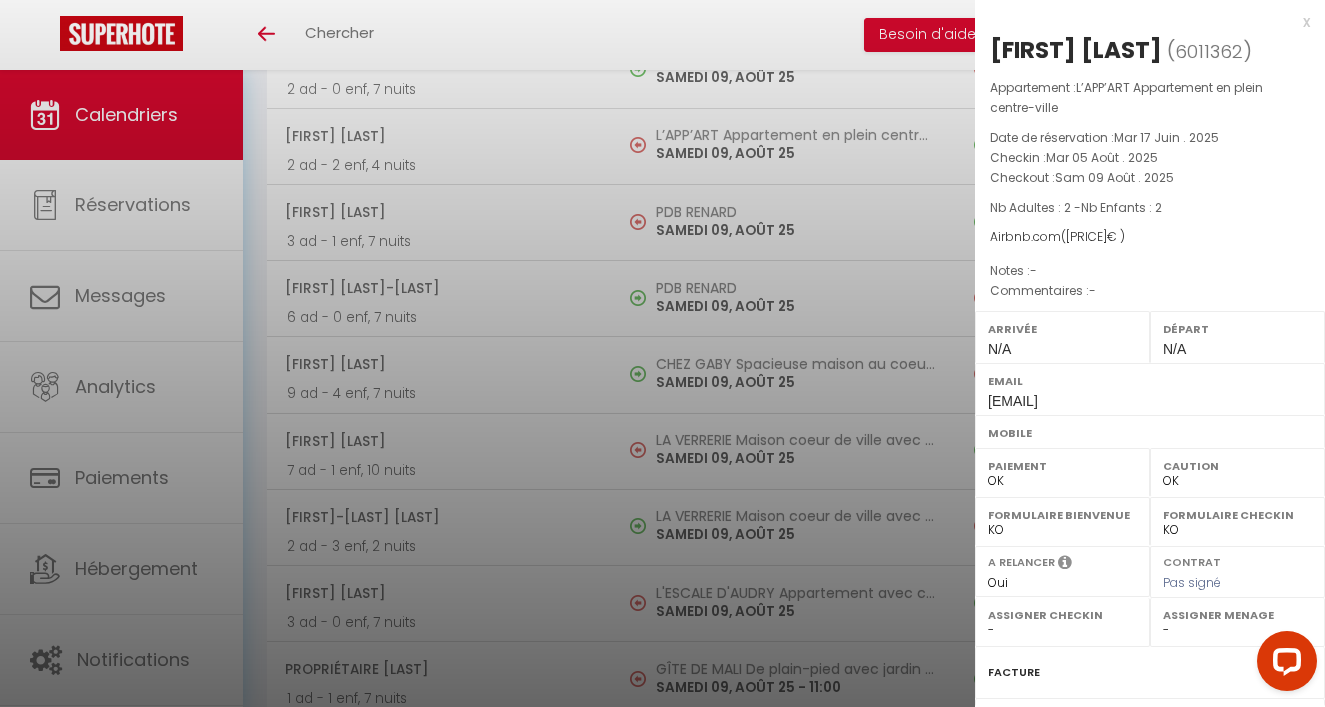 drag, startPoint x: 989, startPoint y: 50, endPoint x: 1168, endPoint y: 56, distance: 179.10052 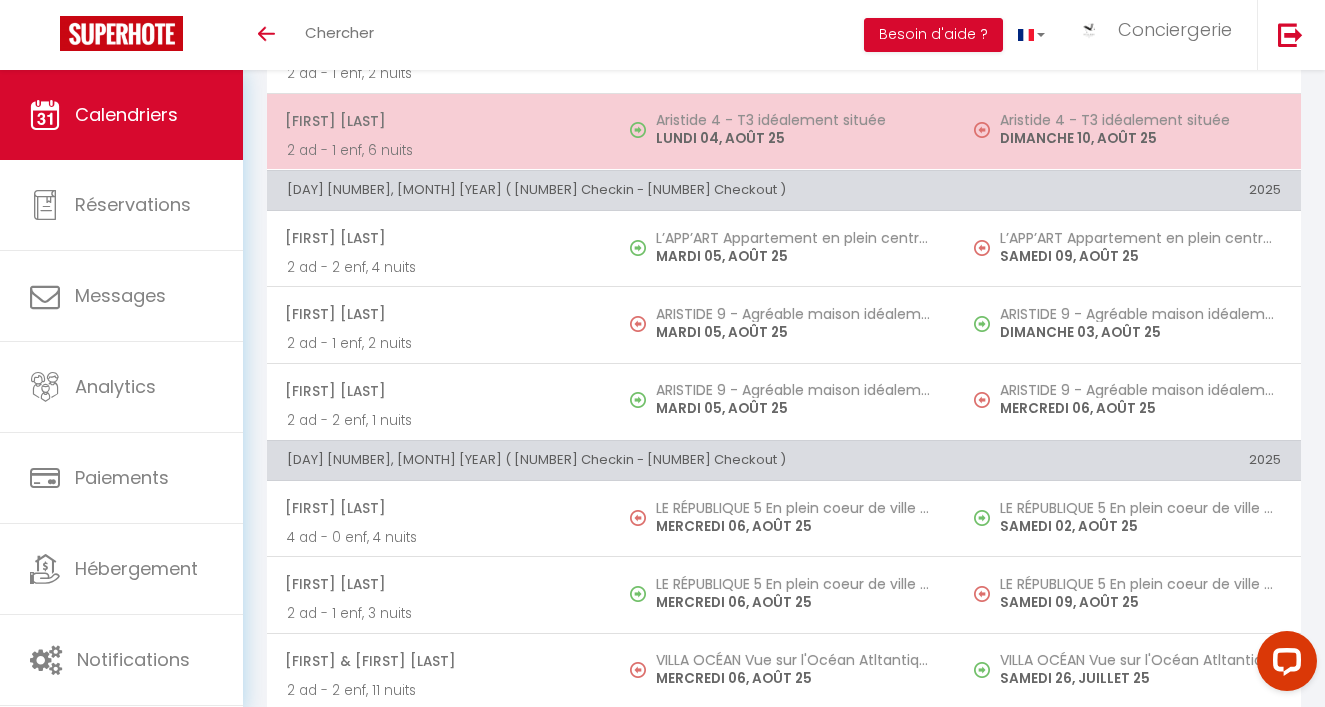 scroll, scrollTop: 0, scrollLeft: 0, axis: both 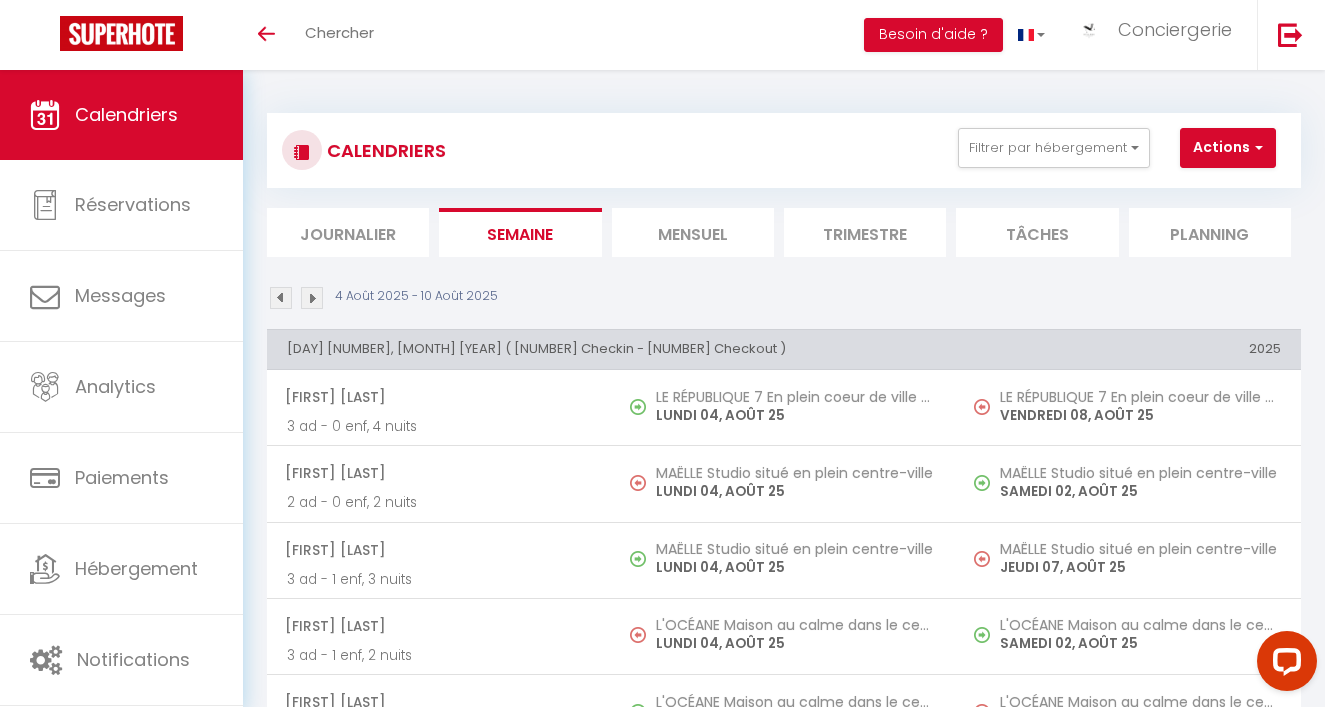 click on "Mensuel" at bounding box center (693, 232) 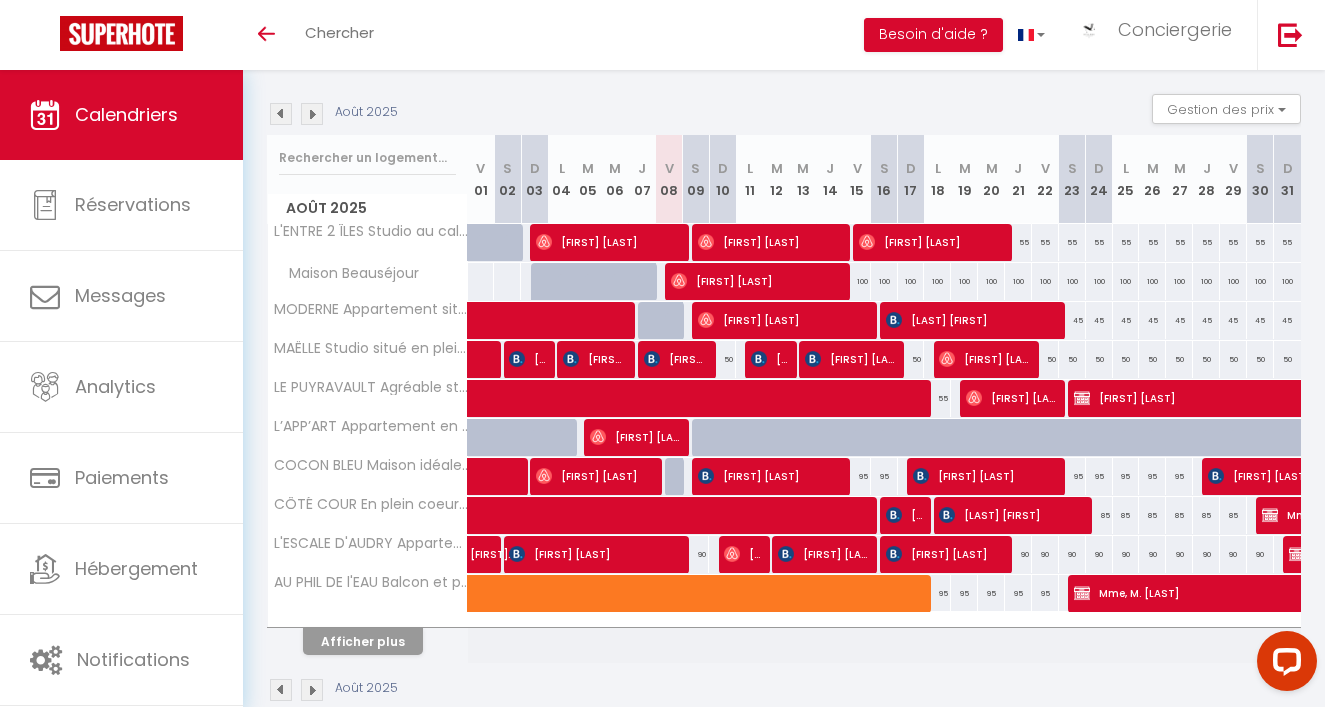scroll, scrollTop: 231, scrollLeft: 0, axis: vertical 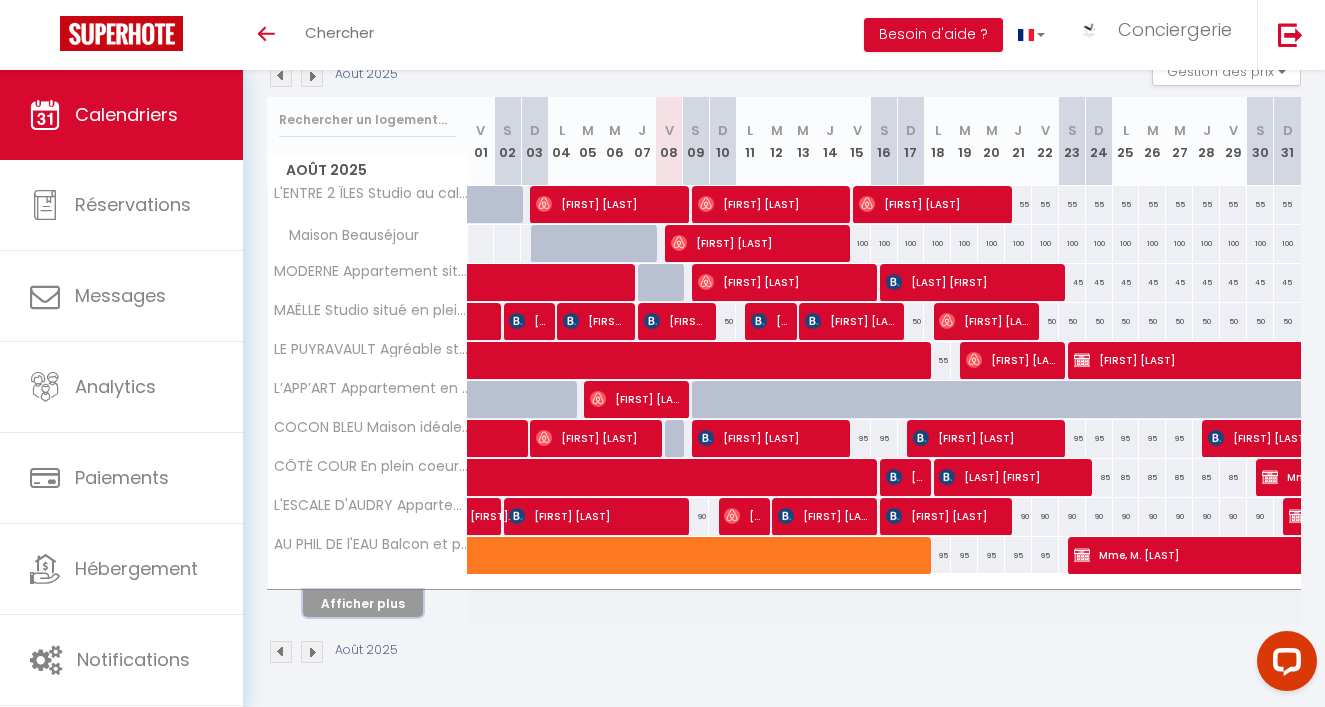 click on "Afficher plus" at bounding box center [363, 603] 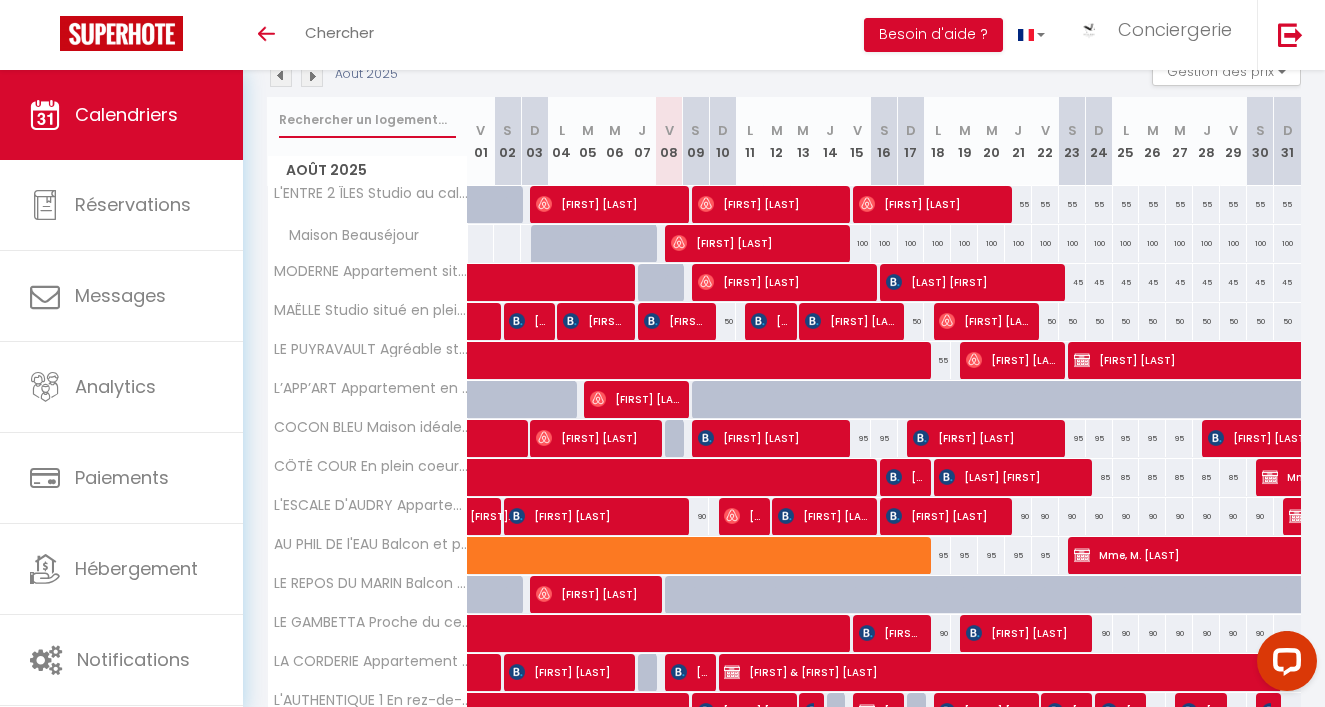 click at bounding box center [367, 120] 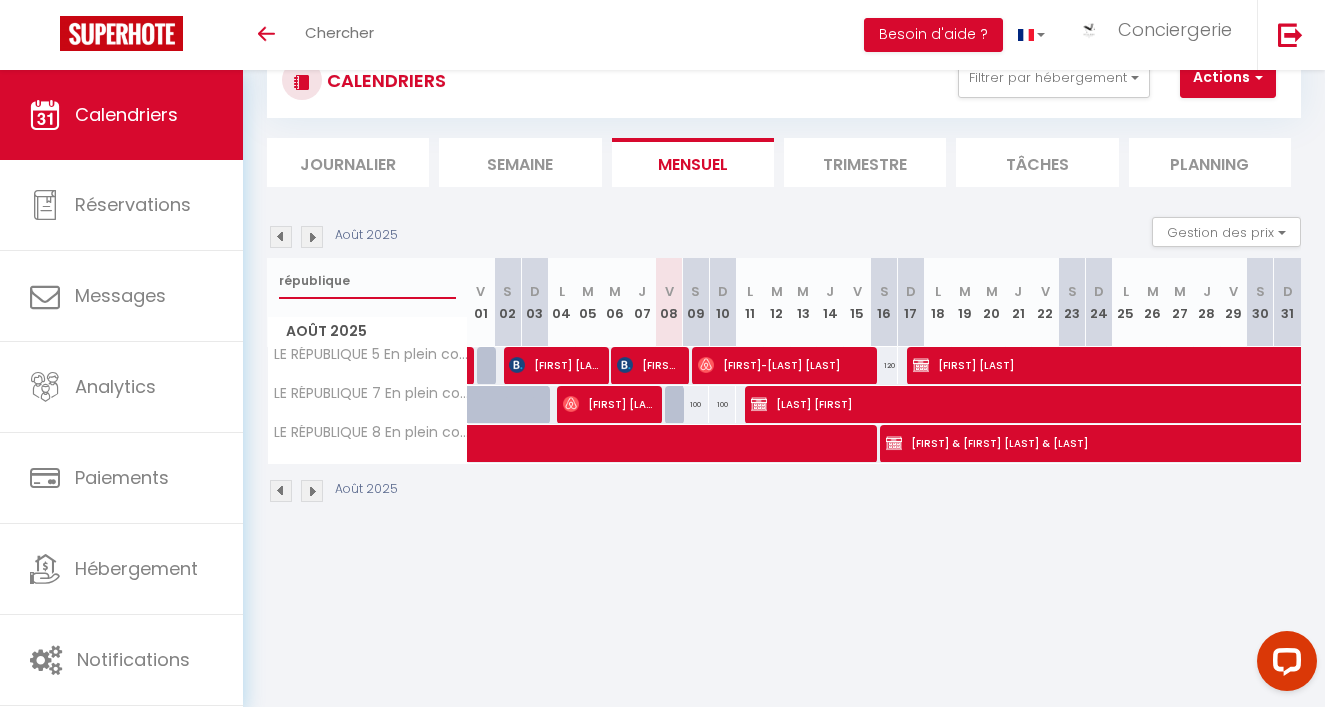scroll, scrollTop: 70, scrollLeft: 0, axis: vertical 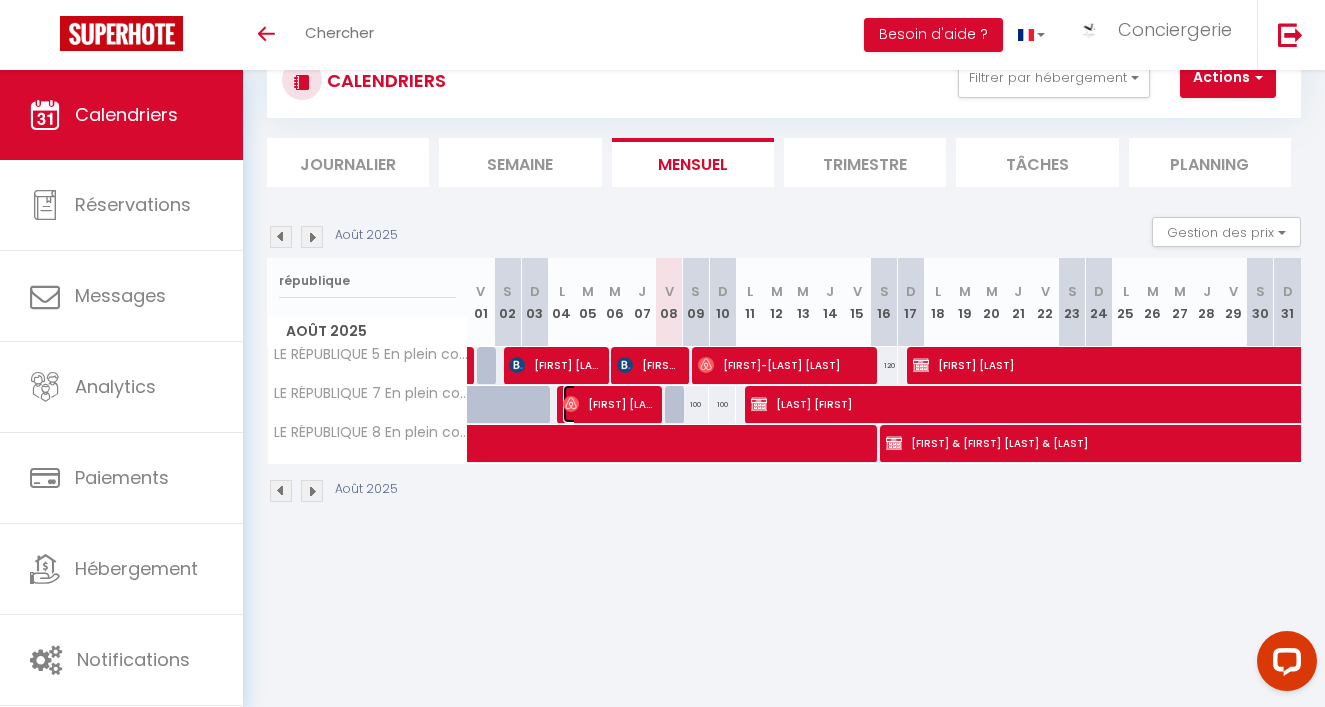 click on "Xavier Lafosse" at bounding box center [608, 404] 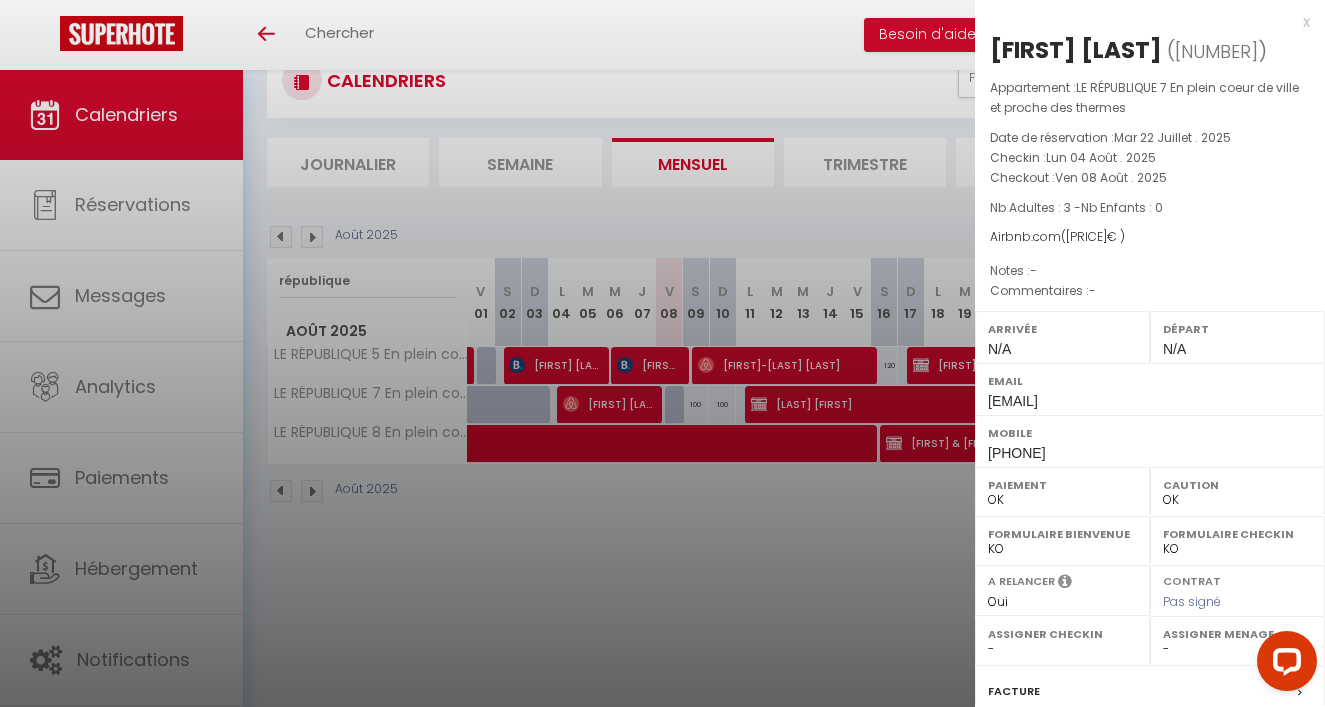 click at bounding box center [662, 353] 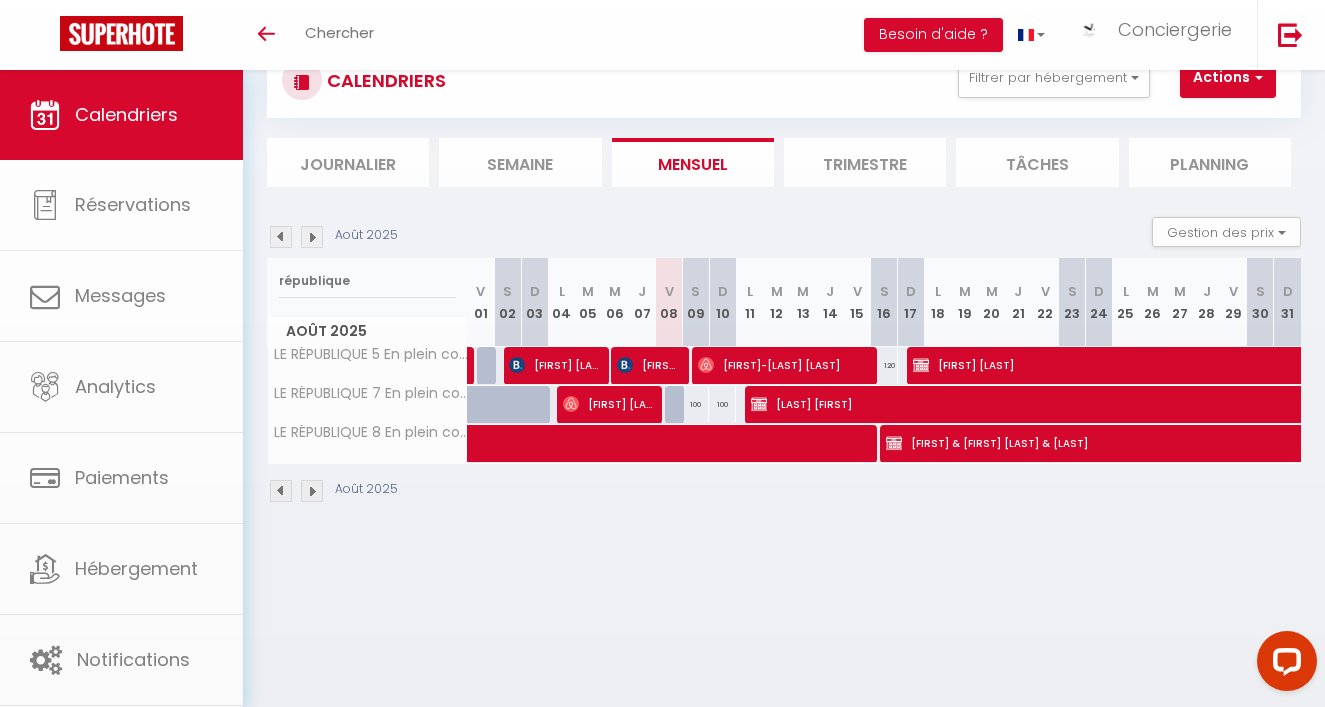 click on "Semaine" at bounding box center (520, 162) 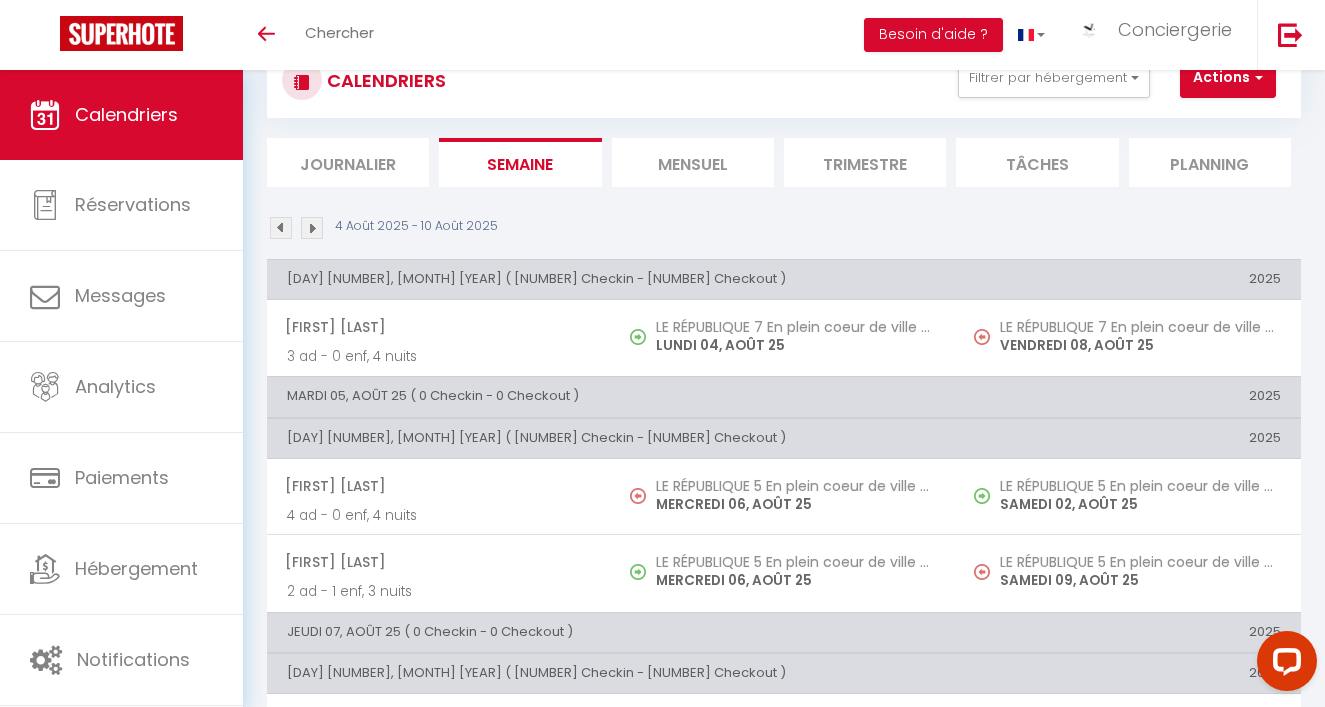click on "Semaine" at bounding box center [520, 162] 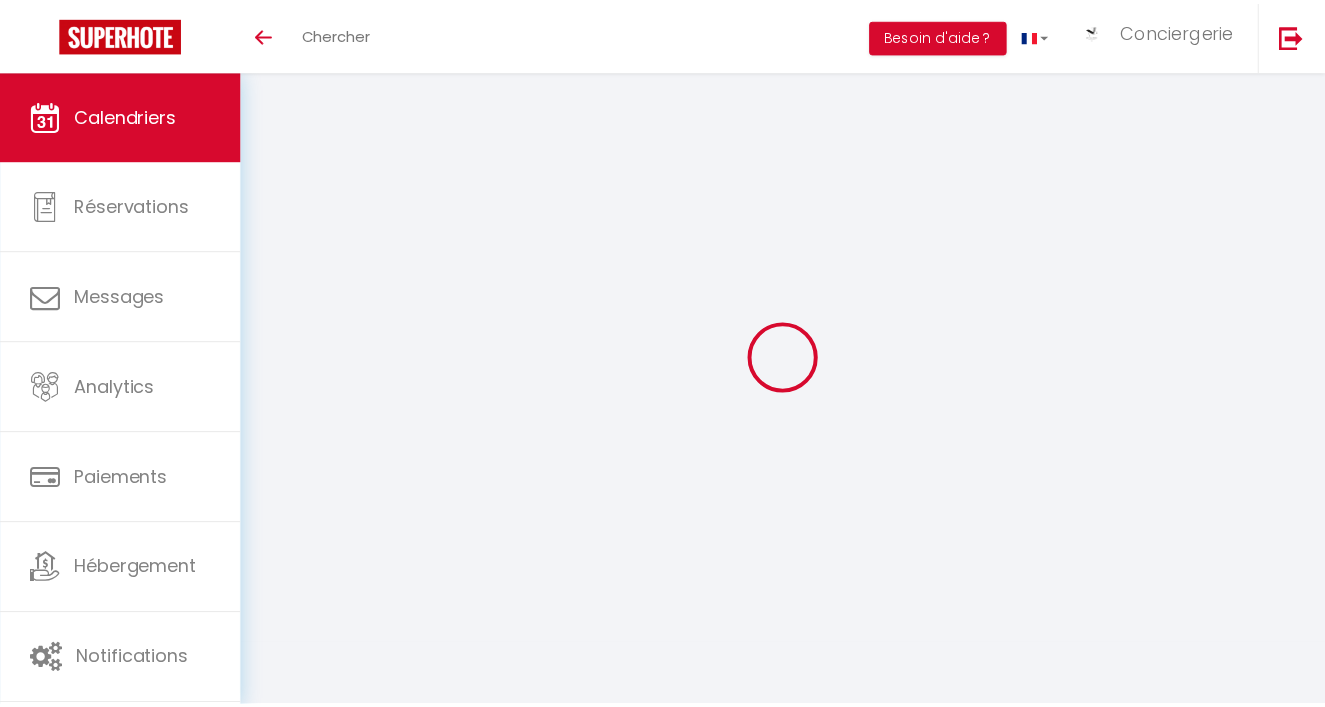 scroll, scrollTop: 70, scrollLeft: 0, axis: vertical 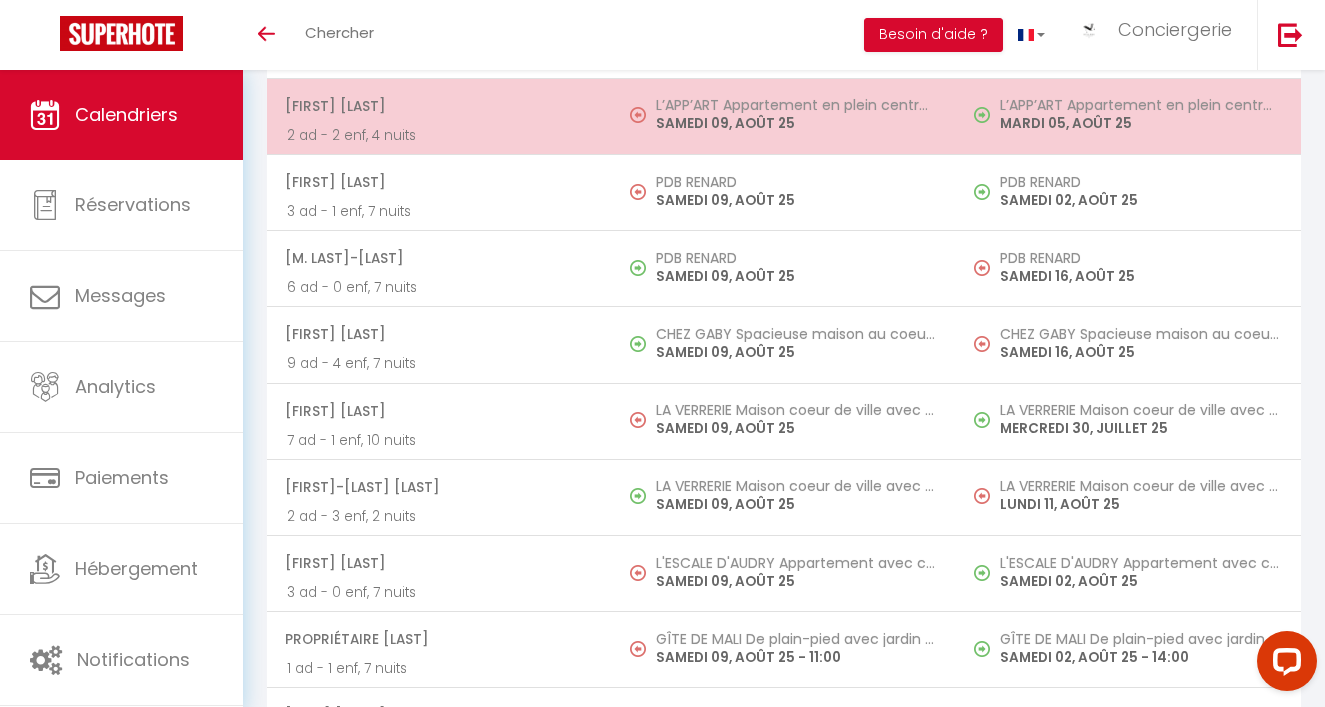 click on "L’APP’ART Appartement en plein centre-ville
SAMEDI 09, AOÛT 25" at bounding box center [784, 116] 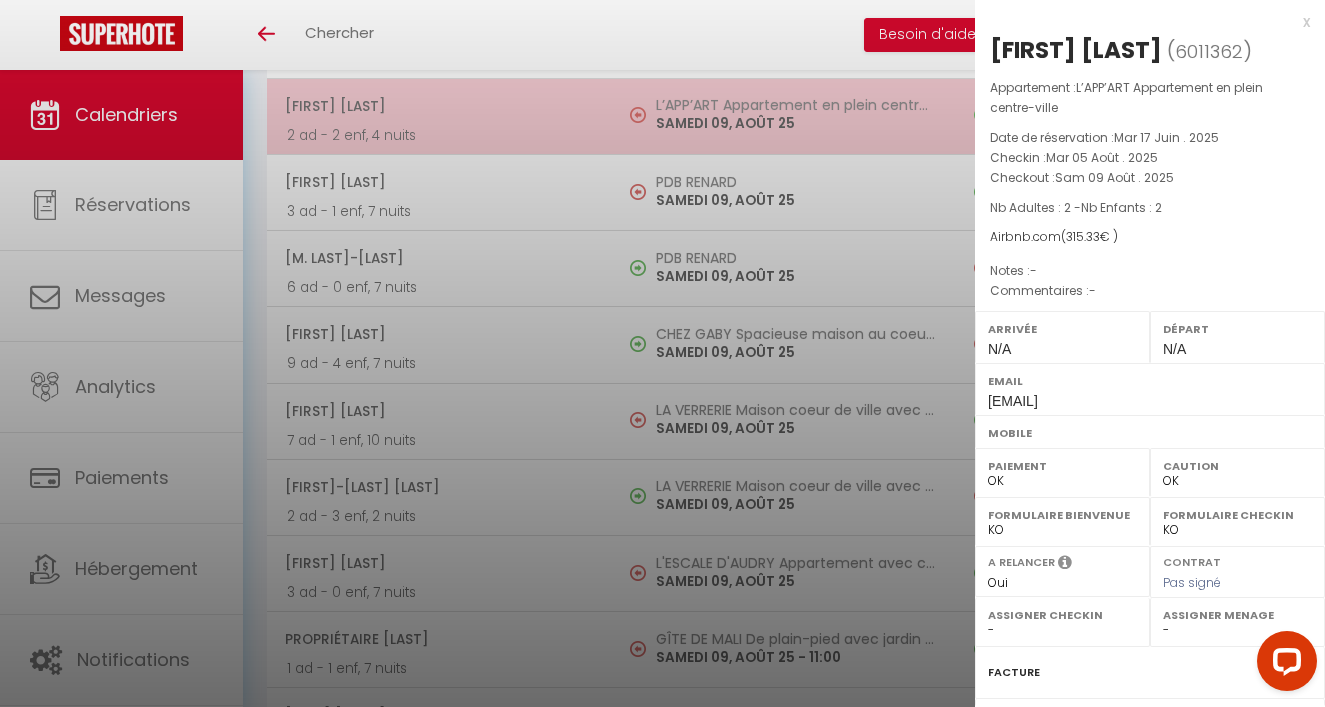 click at bounding box center (662, 353) 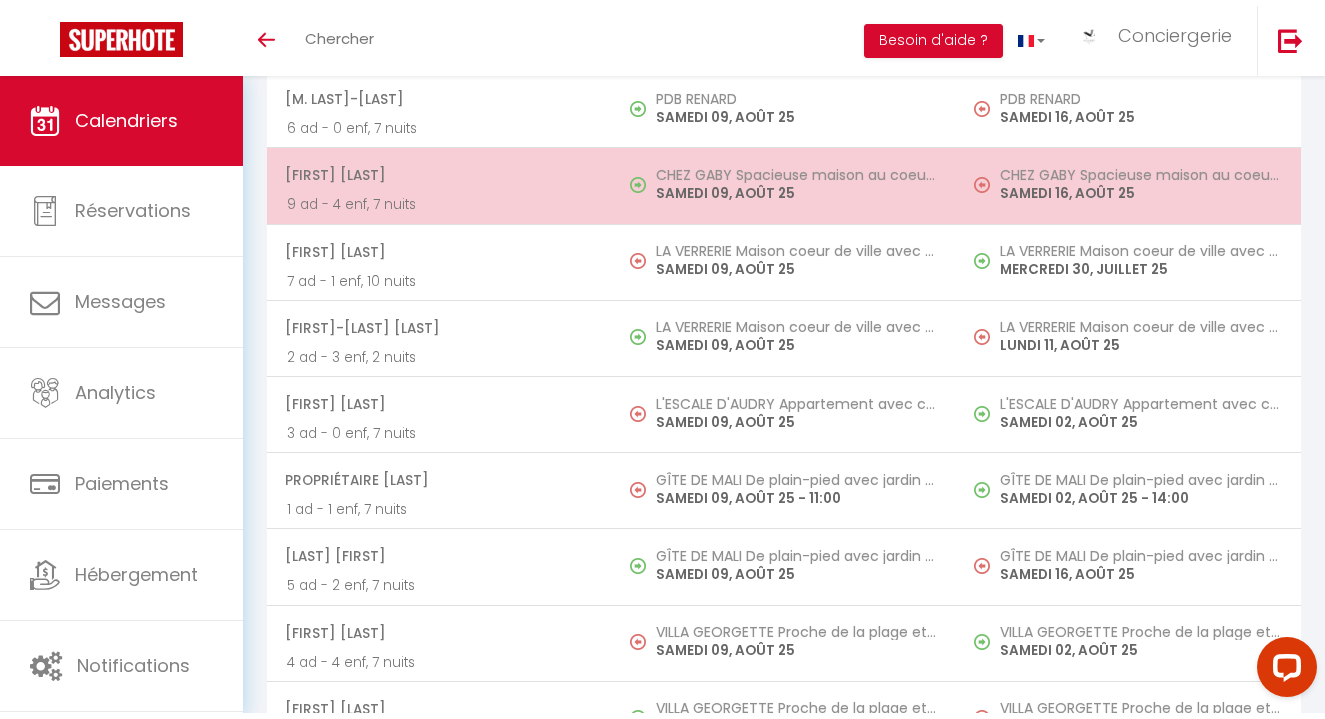 scroll, scrollTop: 6151, scrollLeft: 0, axis: vertical 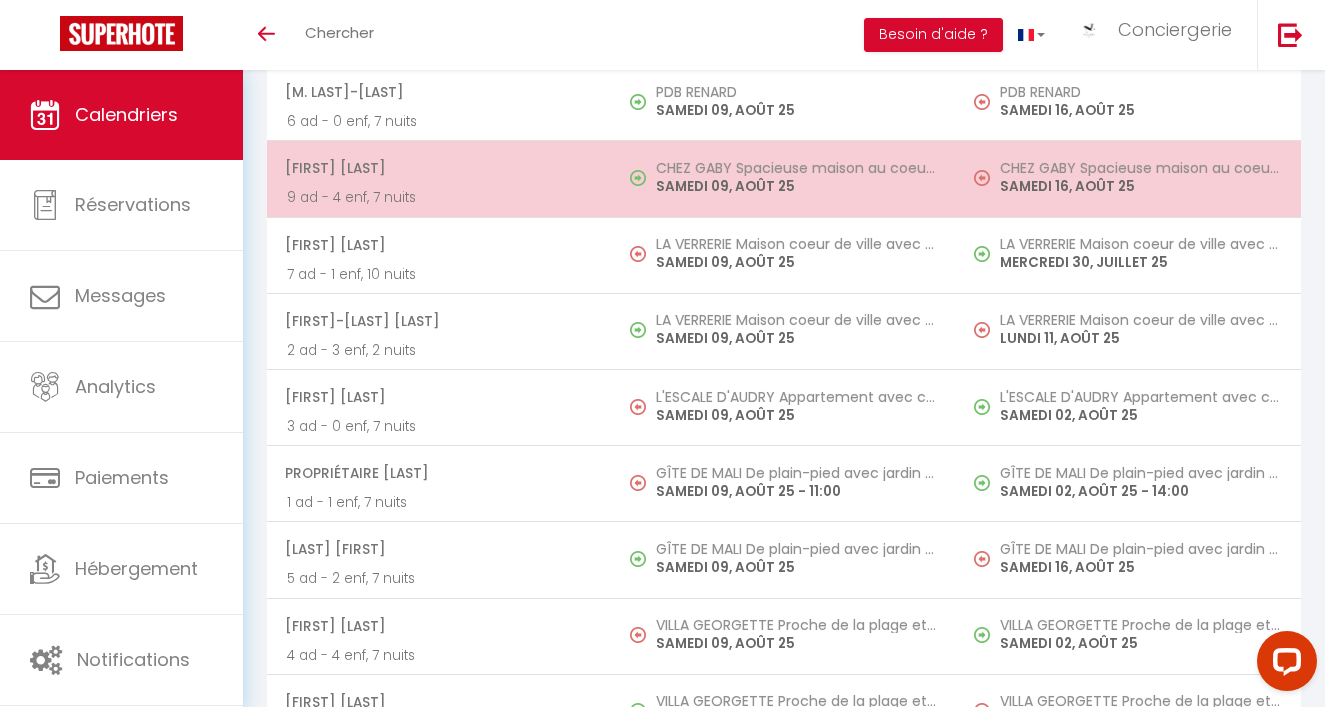 click on "CHEZ GABY Spacieuse maison au coeur du village
SAMEDI 09, AOÛT 25" at bounding box center [784, 179] 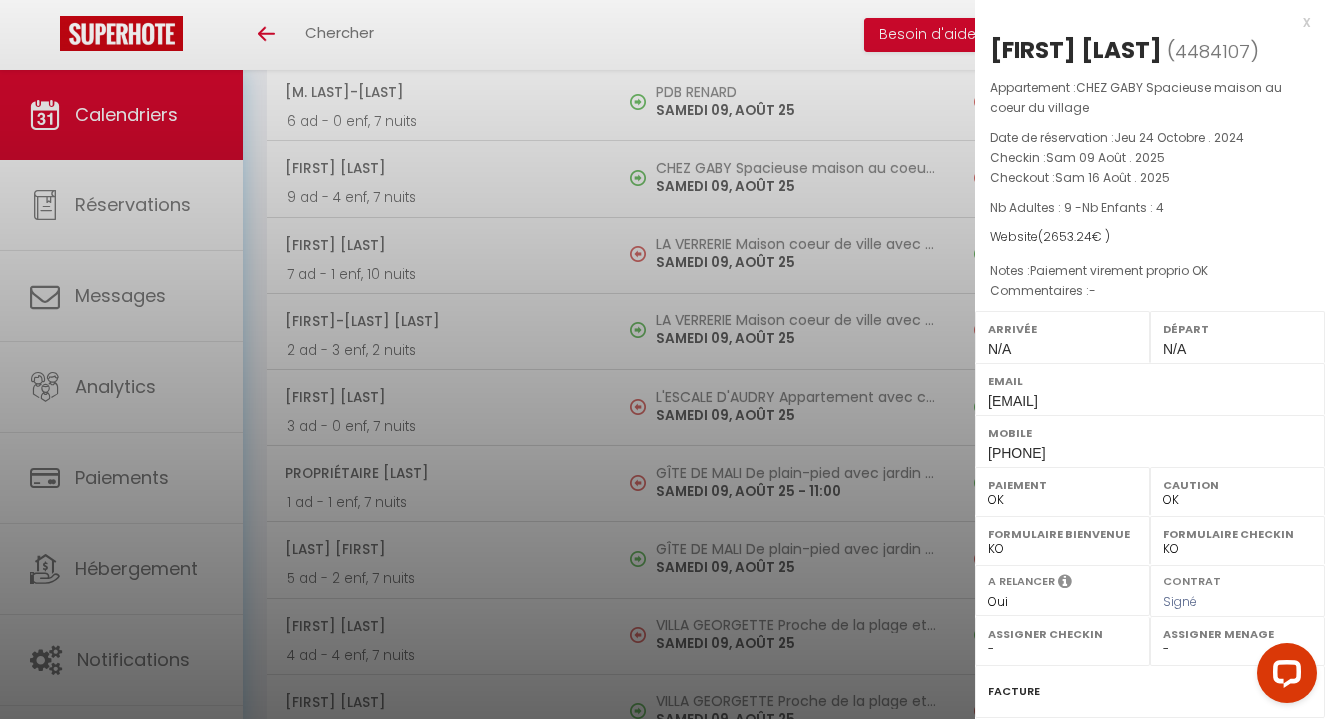 click at bounding box center (662, 359) 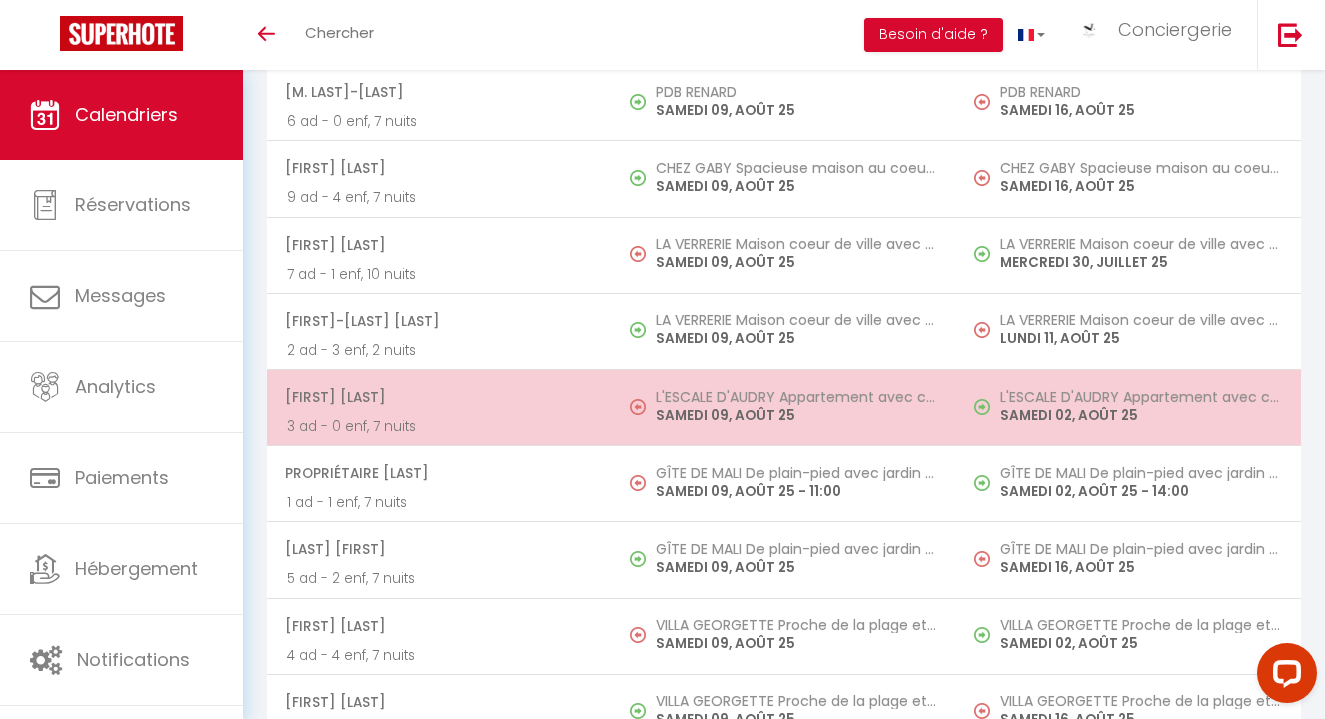 click on "L'ESCALE D'AUDRY Appartement avec cour situé en plein coeur de ville
SAMEDI 09, AOÛT 25" at bounding box center [784, 408] 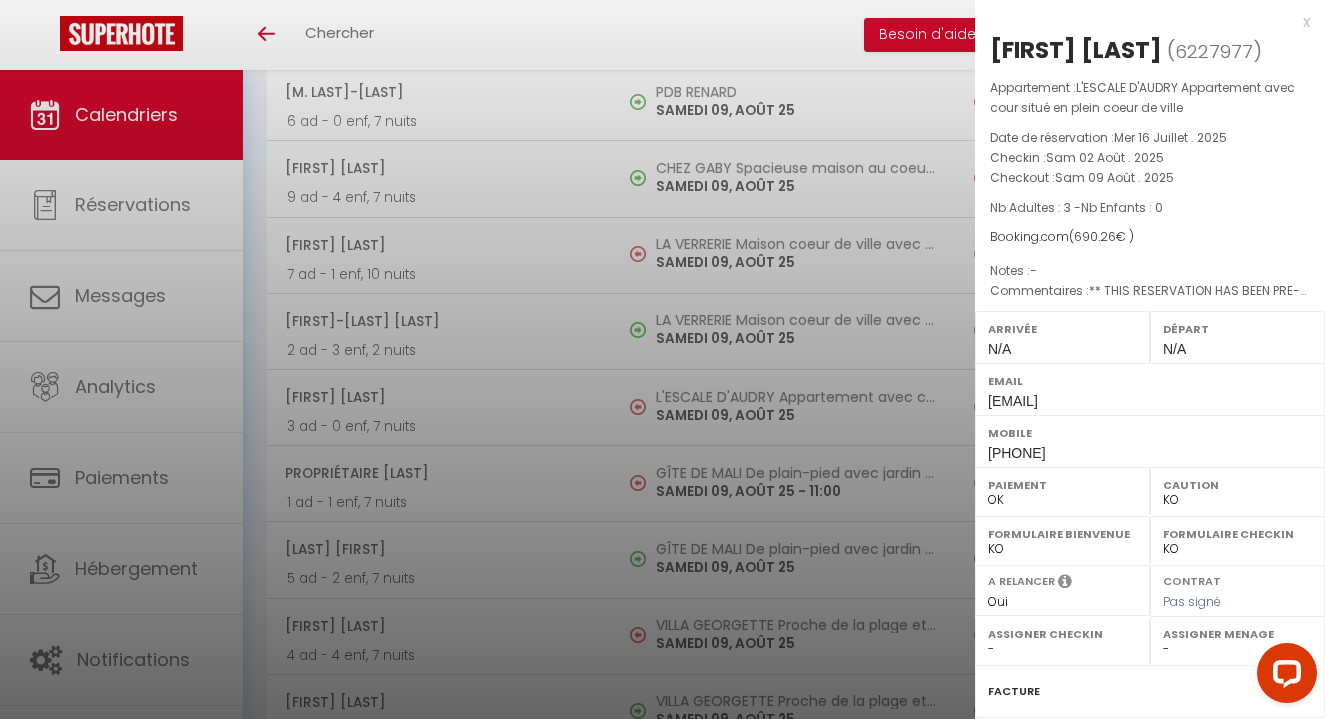 click at bounding box center (662, 359) 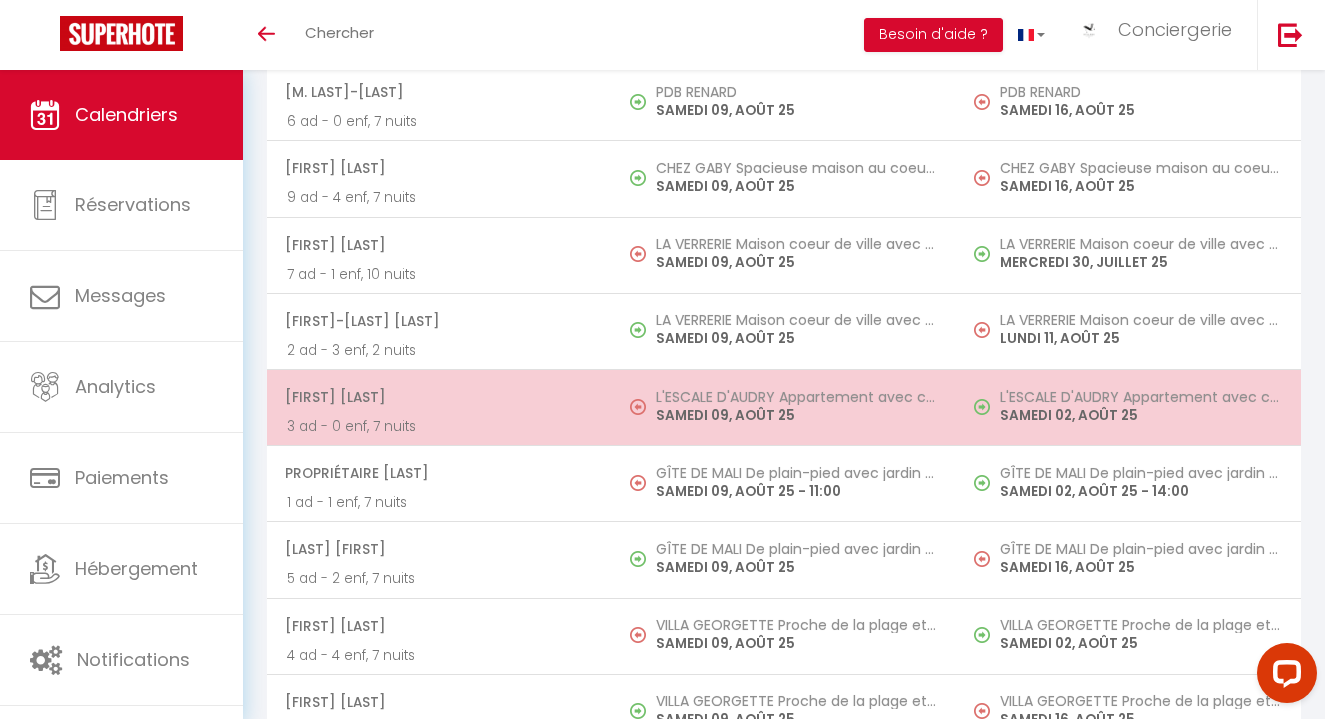 click on "SAMEDI 09, AOÛT 25" at bounding box center (796, 415) 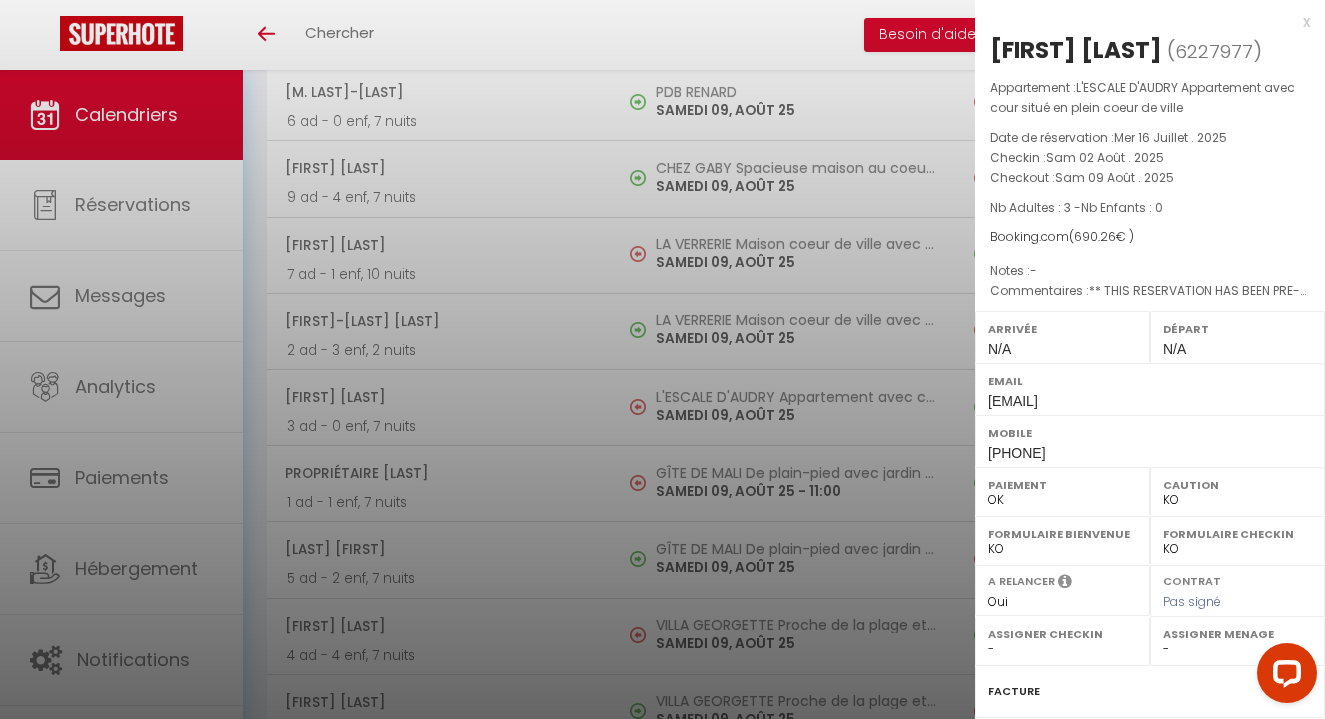 click at bounding box center (662, 359) 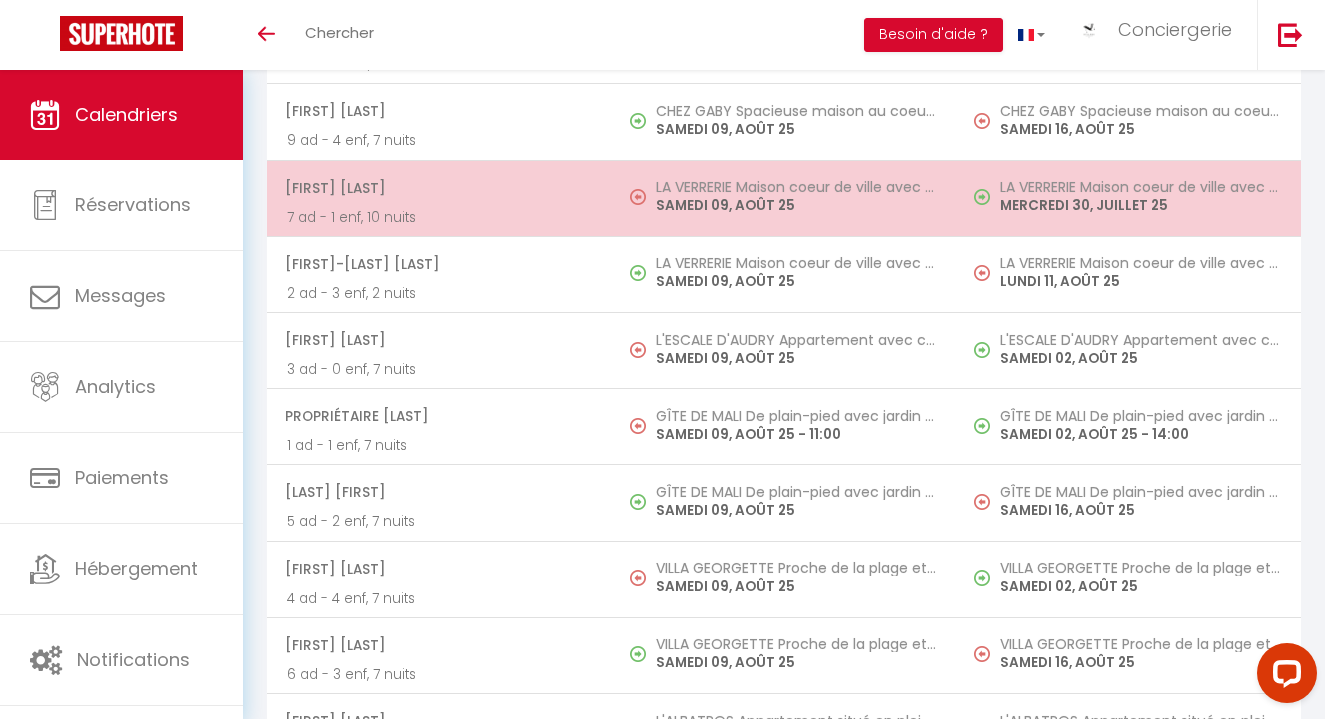 scroll, scrollTop: 6222, scrollLeft: 0, axis: vertical 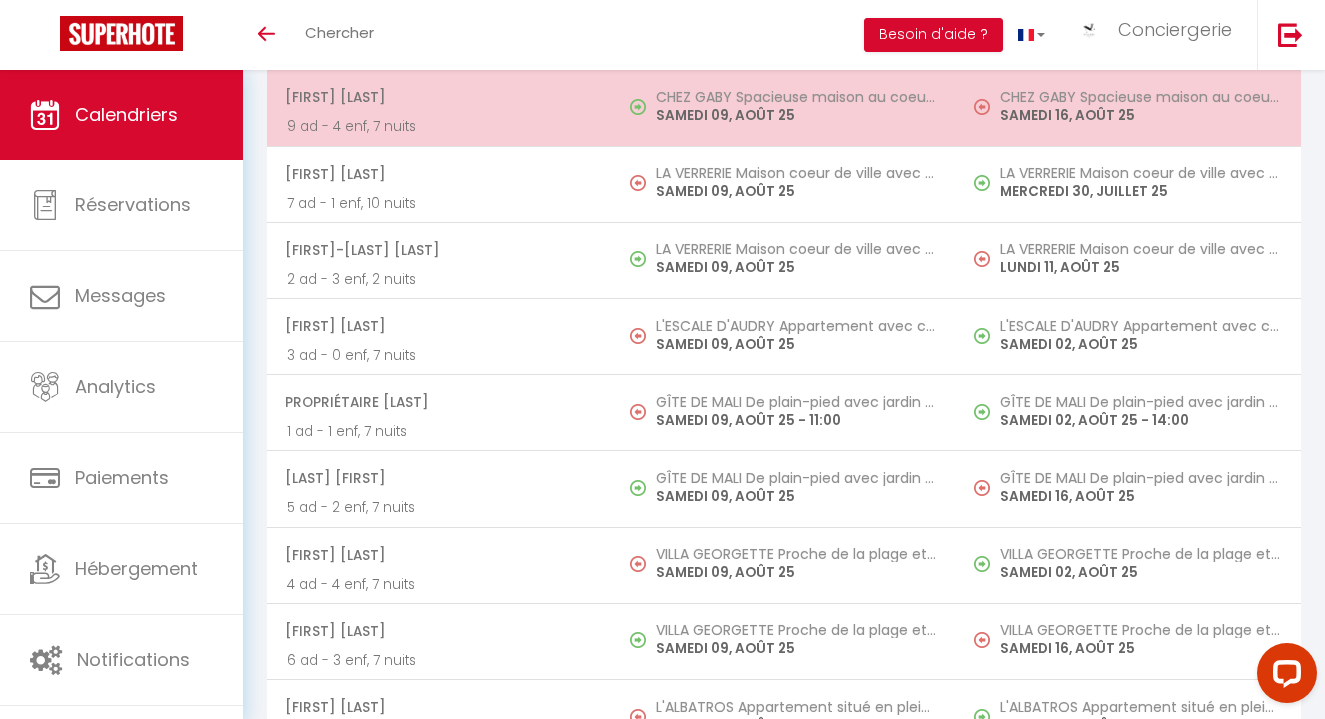 click at bounding box center (643, 108) 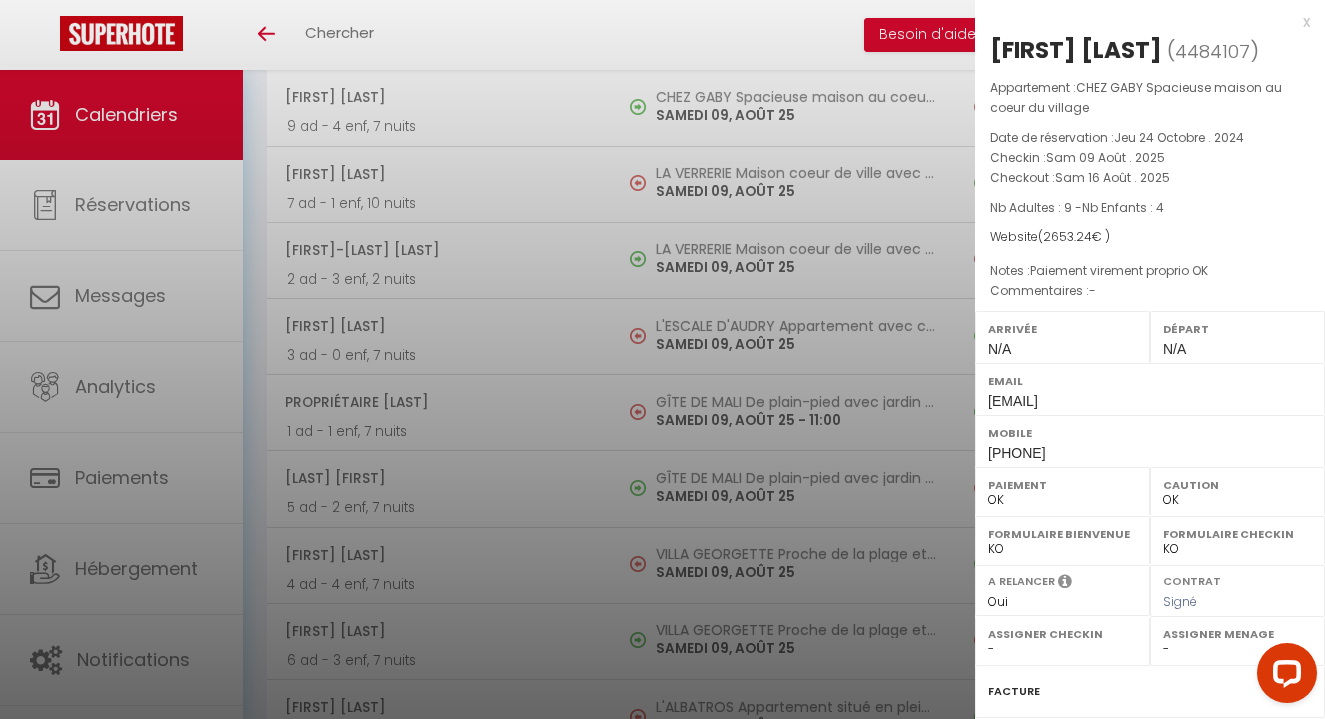 drag, startPoint x: 1071, startPoint y: 444, endPoint x: 988, endPoint y: 455, distance: 83.725746 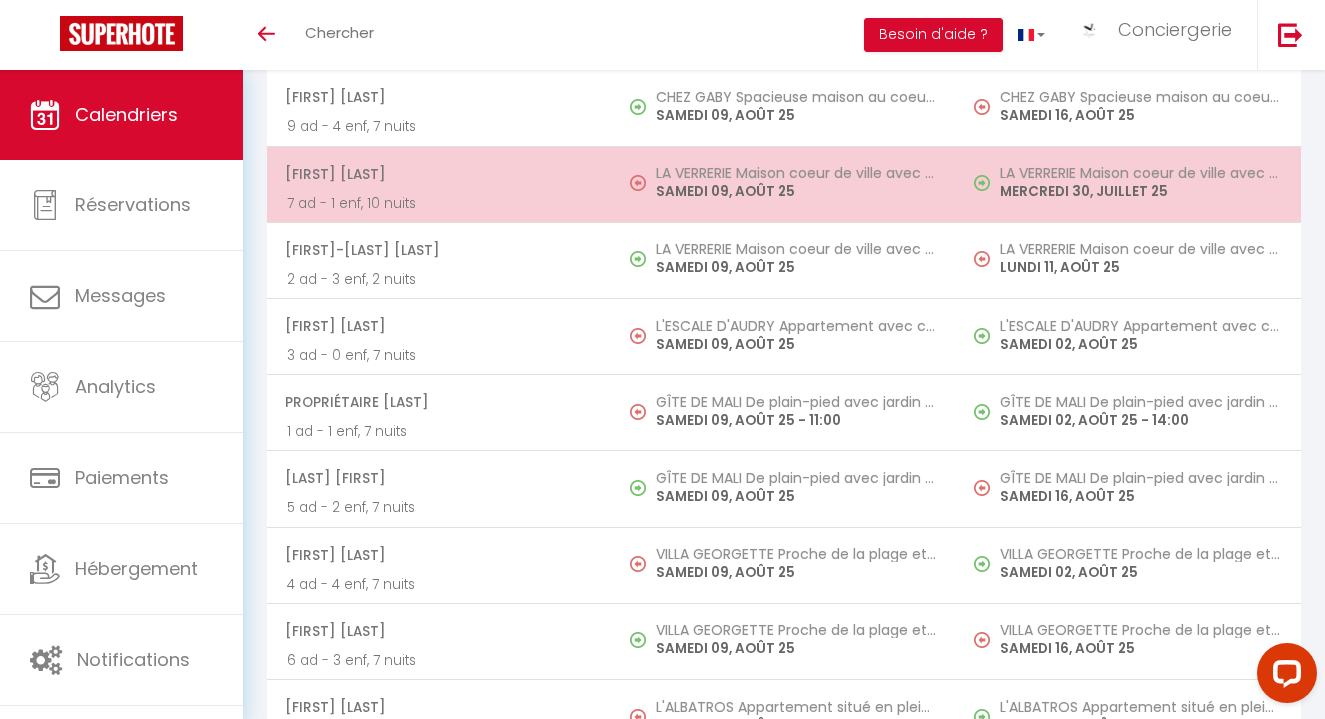 click on "7 ad - 1 enf, 10 nuits" at bounding box center [439, 203] 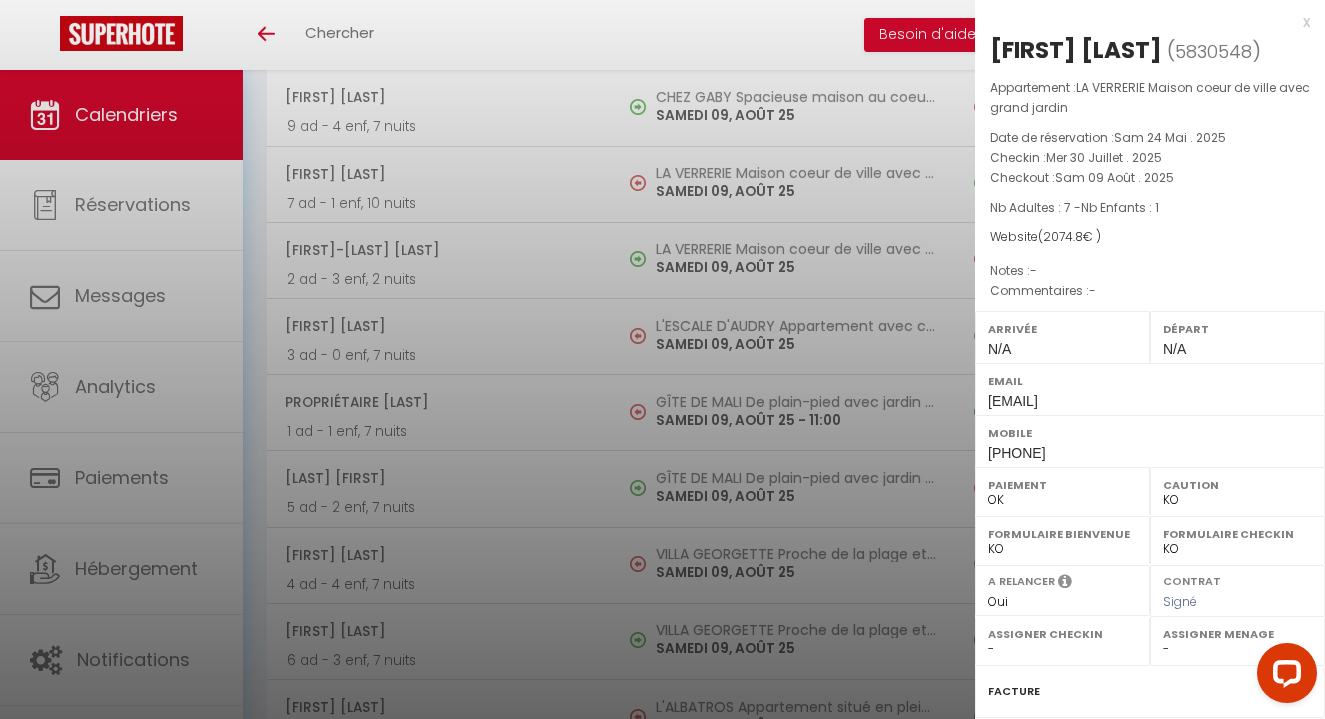 click at bounding box center [662, 359] 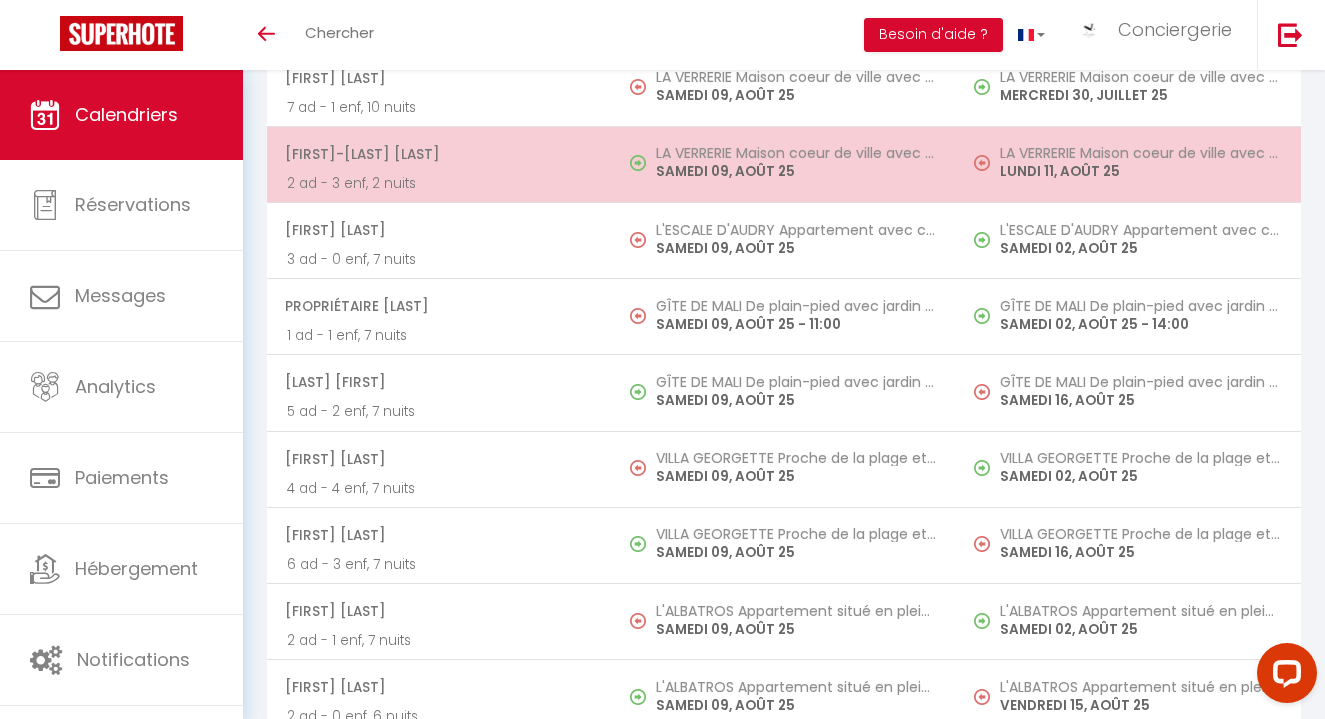 scroll, scrollTop: 6319, scrollLeft: 0, axis: vertical 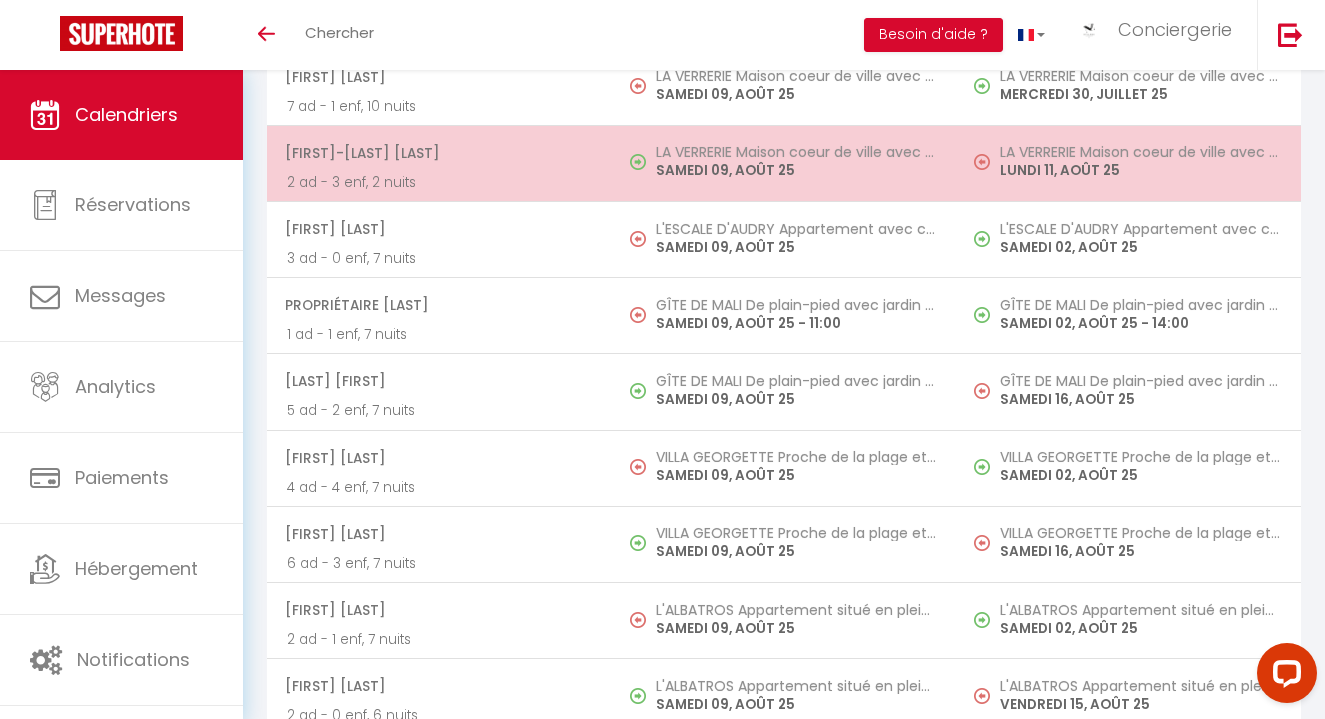 click on "SAMEDI 09, AOÛT 25" at bounding box center (796, 170) 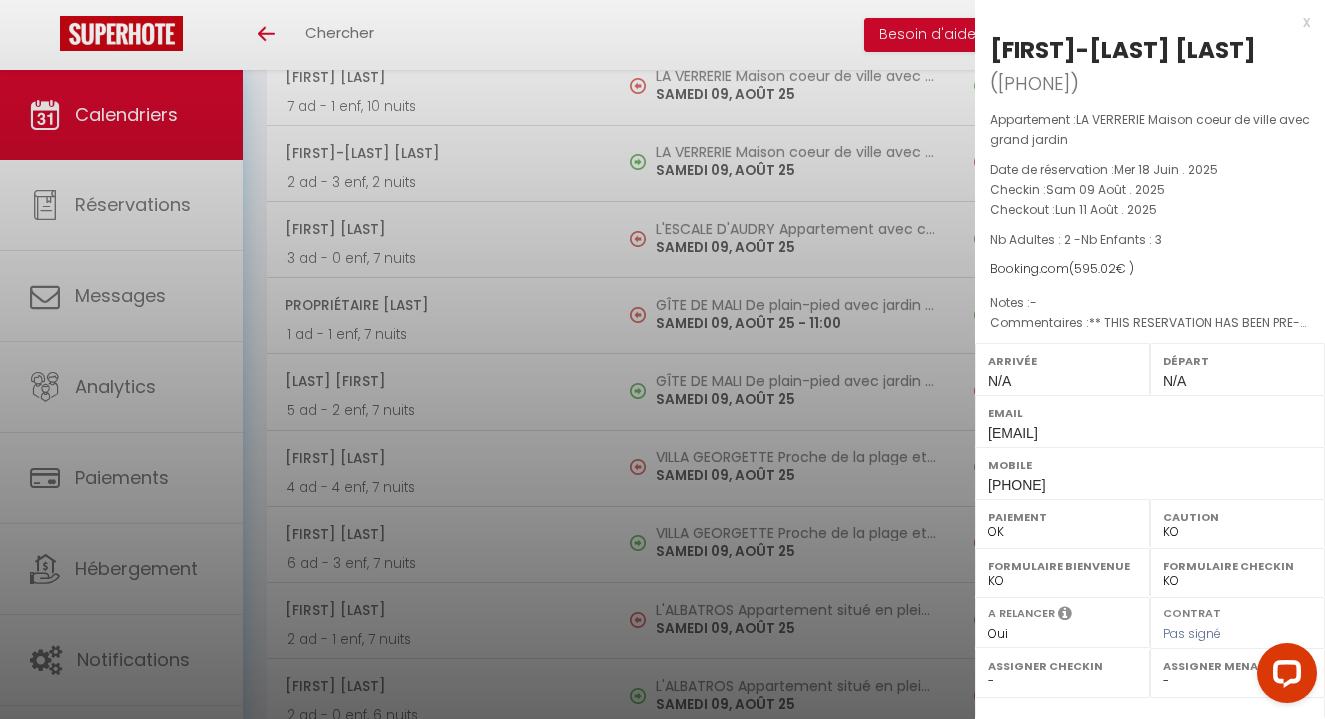 drag, startPoint x: 1086, startPoint y: 481, endPoint x: 989, endPoint y: 489, distance: 97.32934 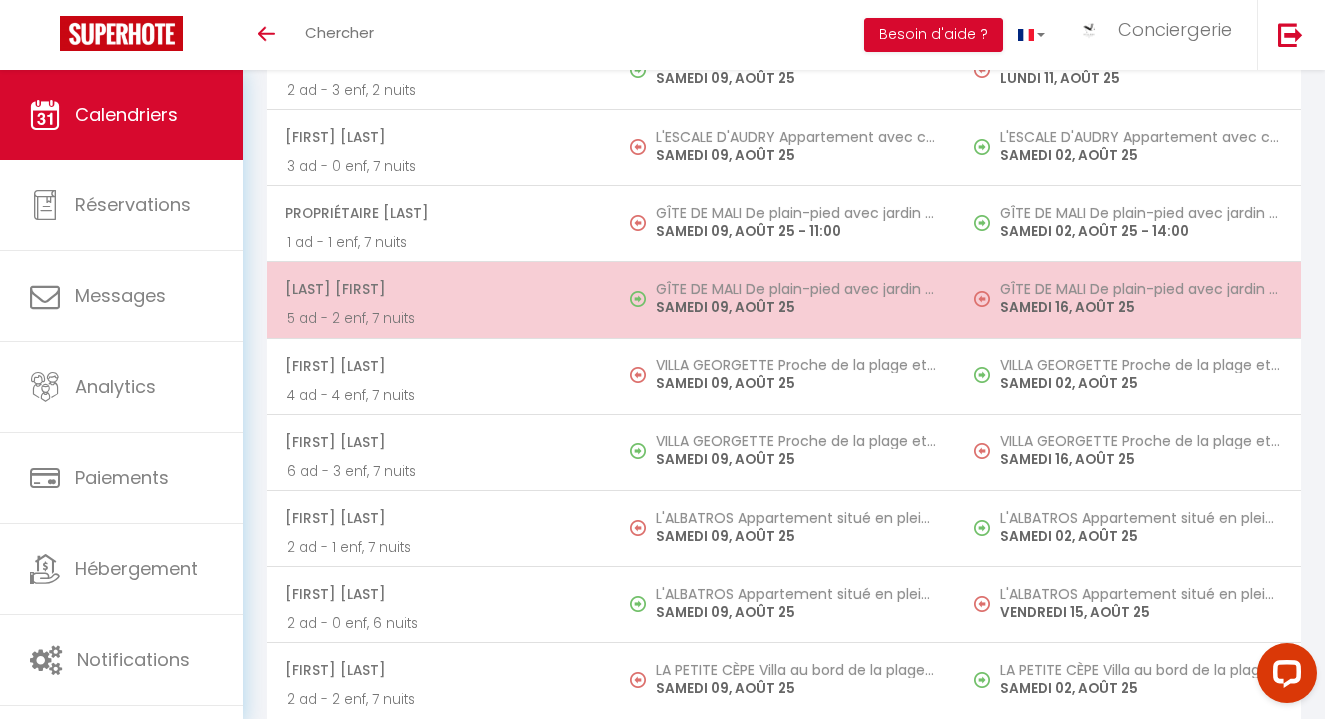scroll, scrollTop: 6417, scrollLeft: 0, axis: vertical 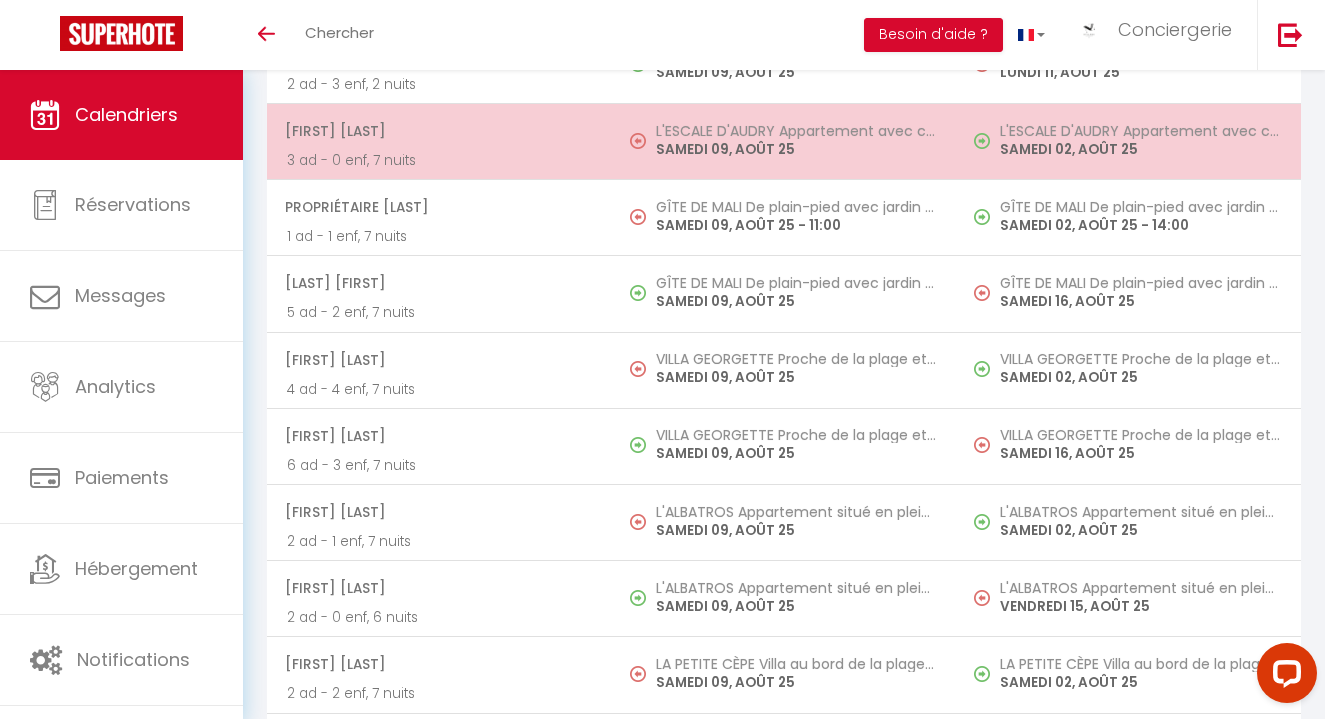click on "L'ESCALE D'AUDRY Appartement avec cour situé en plein coeur de ville
SAMEDI 09, AOÛT 25" at bounding box center (784, 142) 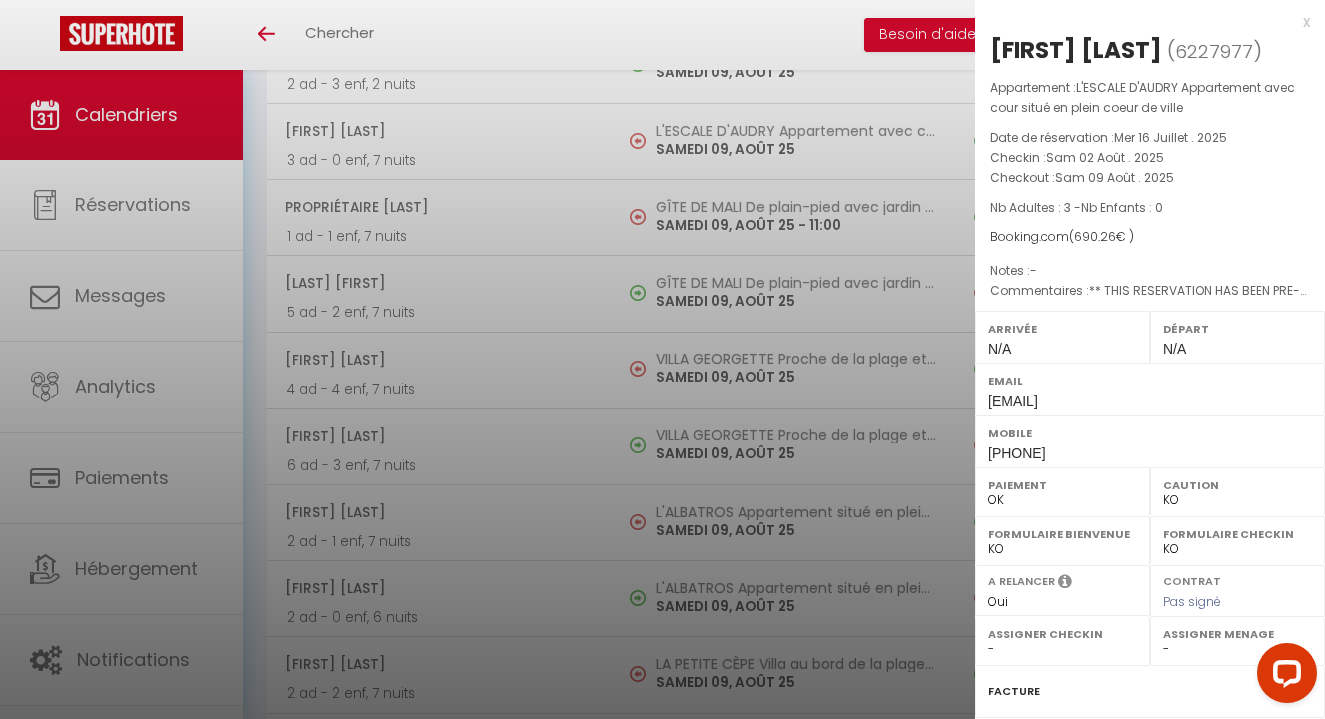click at bounding box center (662, 359) 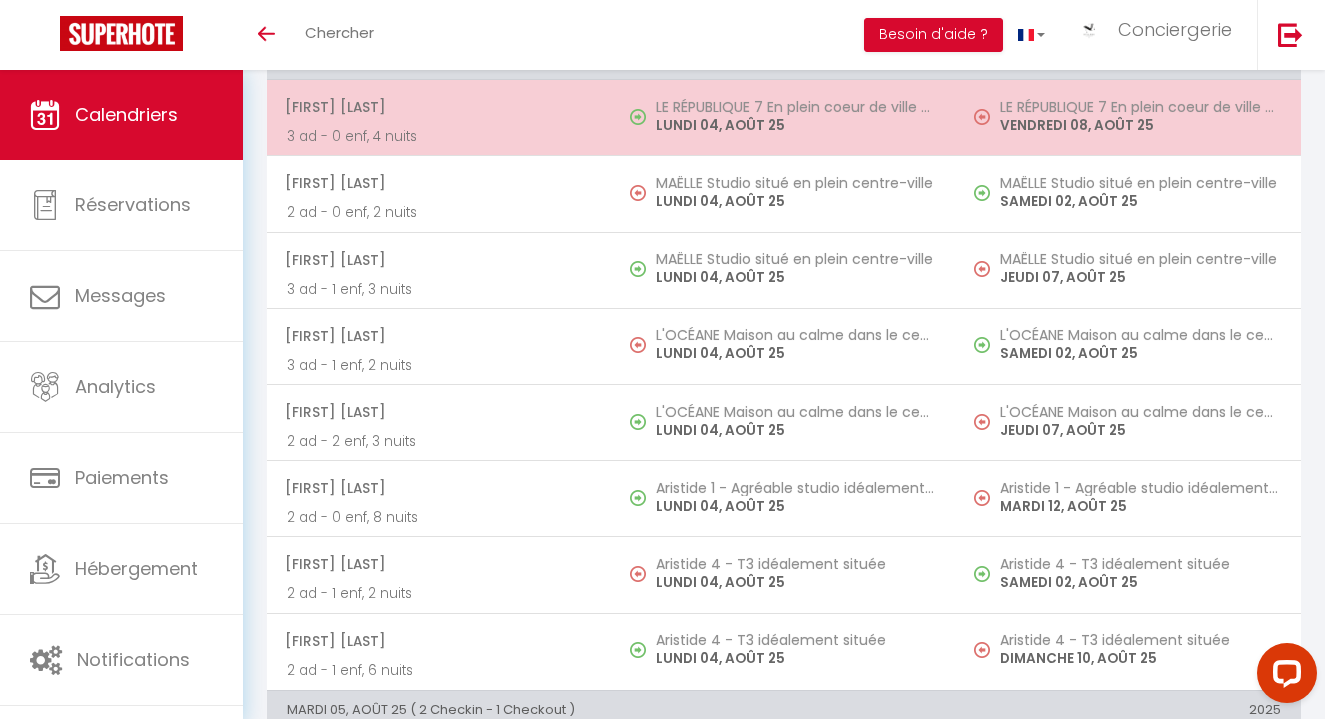 scroll, scrollTop: 0, scrollLeft: 0, axis: both 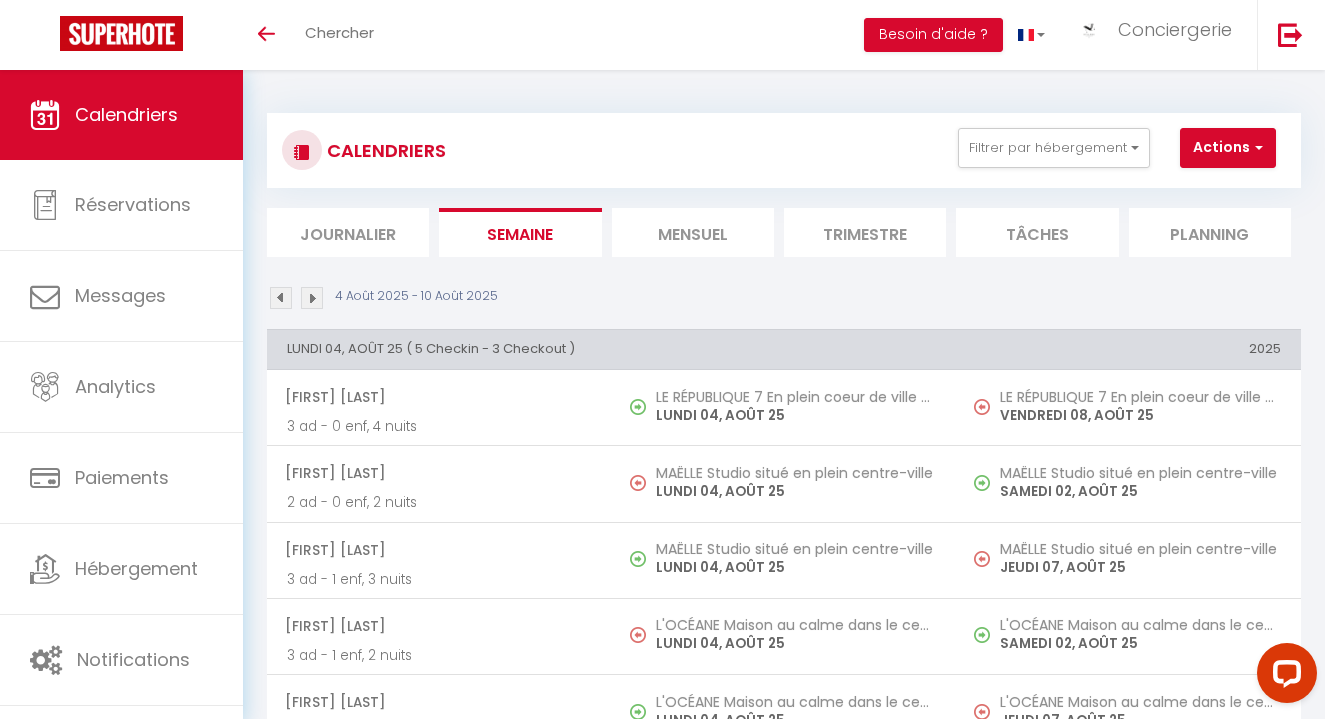 click on "Mensuel" at bounding box center [693, 232] 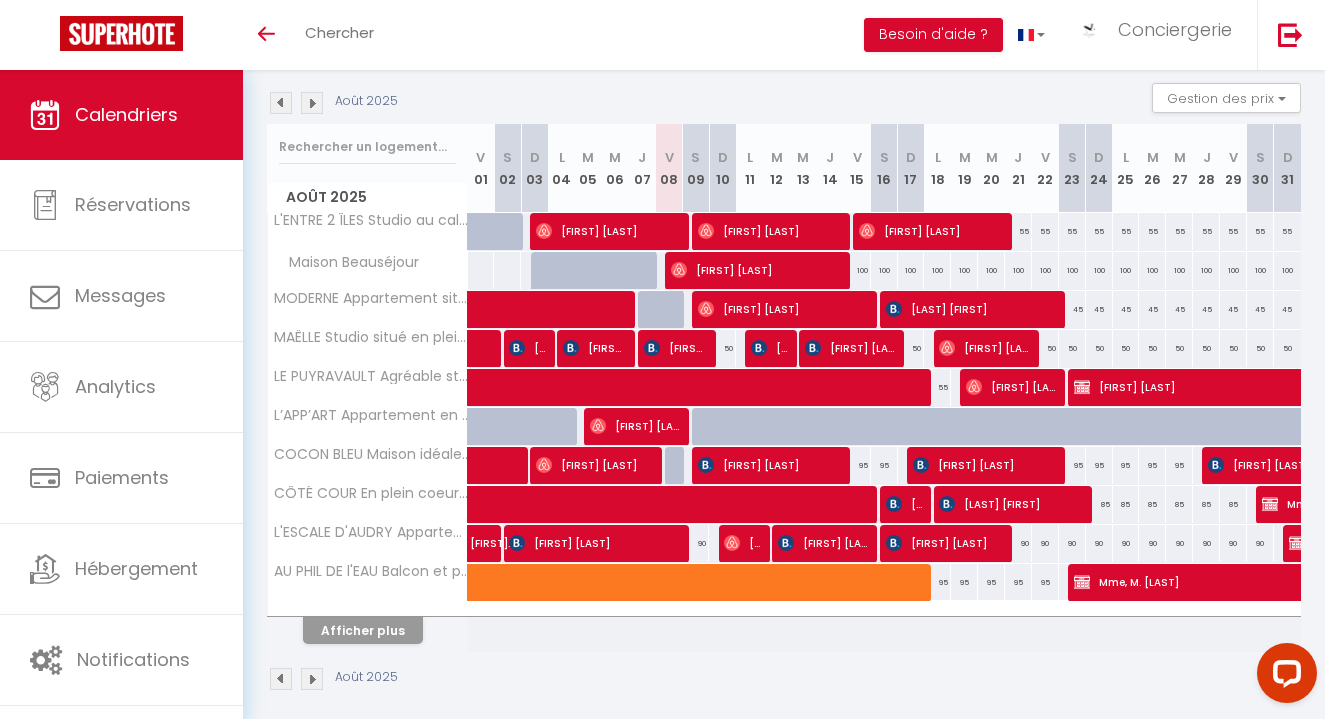 scroll, scrollTop: 219, scrollLeft: 0, axis: vertical 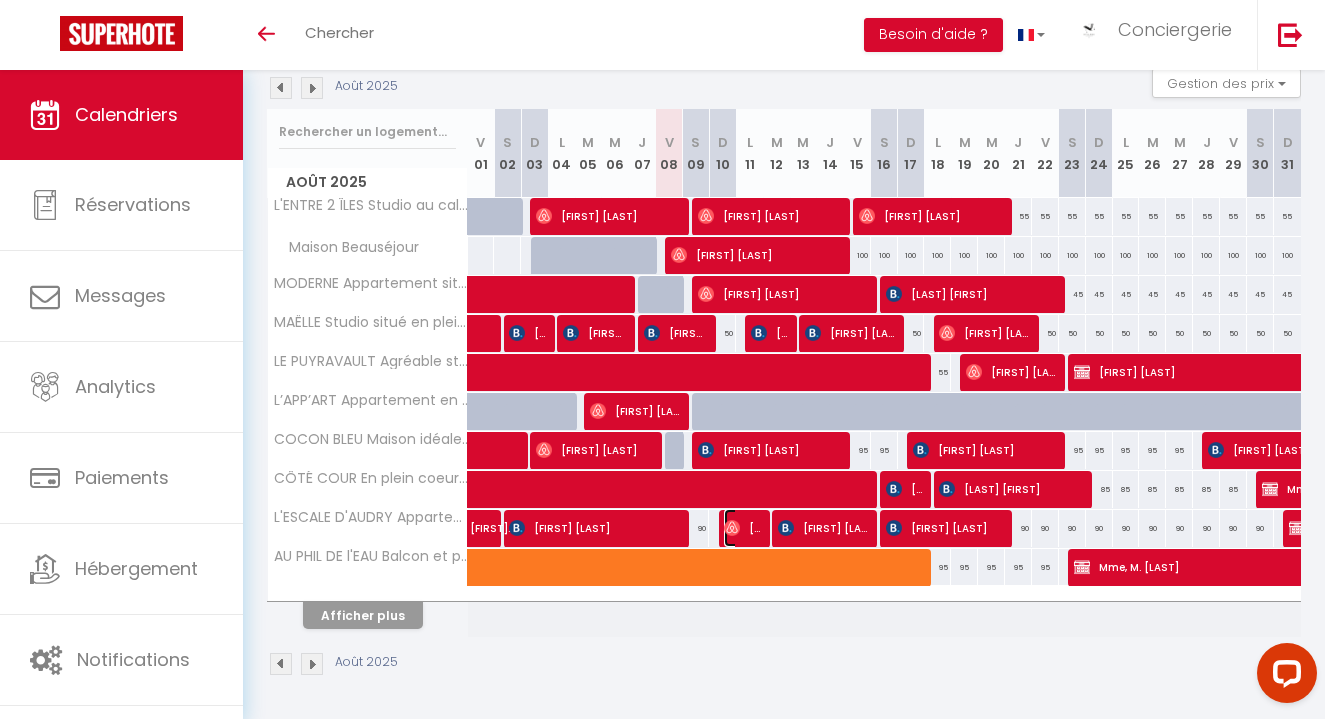 click at bounding box center (732, 528) 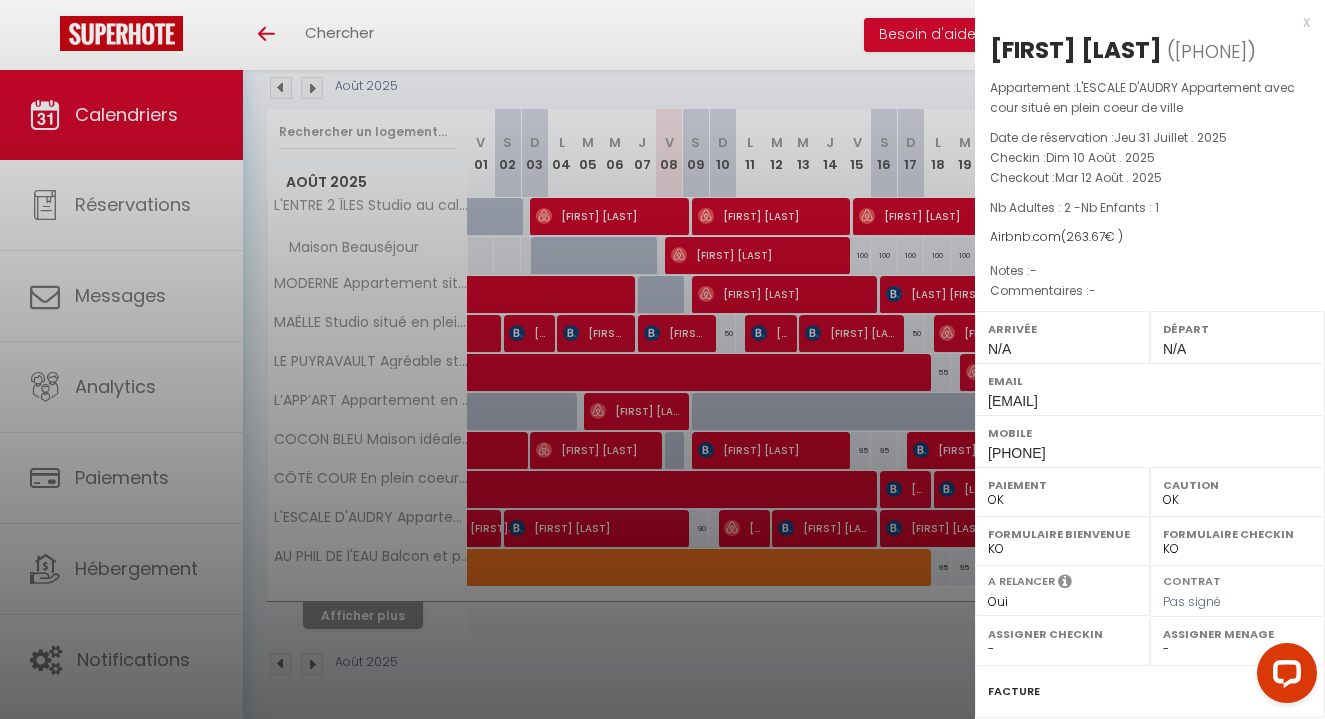 click at bounding box center (662, 359) 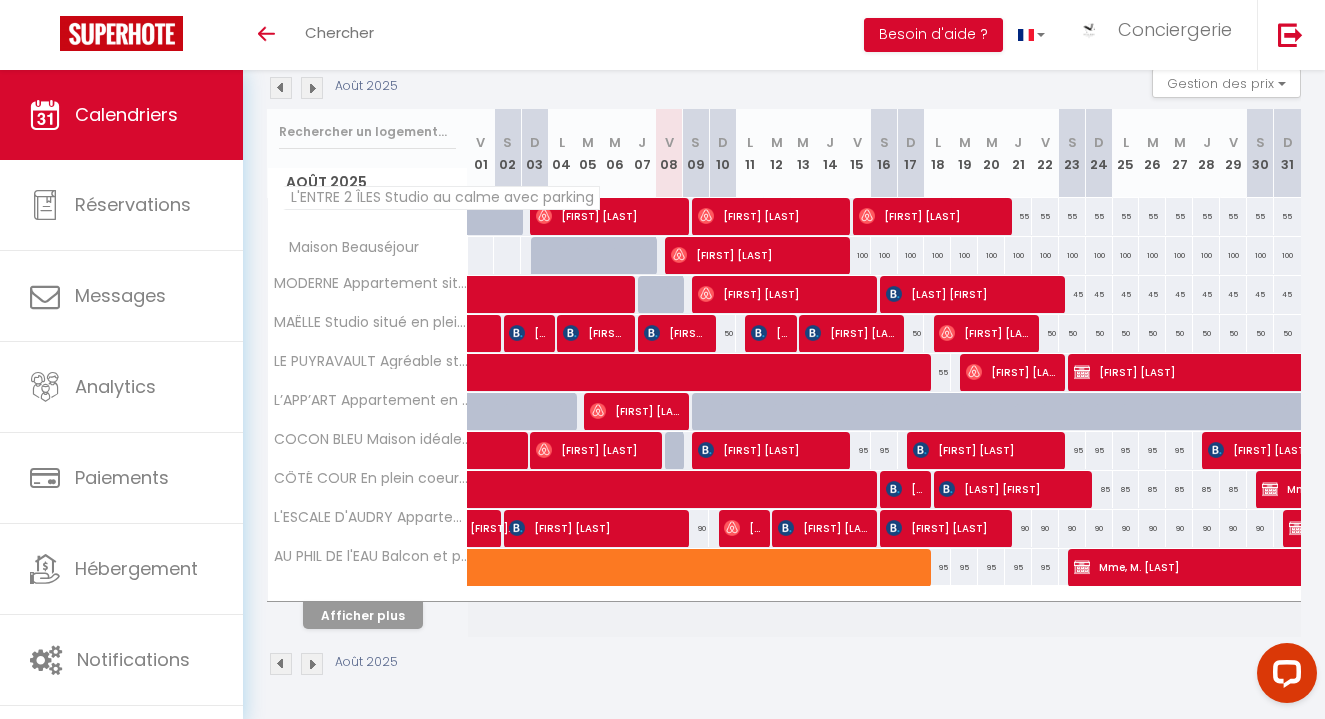scroll, scrollTop: 0, scrollLeft: 0, axis: both 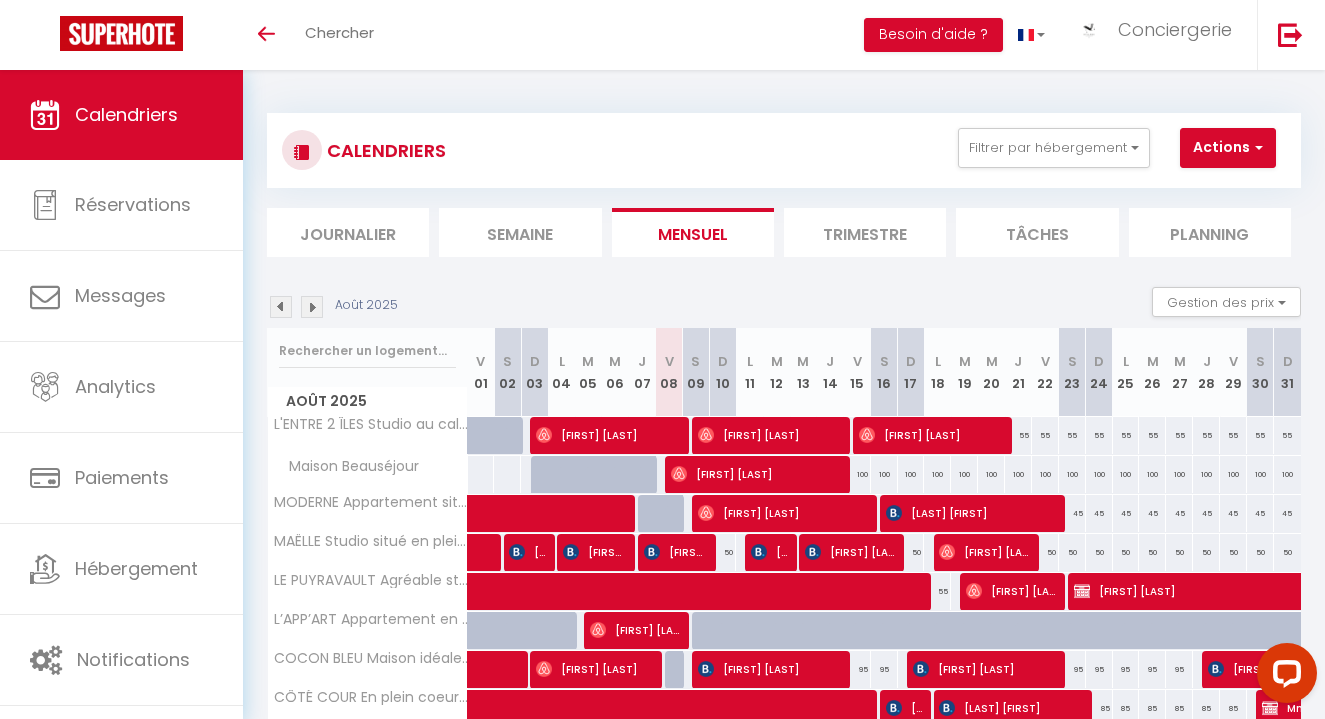 click on "Semaine" at bounding box center (520, 232) 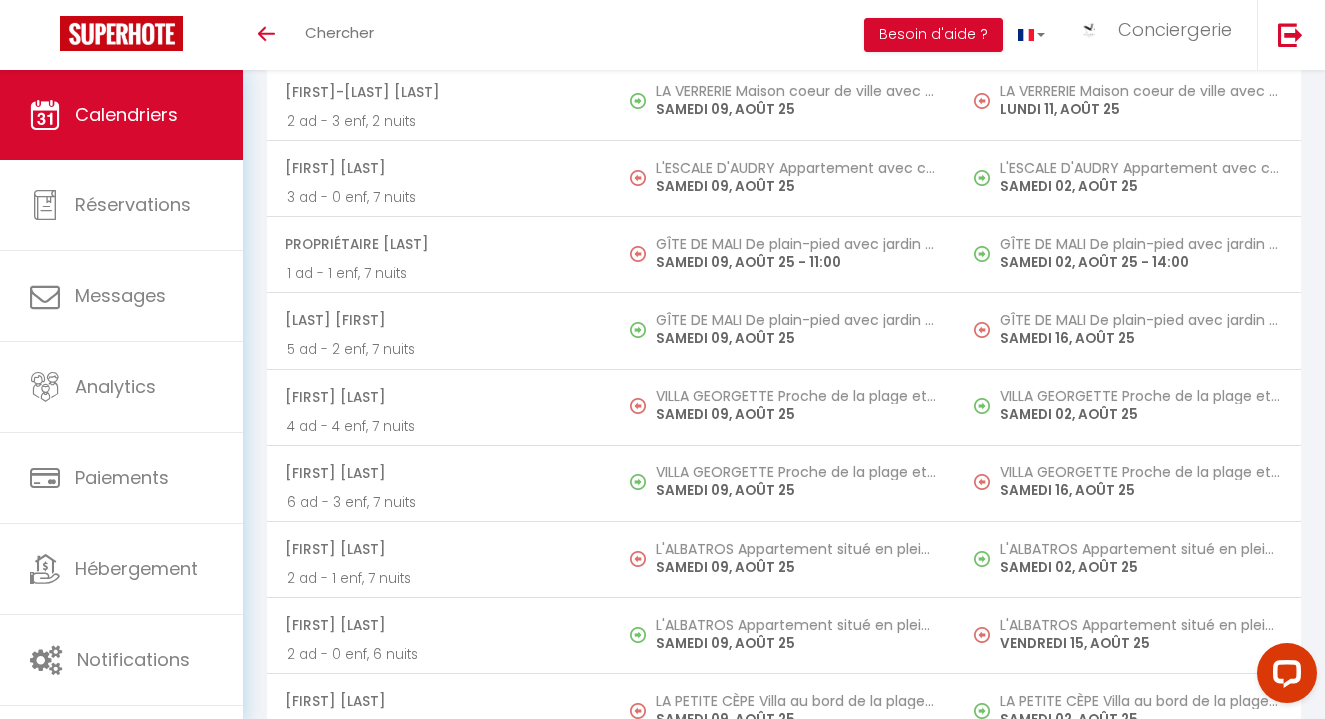 scroll, scrollTop: 6365, scrollLeft: 0, axis: vertical 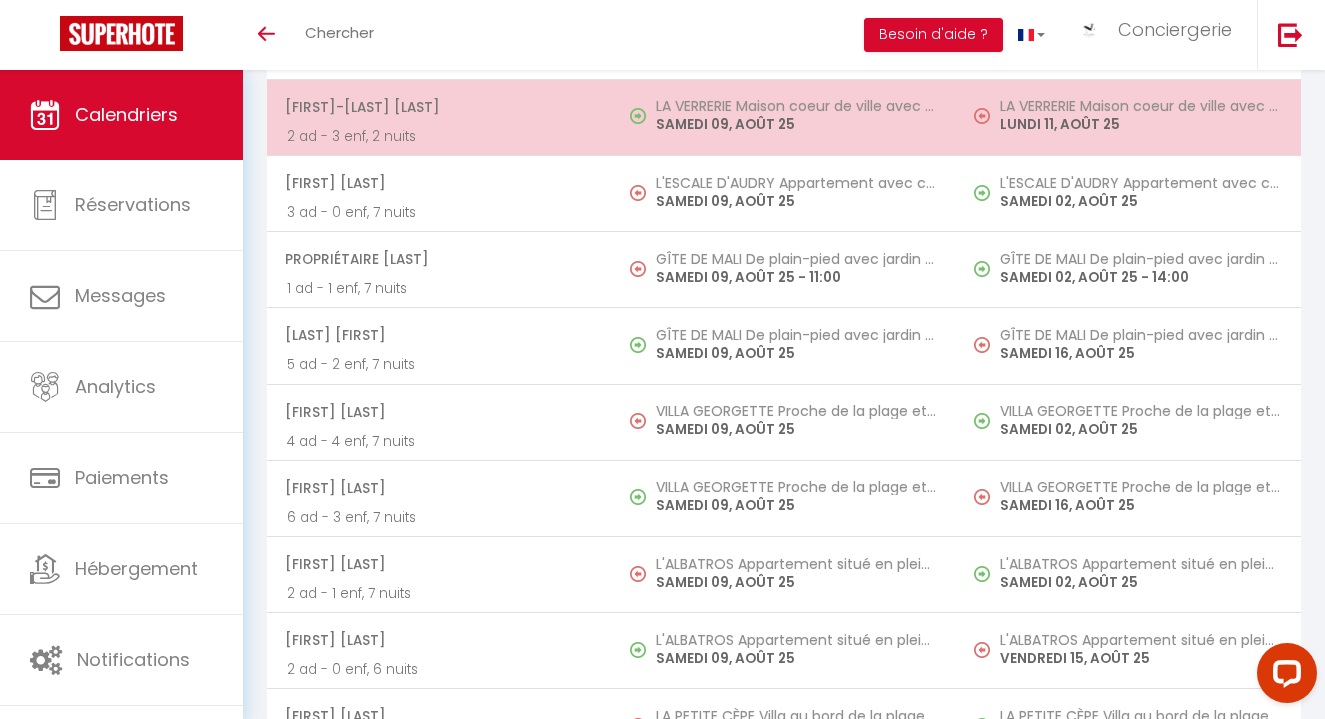 click on "SAMEDI 09, AOÛT 25" at bounding box center [796, 124] 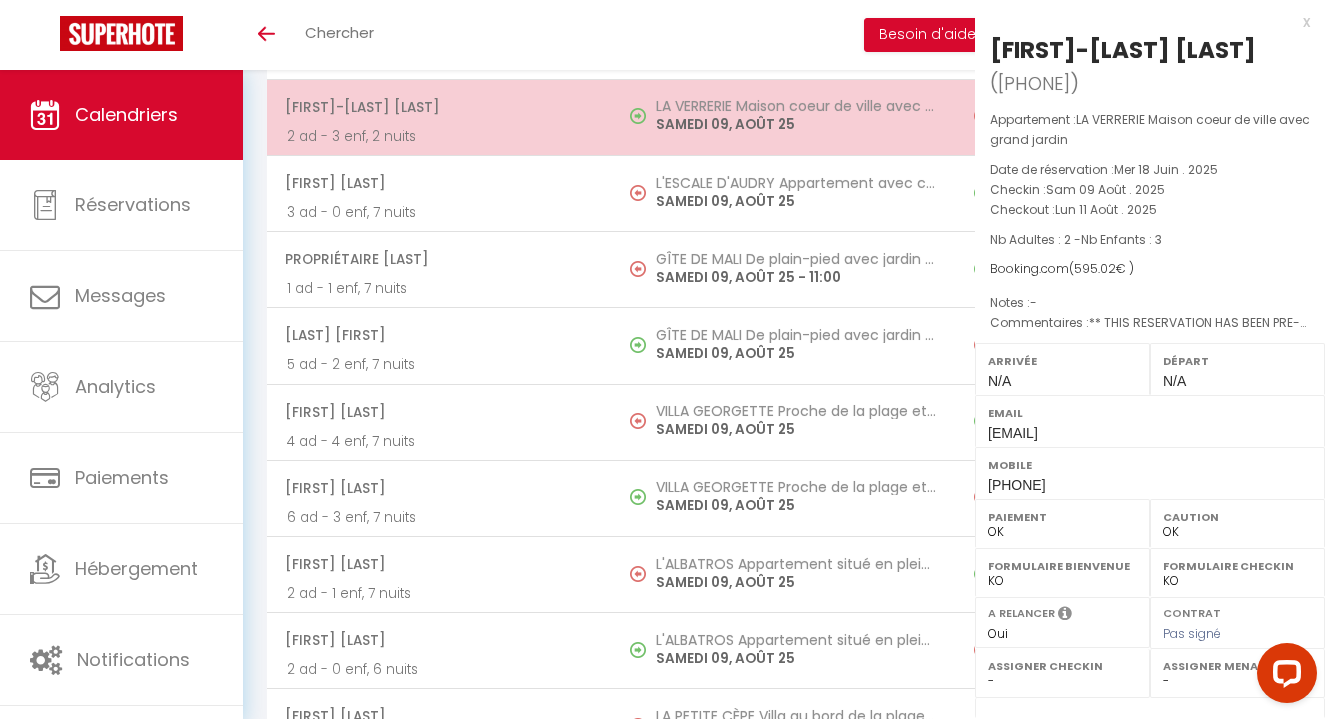 select on "KO" 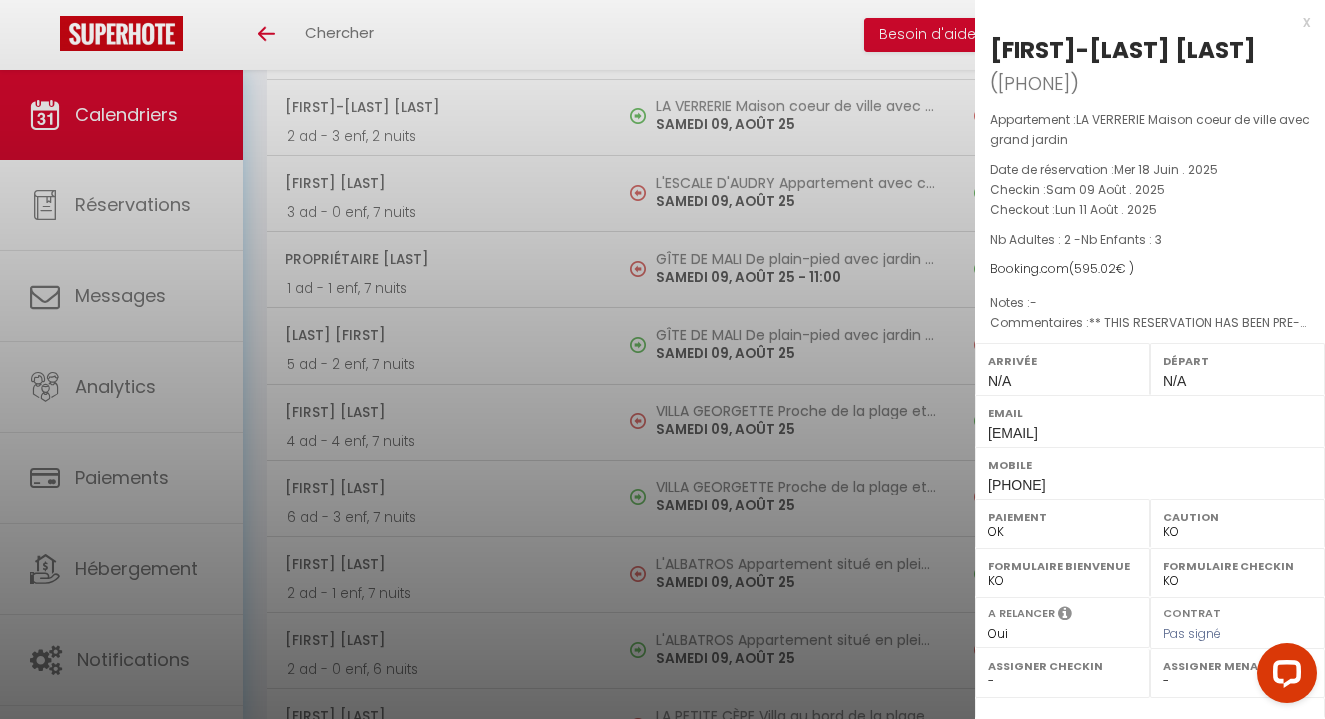 click at bounding box center [662, 359] 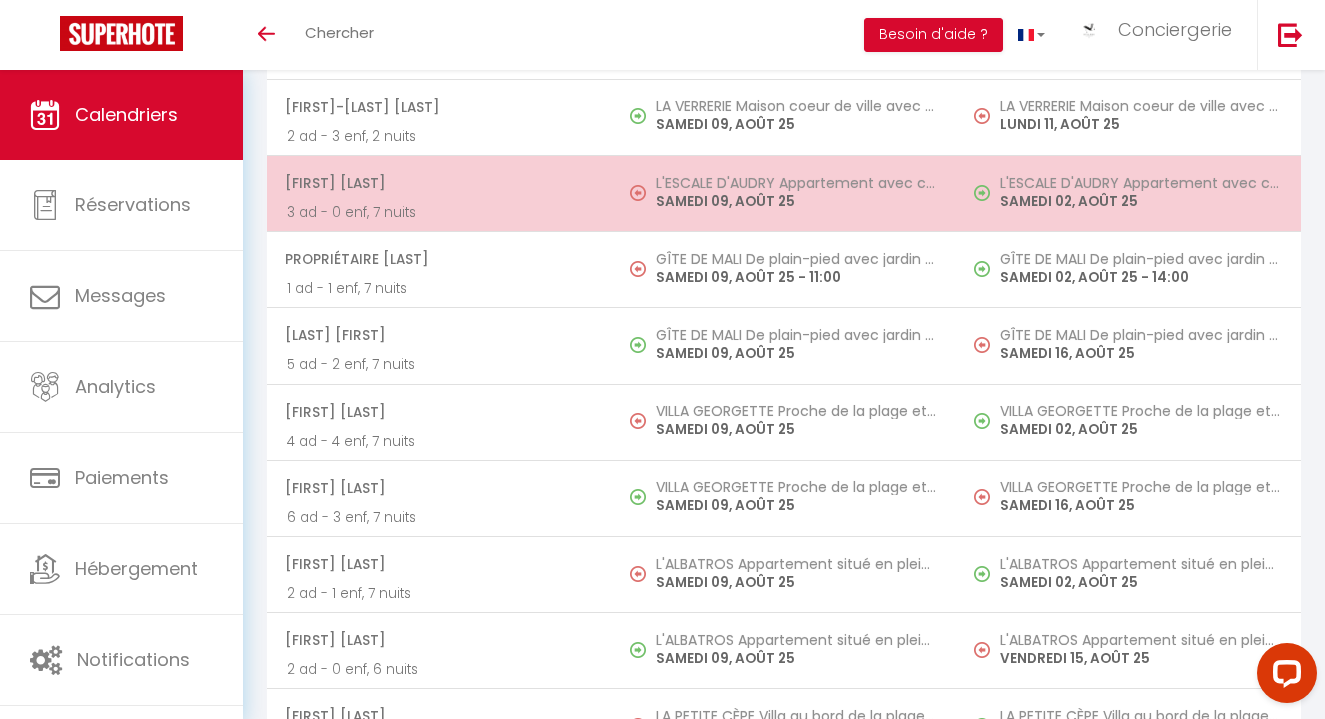 click on "L'ESCALE D'AUDRY Appartement avec cour situé en plein coeur de ville" at bounding box center [796, 183] 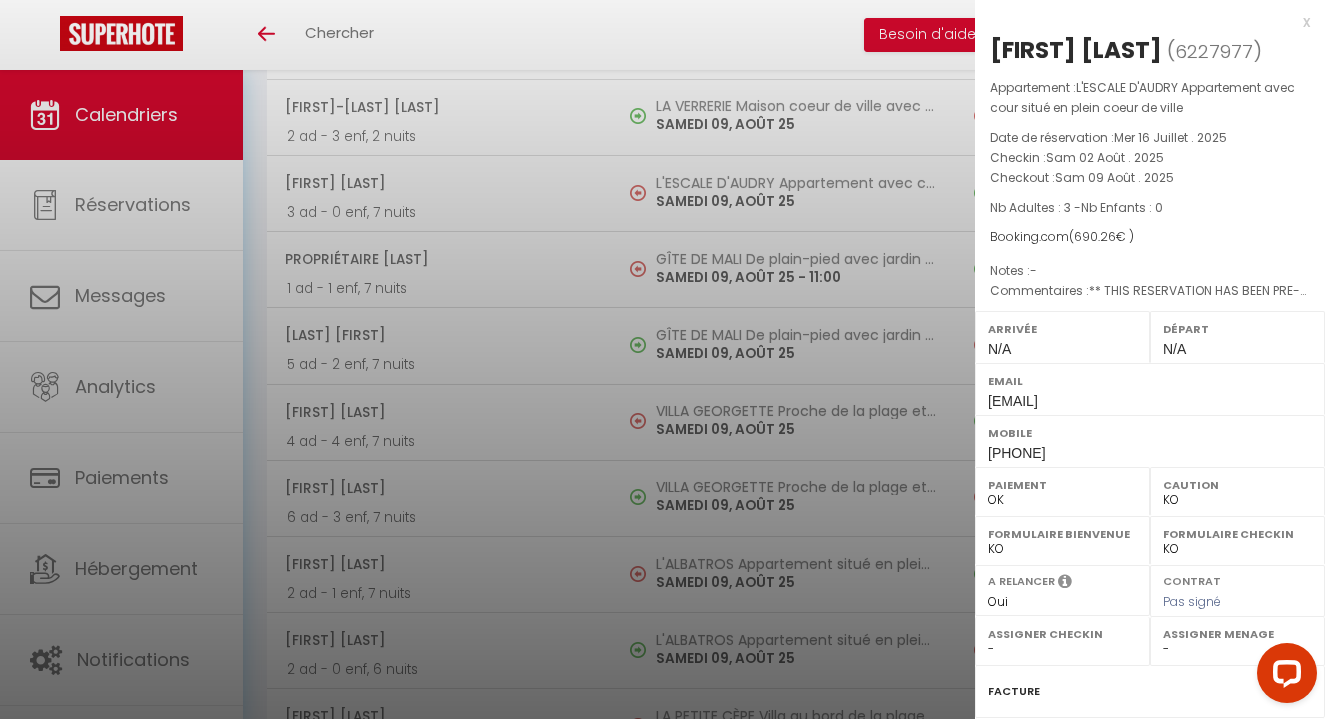click at bounding box center (662, 359) 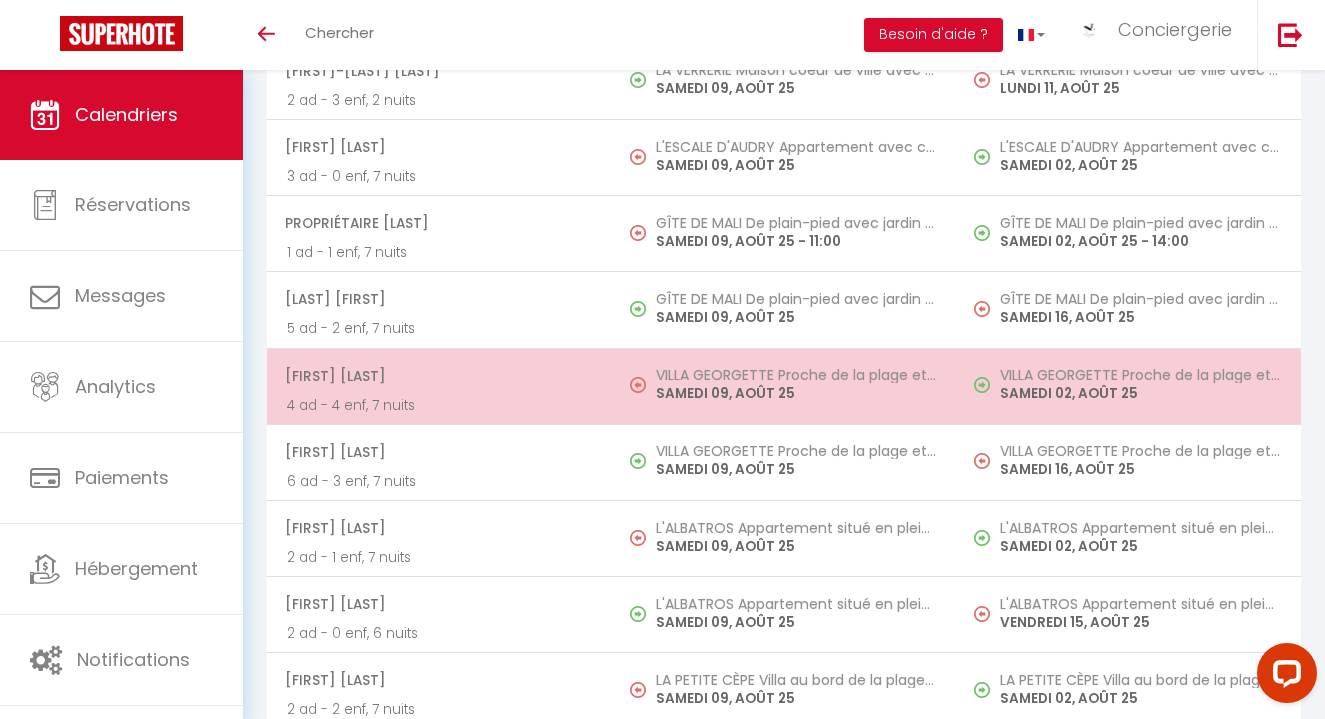 scroll, scrollTop: 6432, scrollLeft: 0, axis: vertical 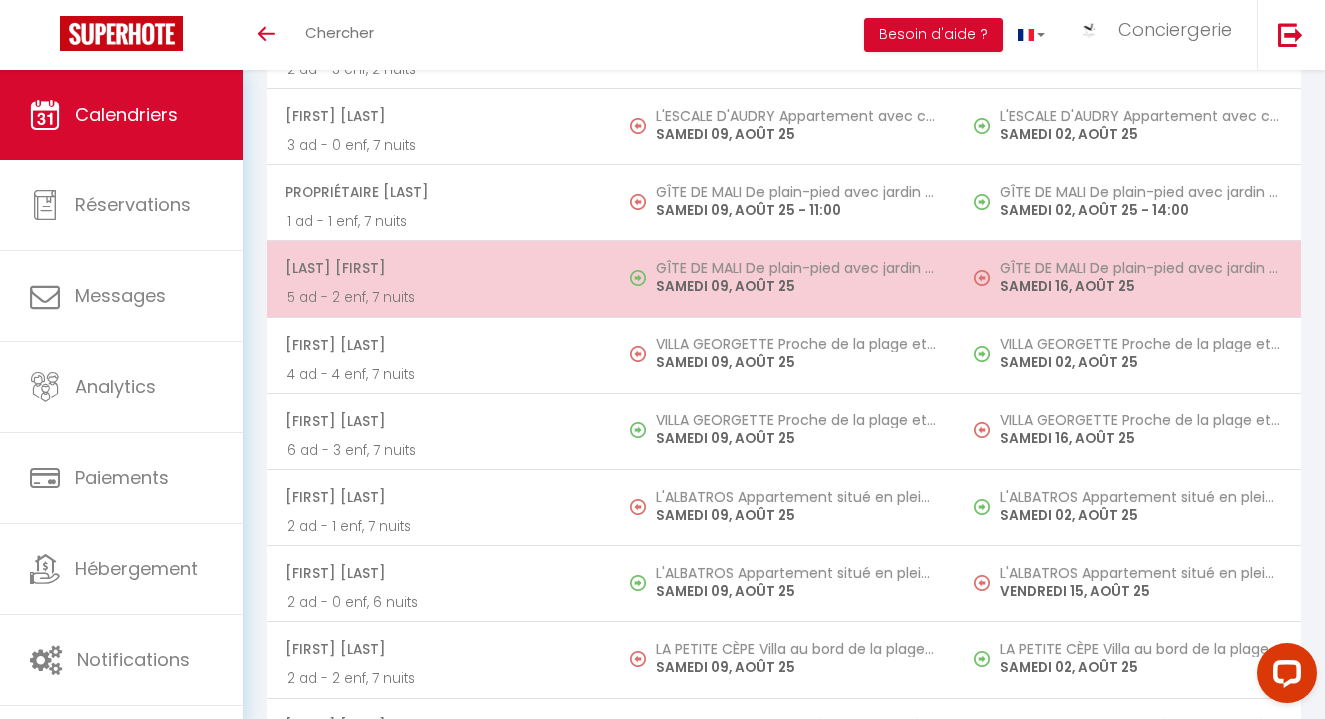 click at bounding box center [643, 279] 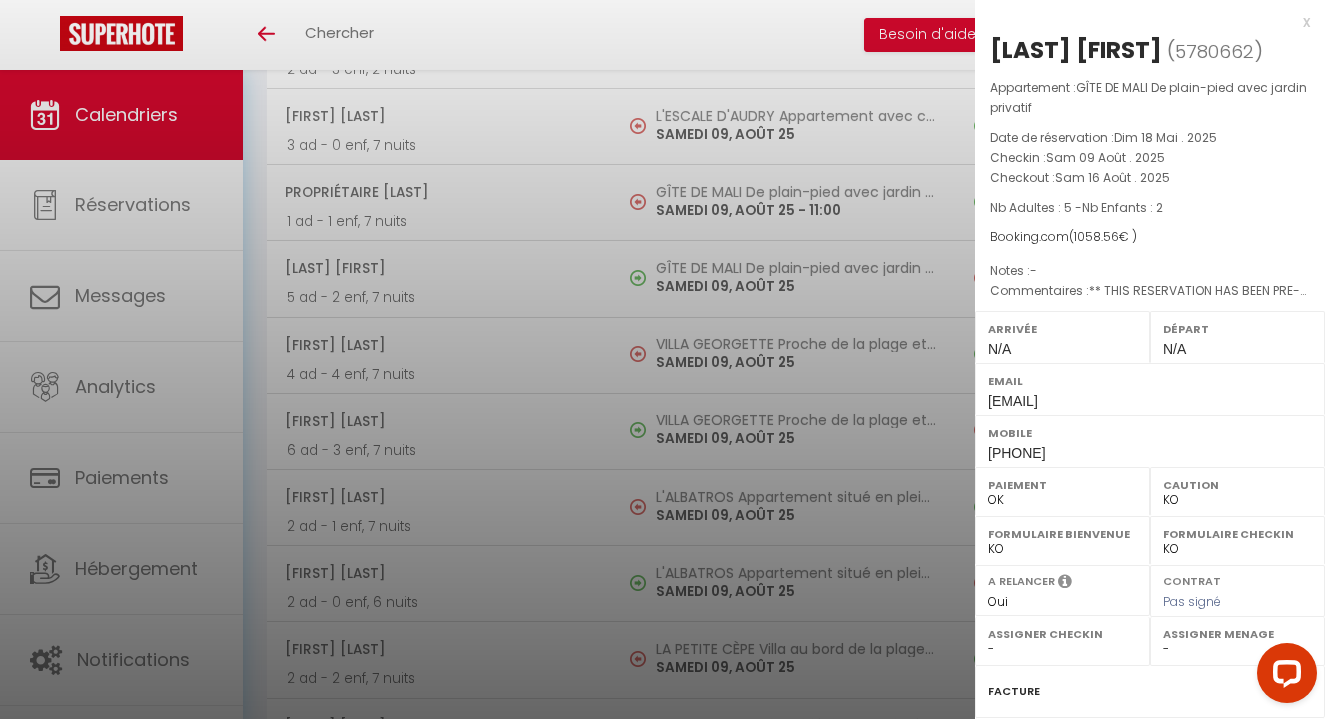 drag, startPoint x: 1077, startPoint y: 451, endPoint x: 977, endPoint y: 452, distance: 100.005 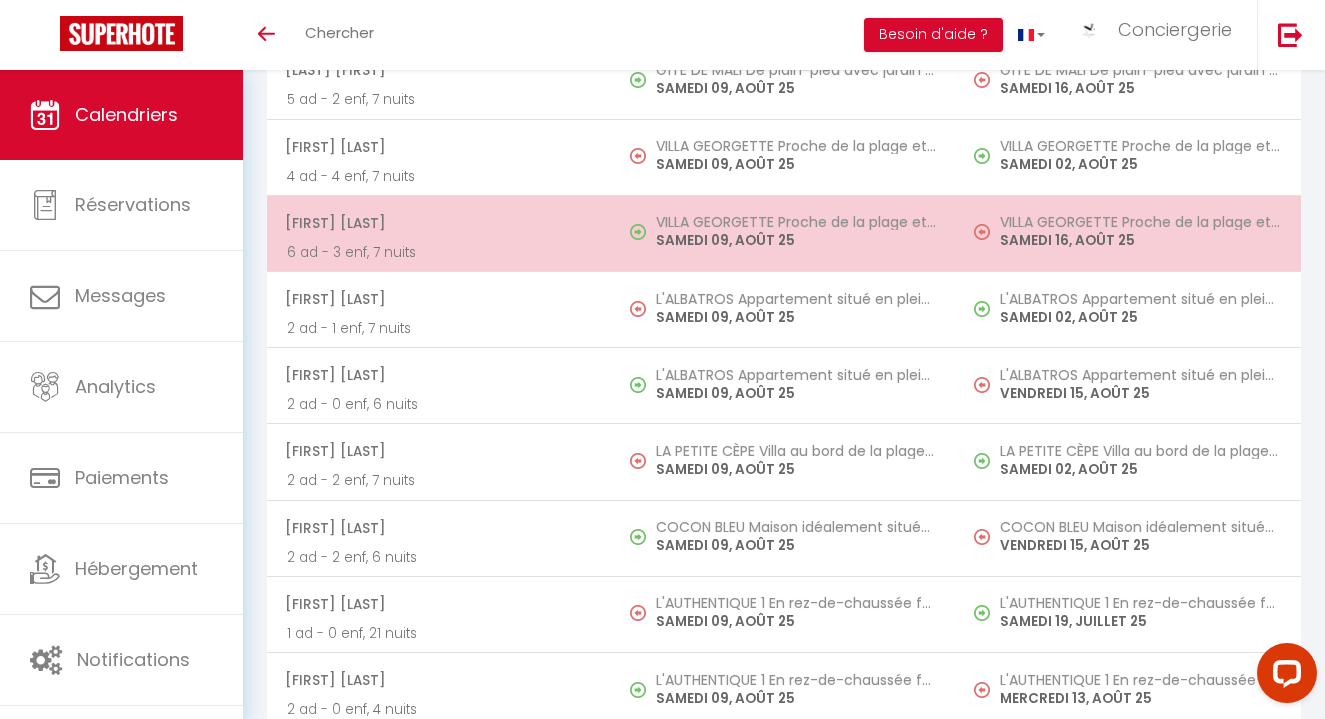 scroll, scrollTop: 6659, scrollLeft: 0, axis: vertical 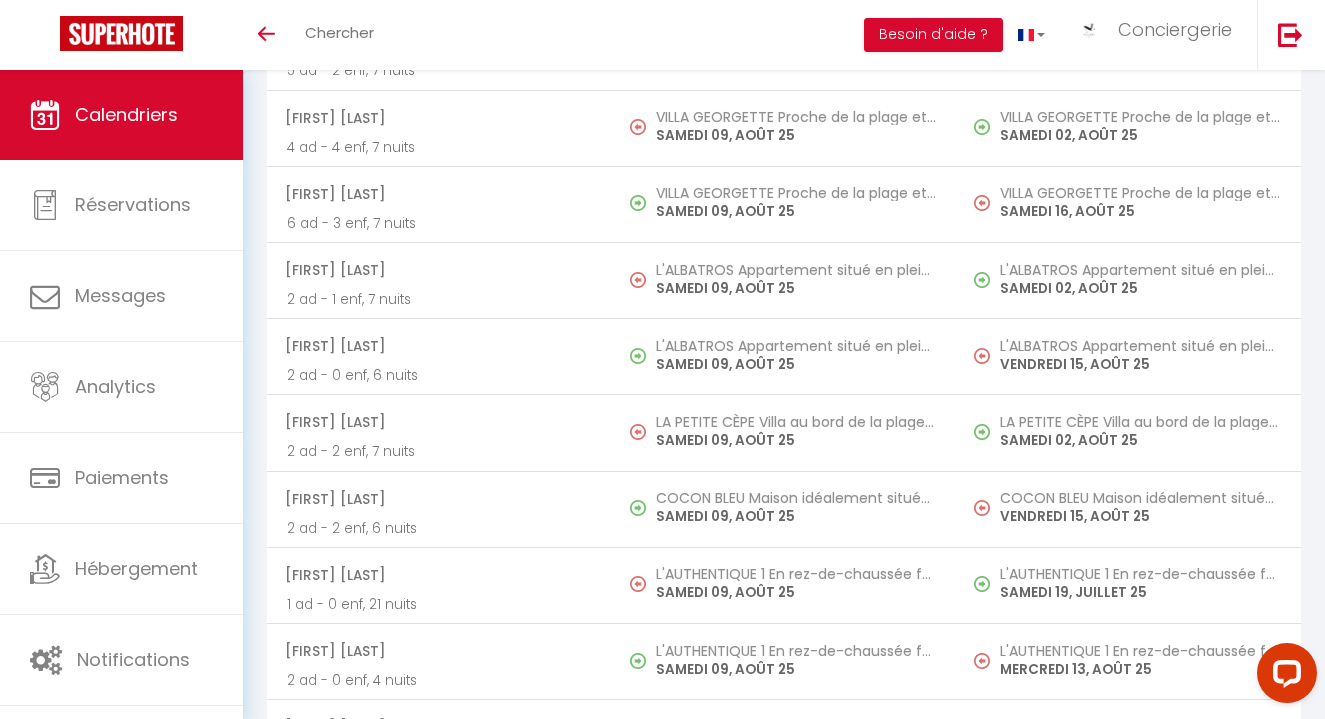 drag, startPoint x: 565, startPoint y: 209, endPoint x: 575, endPoint y: 215, distance: 11.661903 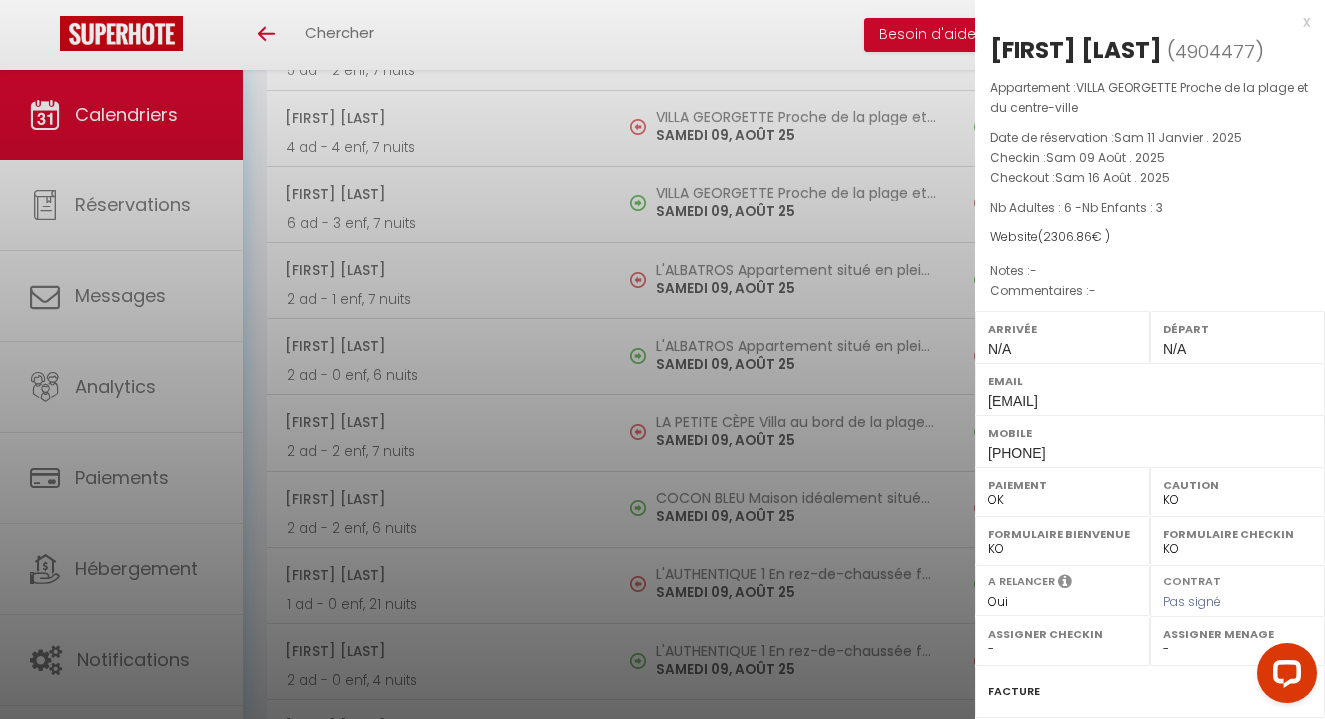 drag, startPoint x: 1078, startPoint y: 483, endPoint x: 987, endPoint y: 489, distance: 91.197586 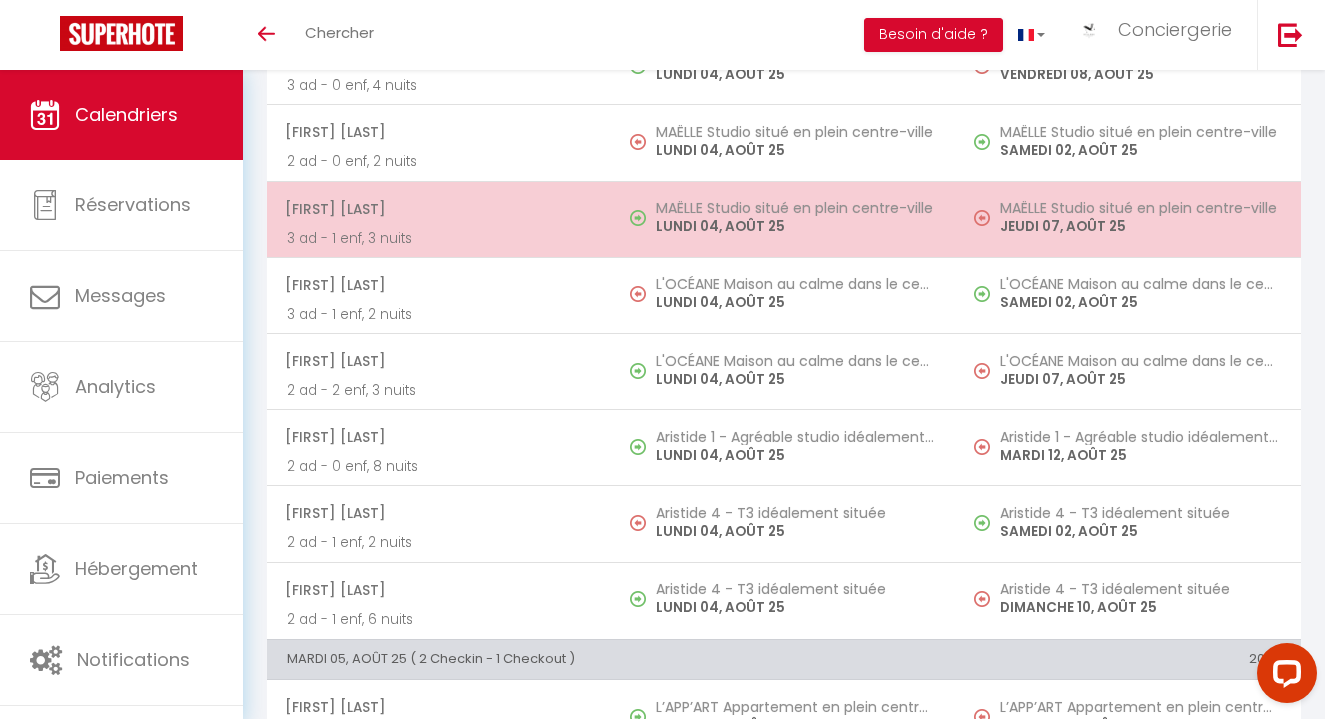 scroll, scrollTop: 0, scrollLeft: 0, axis: both 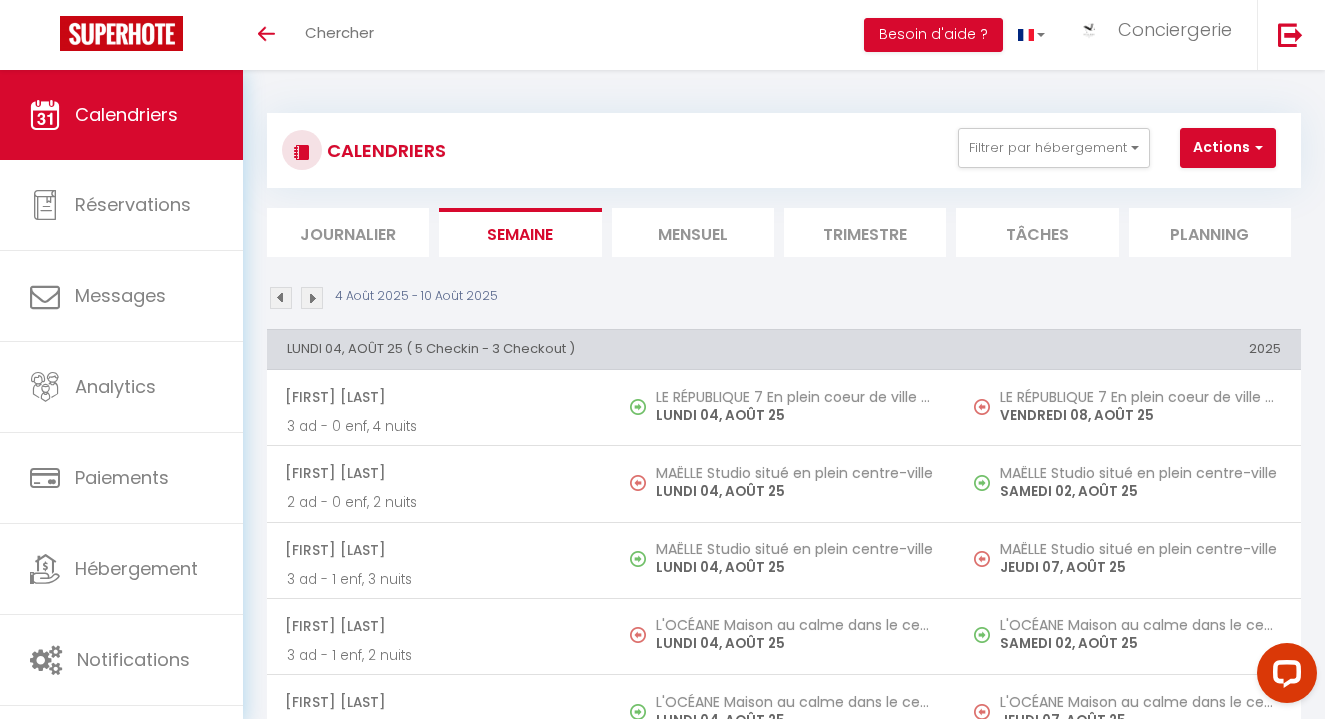 click on "Mensuel" at bounding box center (693, 232) 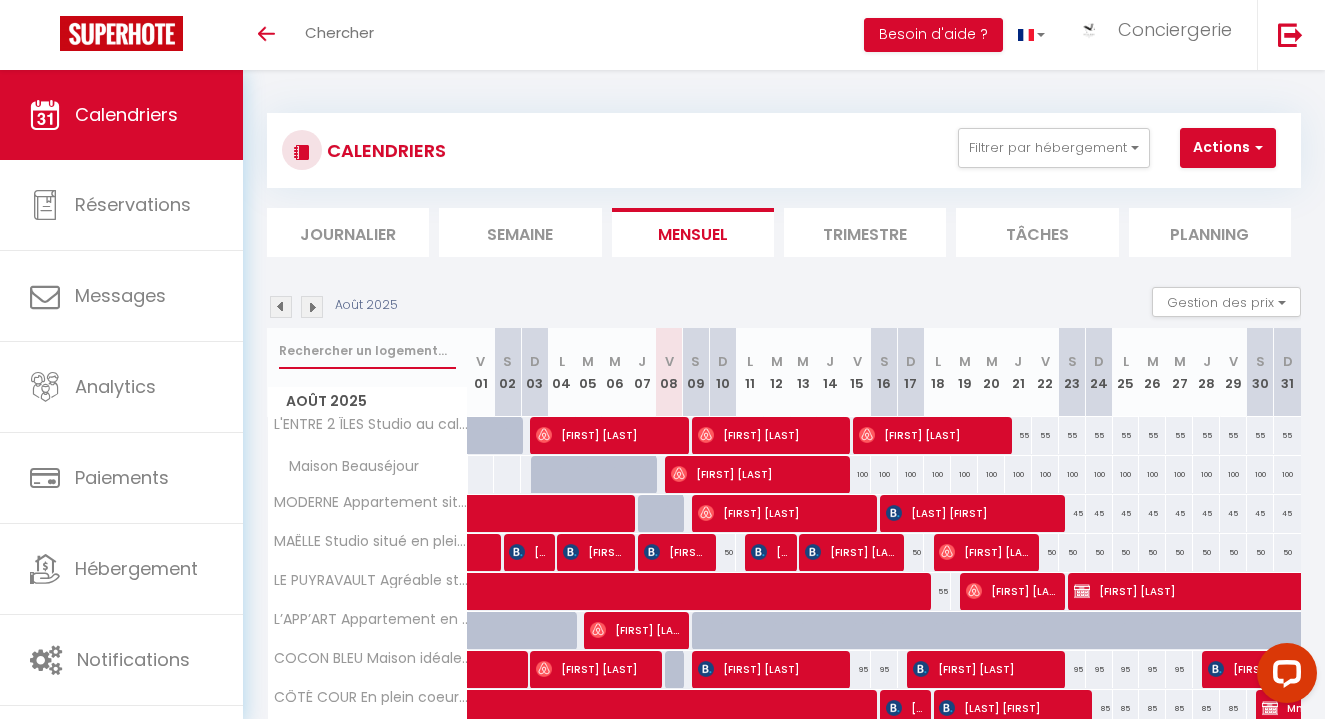 click at bounding box center [367, 351] 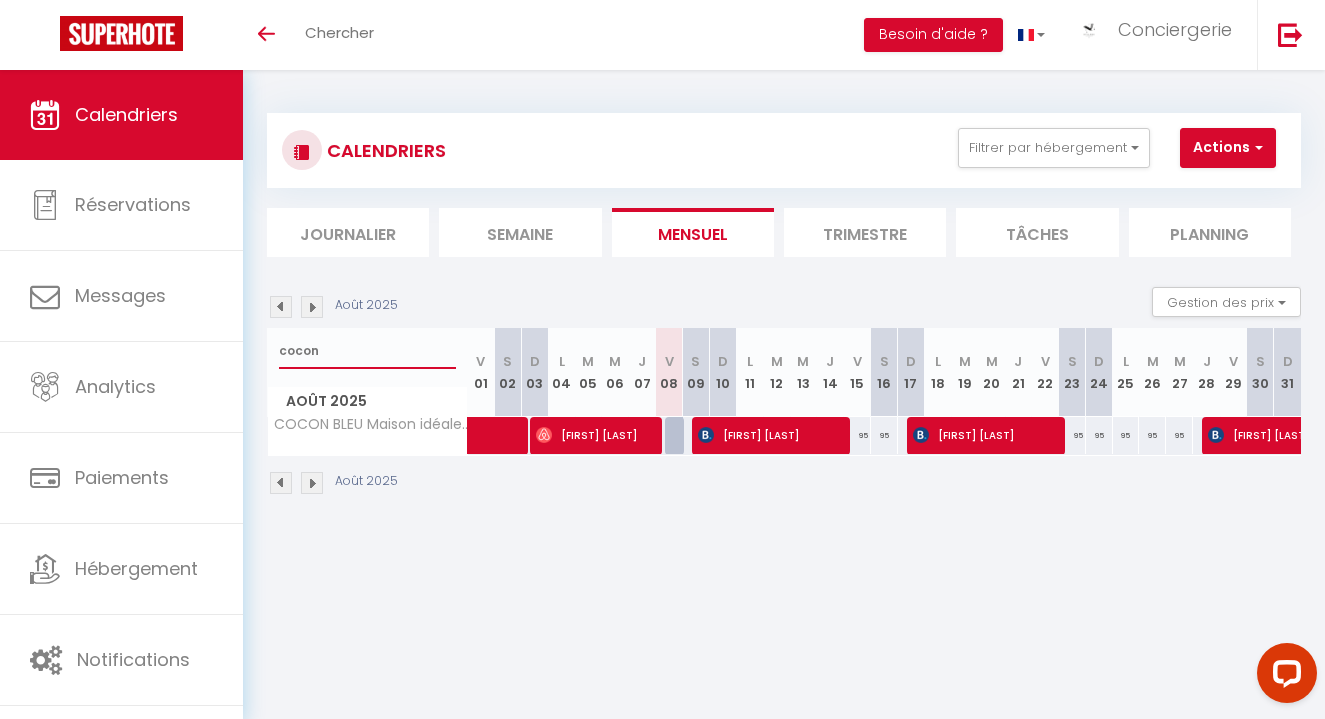 type on "cocon" 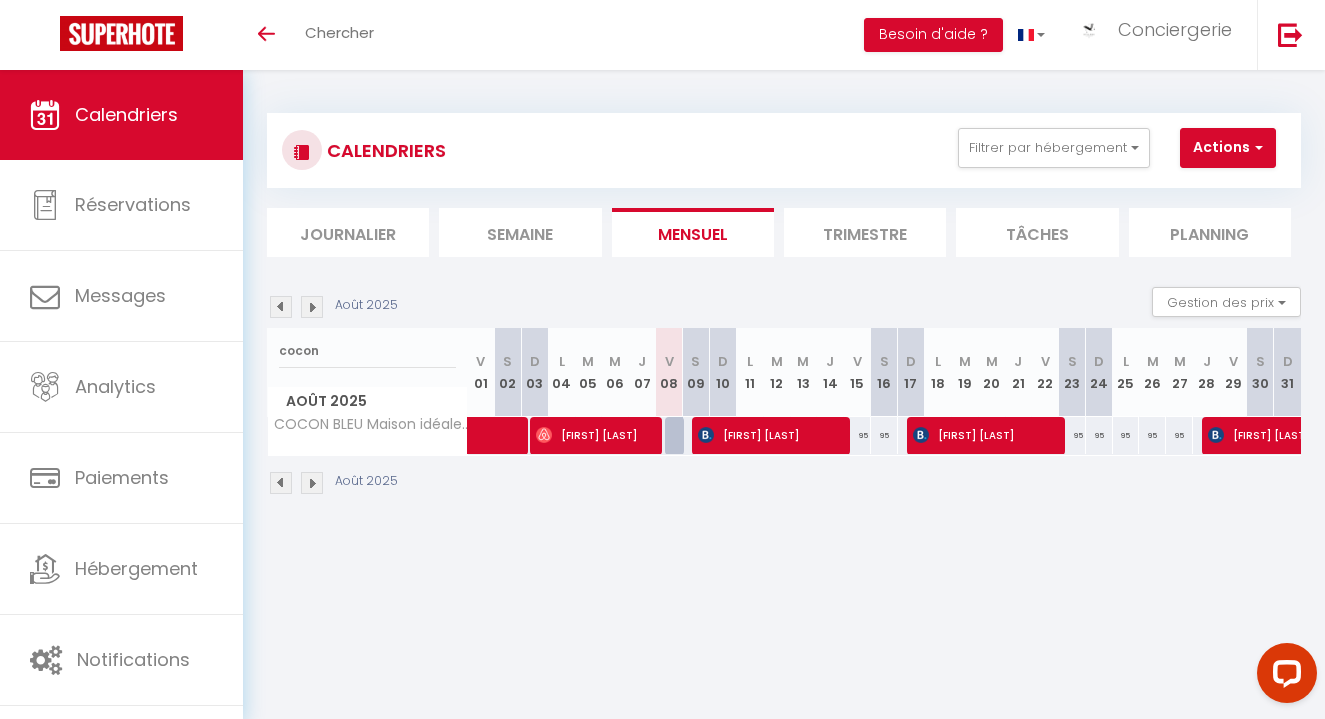 click at bounding box center (312, 307) 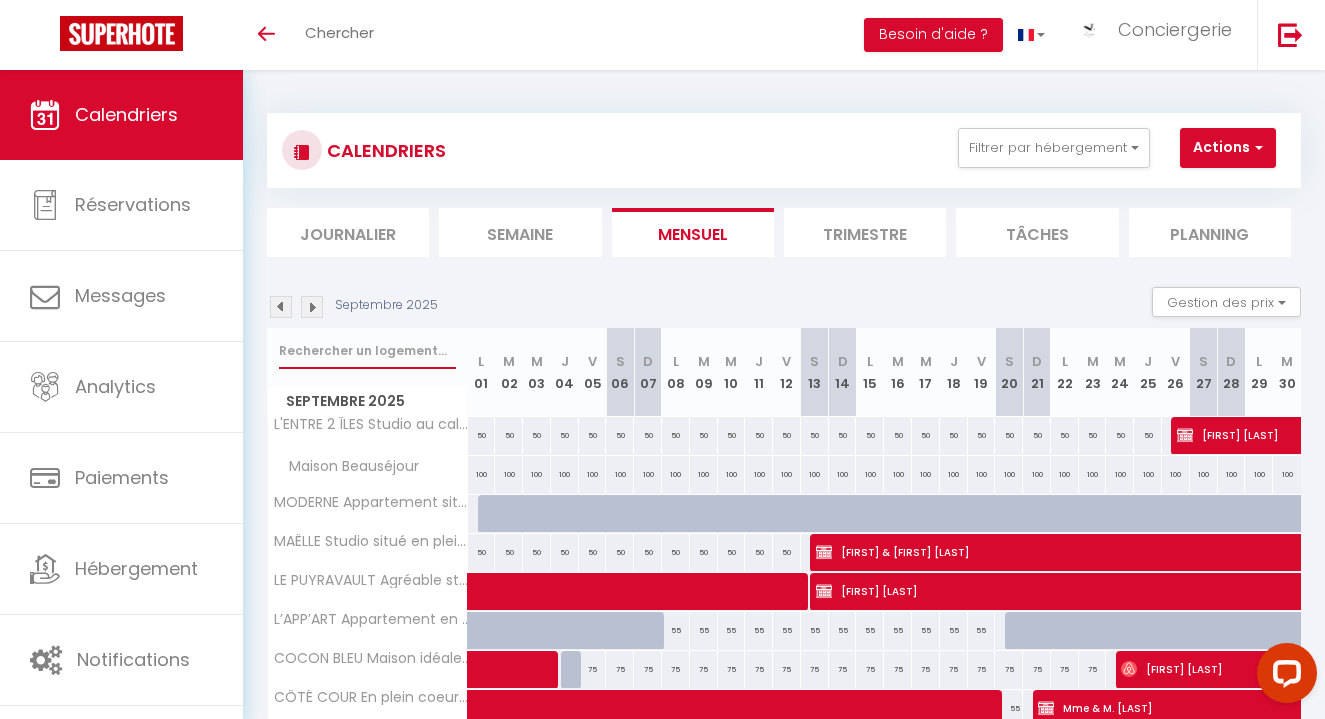 click at bounding box center (367, 351) 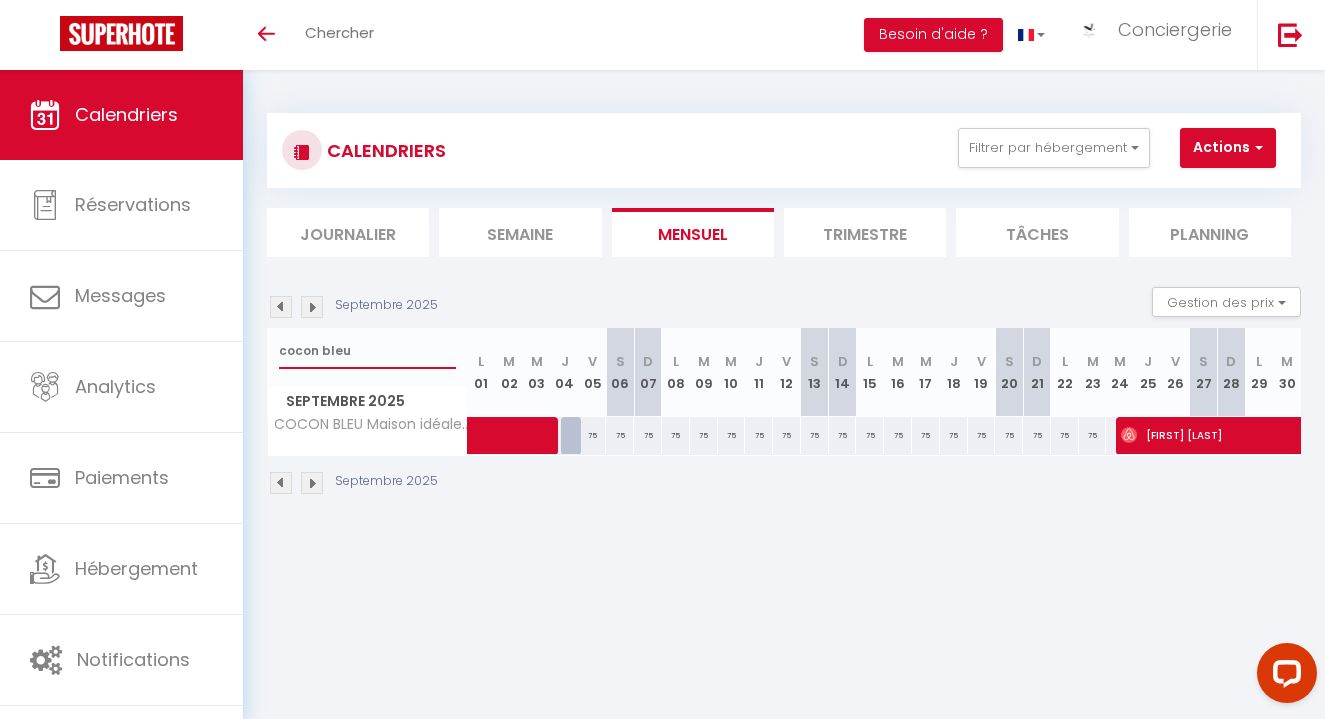 type on "cocon bleu" 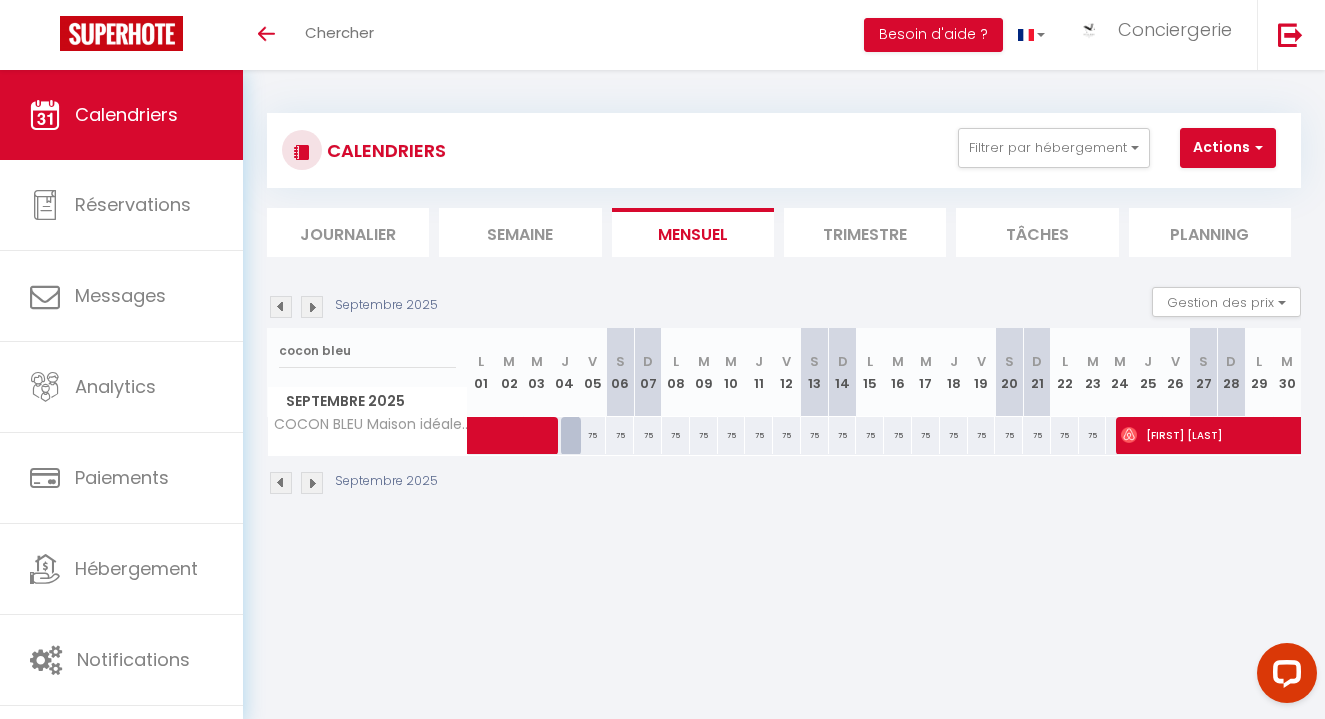 click at bounding box center (281, 307) 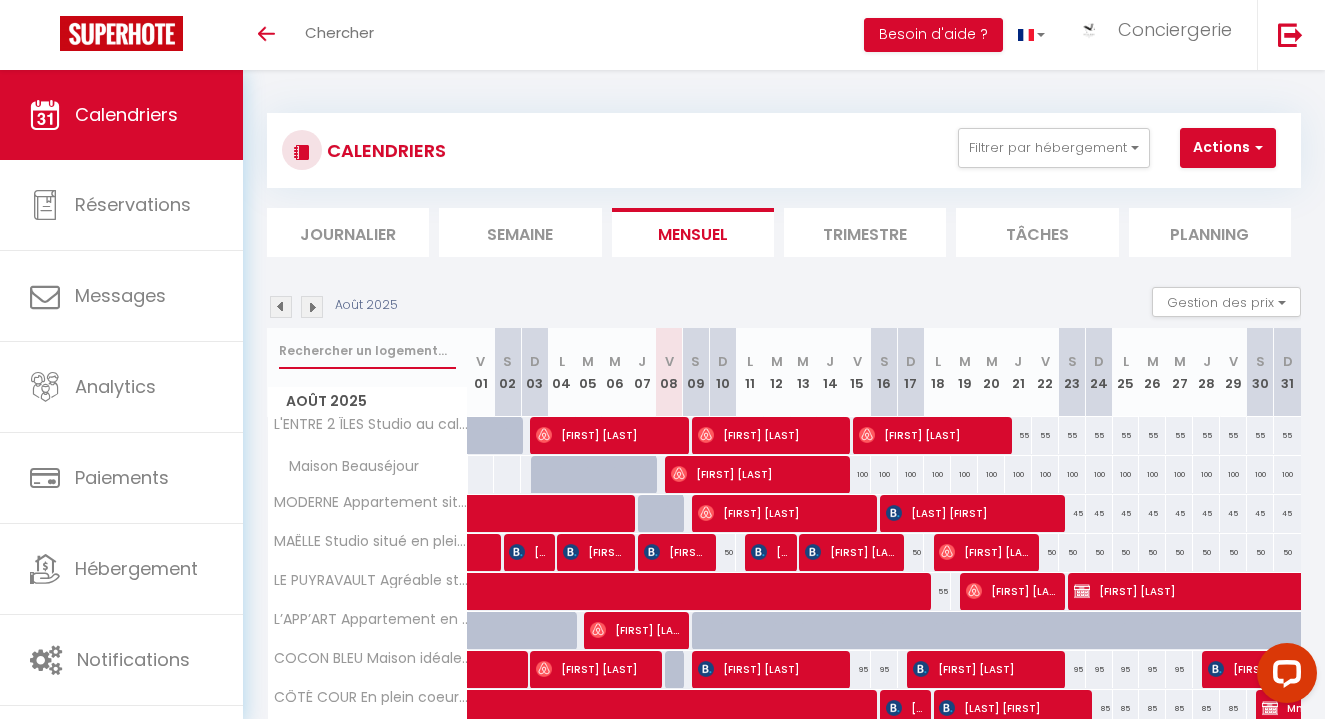 click at bounding box center (367, 351) 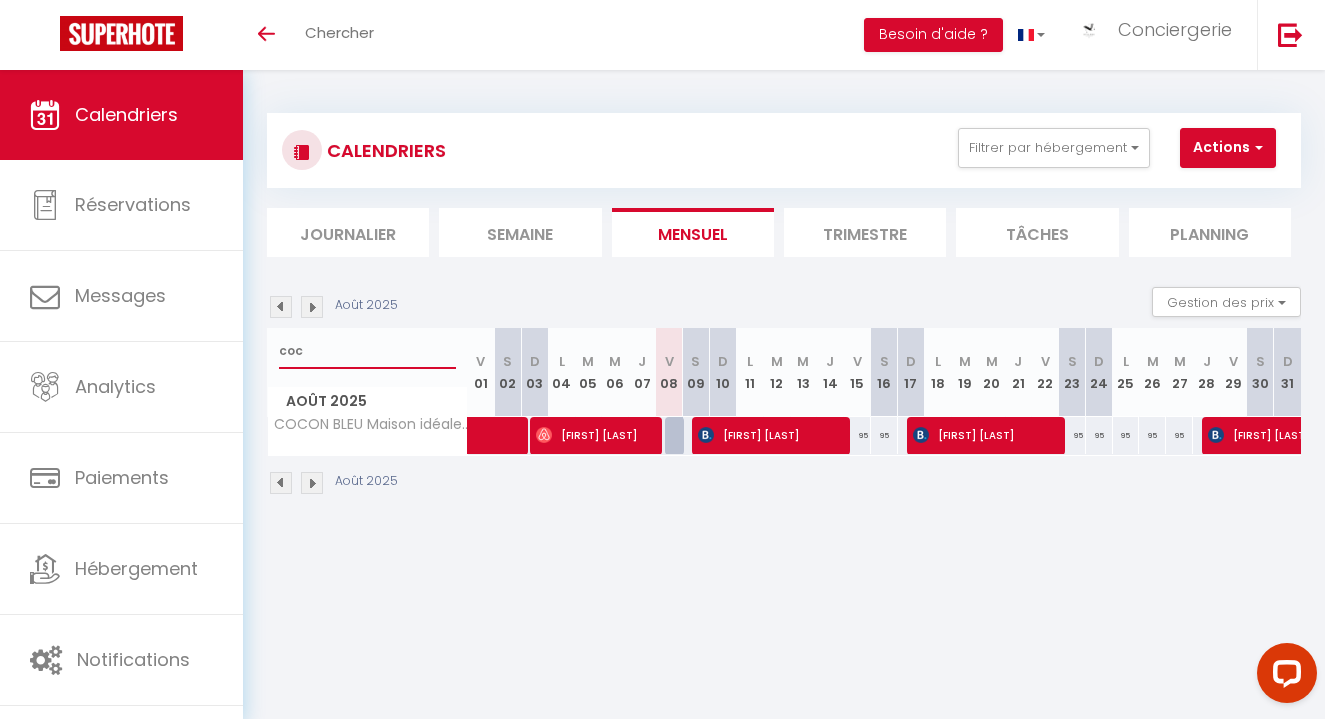 type on "coc" 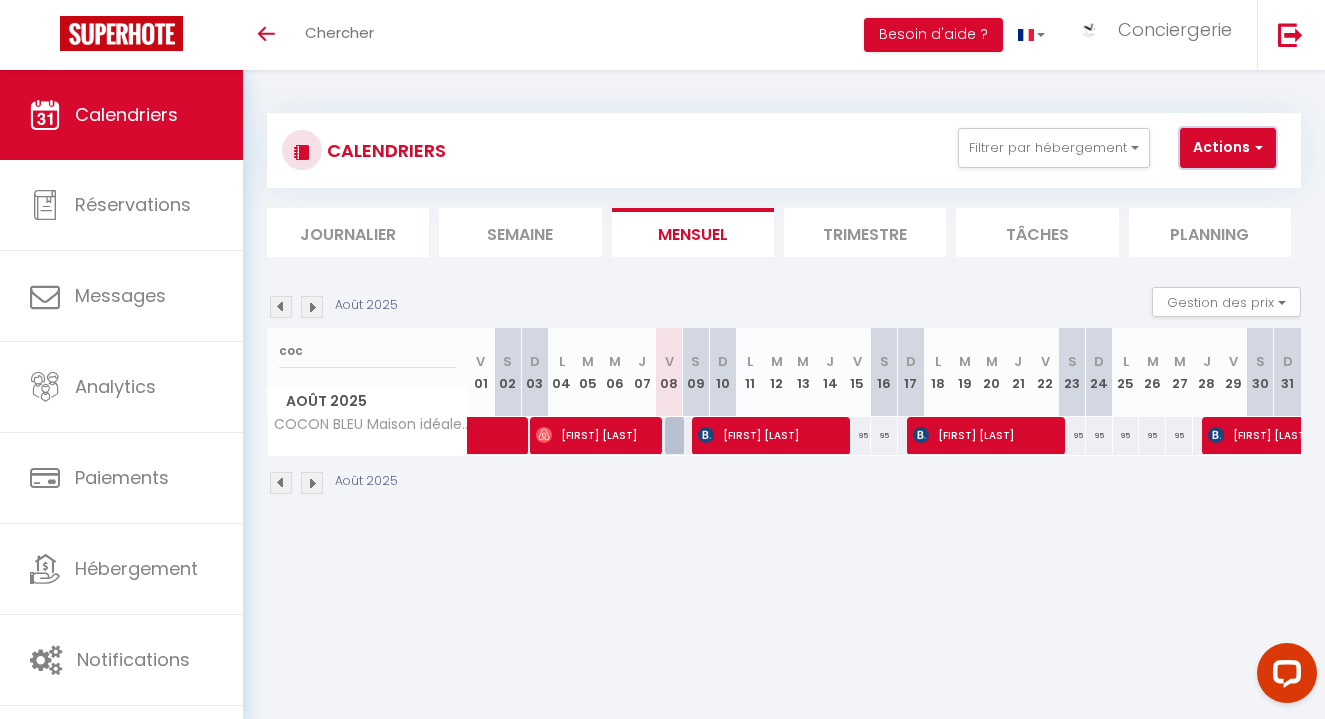click on "Actions" at bounding box center (1228, 148) 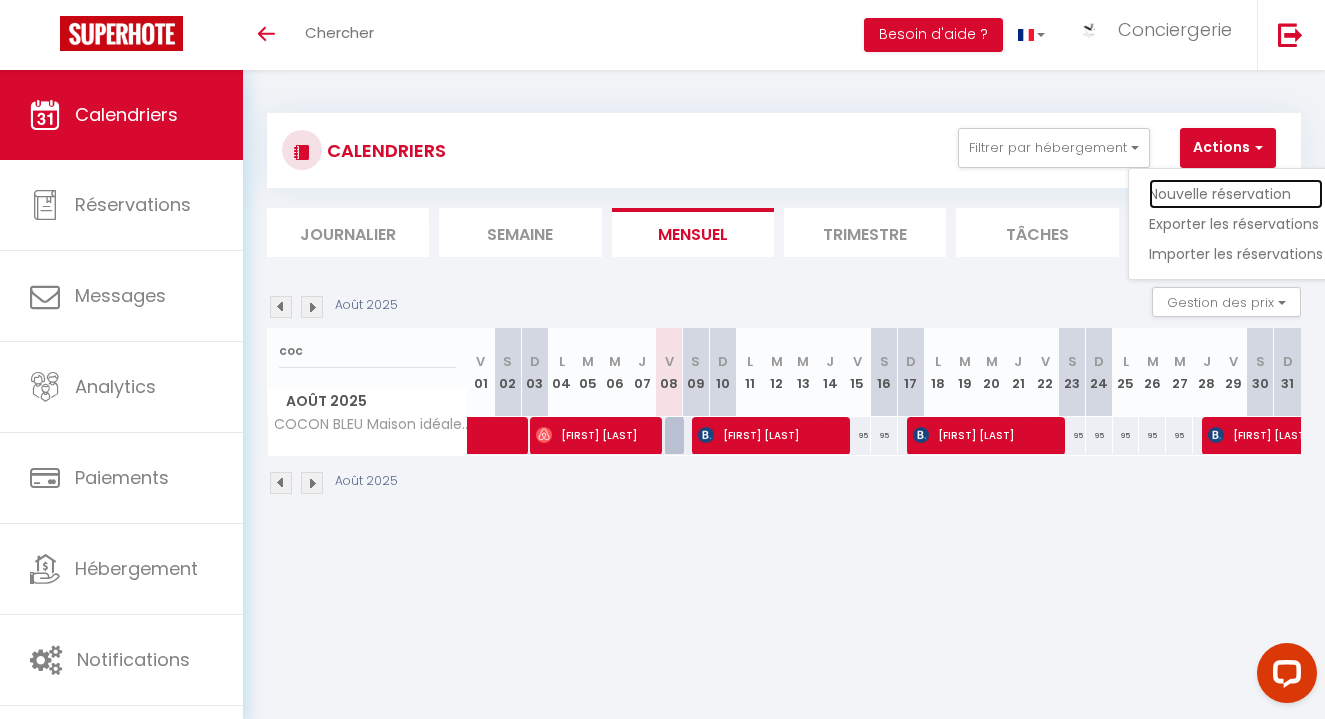 click on "Nouvelle réservation" at bounding box center (1236, 194) 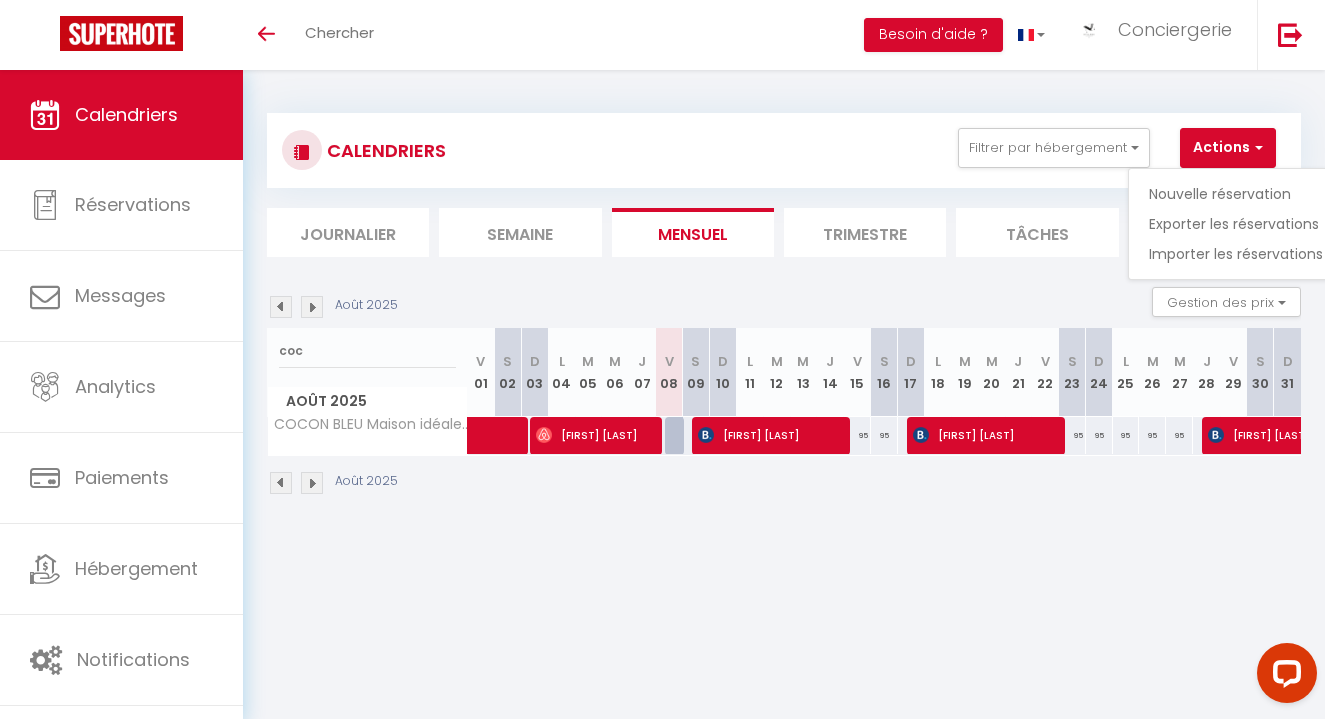select 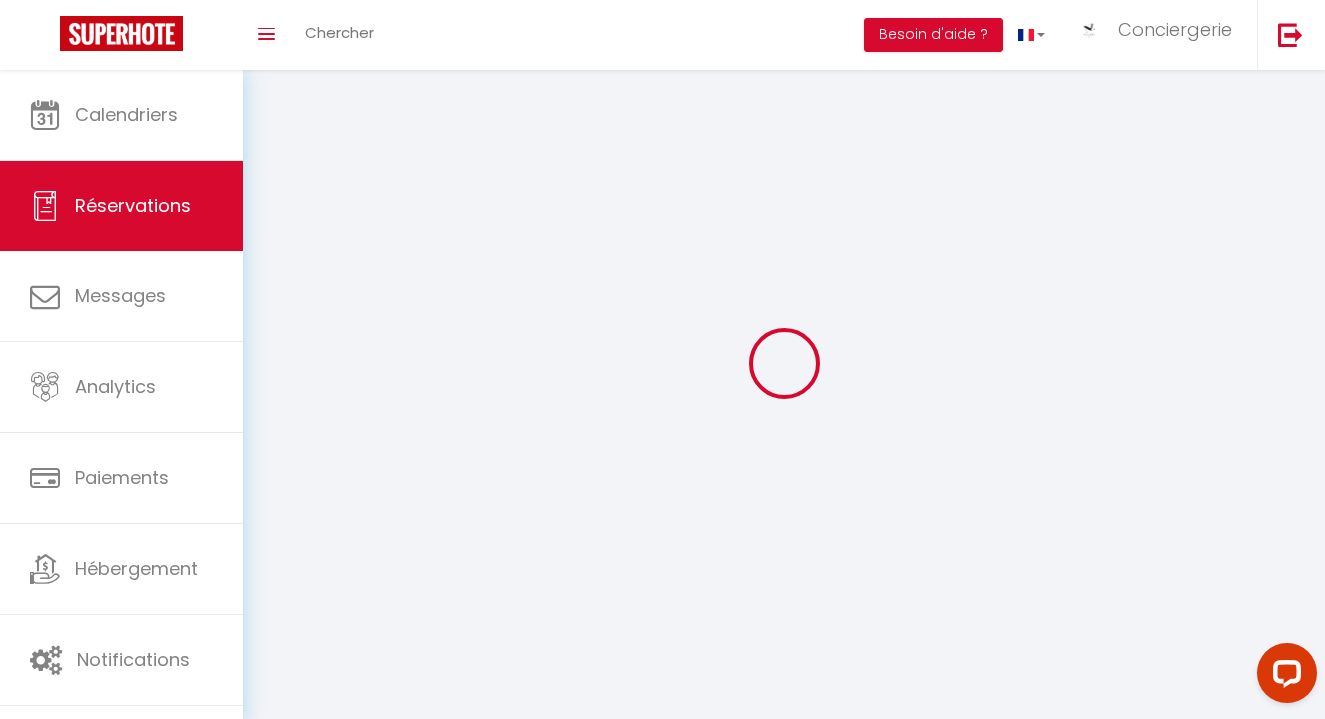 select 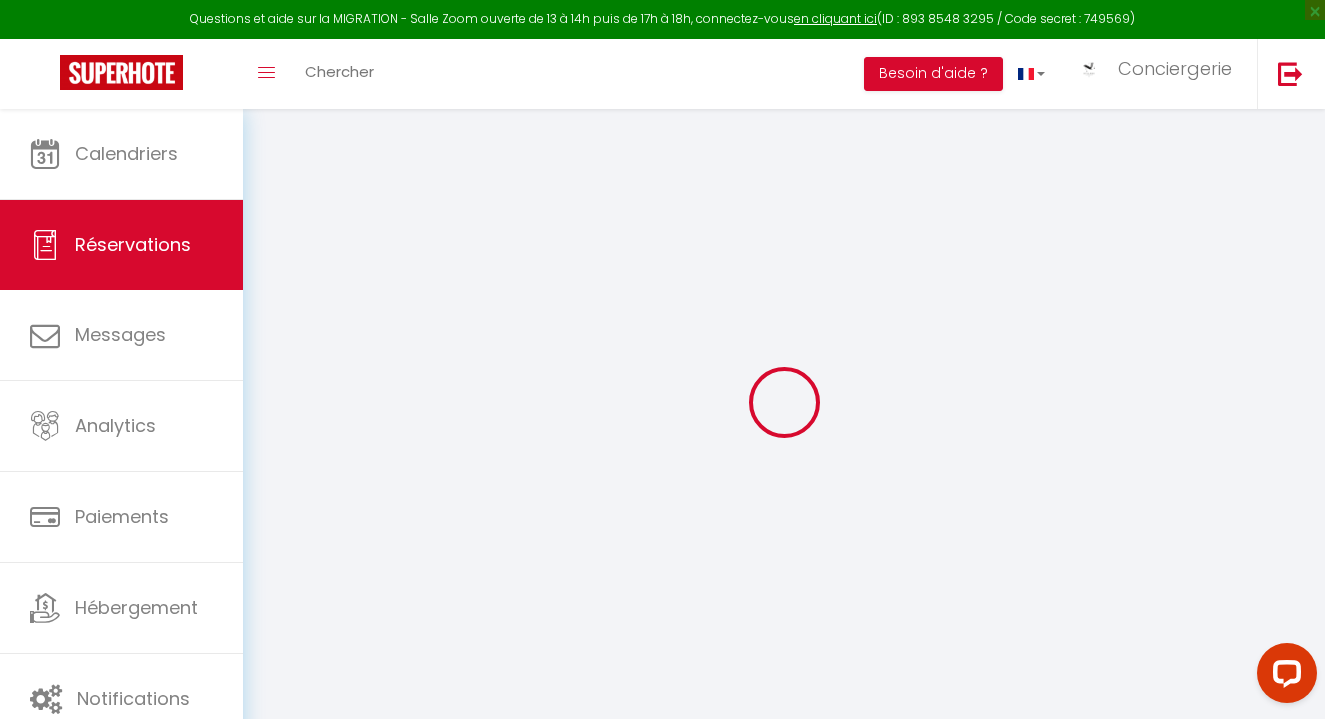 select 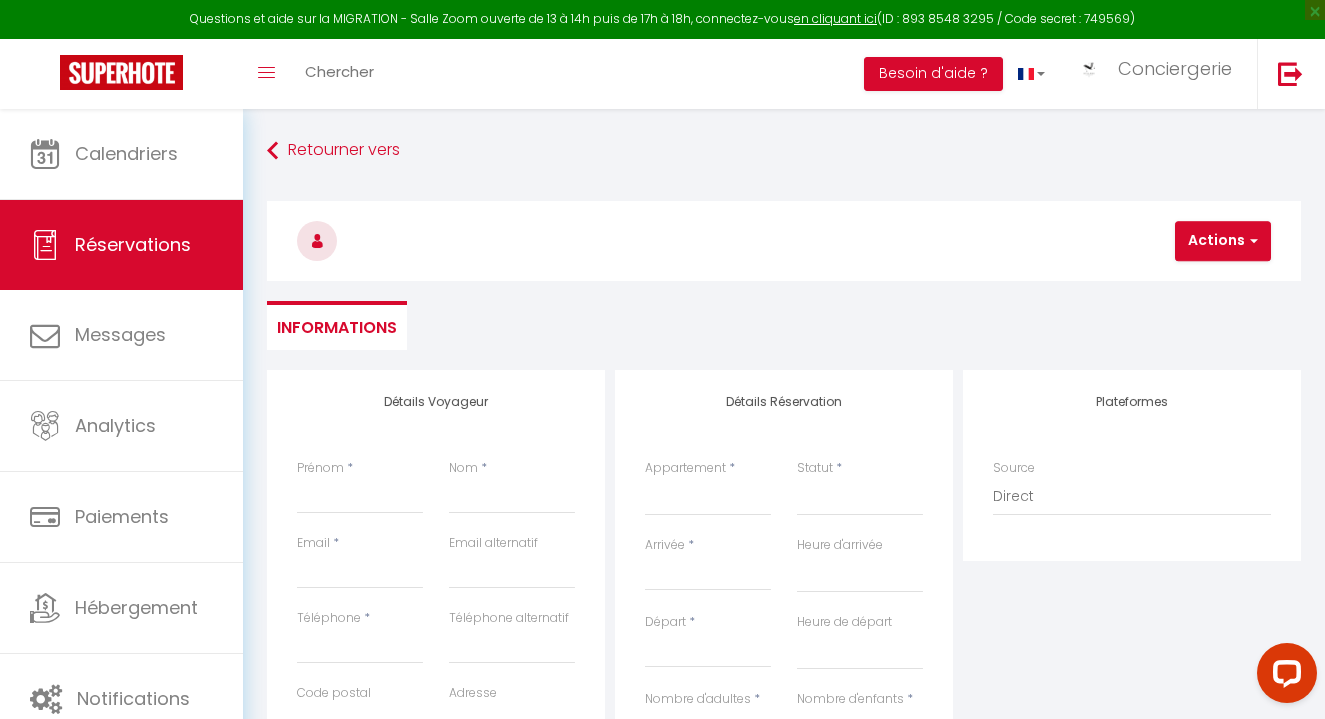 select 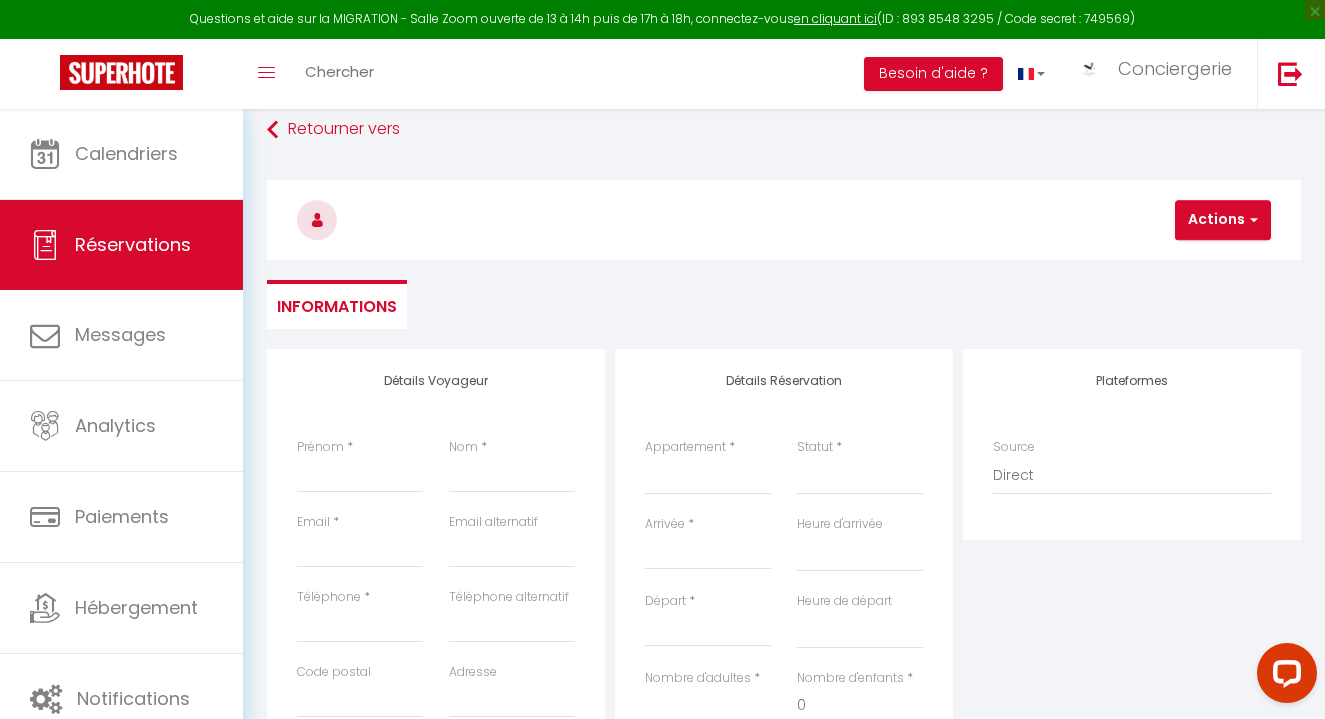 scroll, scrollTop: 141, scrollLeft: 0, axis: vertical 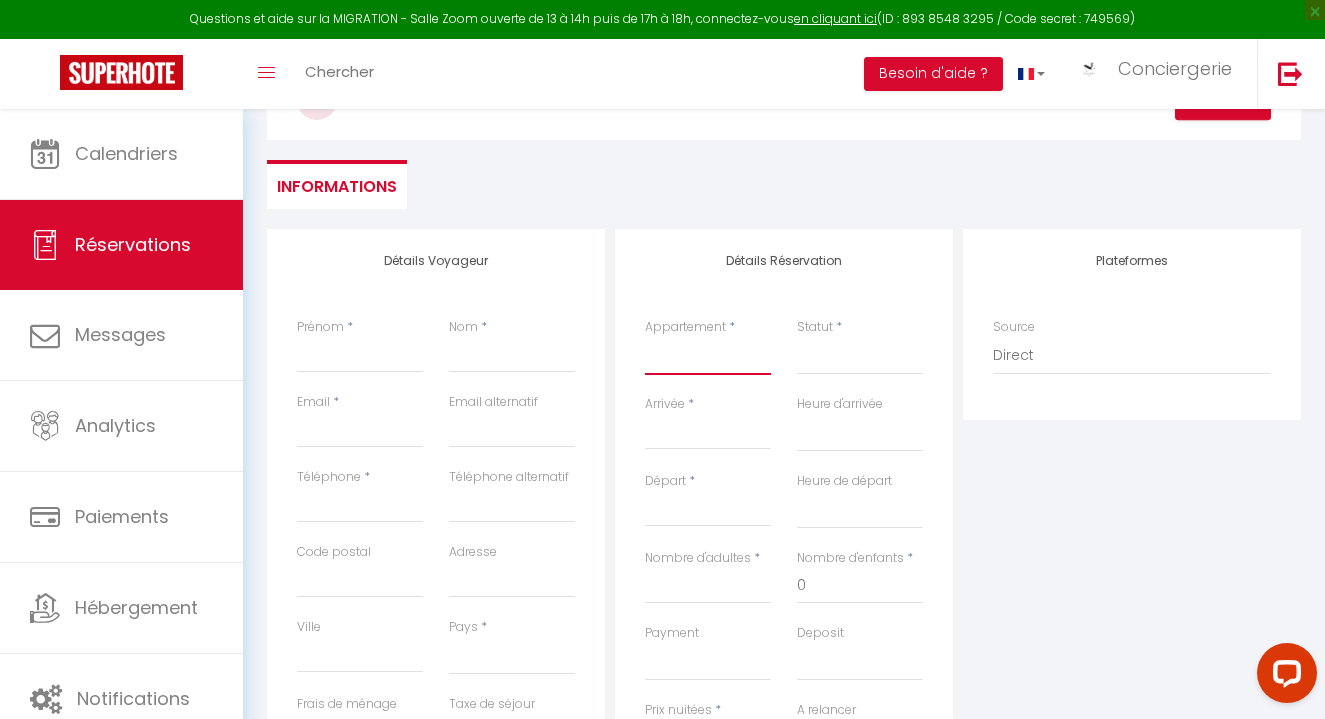 click on "L'ENTRE 2 ÎLES Studio au calme avec parking MODERNE Appartement situé en plein centre-ville MAËLLE Studio situé en plein centre-ville LE PUYRAVAULT Agréable studio situé en plein coeur de ville L’APP’ART Appartement en plein centre-ville COCON BLEU Maison idéalement située avec jardin CÔTÉ COUR En plein coeur de ville et proche des thermes L'ESCALE D'AUDRY Appartement avec cour situé en plein coeur de ville AU PHIL DE l'EAU Balcon et parking privatif LE REPOS DU MARIN Balcon et parking privatif LE GAMBETTA Proche du centre-ville et des thermes LA CORDERIE Appartement sur le Quai aux Vivres L'AUTHENTIQUE 1 En rez-de-chaussée face aux Thermes L'AUTHENTIQUE 2 Studio en centre-ville et face aux Thermes L'AUTHENTIQUE 3 En centre-ville face aux Thermes L'AUTHENTIQUE 4 Situé en centre-ville face aux Thermes L'AUTHENTIQUE 5 Situé en centre-ville face aux Thermes LA SALAMANDRE Appartement avec terrasse sur les toits L'ALBATROS Appartement situé en plein coeur de ville RFT CLERCX RFT PHILIPPE" at bounding box center [708, 356] 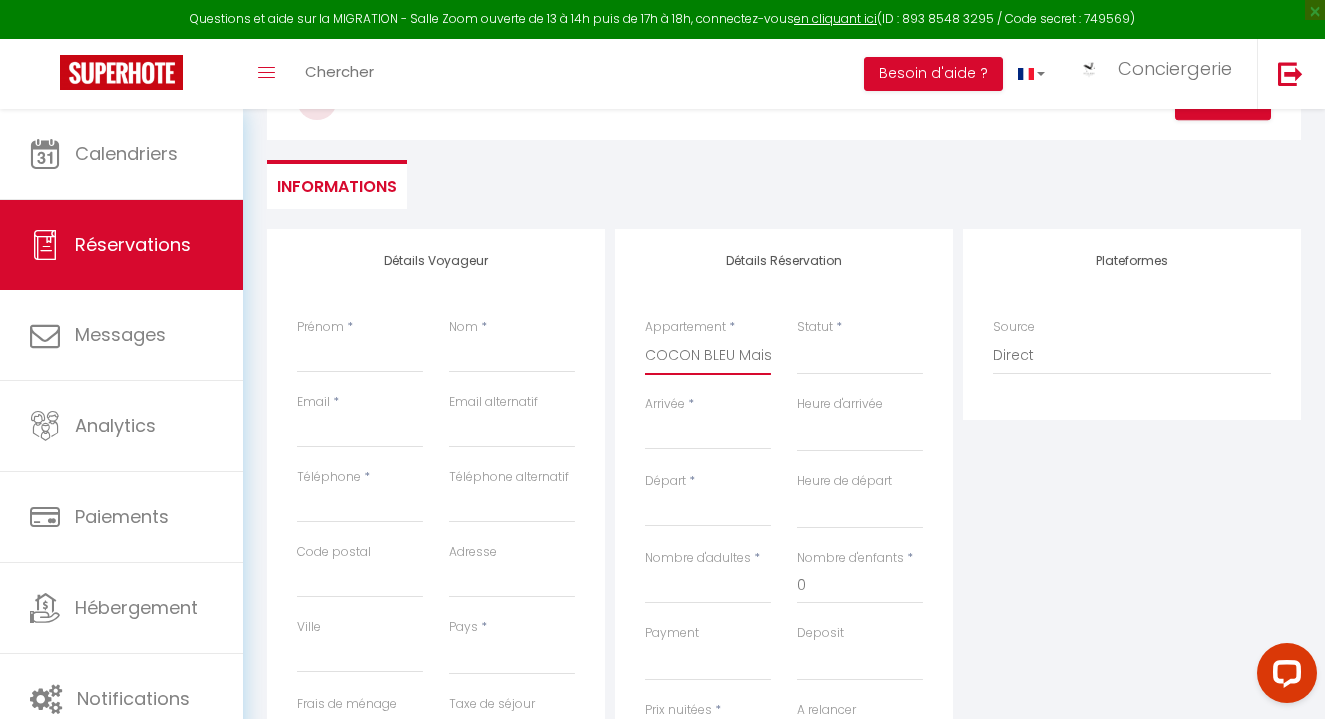 select 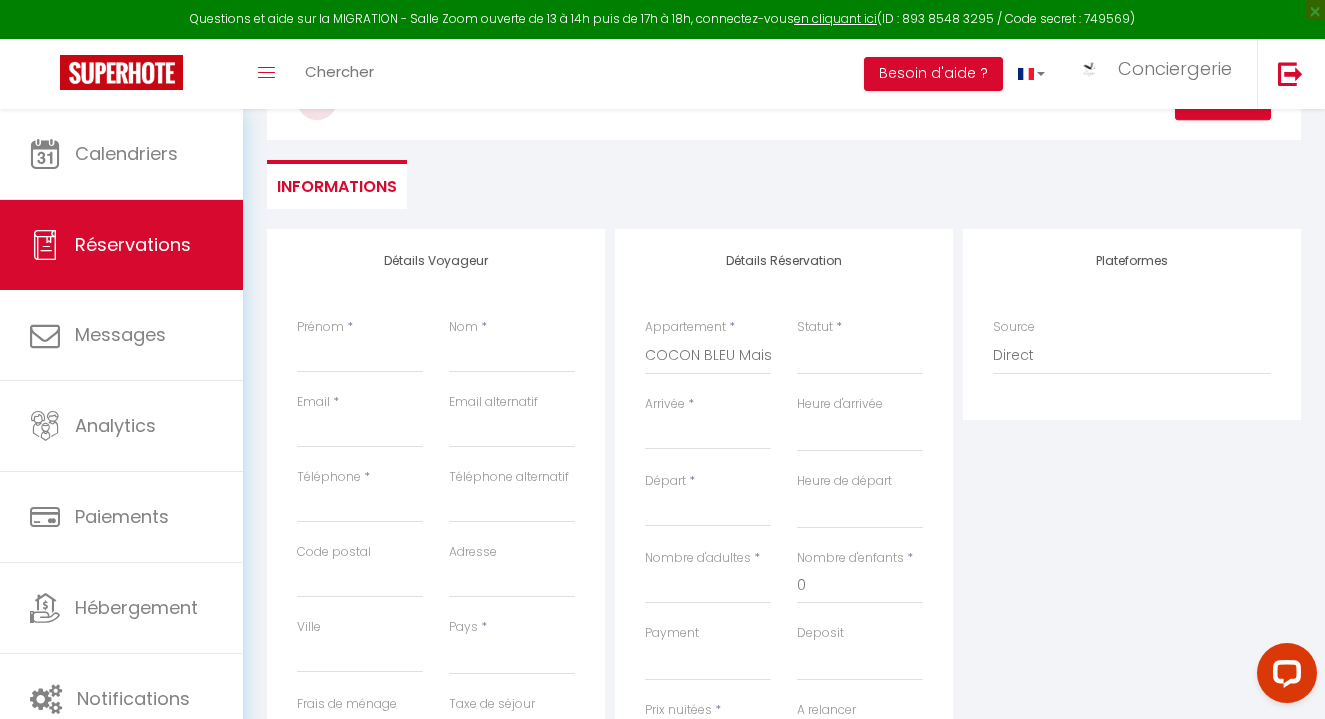 click on "Détails Réservation    Appartement   *     L'ENTRE 2 ÎLES Studio au calme avec parking MODERNE Appartement situé en plein centre-ville MAËLLE Studio situé en plein centre-ville LE PUYRAVAULT Agréable studio situé en plein coeur de ville L’APP’ART Appartement en plein centre-ville COCON BLEU Maison idéalement située avec jardin CÔTÉ COUR En plein coeur de ville et proche des thermes L'ESCALE D'AUDRY Appartement avec cour situé en plein coeur de ville AU PHIL DE l'EAU Balcon et parking privatif LE REPOS DU MARIN Balcon et parking privatif LE GAMBETTA Proche du centre-ville et des thermes LA CORDERIE Appartement sur le Quai aux Vivres L'AUTHENTIQUE 1 En rez-de-chaussée face aux Thermes L'AUTHENTIQUE 2 Studio en centre-ville et face aux Thermes L'AUTHENTIQUE 3 En centre-ville face aux Thermes L'AUTHENTIQUE 4 Situé en centre-ville face aux Thermes L'AUTHENTIQUE 5 Situé en centre-ville face aux Thermes LA SALAMANDRE Appartement avec terrasse sur les toits LE FERNEY Jardin et garage privatif" at bounding box center (784, 563) 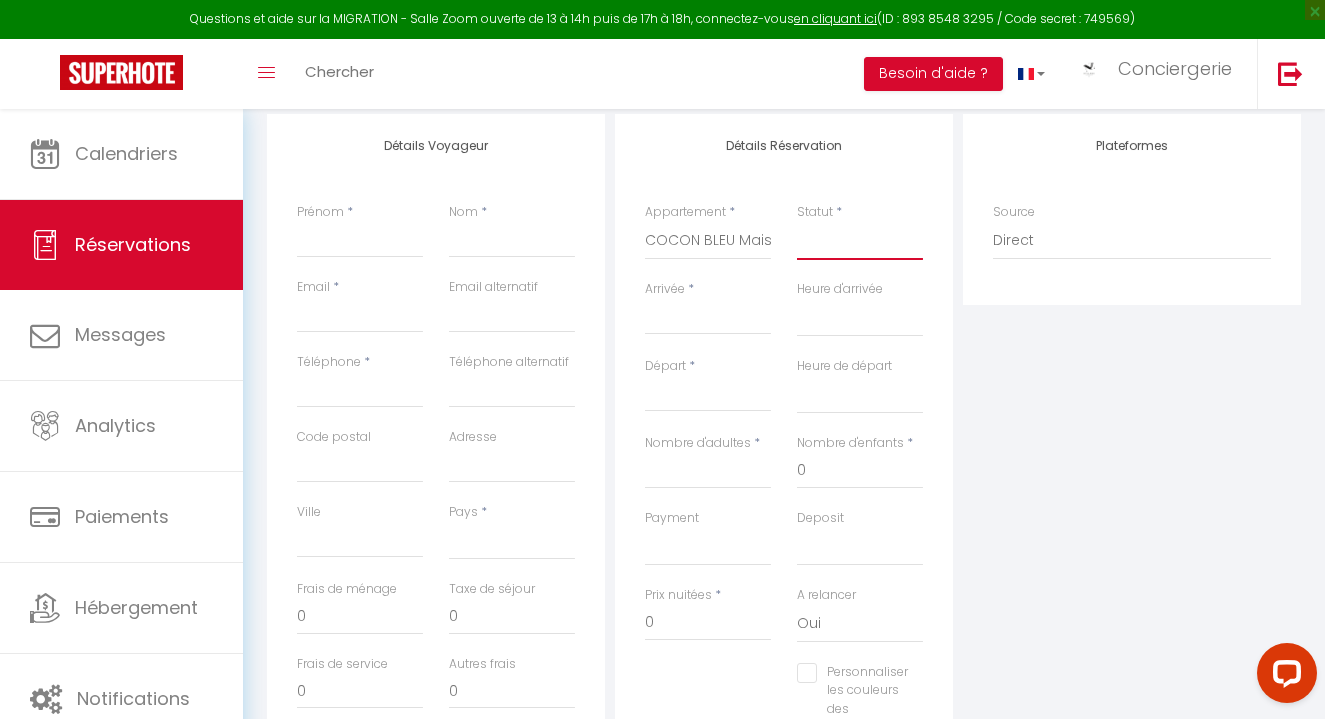 click on "Confirmé Non Confirmé Annulé Annulé par le voyageur No Show Request" at bounding box center [860, 241] 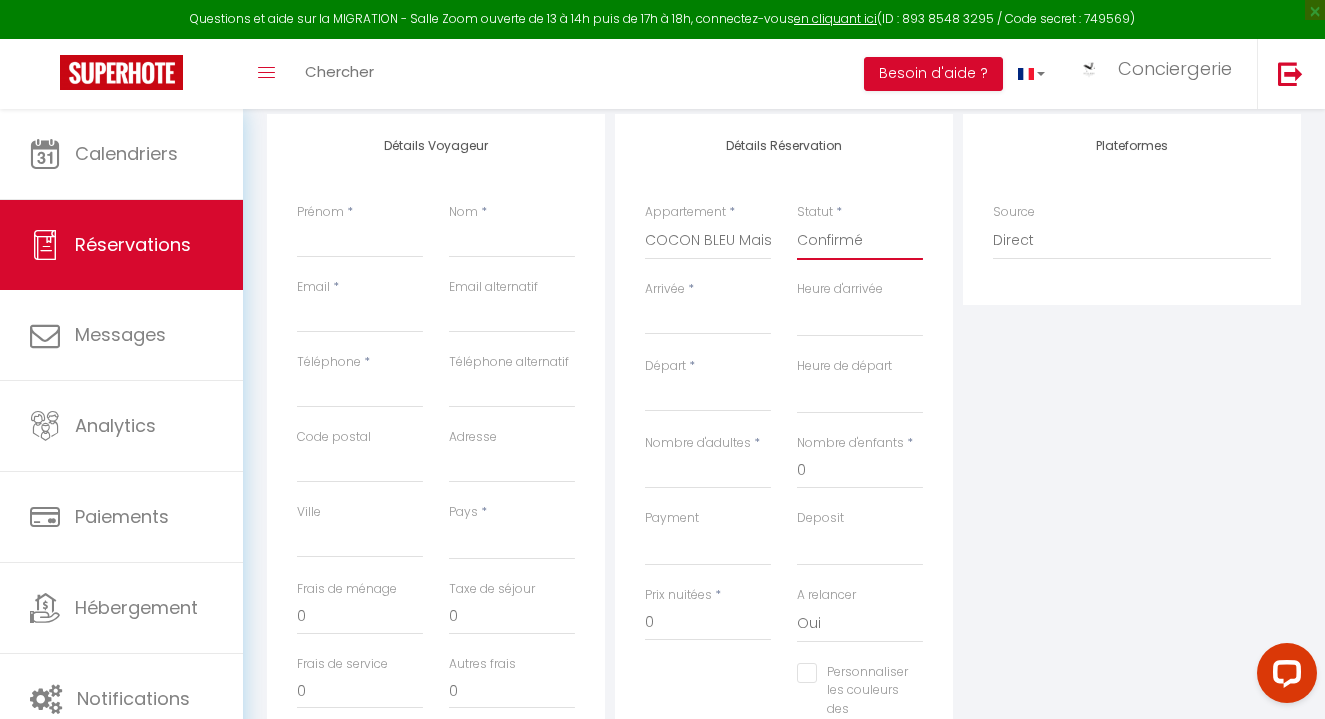 select 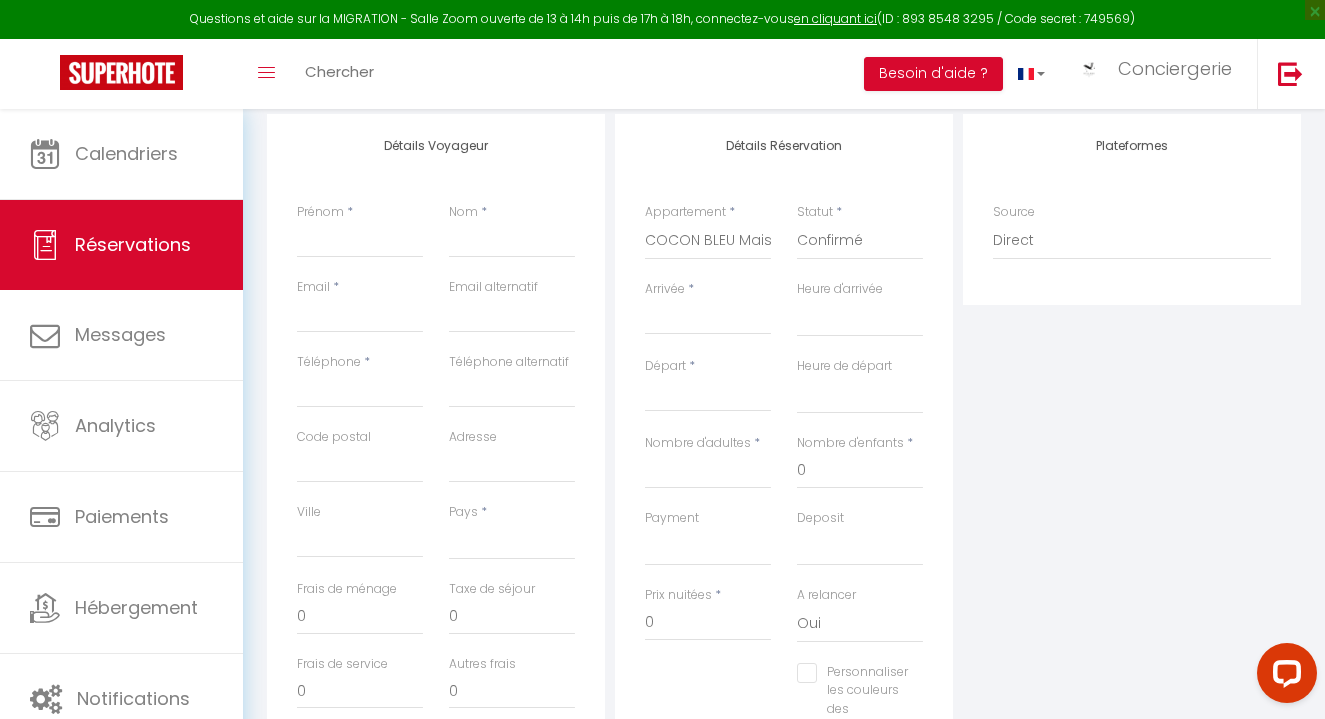 click on "Arrivée" at bounding box center [708, 319] 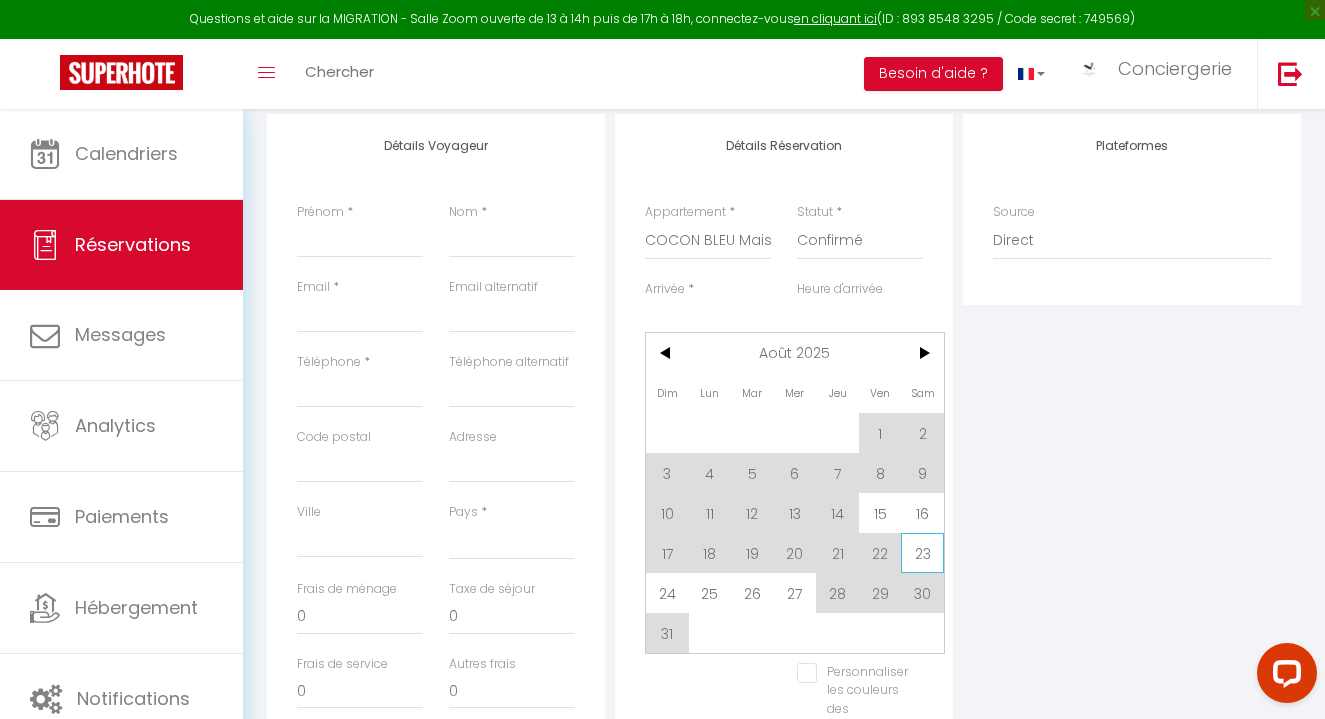 click on "23" at bounding box center [922, 553] 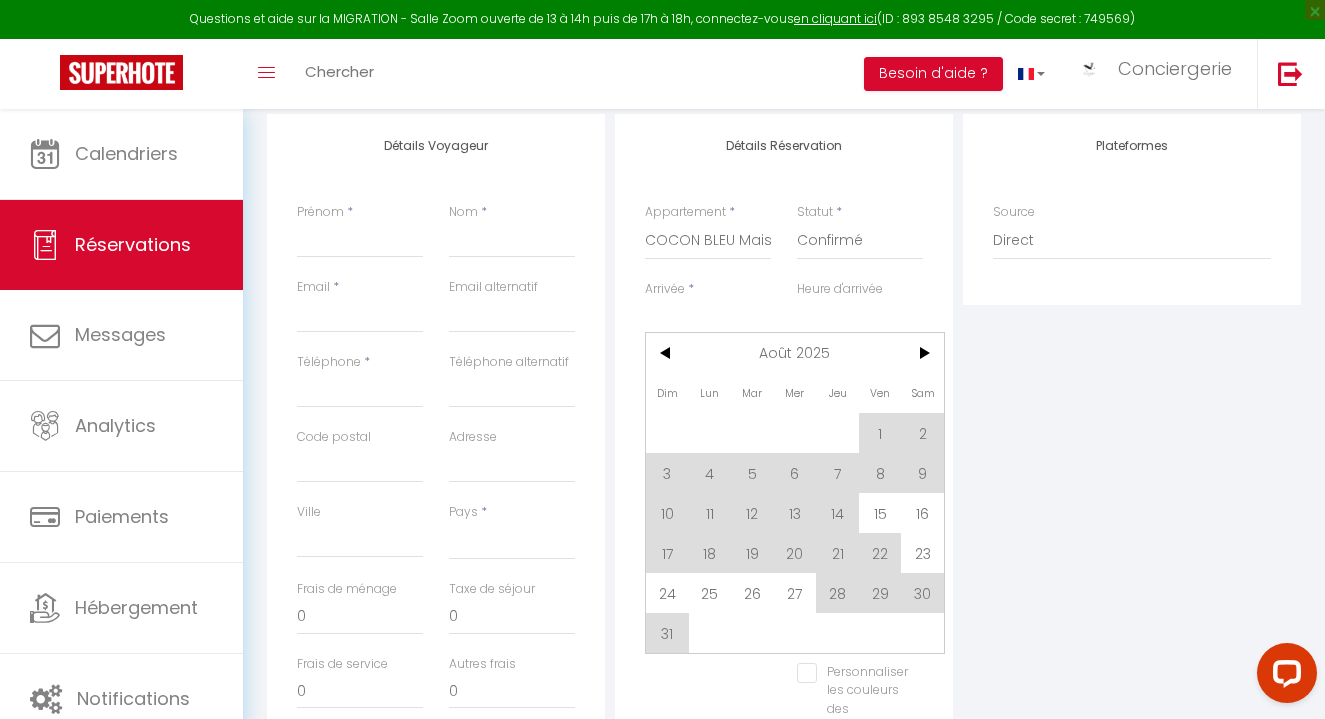 click on "OK   KO" at bounding box center [860, 547] 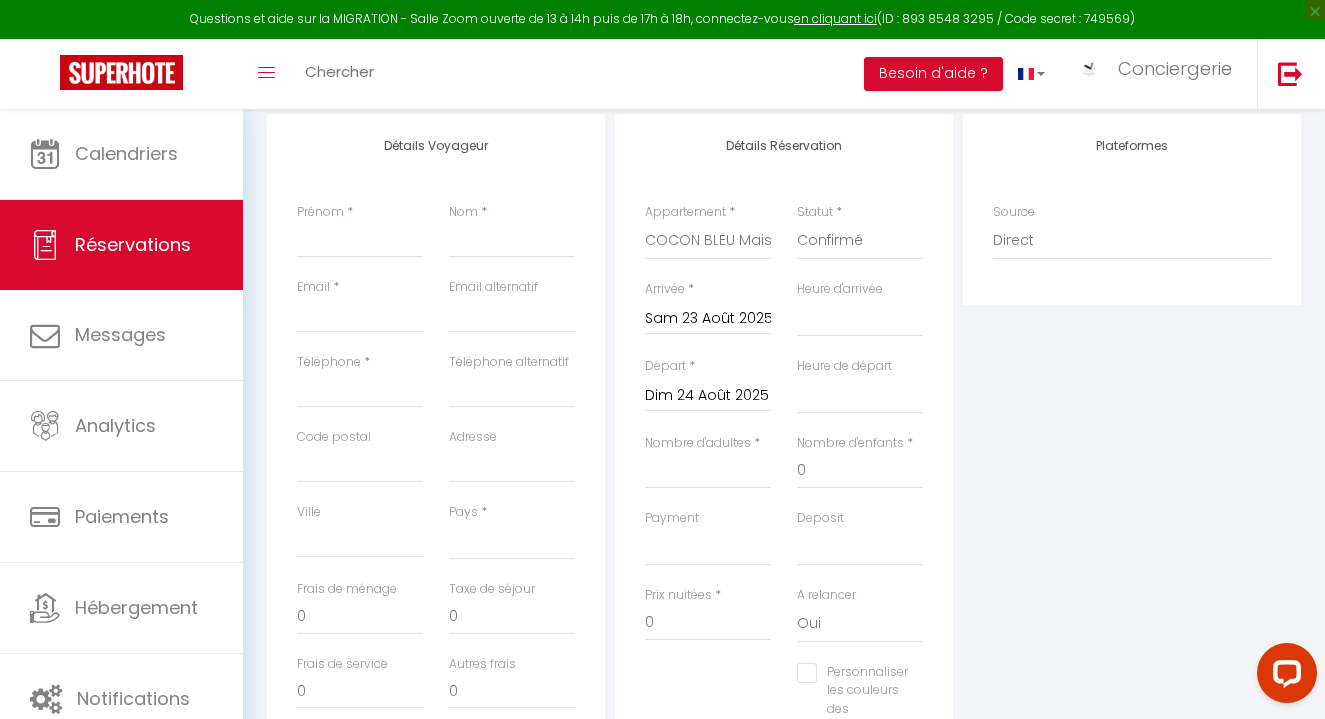 click on "Dim 24 Août 2025" at bounding box center [708, 396] 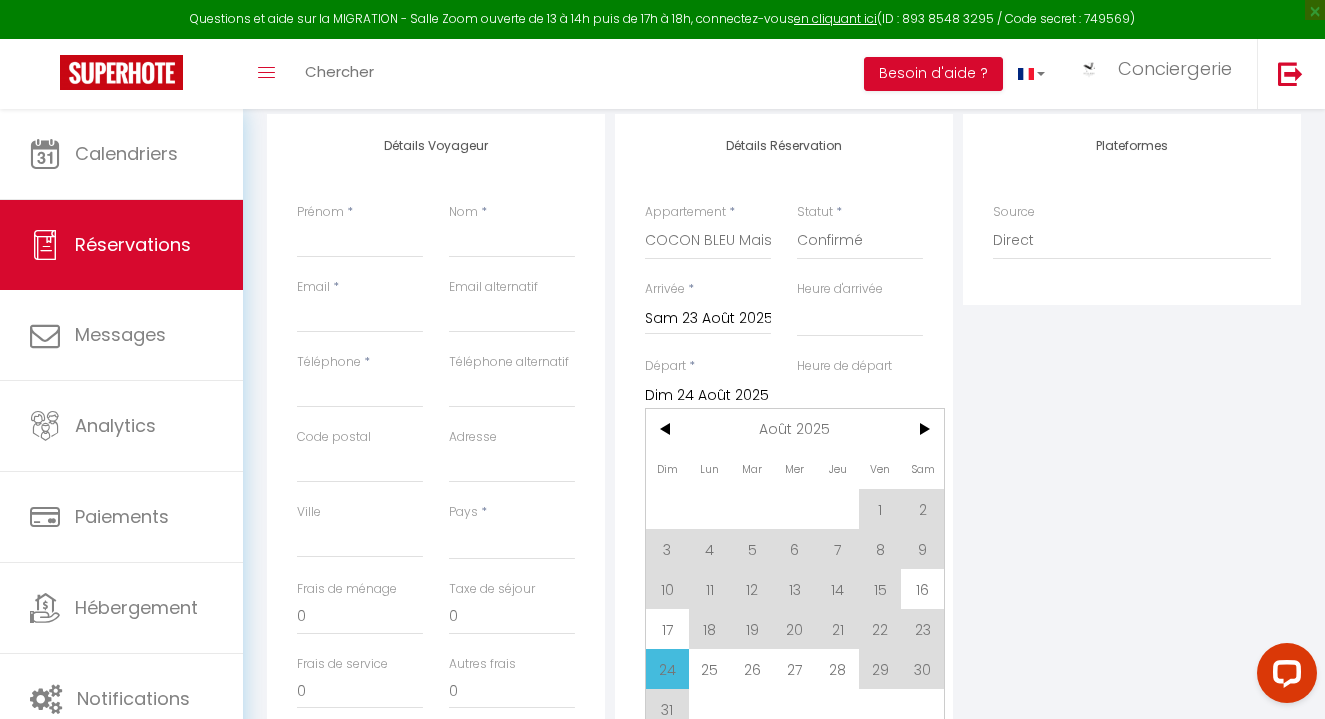 click on "25" at bounding box center [710, 669] 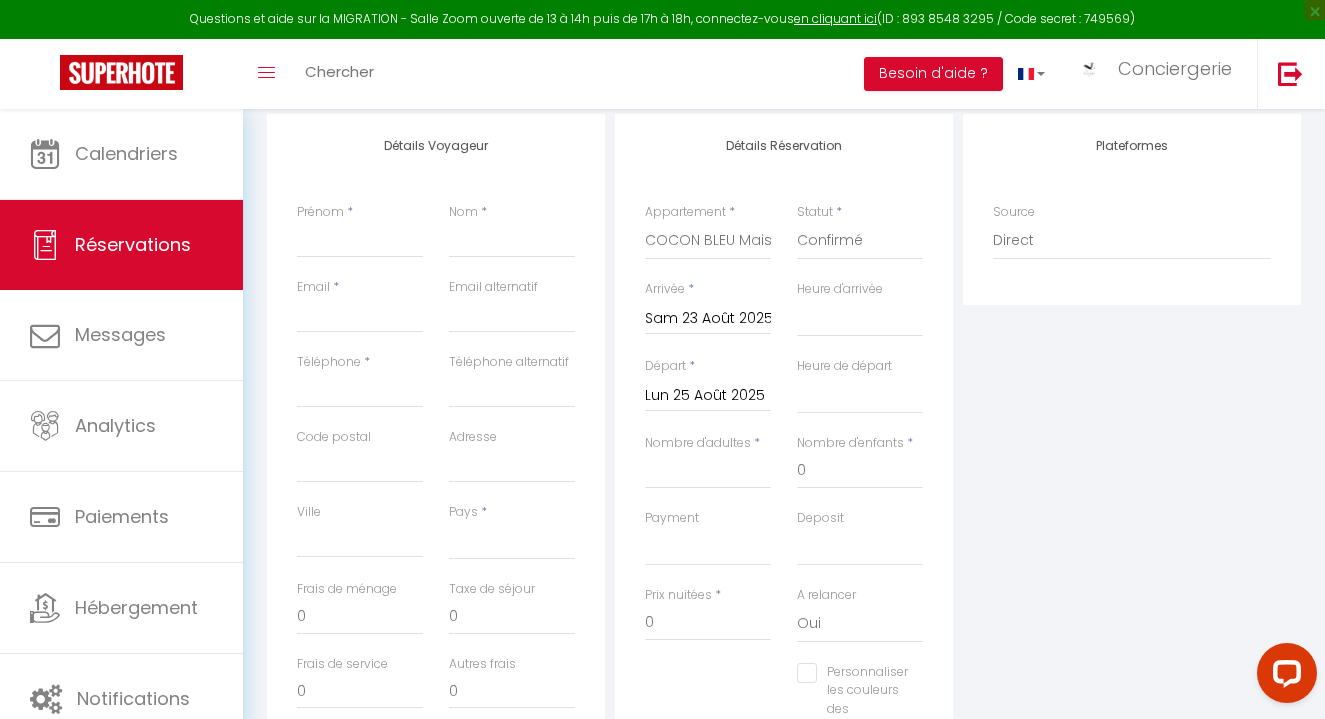 click on "Prix nuitées   *   0" at bounding box center (708, 624) 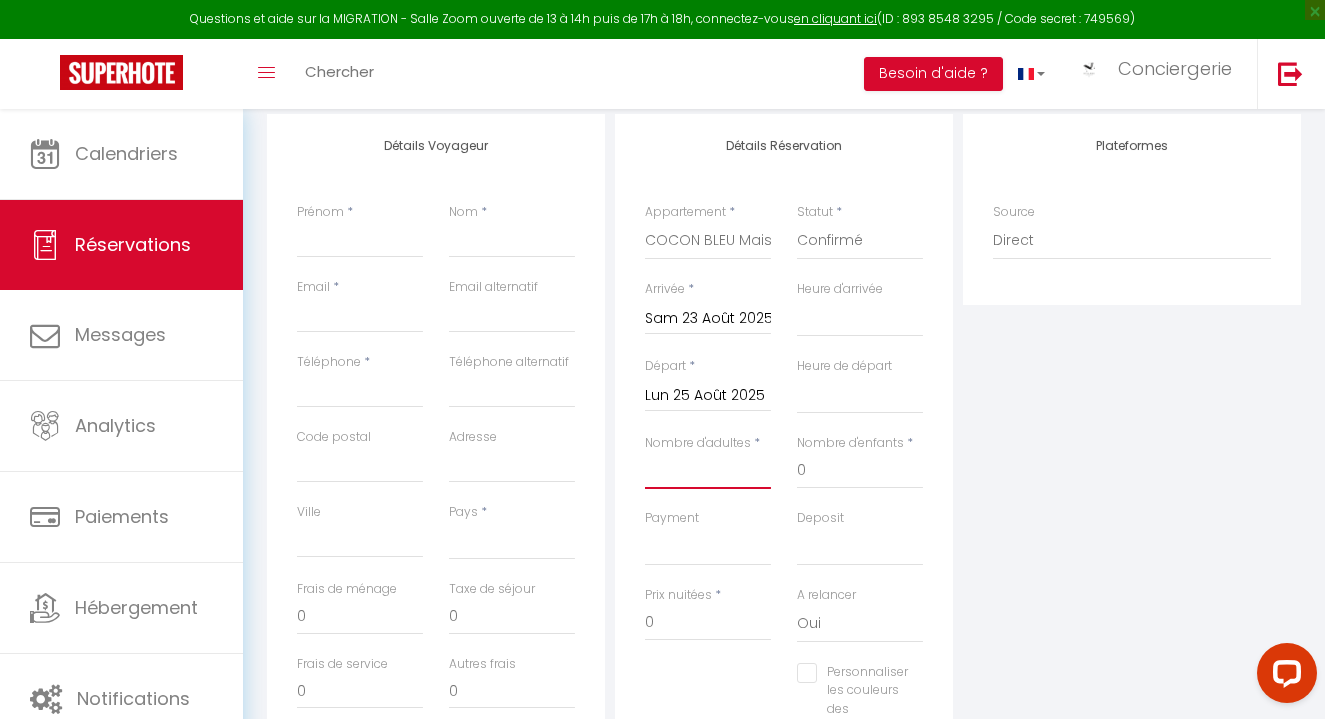click on "Nombre d'adultes" at bounding box center [708, 471] 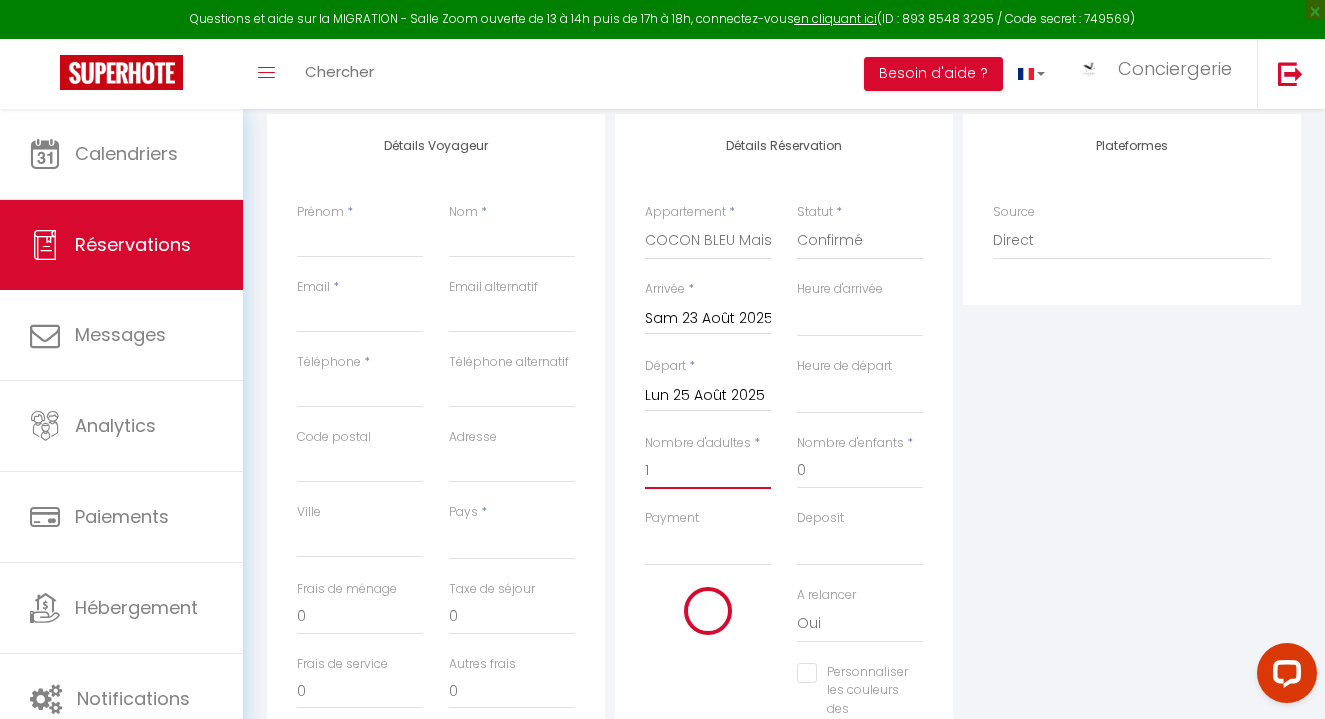 select 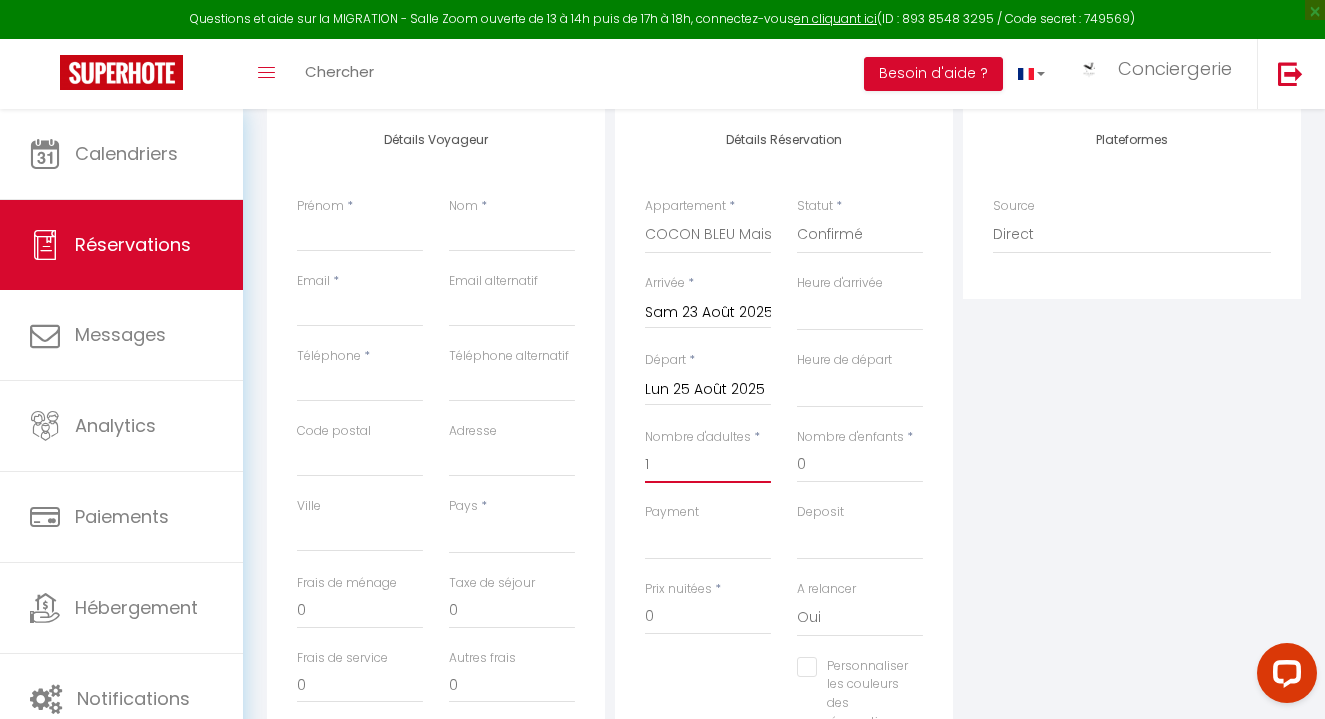 scroll, scrollTop: 109, scrollLeft: 0, axis: vertical 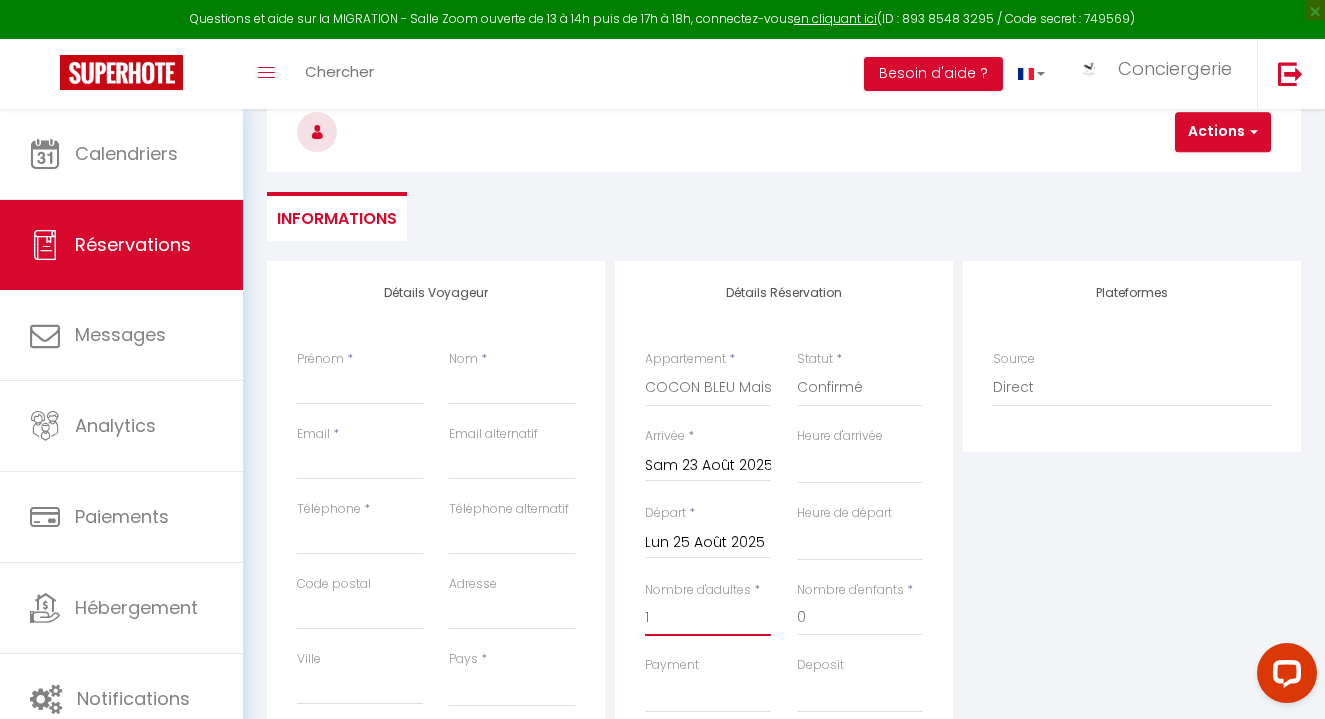 type on "1" 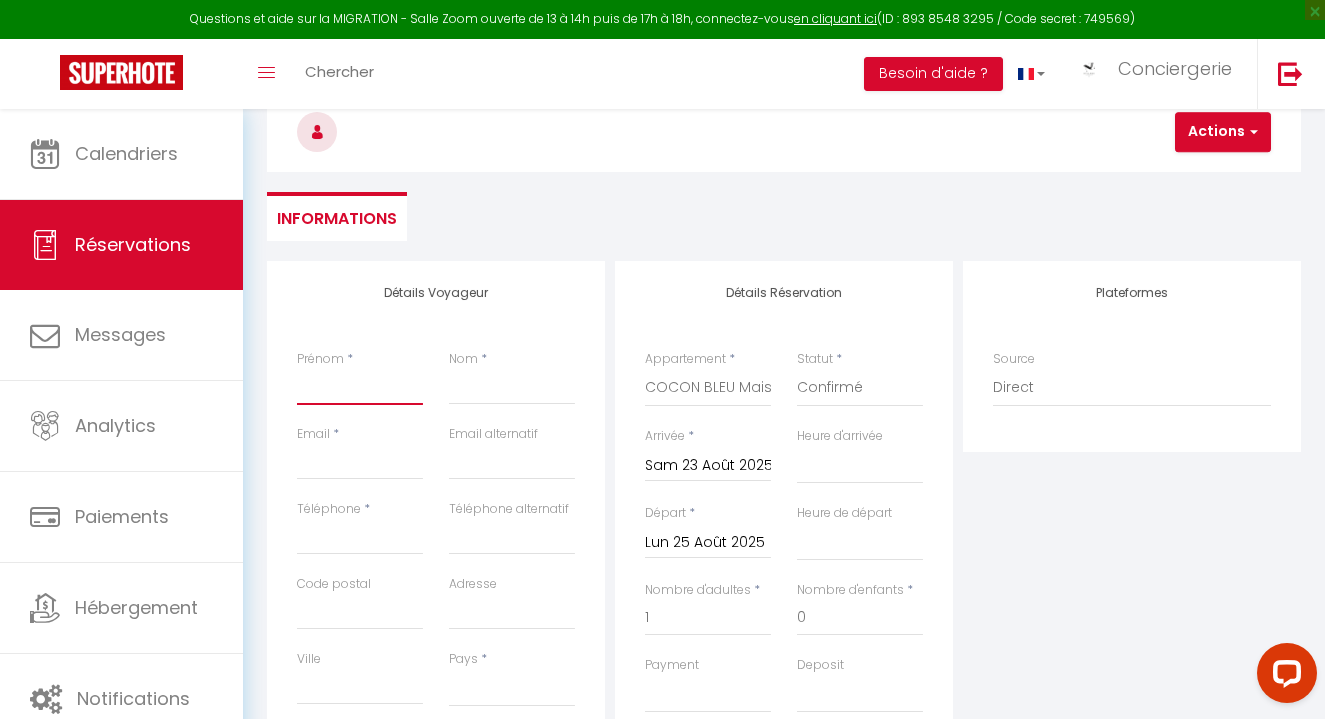 click on "Prénom" at bounding box center (360, 387) 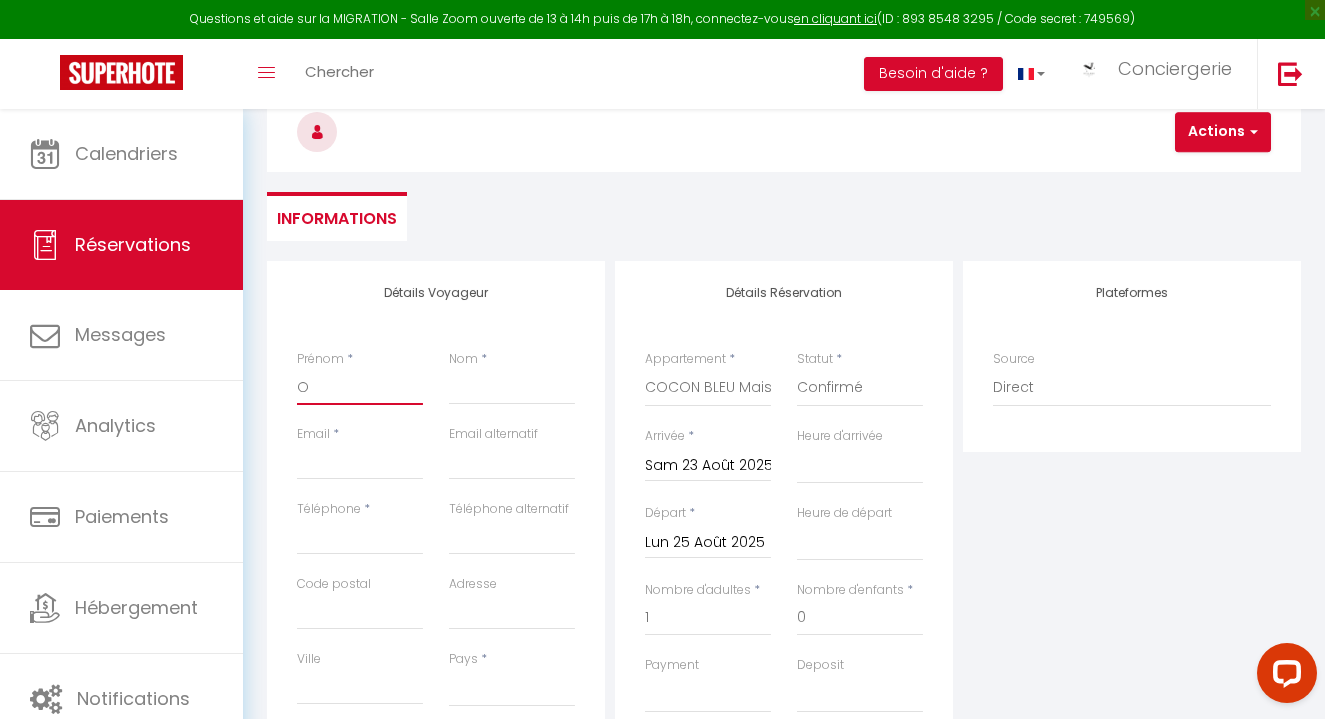 select 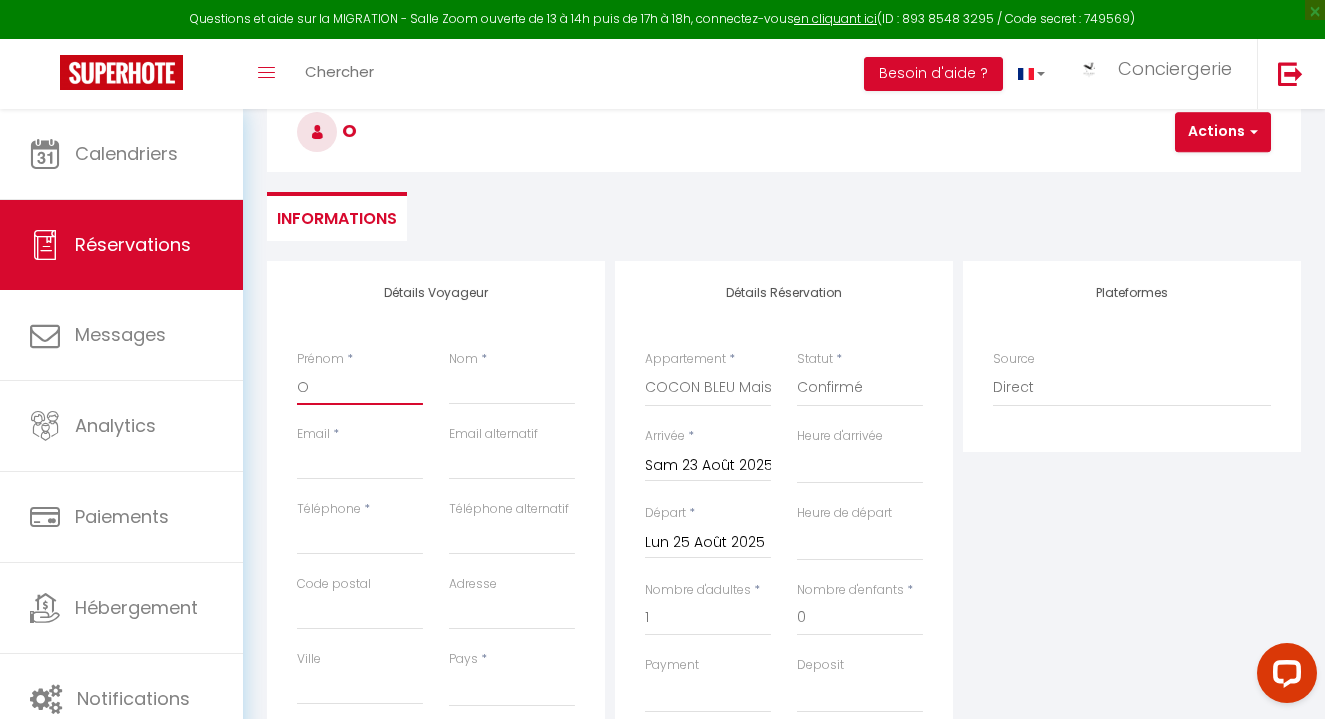 type on "Oc" 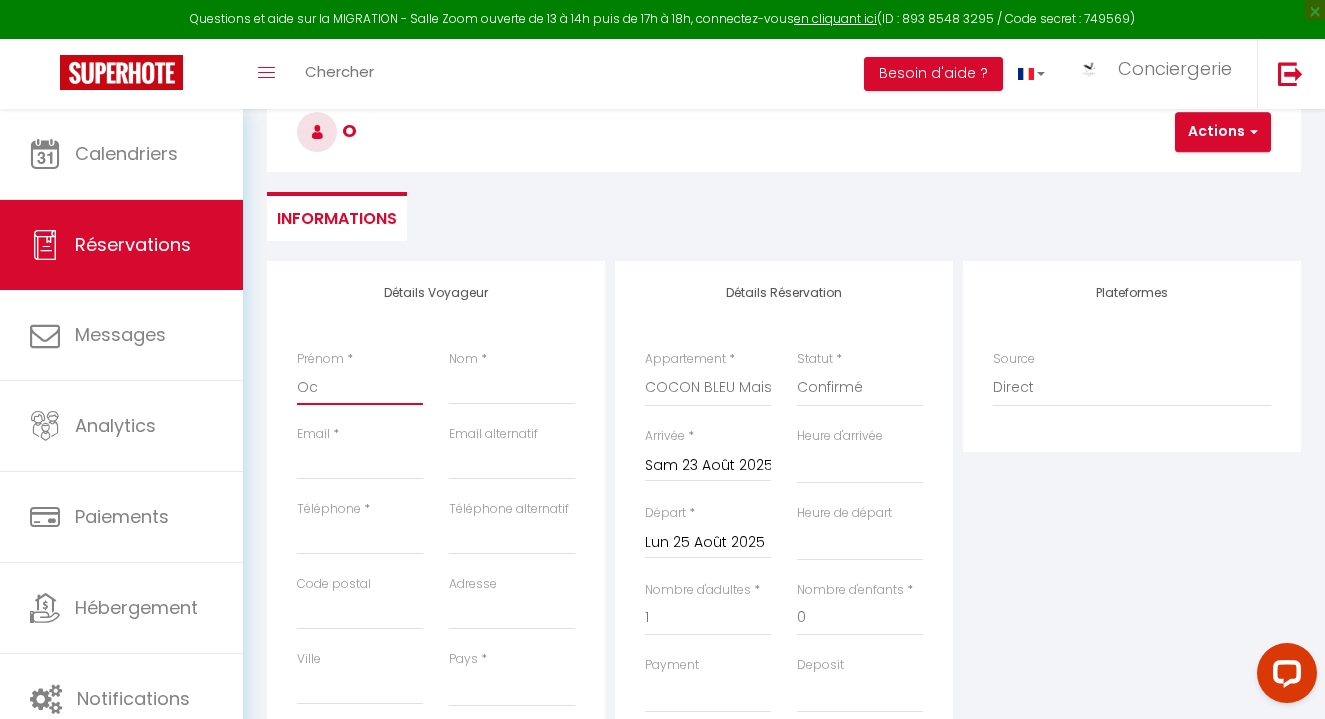 select 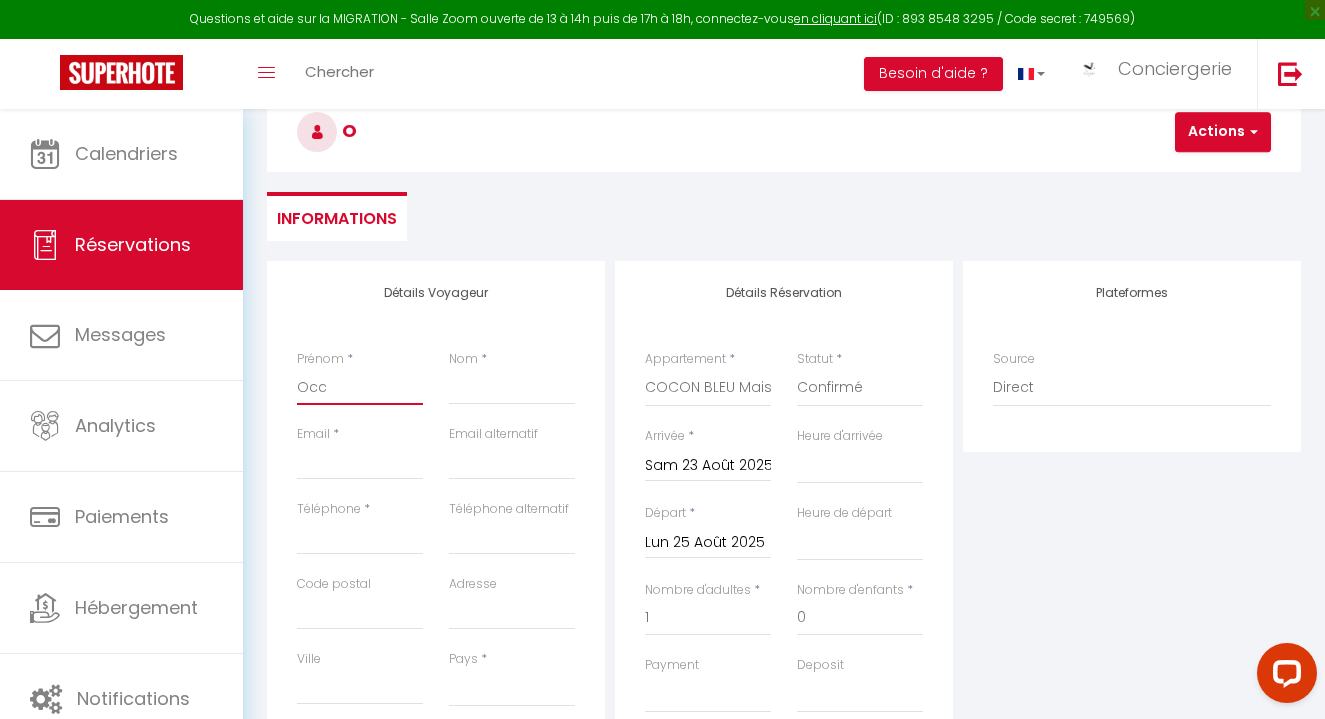 select 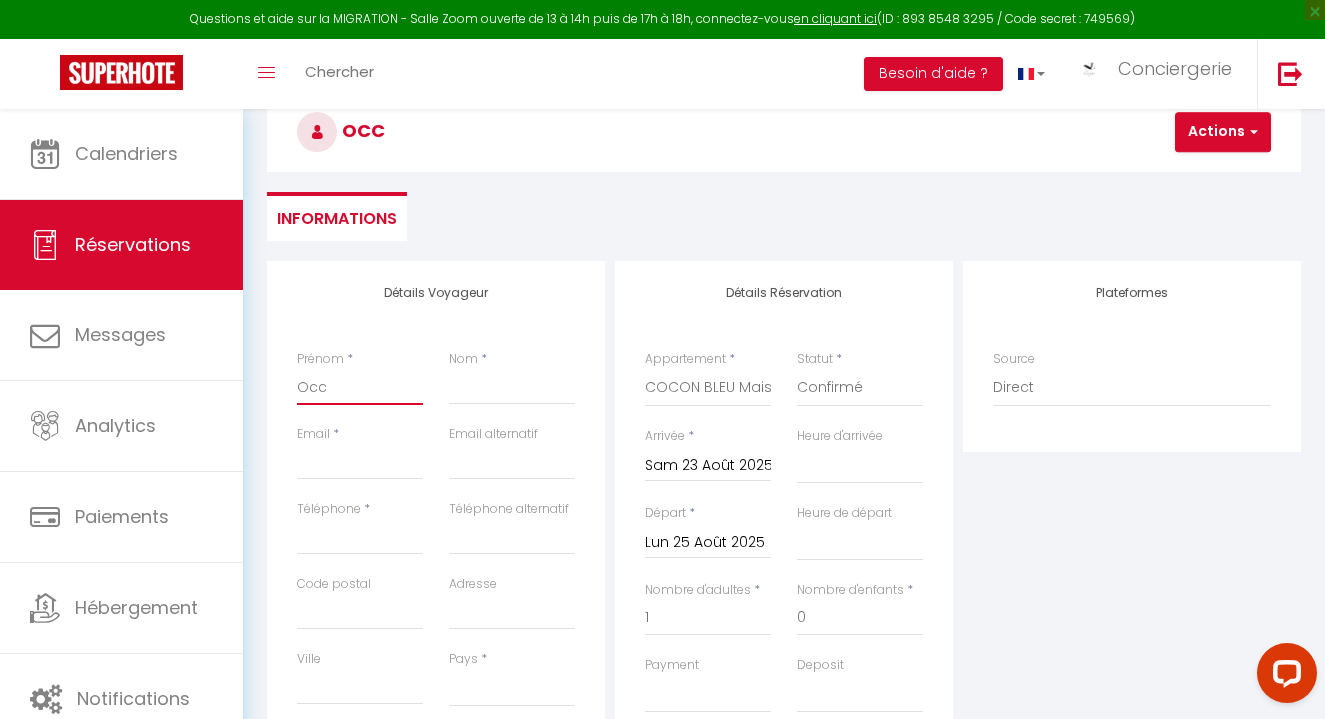 type on "Occu" 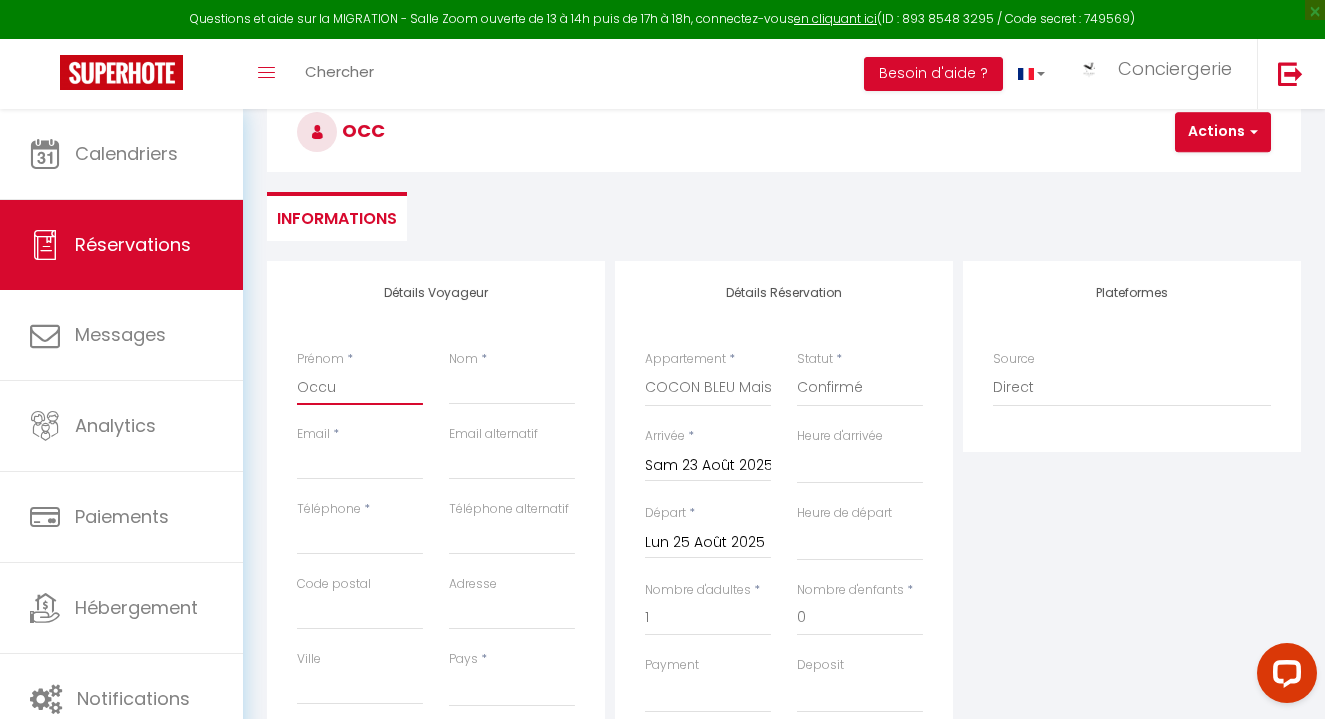 select 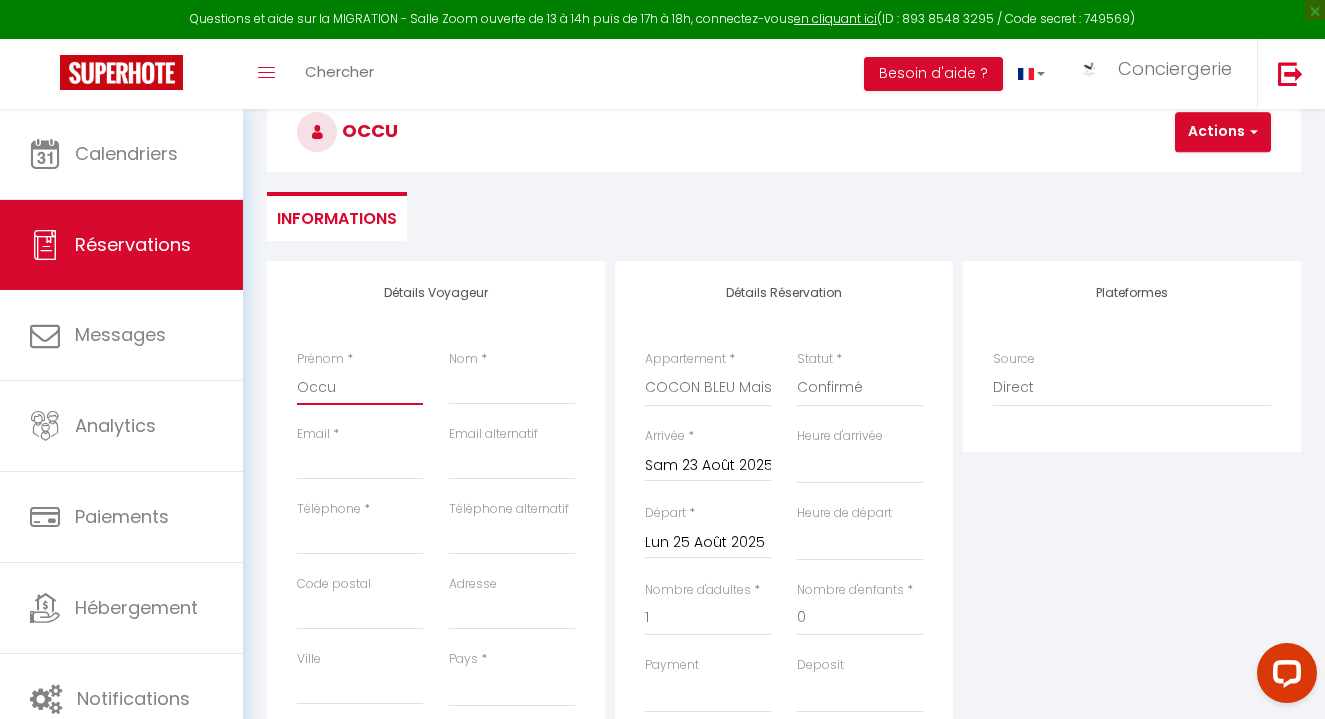 type on "Occup" 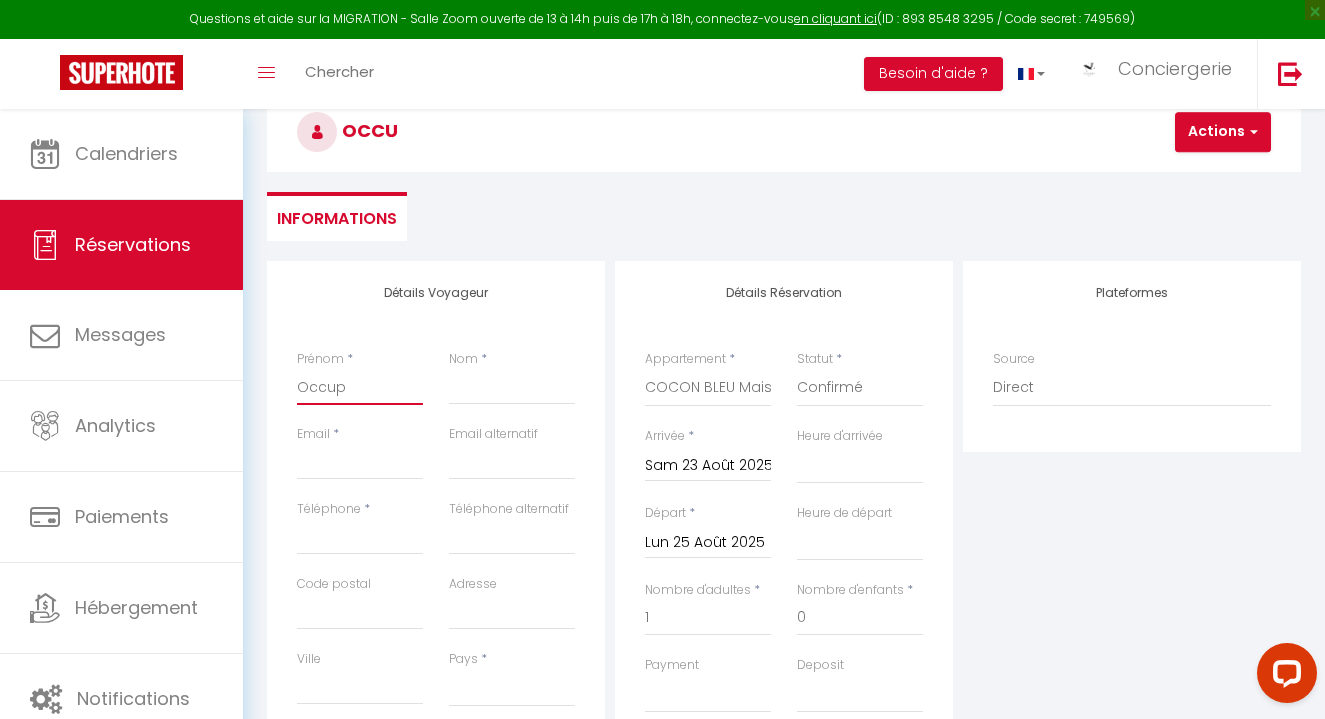 select 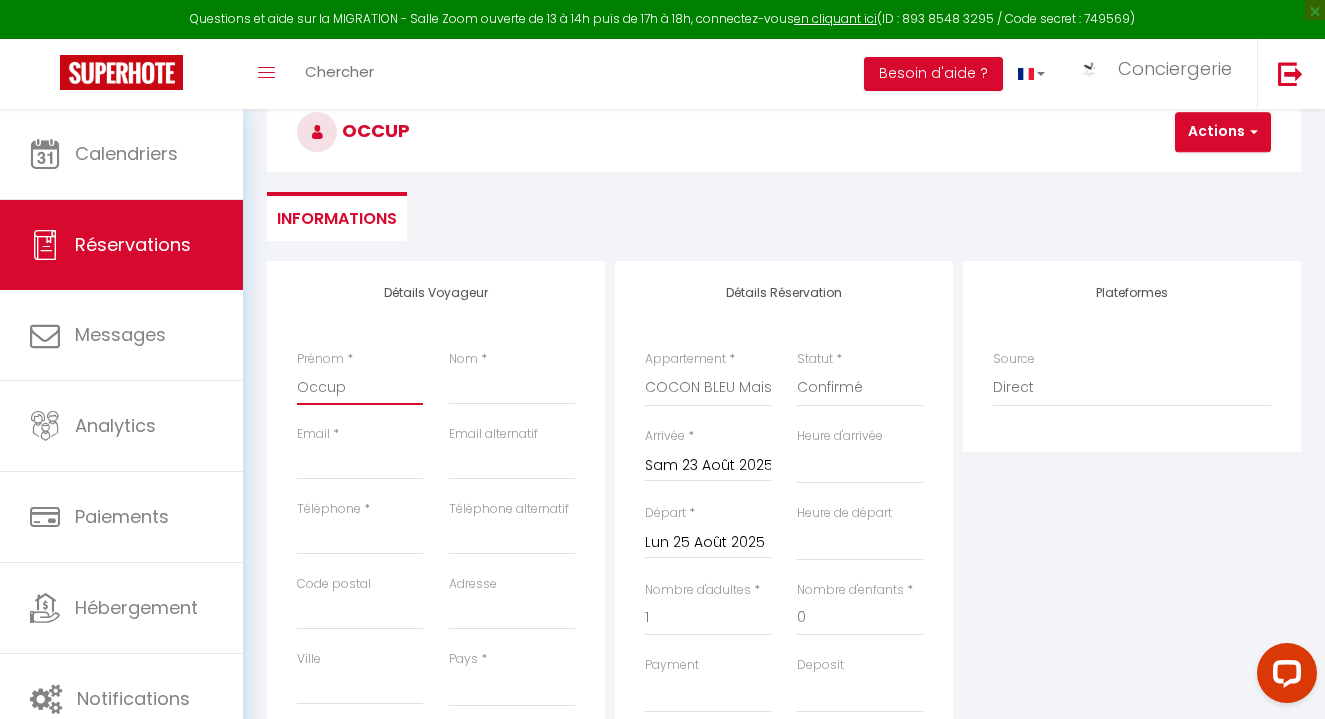 type on "Occupa" 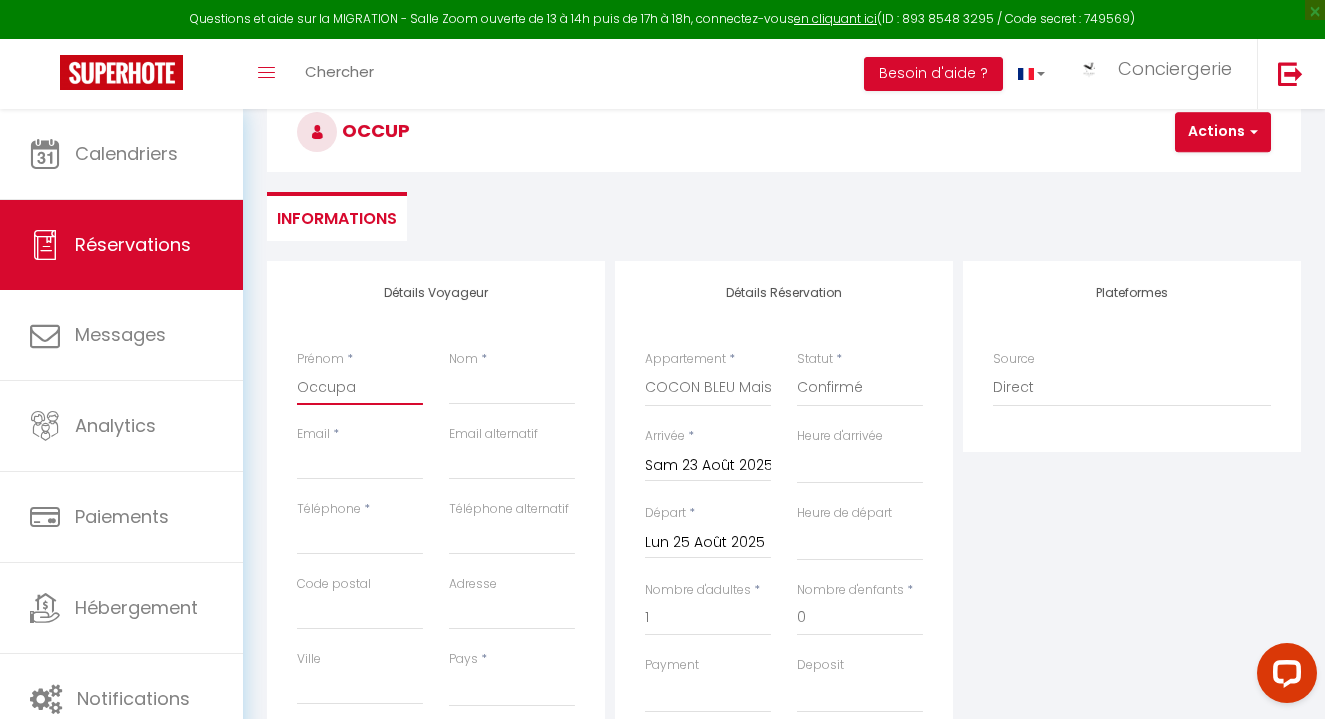 select 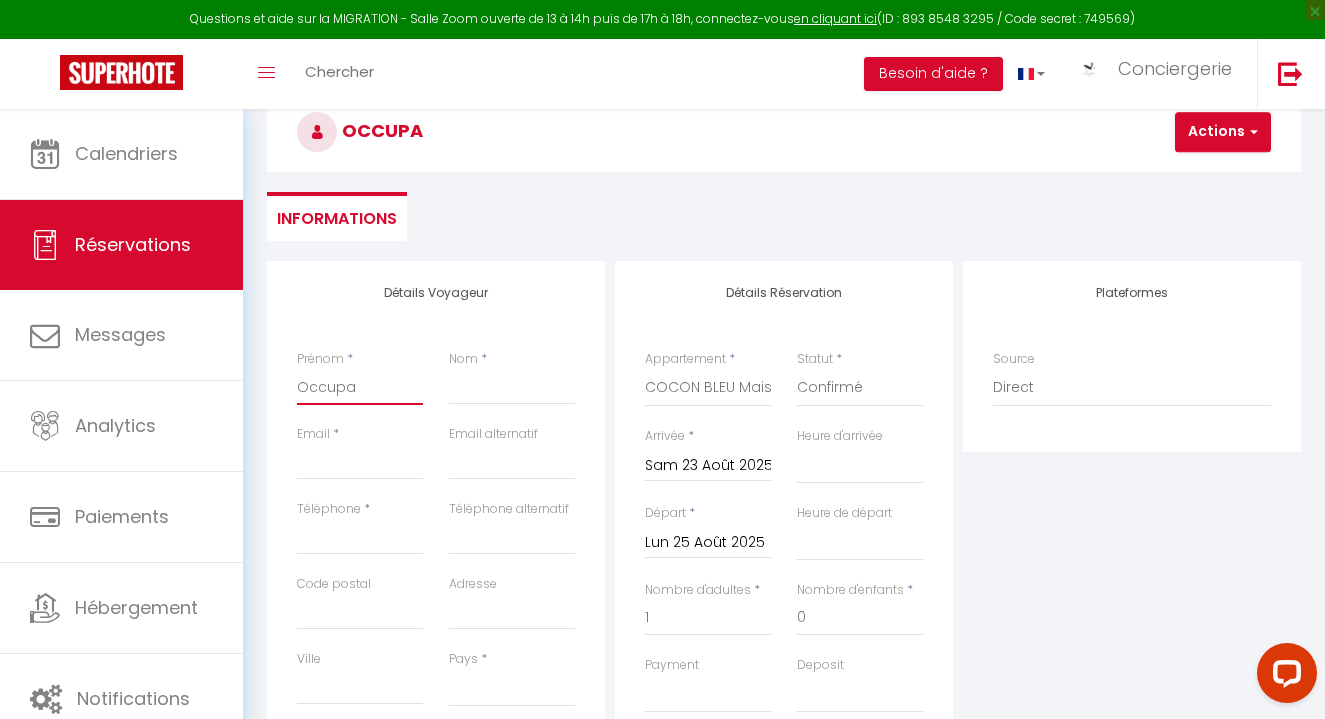 type on "Occupat" 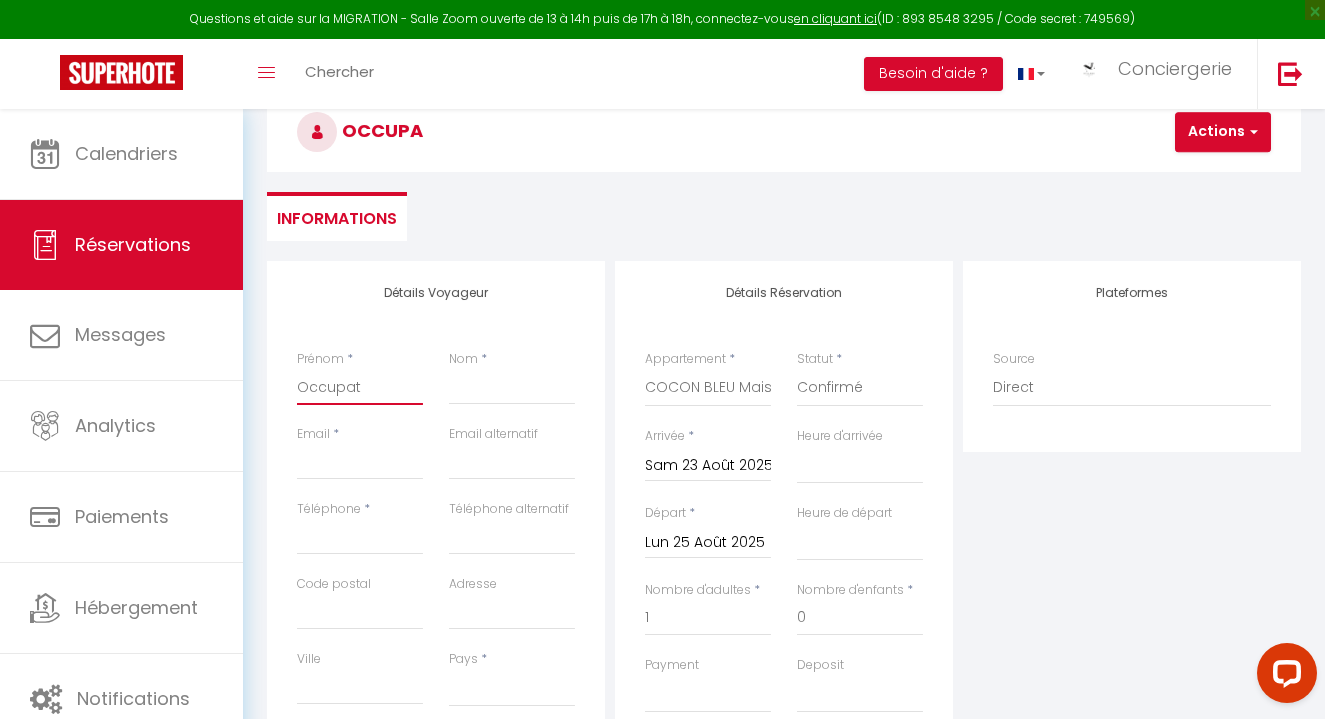select 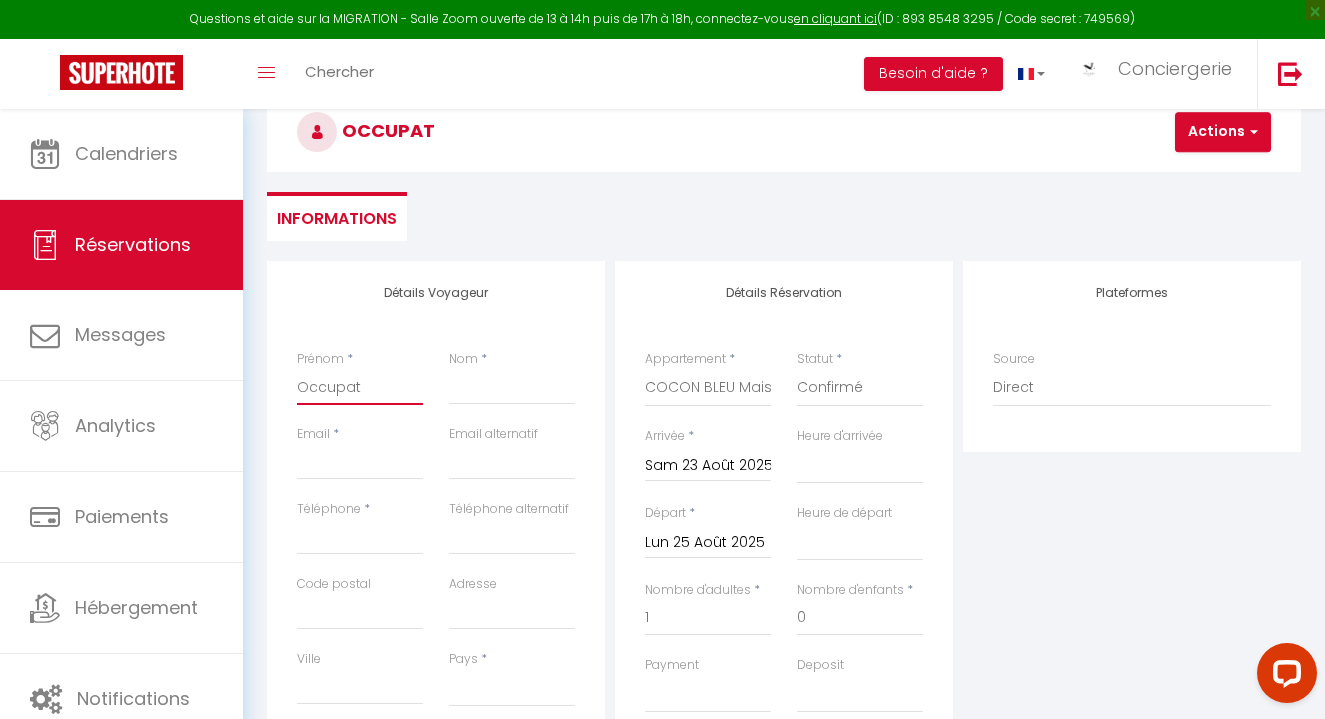 type on "Occupati" 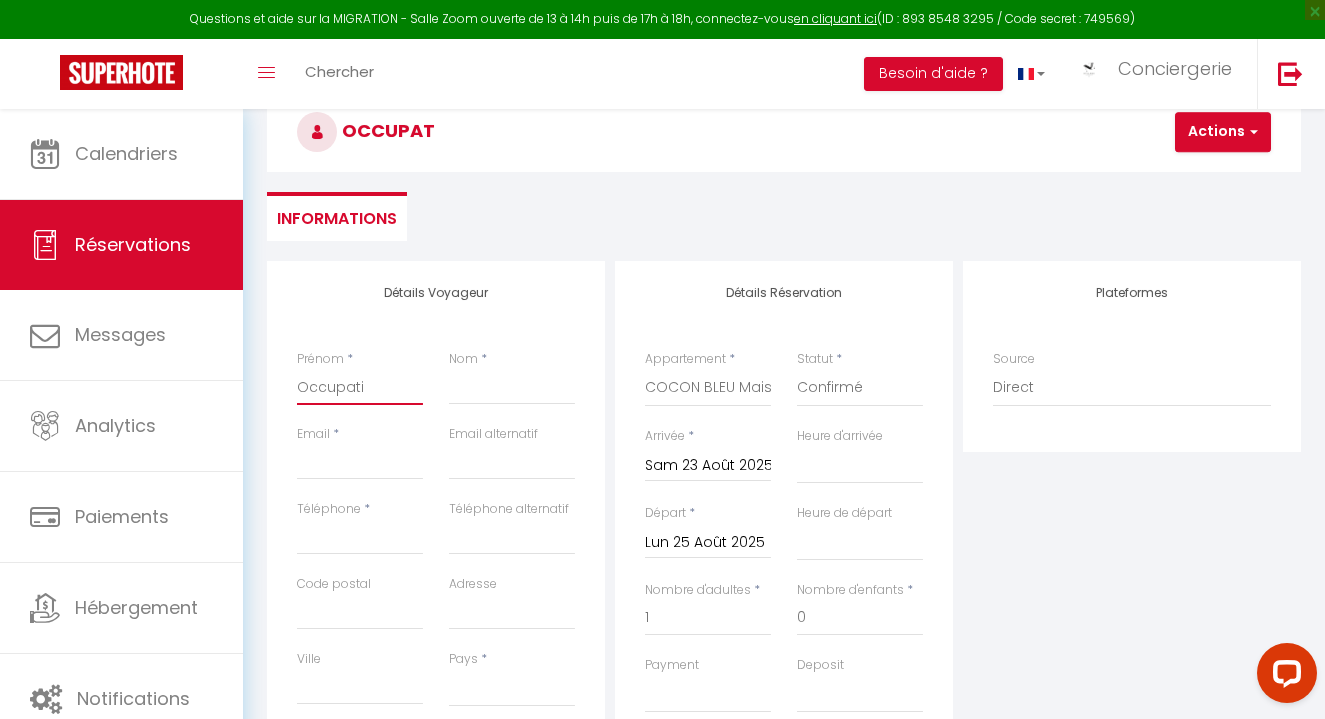 select 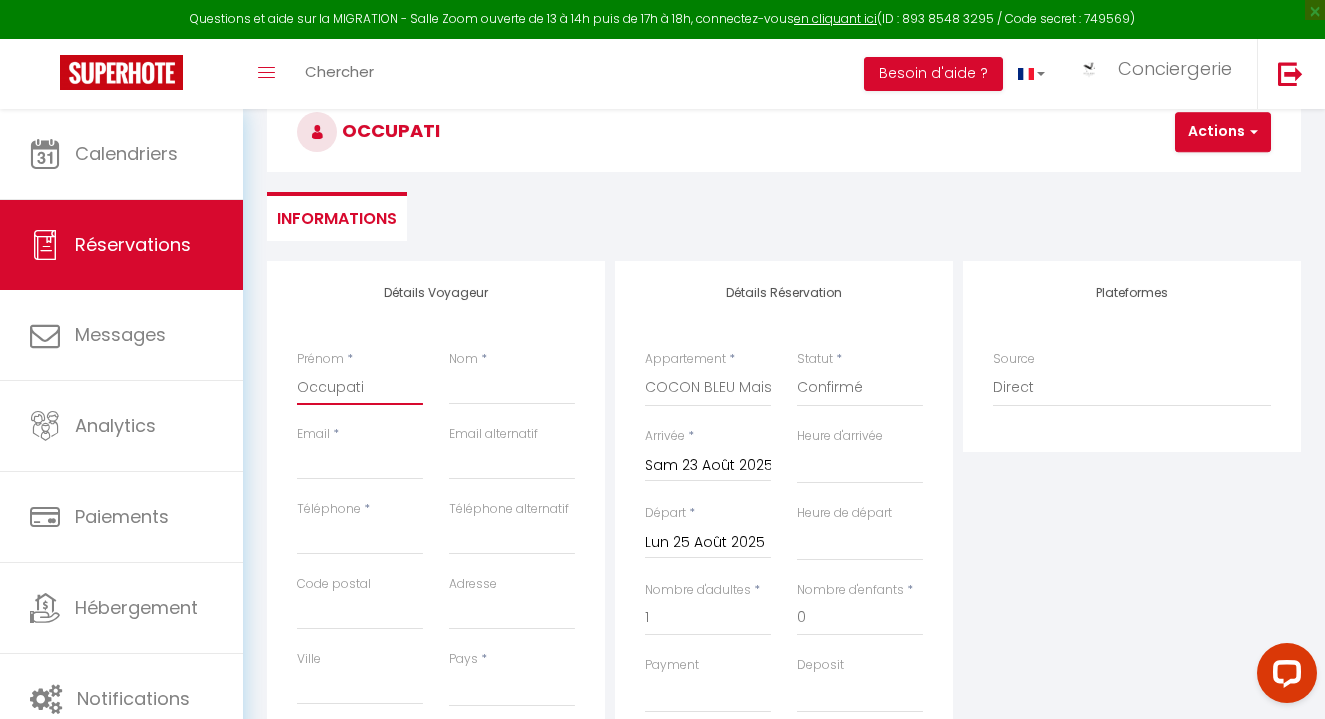 type on "Occupatio" 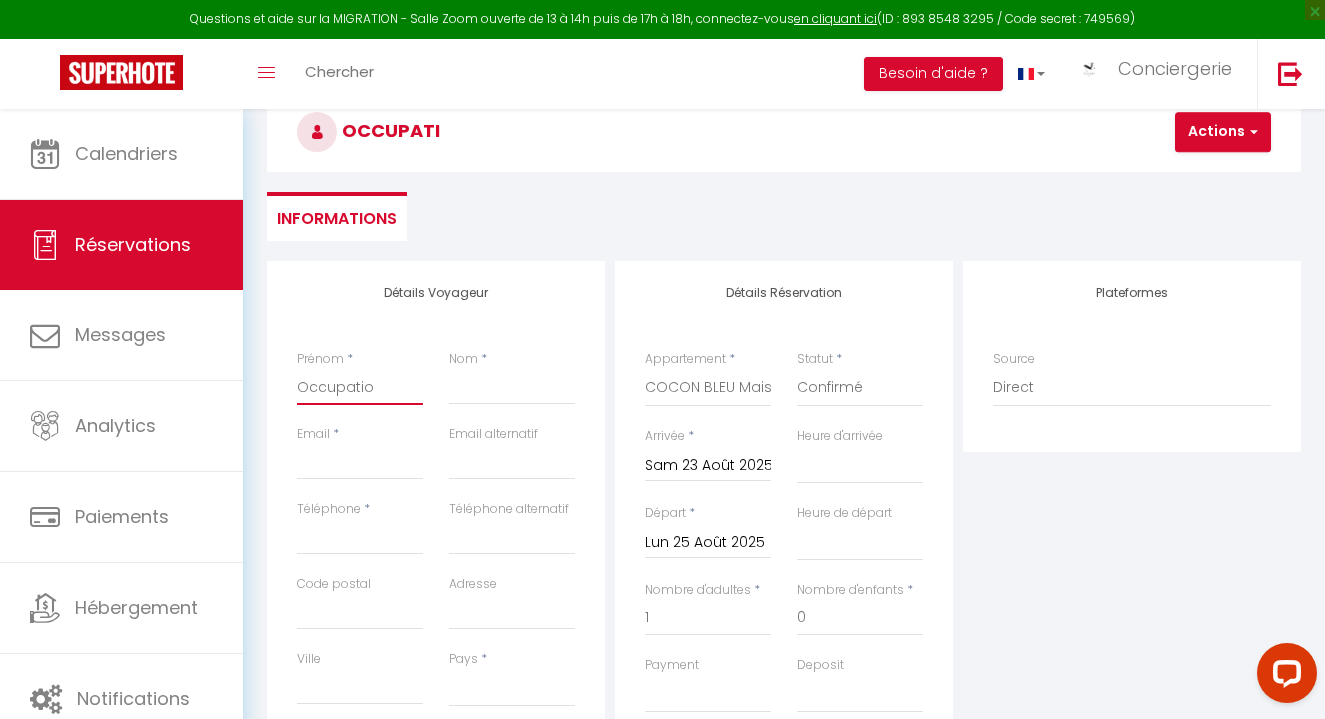 select 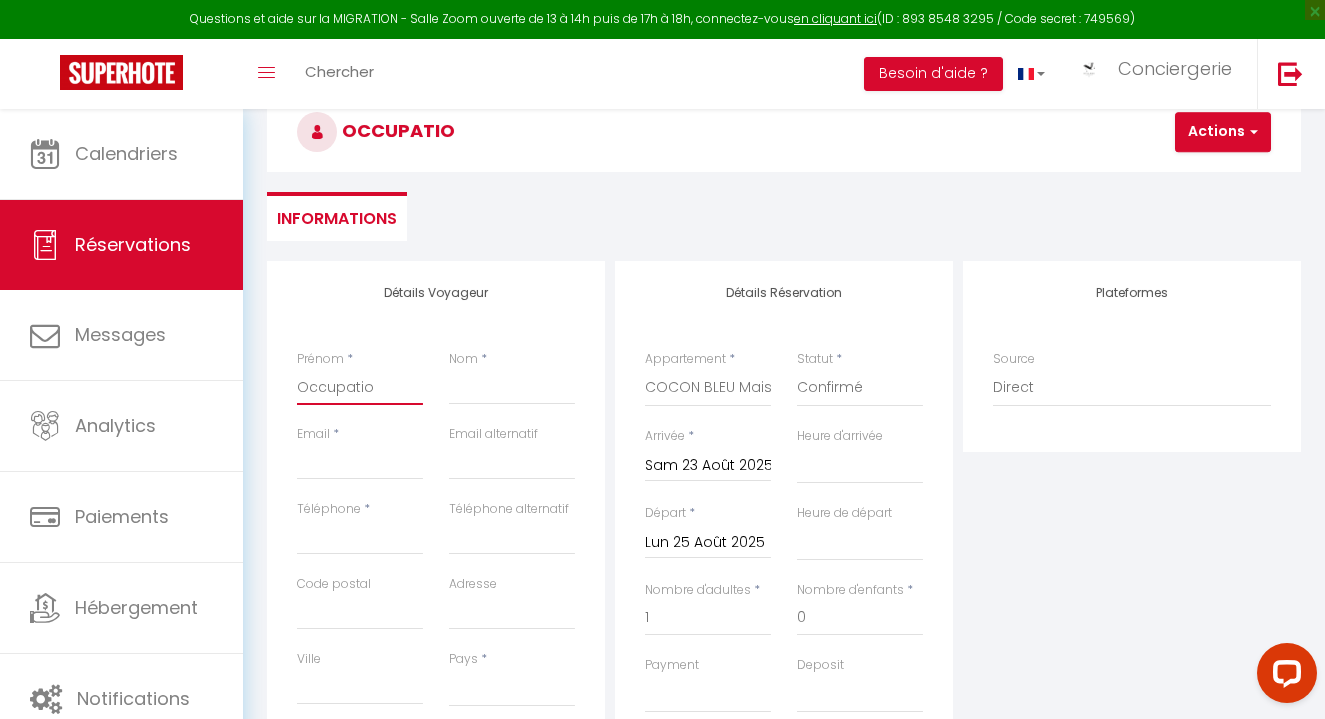 type on "Occupation" 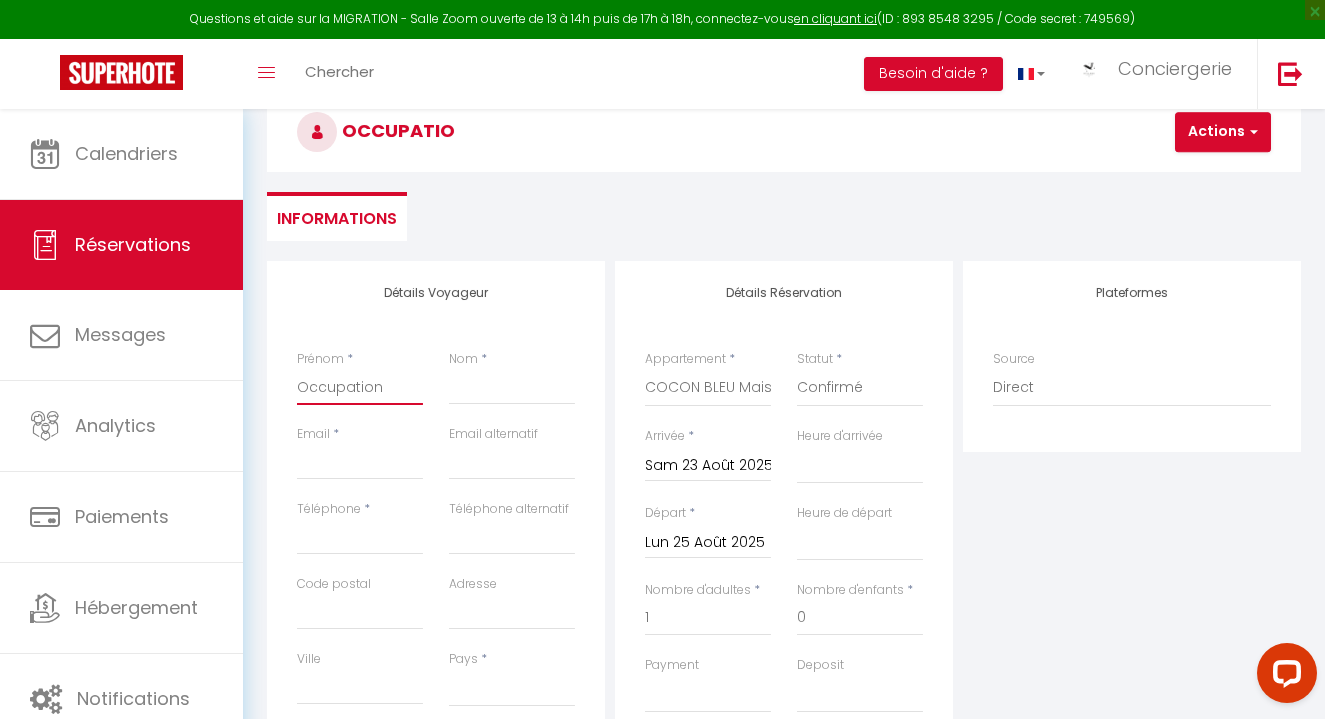 select 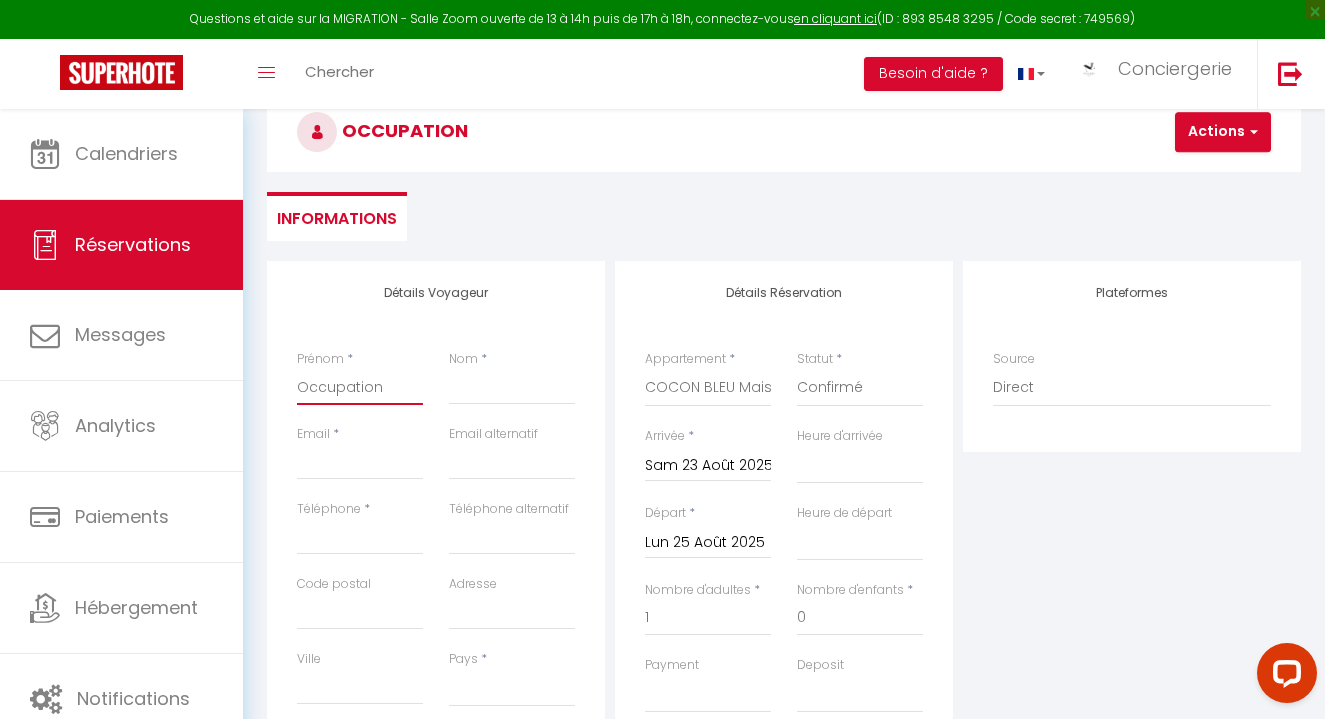 type on "Occupation" 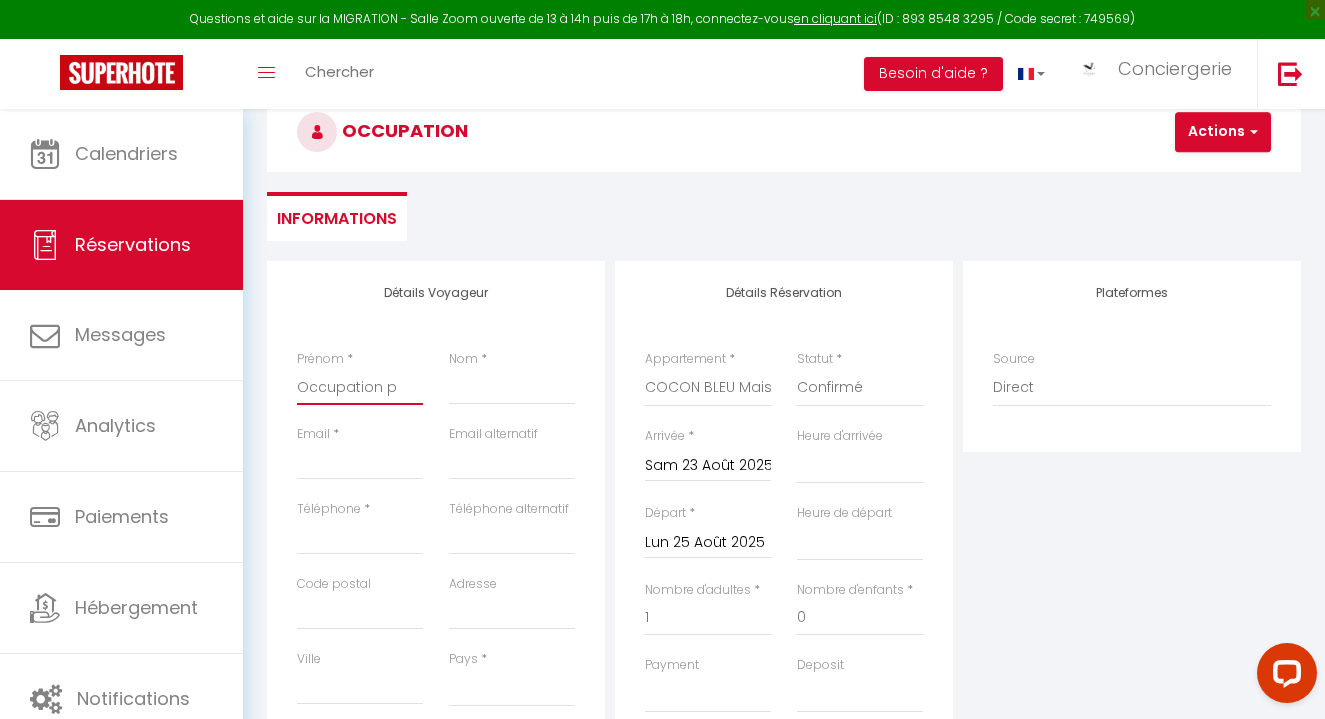 select 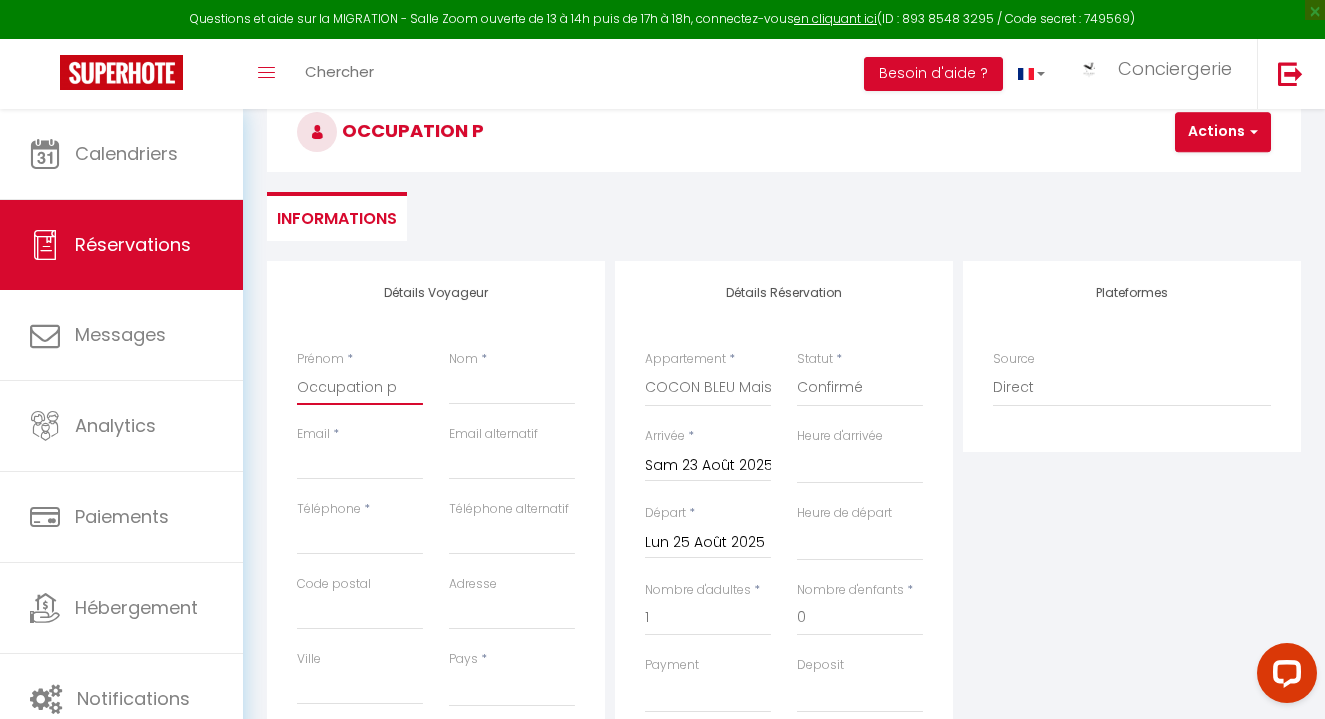 type on "Occupation pr" 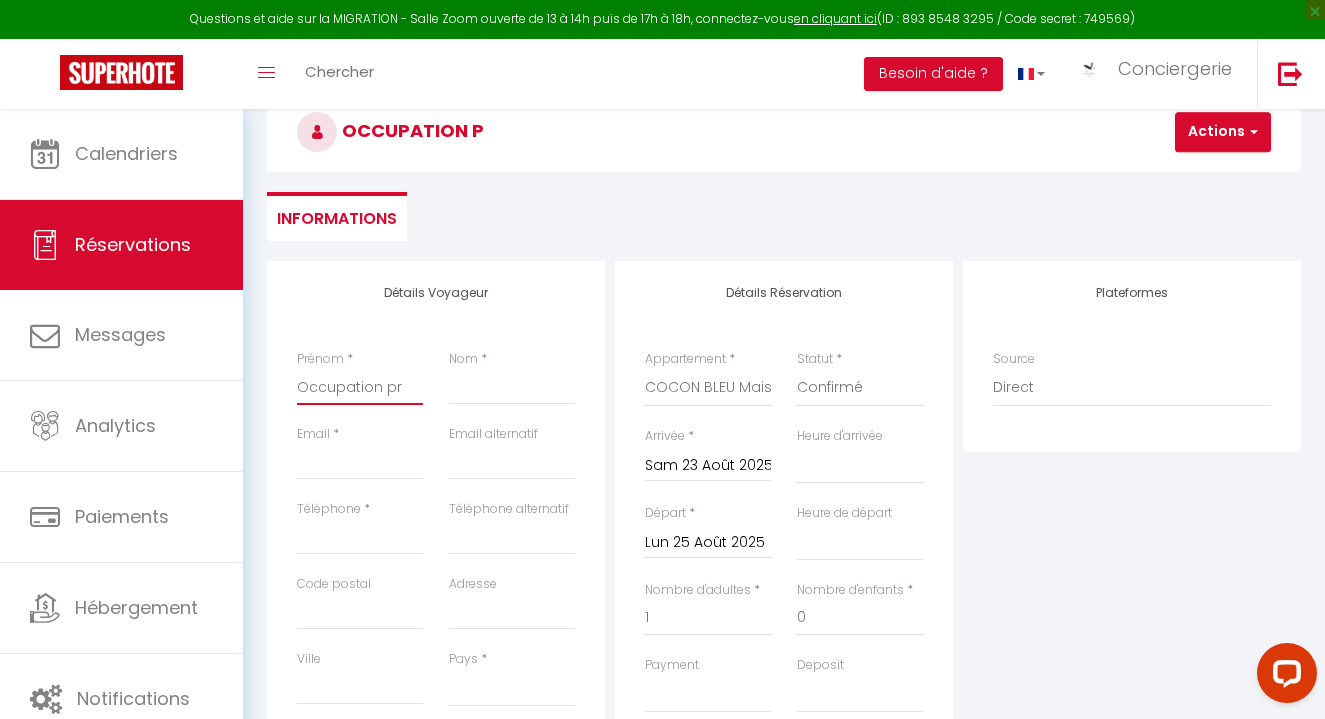 select 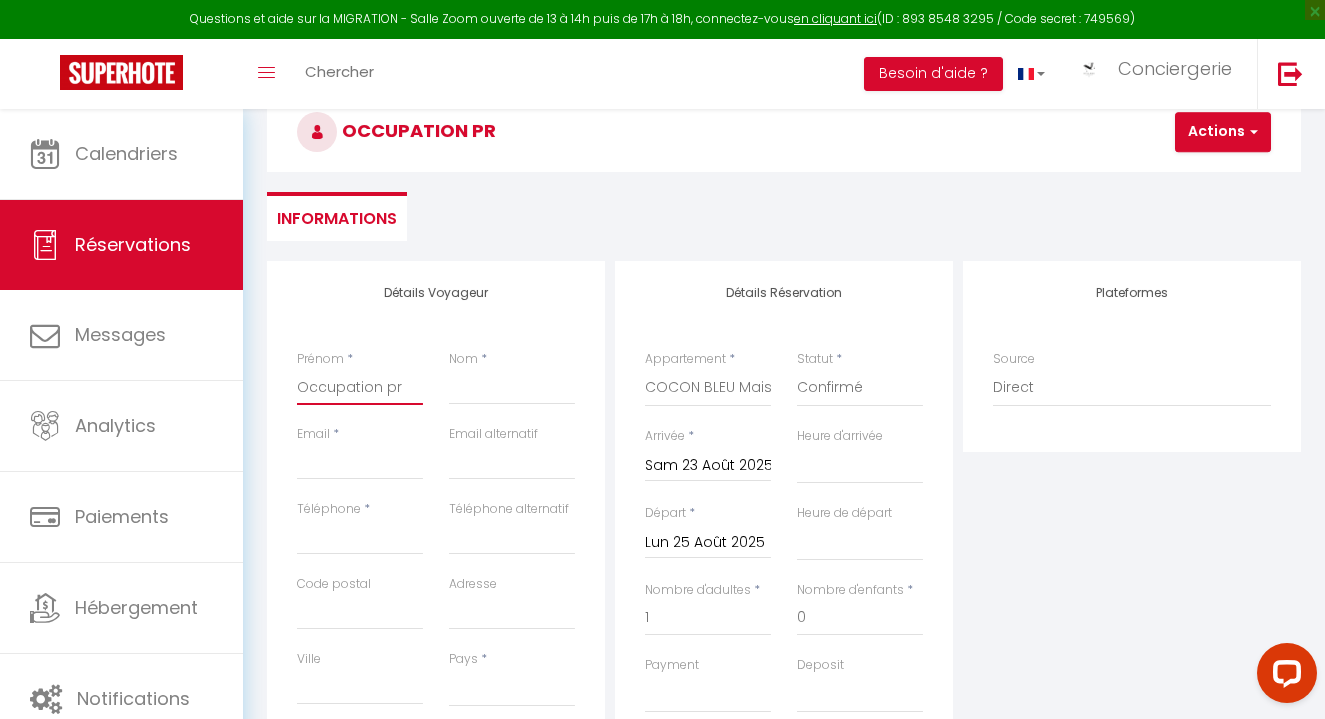 type on "Occupation pro" 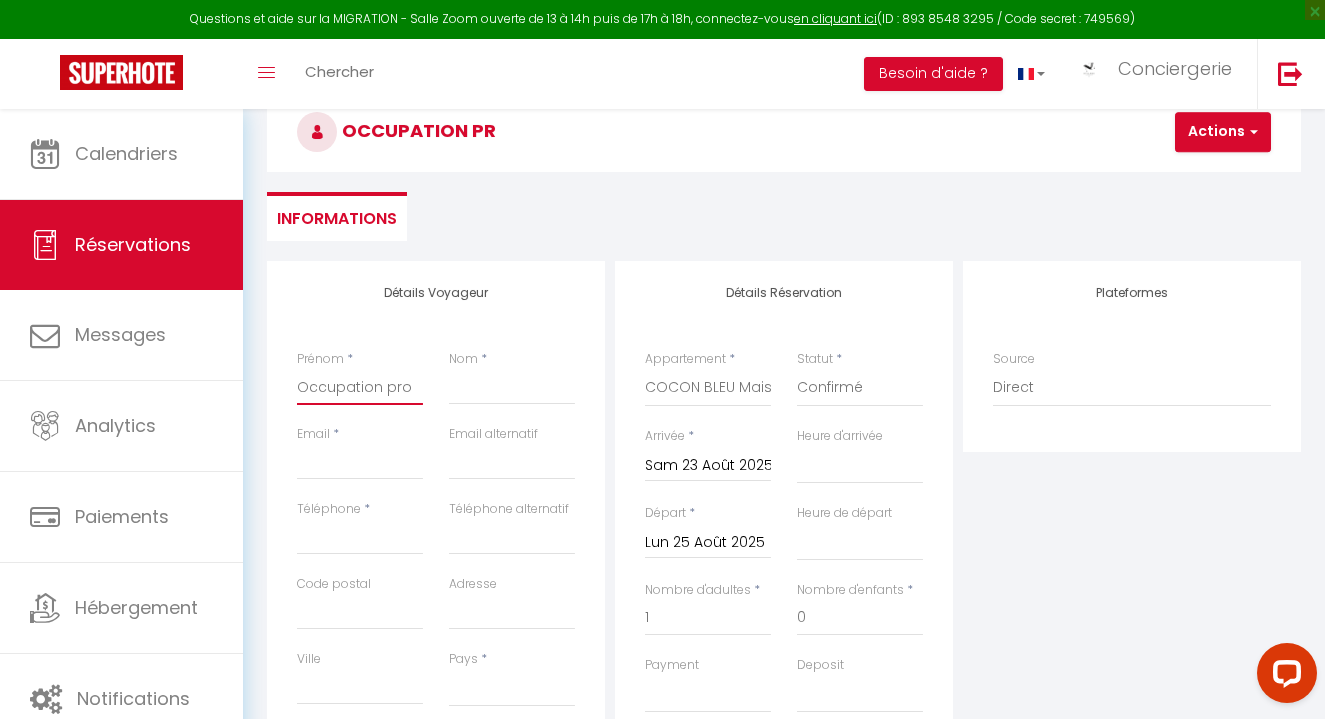 select 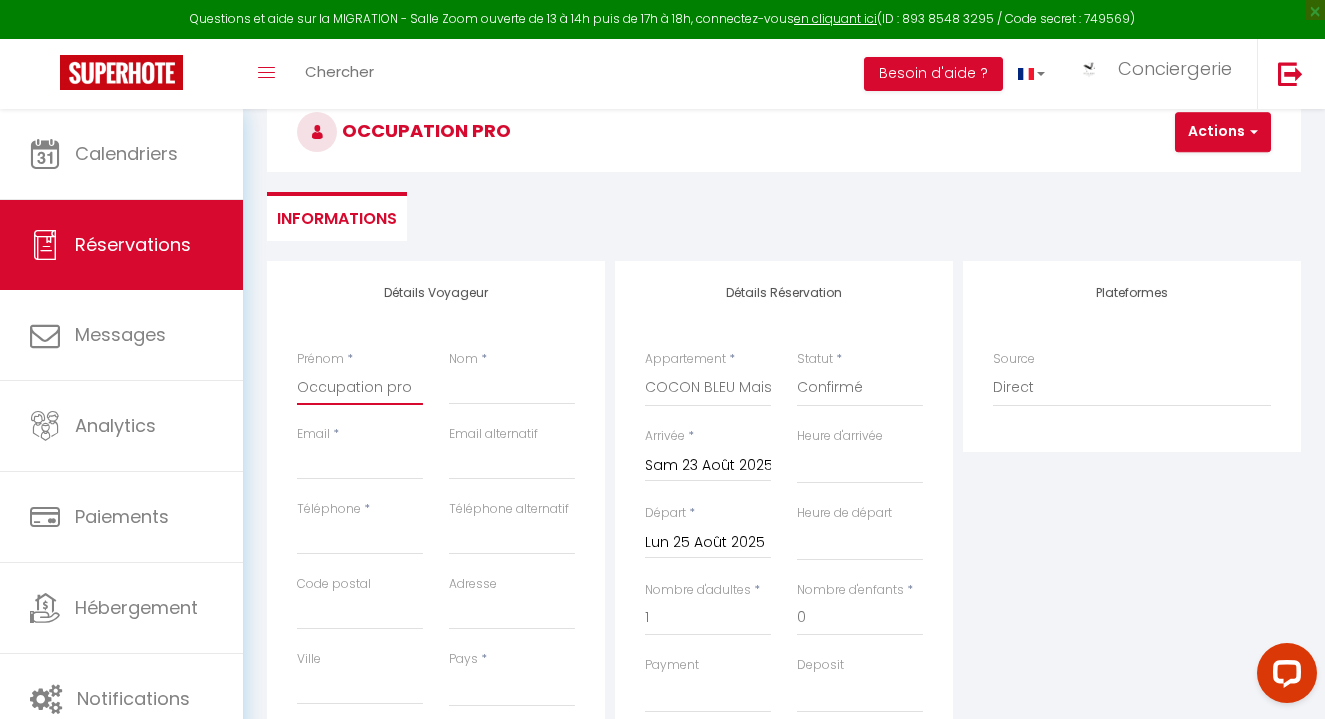 type on "Occupation prop" 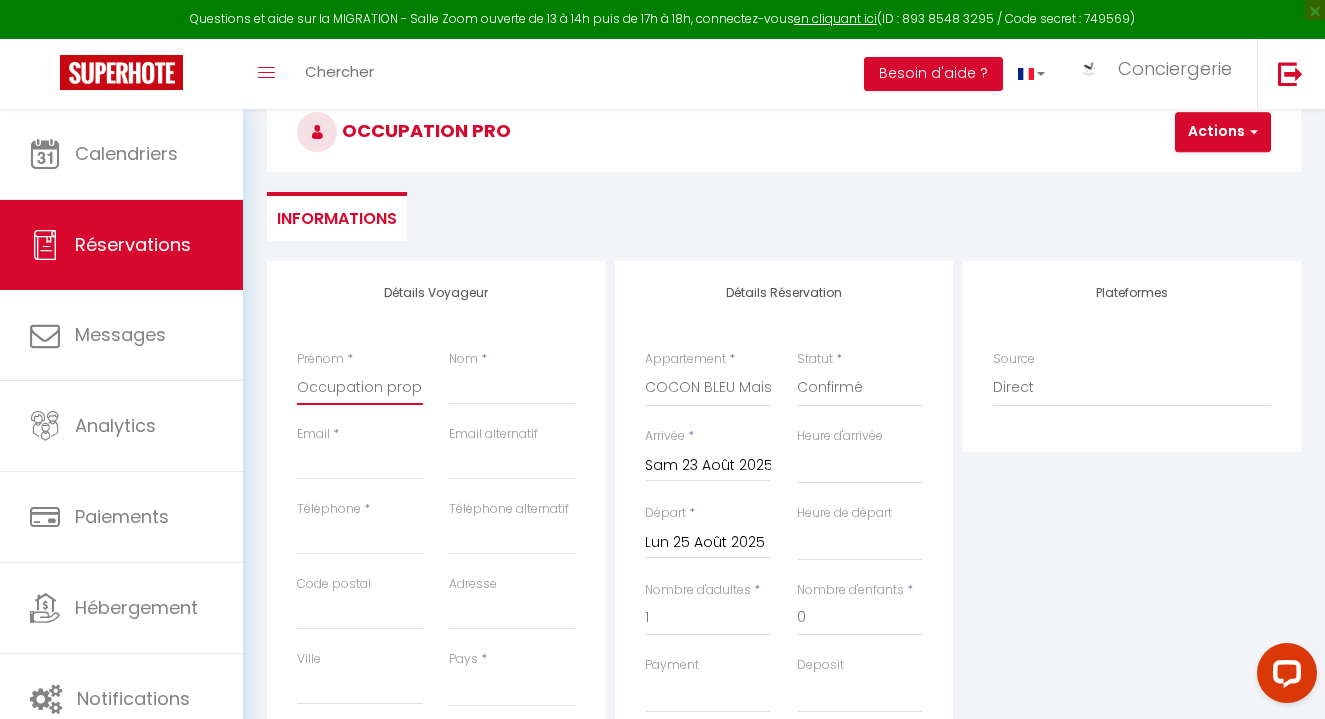 select 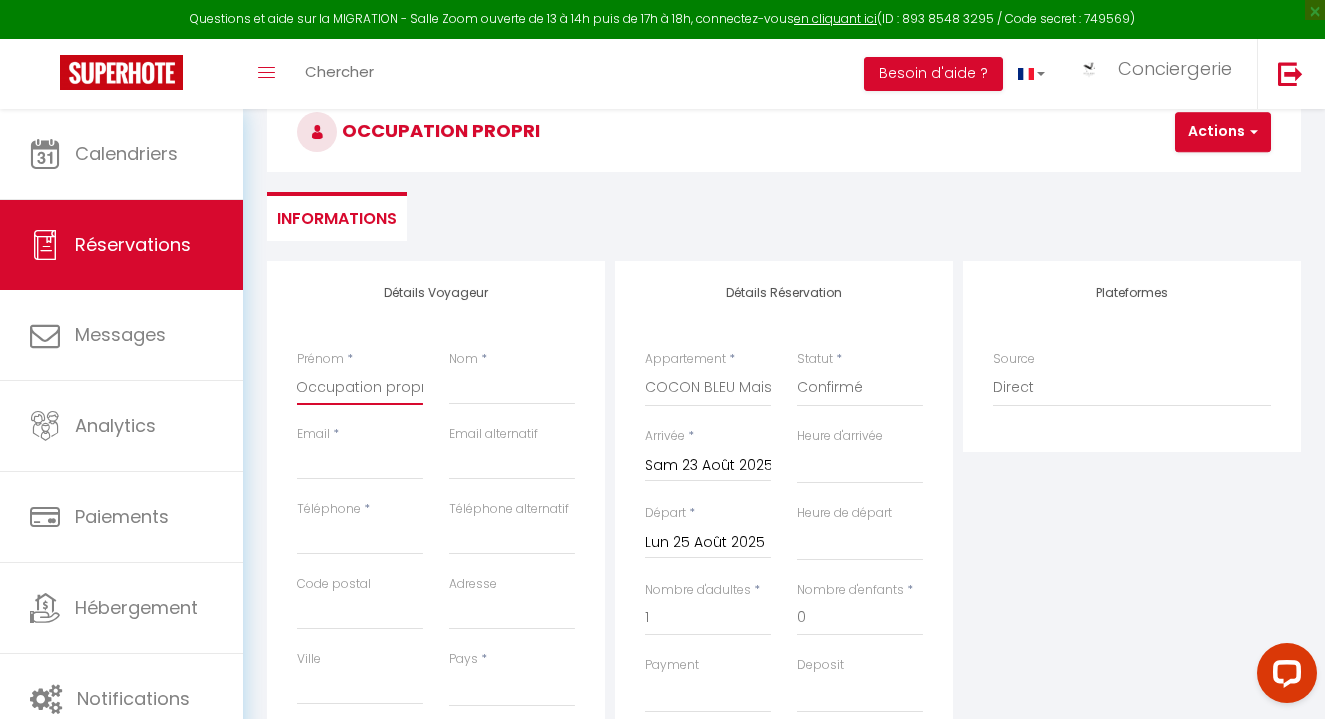 scroll, scrollTop: 0, scrollLeft: 10, axis: horizontal 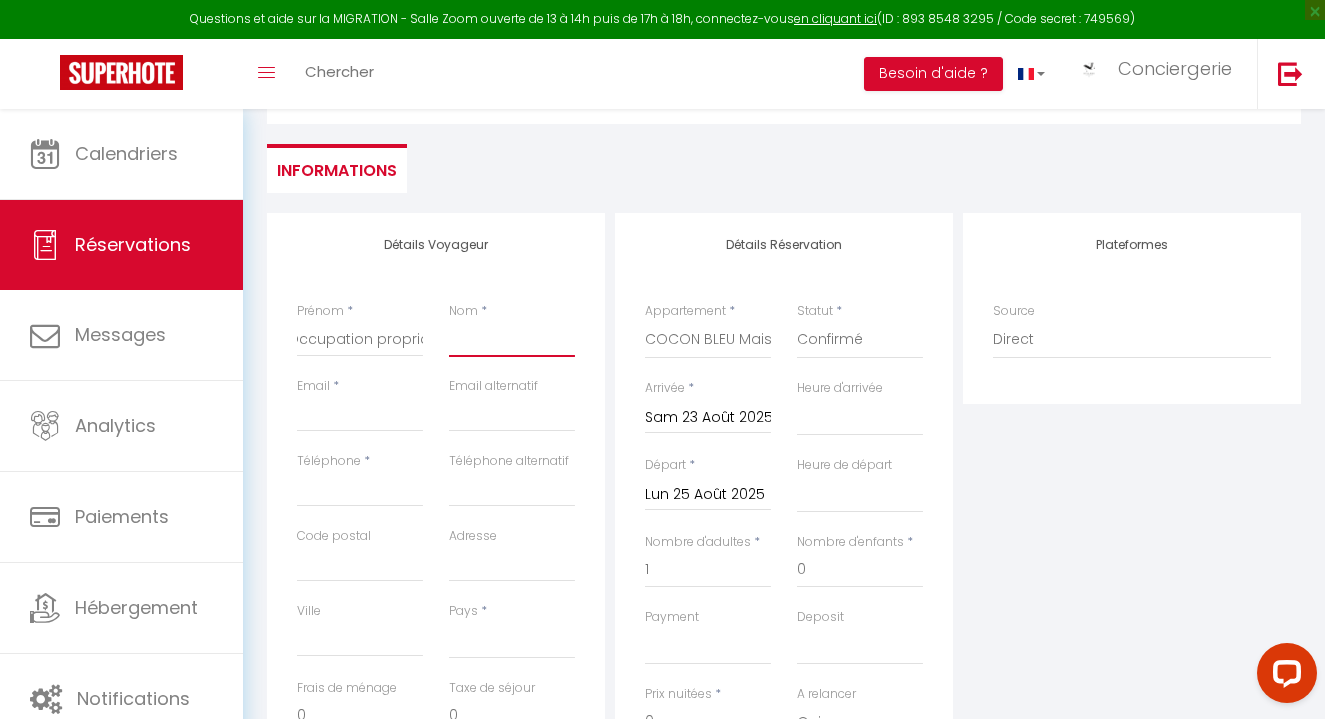 click on "Nom" at bounding box center [512, 339] 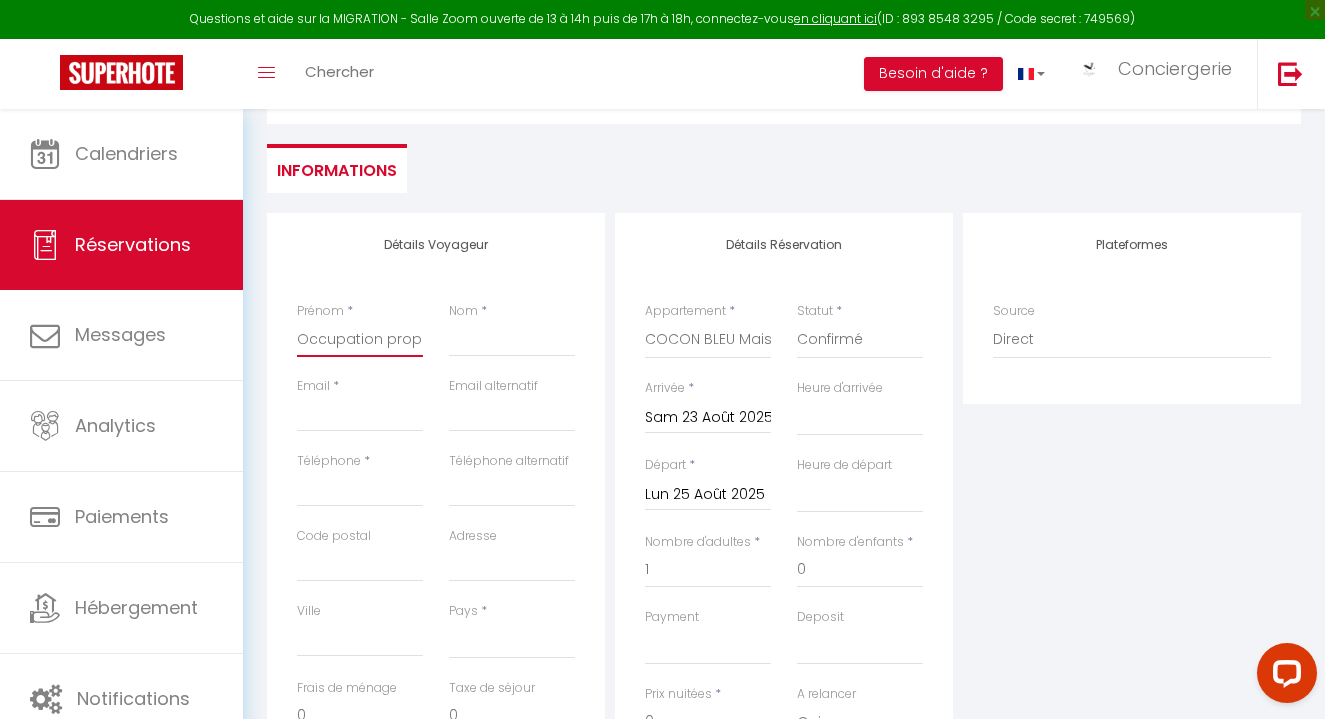 click on "Occupation proprio" at bounding box center (360, 339) 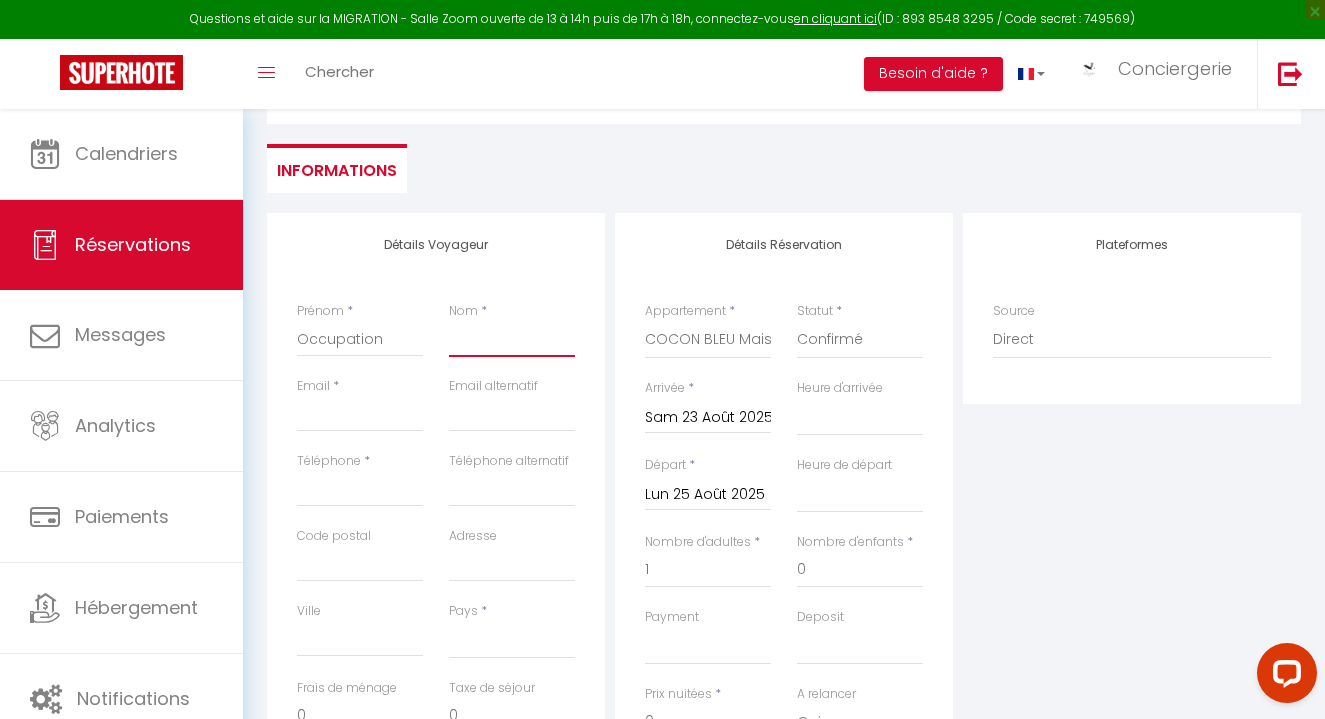 click on "Nom" at bounding box center [512, 339] 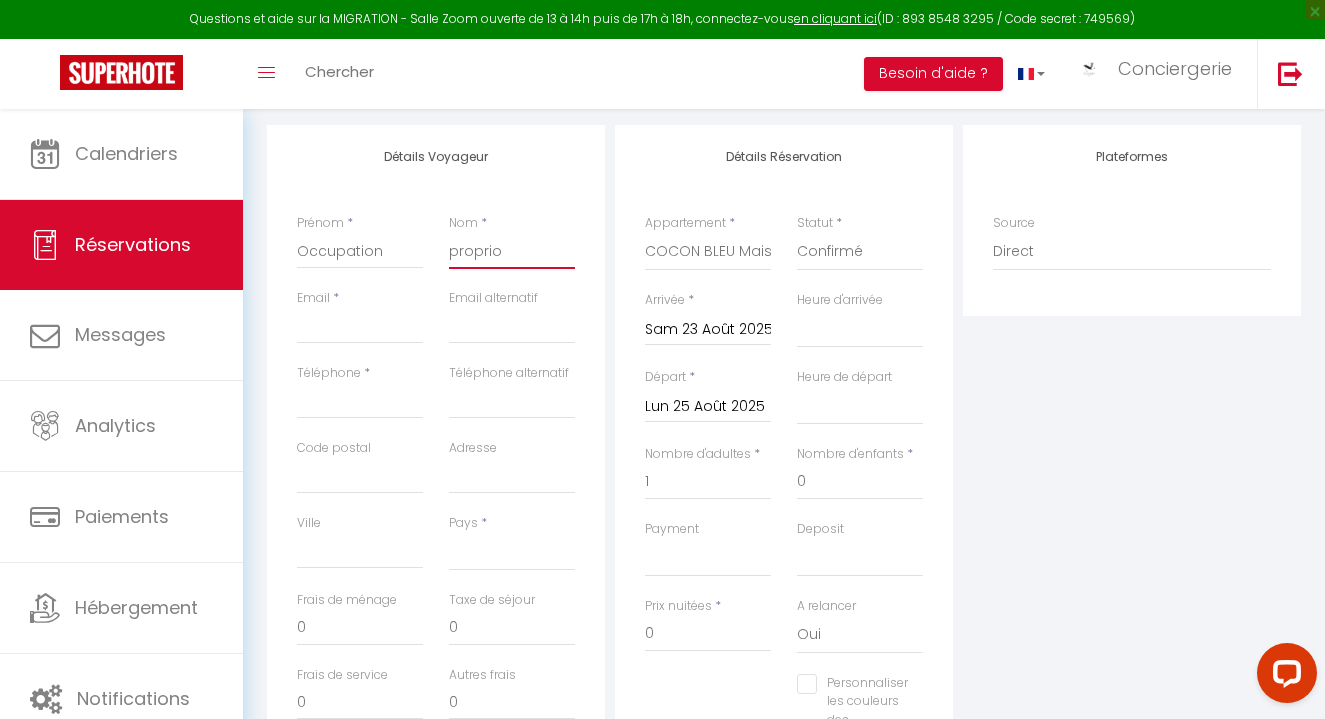 scroll, scrollTop: 239, scrollLeft: 0, axis: vertical 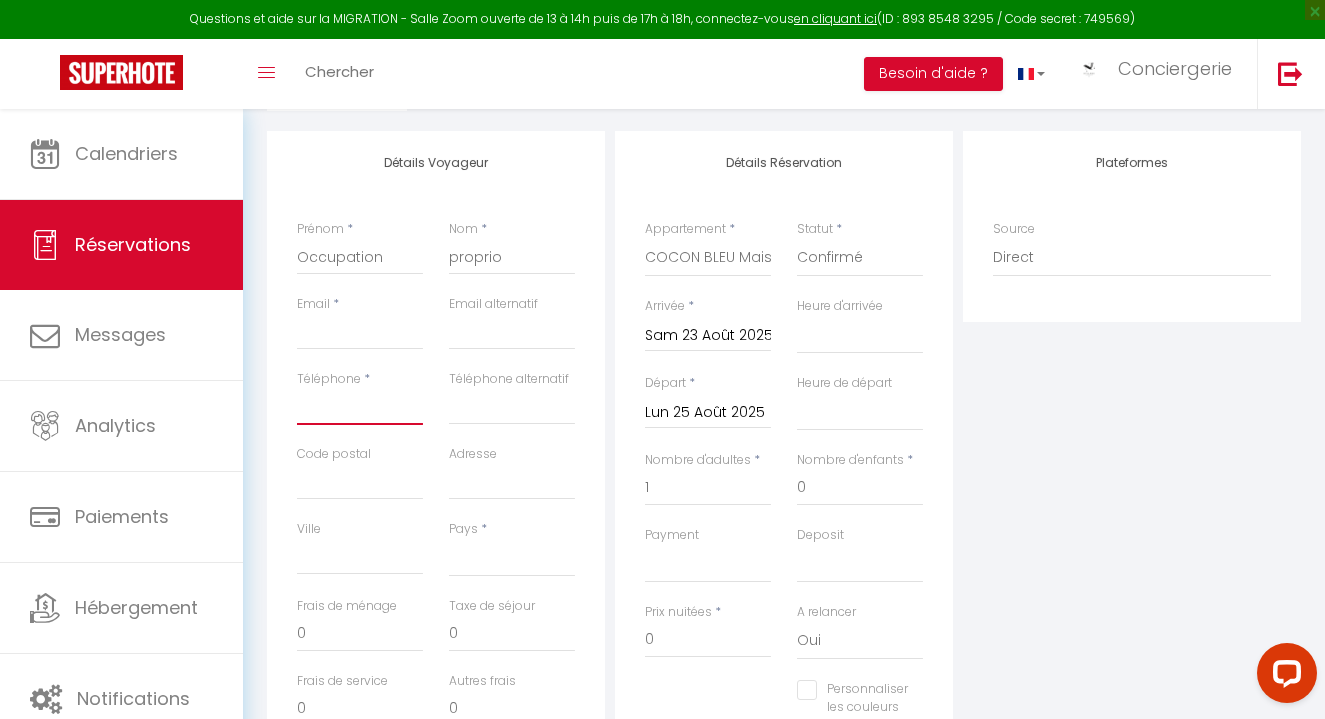 click on "Téléphone" at bounding box center (360, 407) 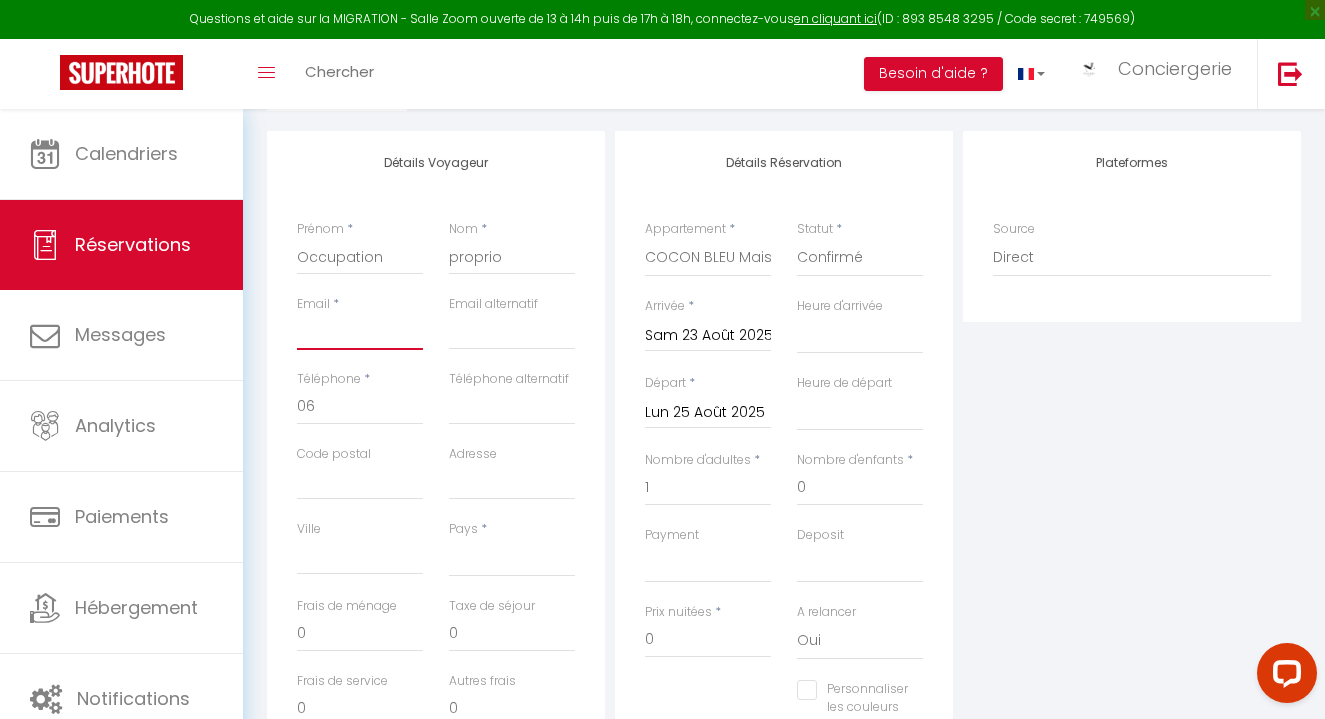 click on "Email client" at bounding box center (360, 332) 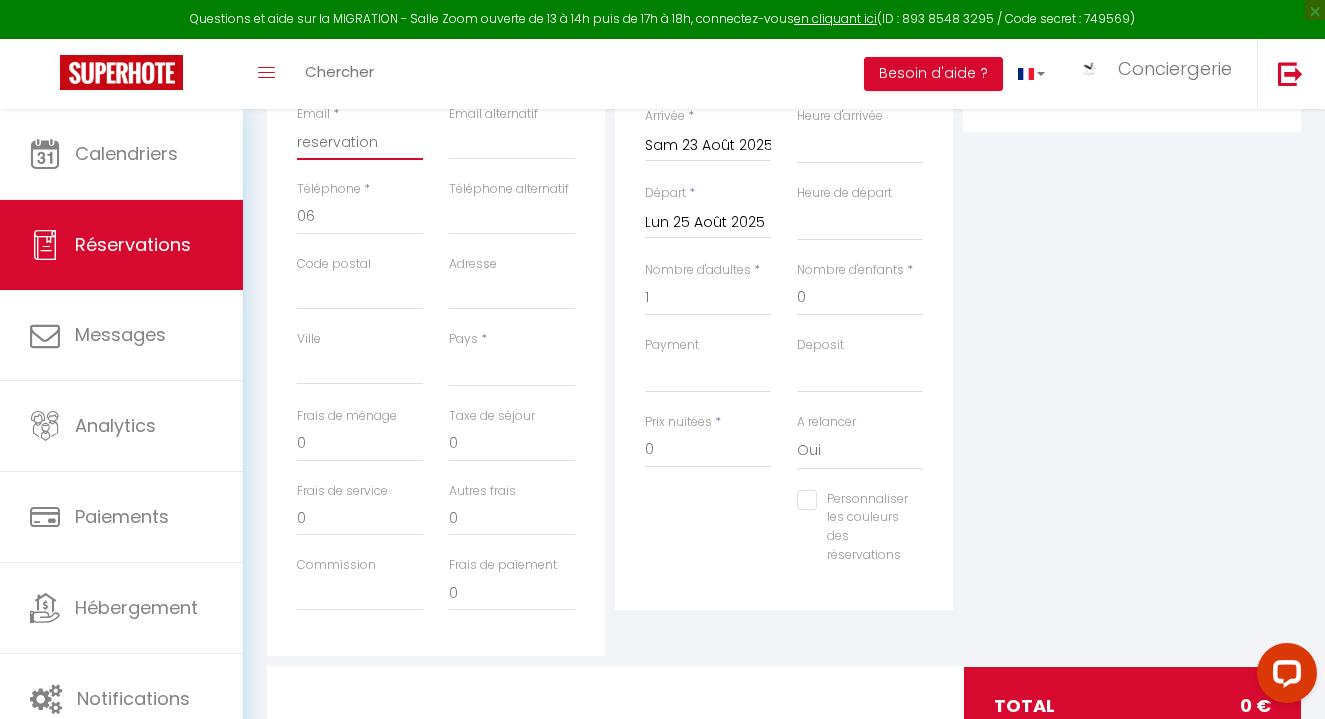 scroll, scrollTop: 426, scrollLeft: 0, axis: vertical 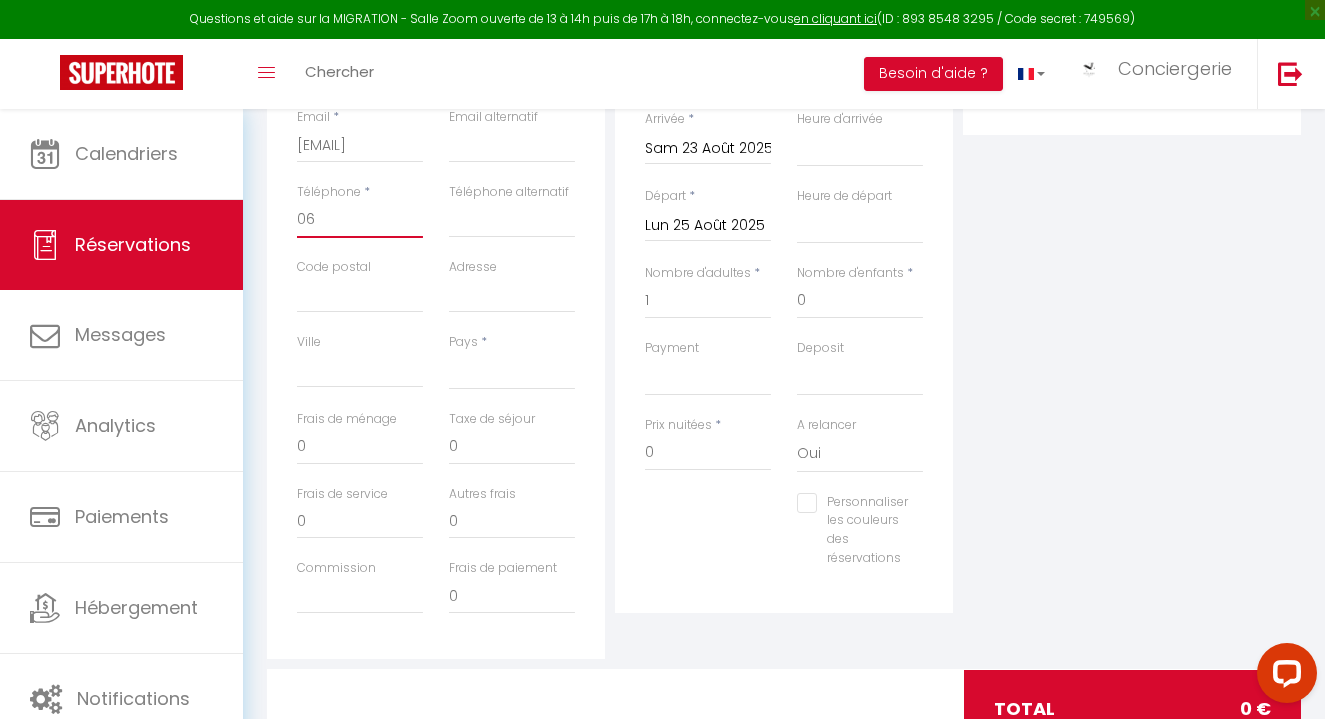click on "06" at bounding box center (360, 220) 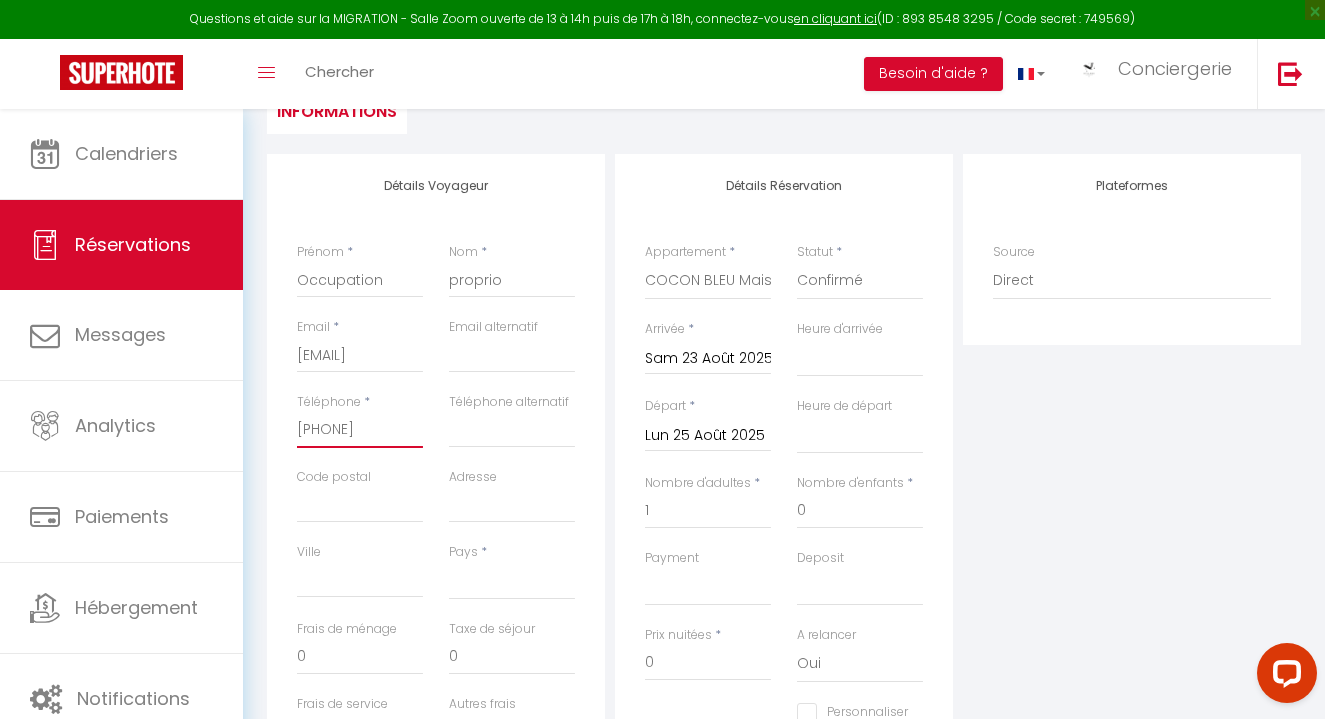 scroll, scrollTop: 198, scrollLeft: 0, axis: vertical 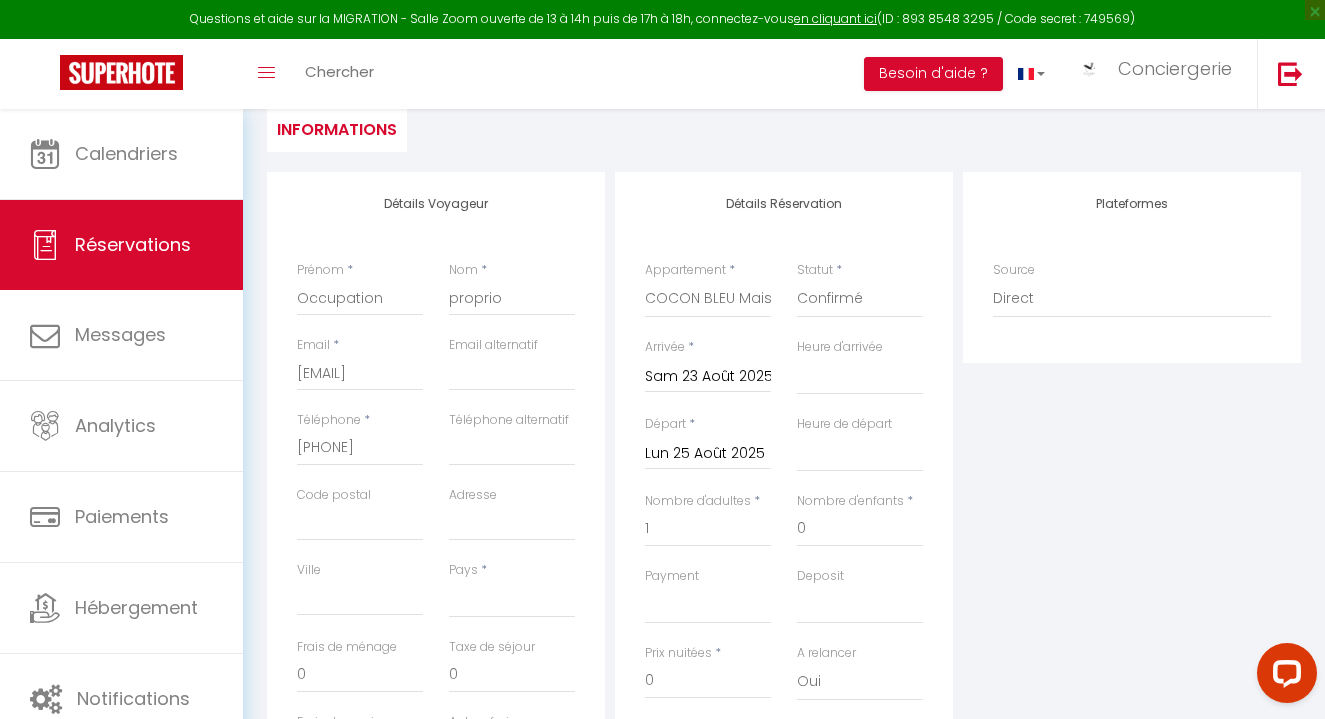 click on "Plateformes    Source
Direct
Airbnb.com
Booking.com
Chalet montagne
Expedia
Gite de France
Homeaway
Homeaway iCal
Homeaway.com
Hotels.com
Housetrip.com
Ical" at bounding box center [1132, 529] 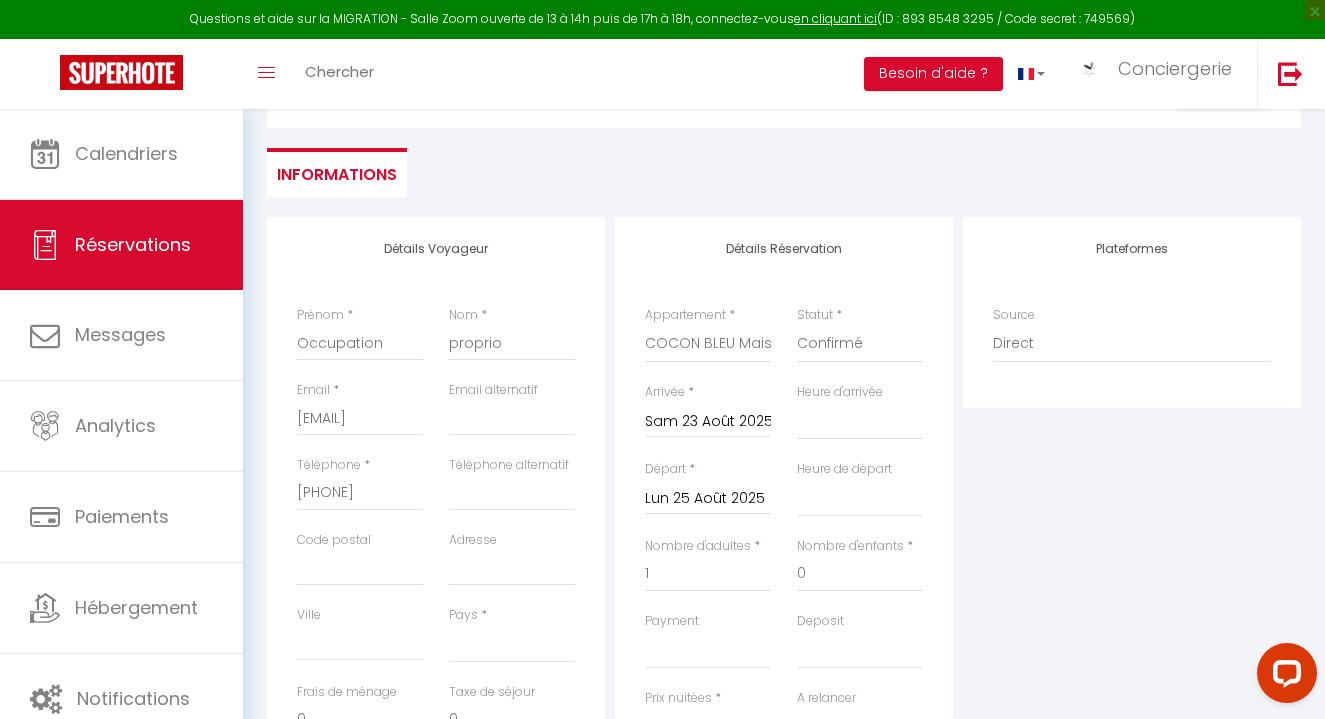 scroll, scrollTop: 0, scrollLeft: 0, axis: both 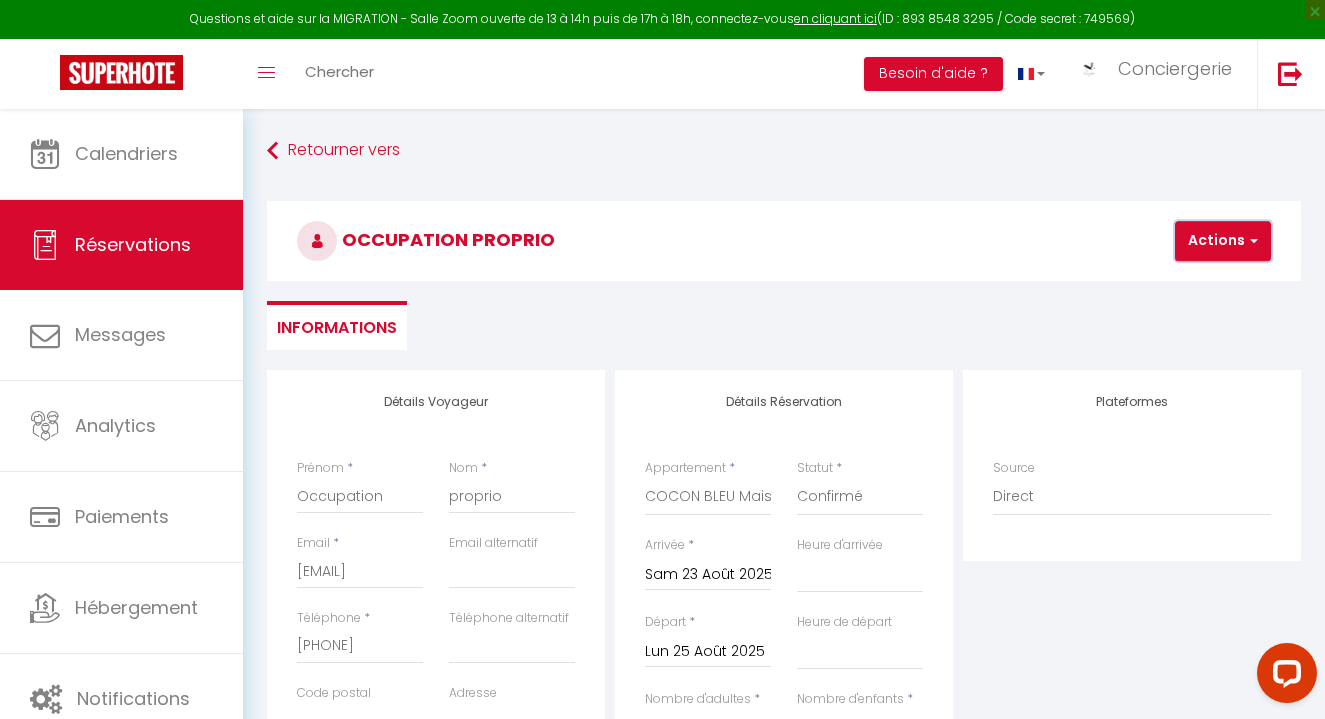 click on "Actions" at bounding box center (1223, 241) 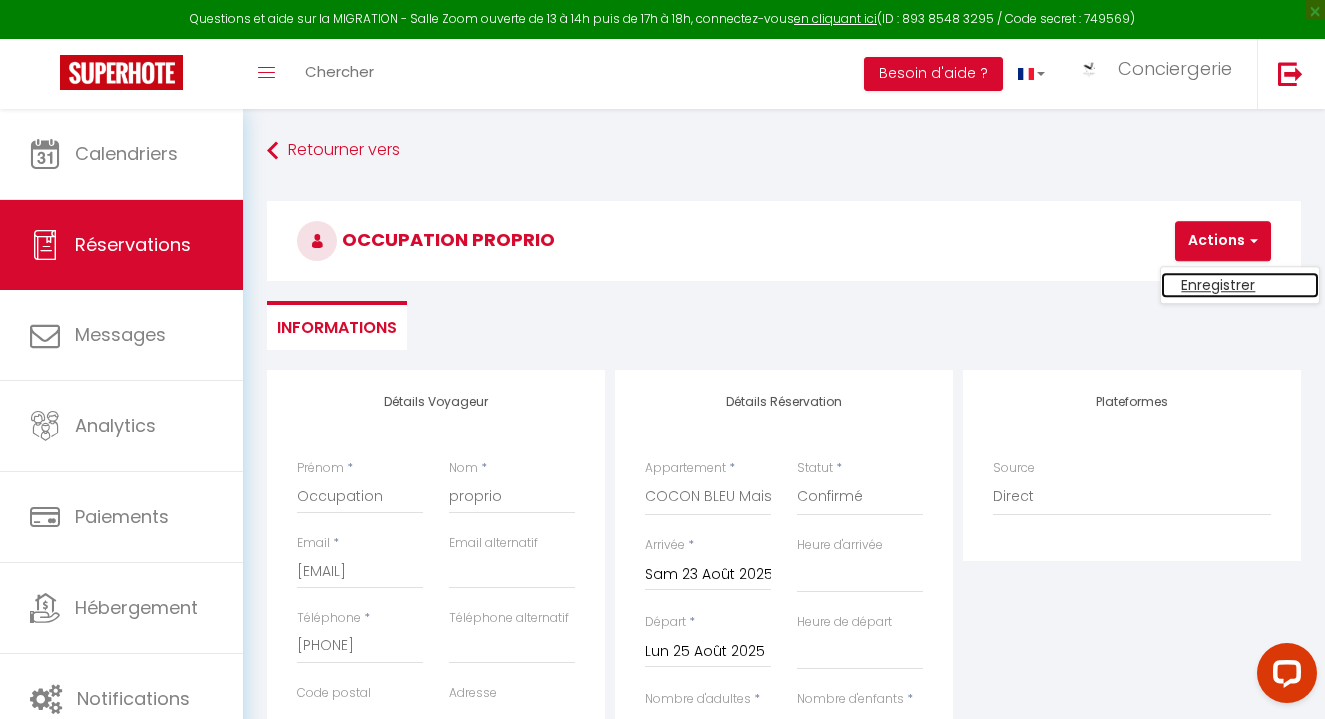 click on "Enregistrer" at bounding box center (1240, 285) 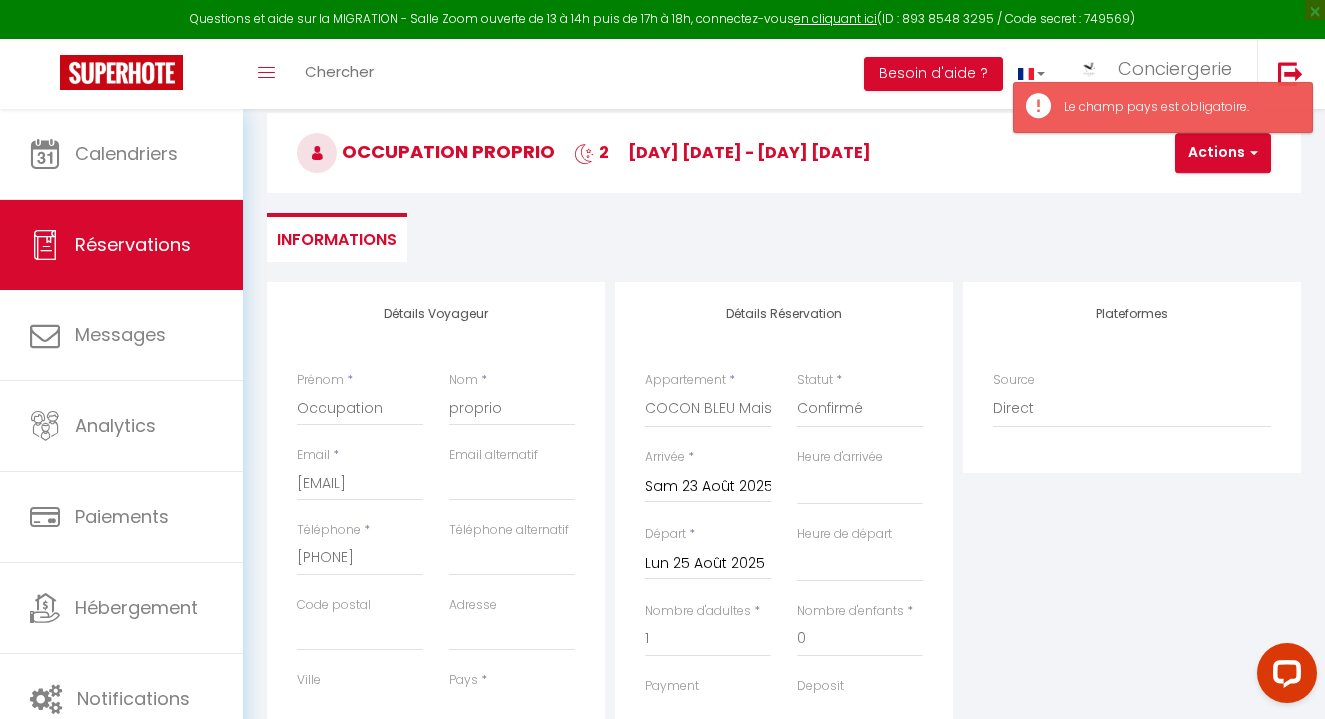 scroll, scrollTop: 506, scrollLeft: 0, axis: vertical 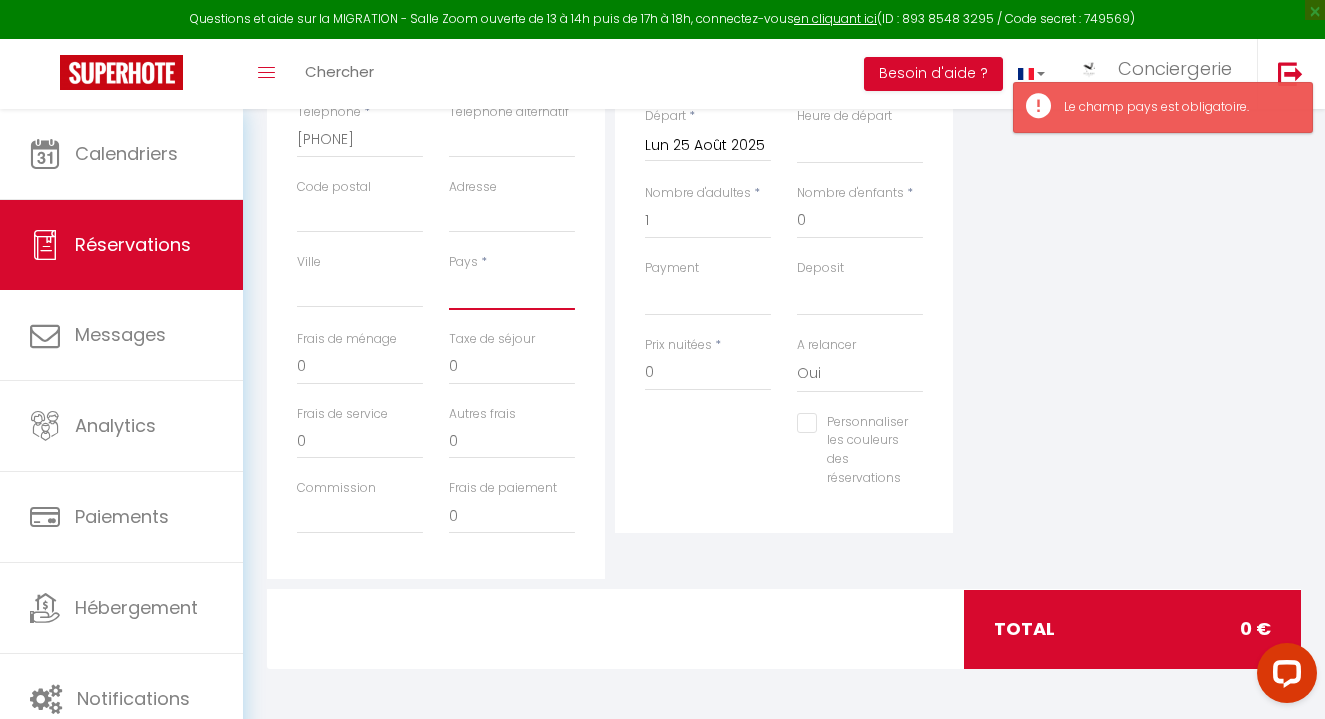 click on "France
Portugal
Afghanistan
Albania
Algeria
American Samoa
Andorra
Angola
Anguilla
Antarctica
Antigua and Barbuda
Argentina
Armenia
Aruba
Australia
Austria
Azerbaijan
Bahamas
Bahrain
Bangladesh
Barbados
Belarus
Belgium
Belize" at bounding box center [512, 291] 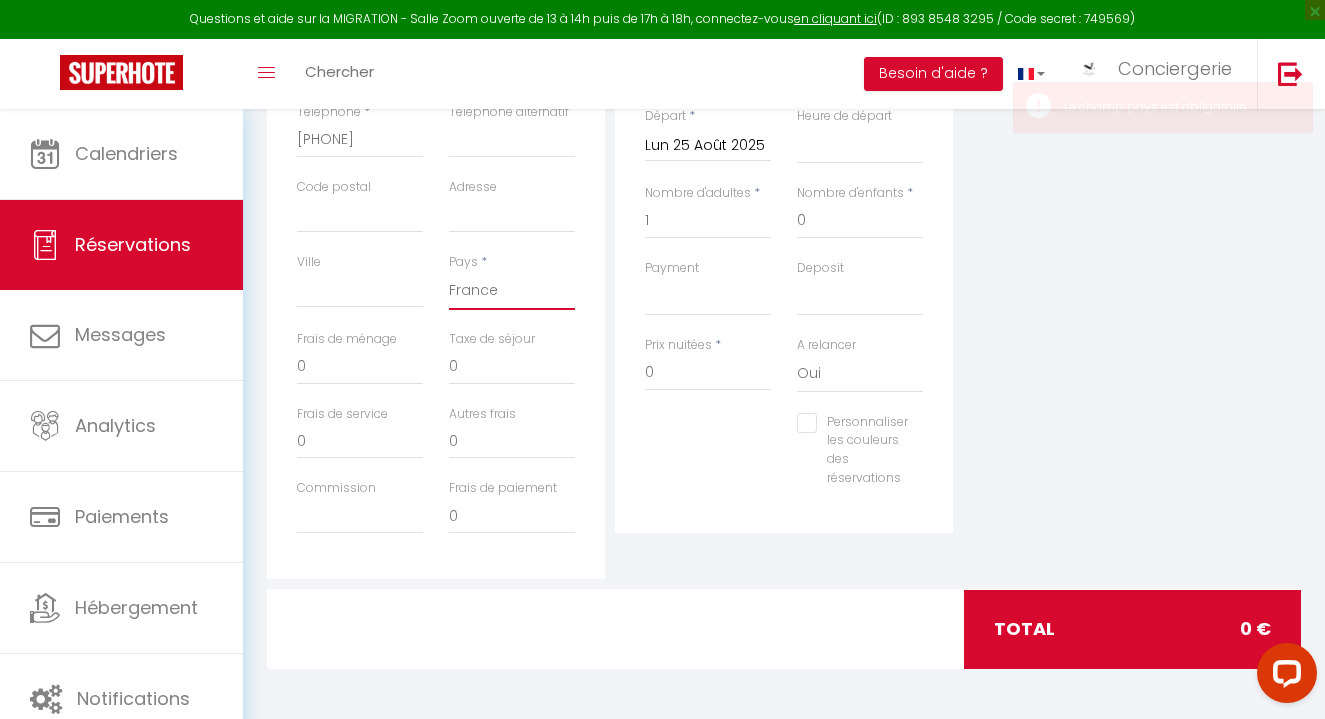 scroll, scrollTop: 0, scrollLeft: 0, axis: both 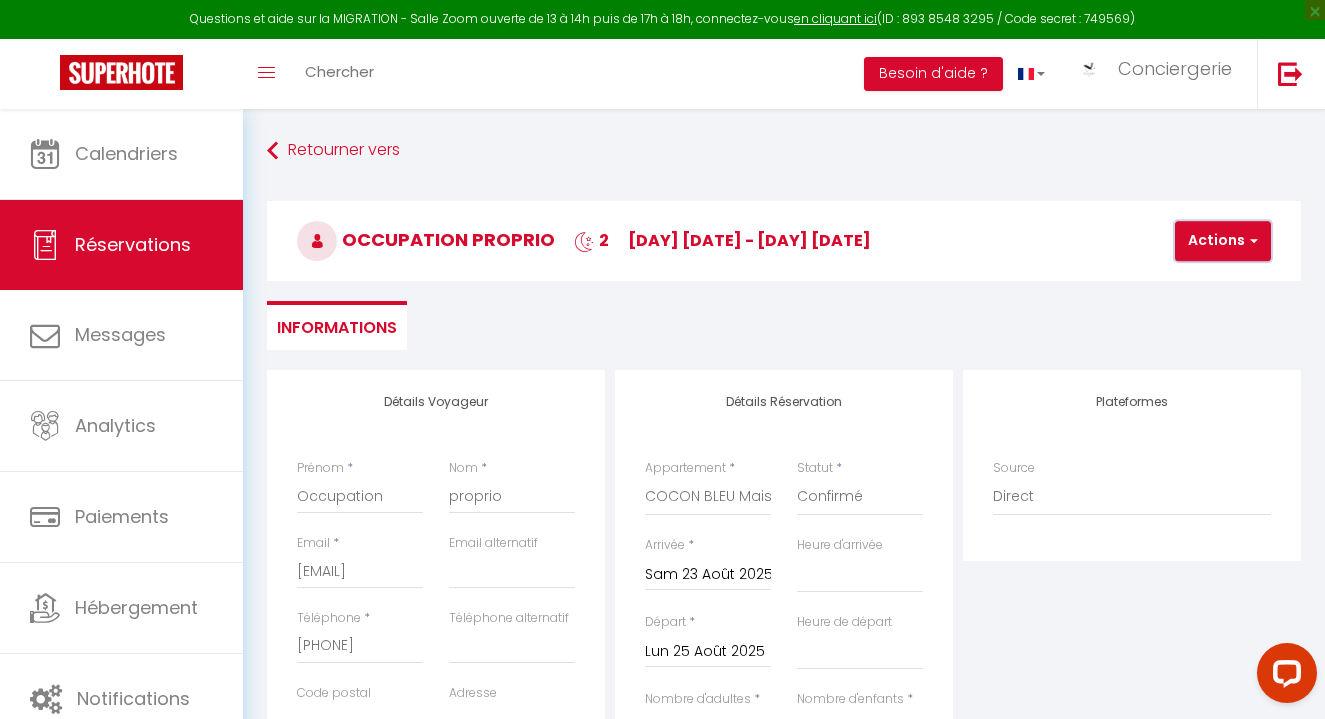 click on "Actions" at bounding box center [1223, 241] 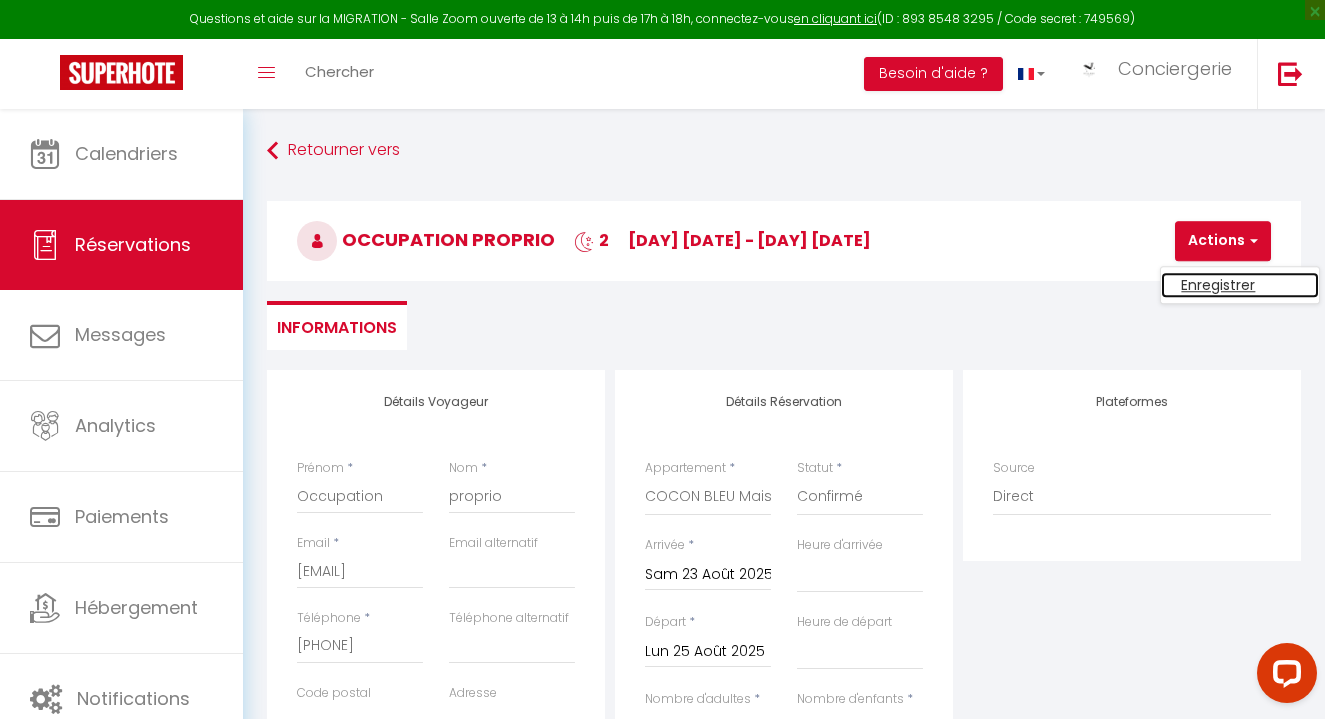 click on "Enregistrer" at bounding box center [1240, 285] 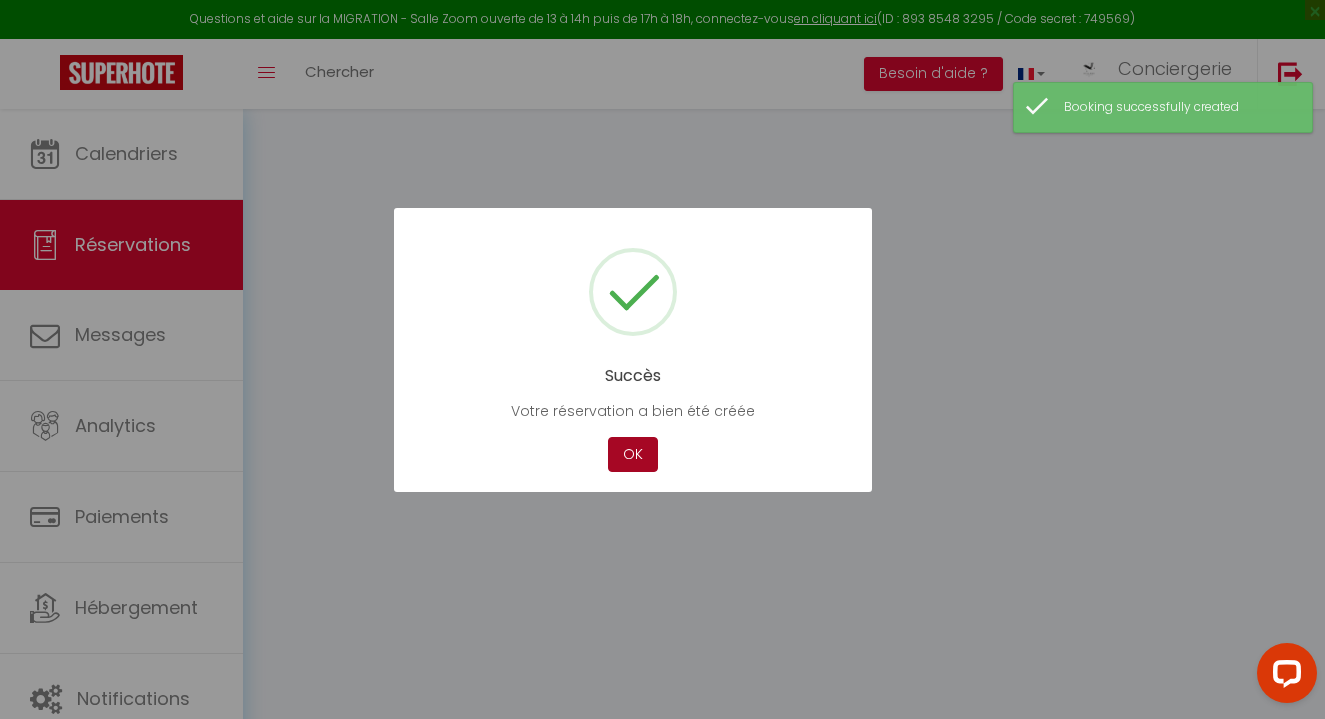 click on "OK" at bounding box center (633, 454) 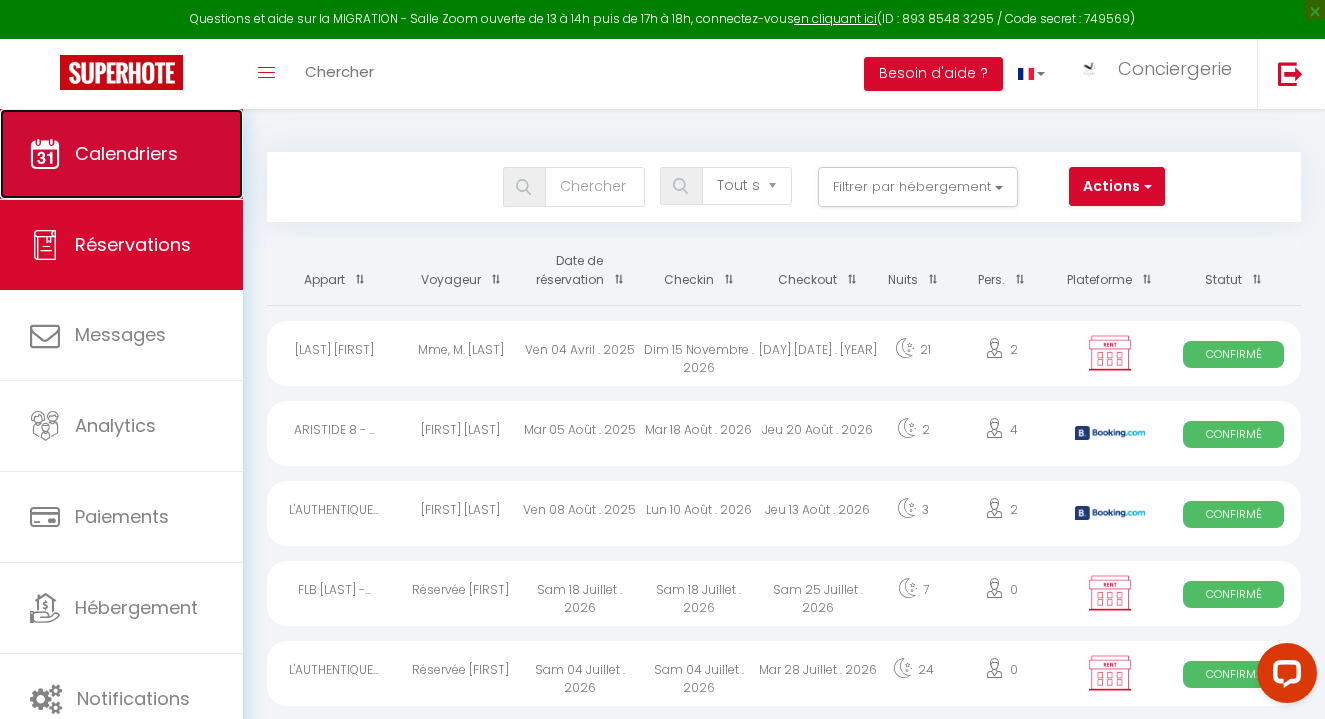click on "Calendriers" at bounding box center [121, 154] 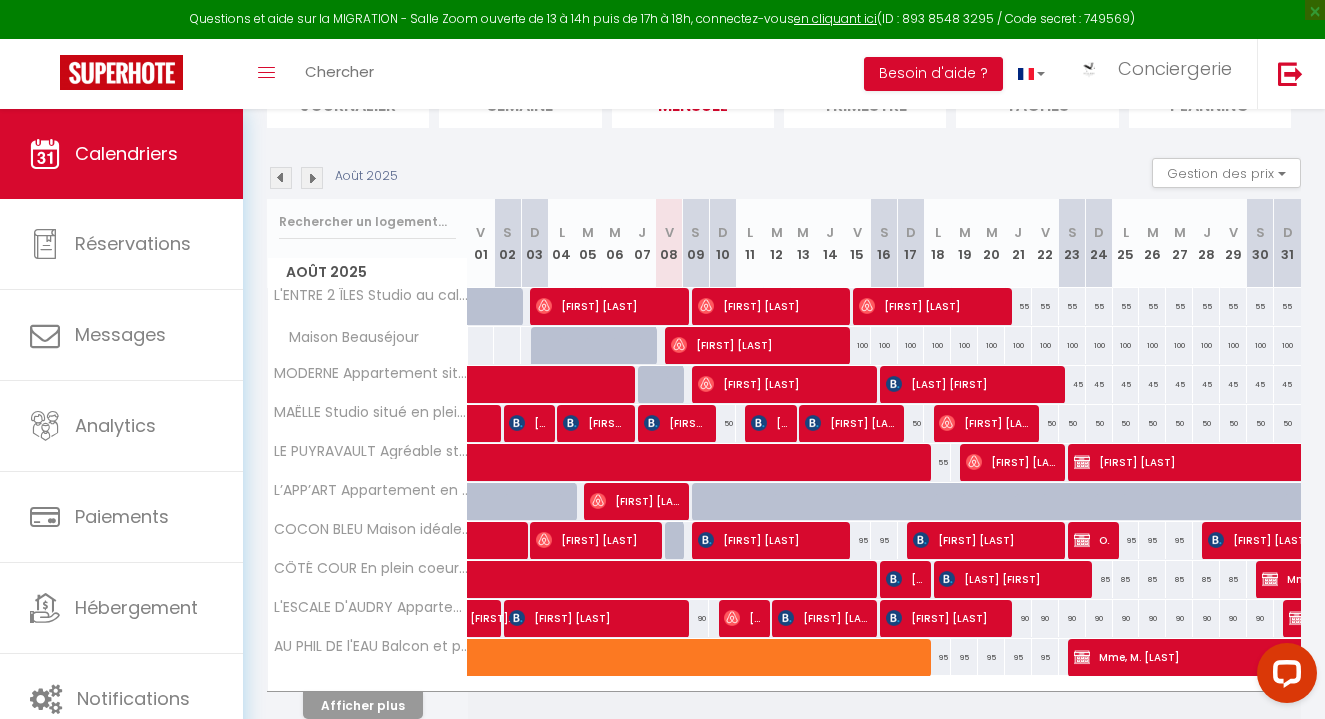 scroll, scrollTop: 169, scrollLeft: 0, axis: vertical 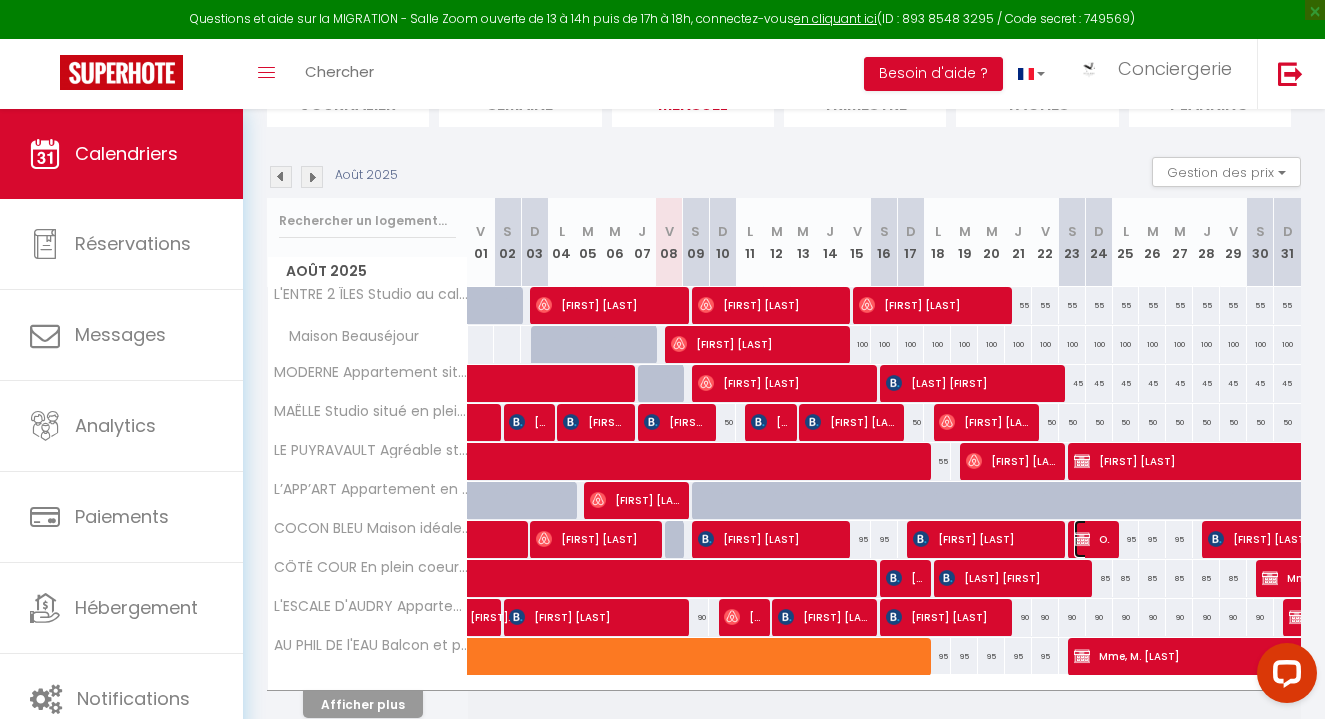 click at bounding box center [1082, 539] 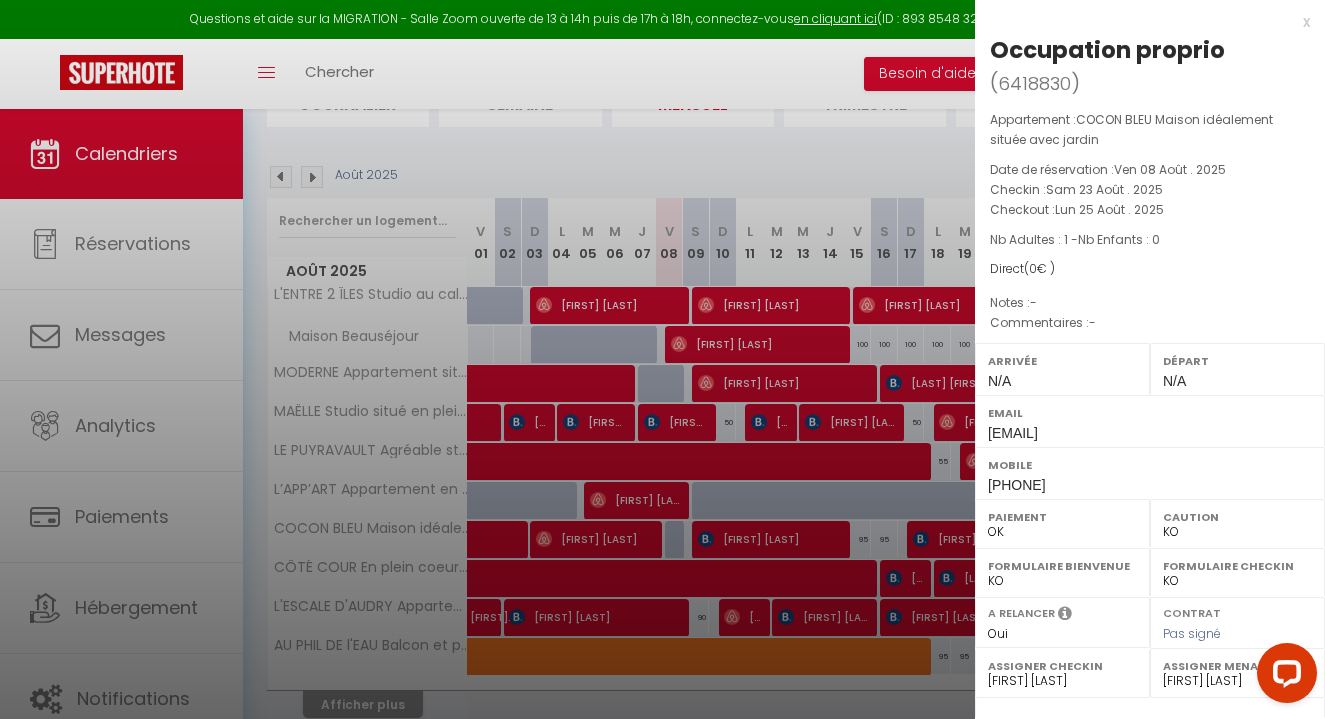 drag, startPoint x: 646, startPoint y: 273, endPoint x: 591, endPoint y: 230, distance: 69.81404 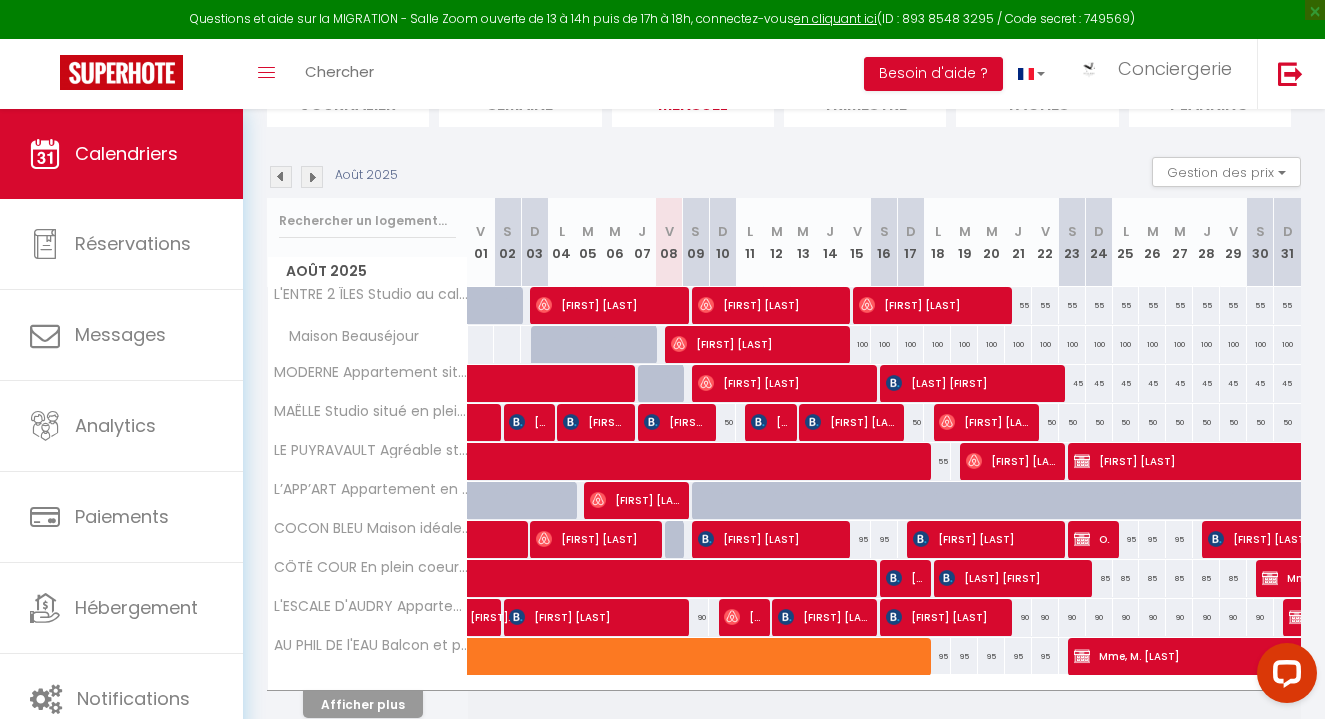 scroll, scrollTop: 0, scrollLeft: 0, axis: both 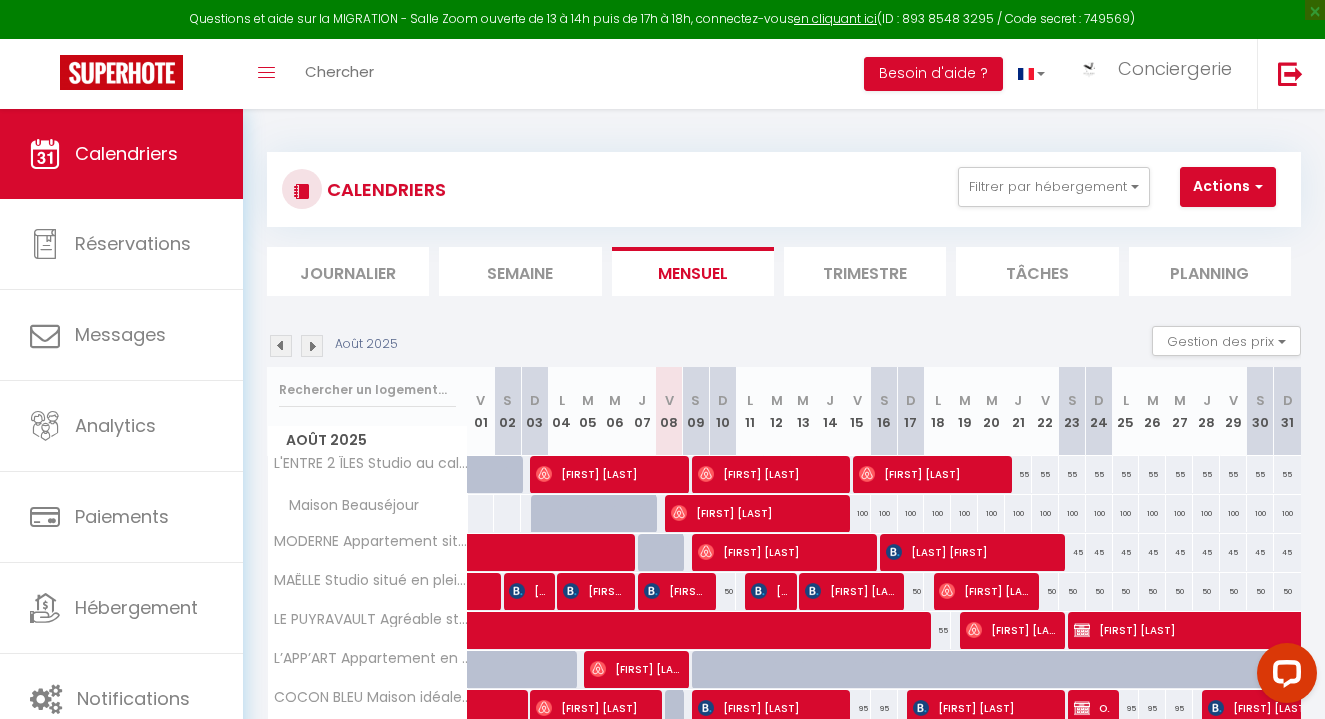 click on "Semaine" at bounding box center [520, 271] 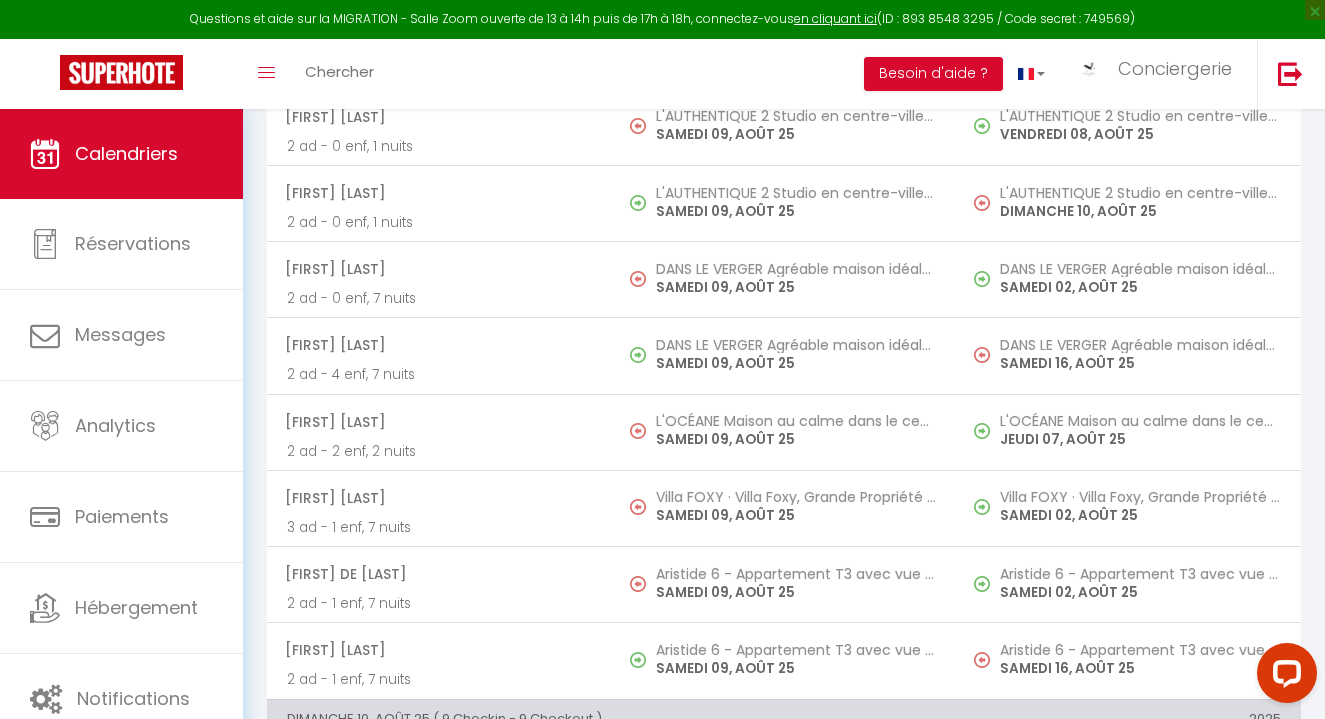 scroll, scrollTop: 7461, scrollLeft: 0, axis: vertical 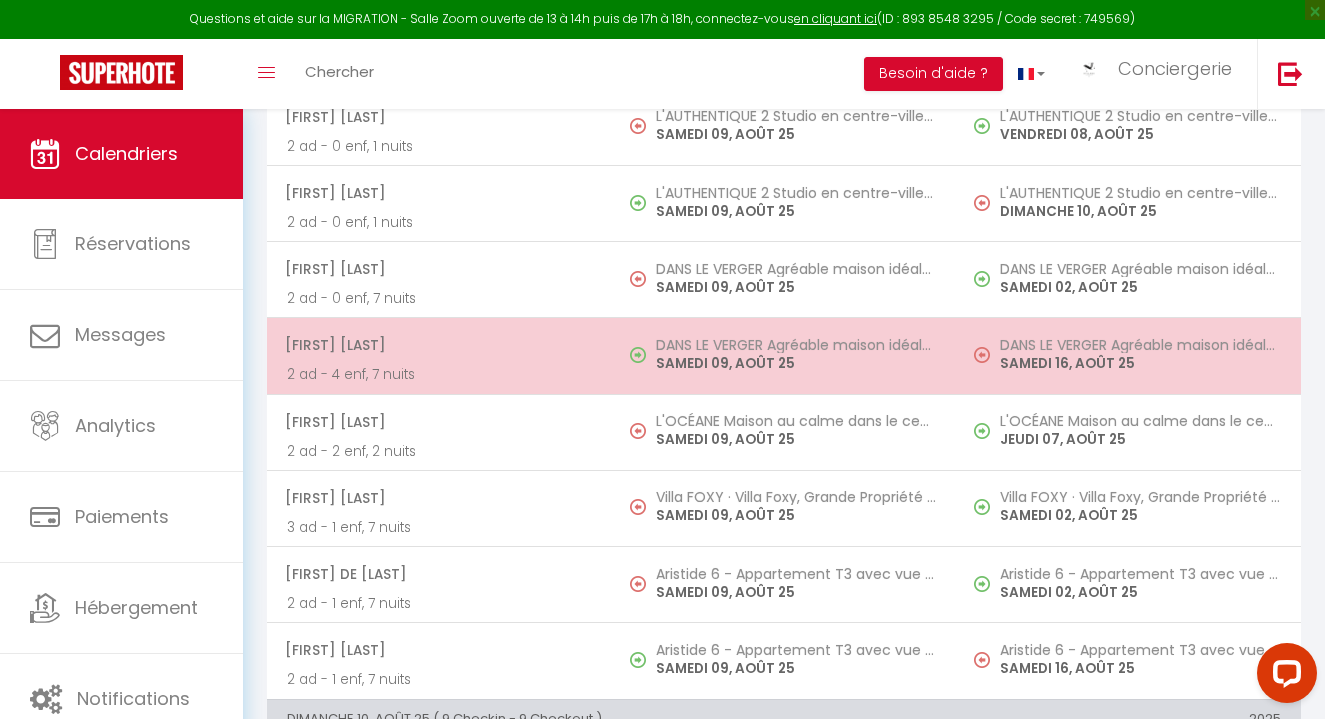 click at bounding box center (643, 356) 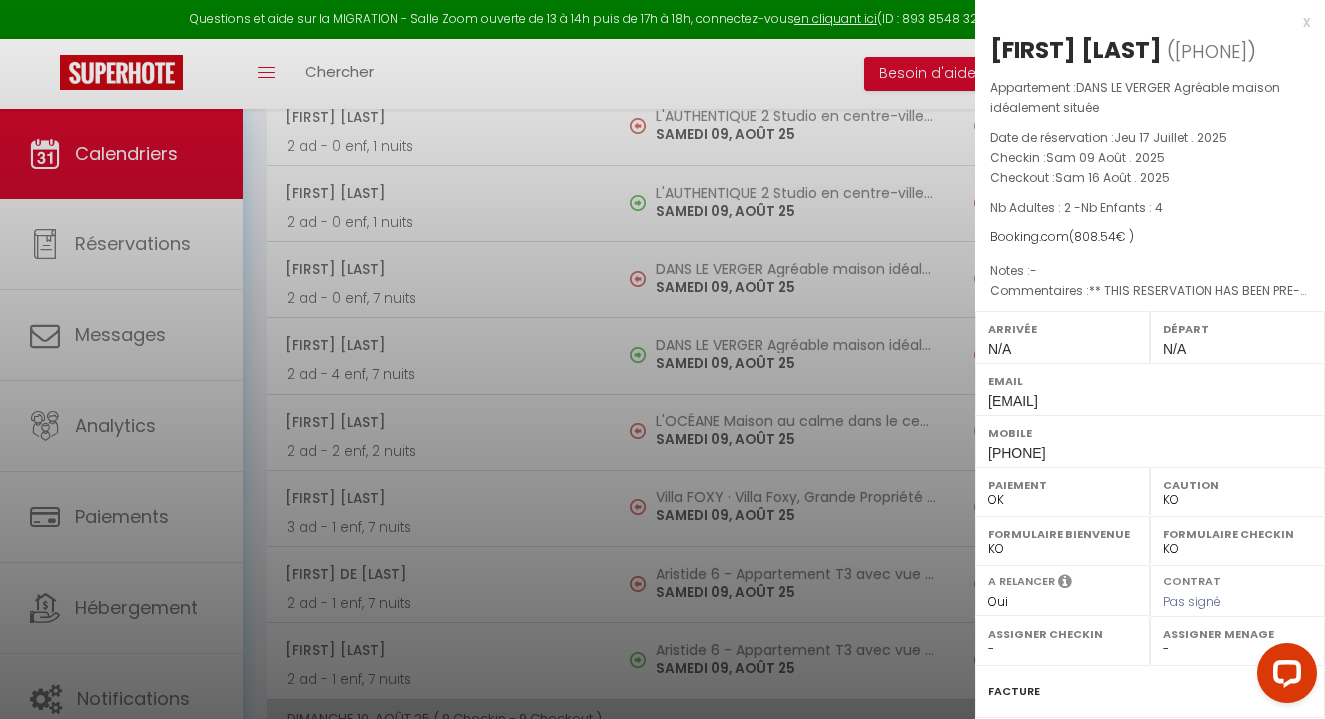 click at bounding box center (662, 359) 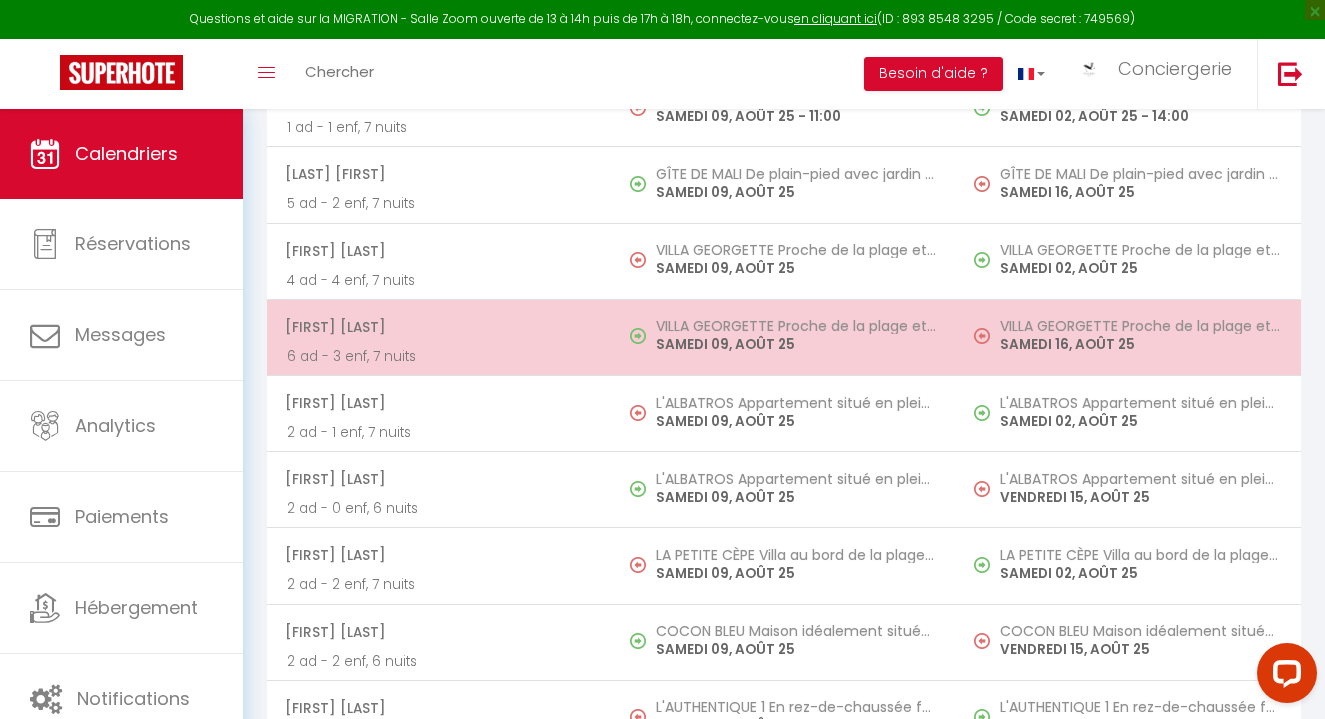 scroll, scrollTop: 6537, scrollLeft: 0, axis: vertical 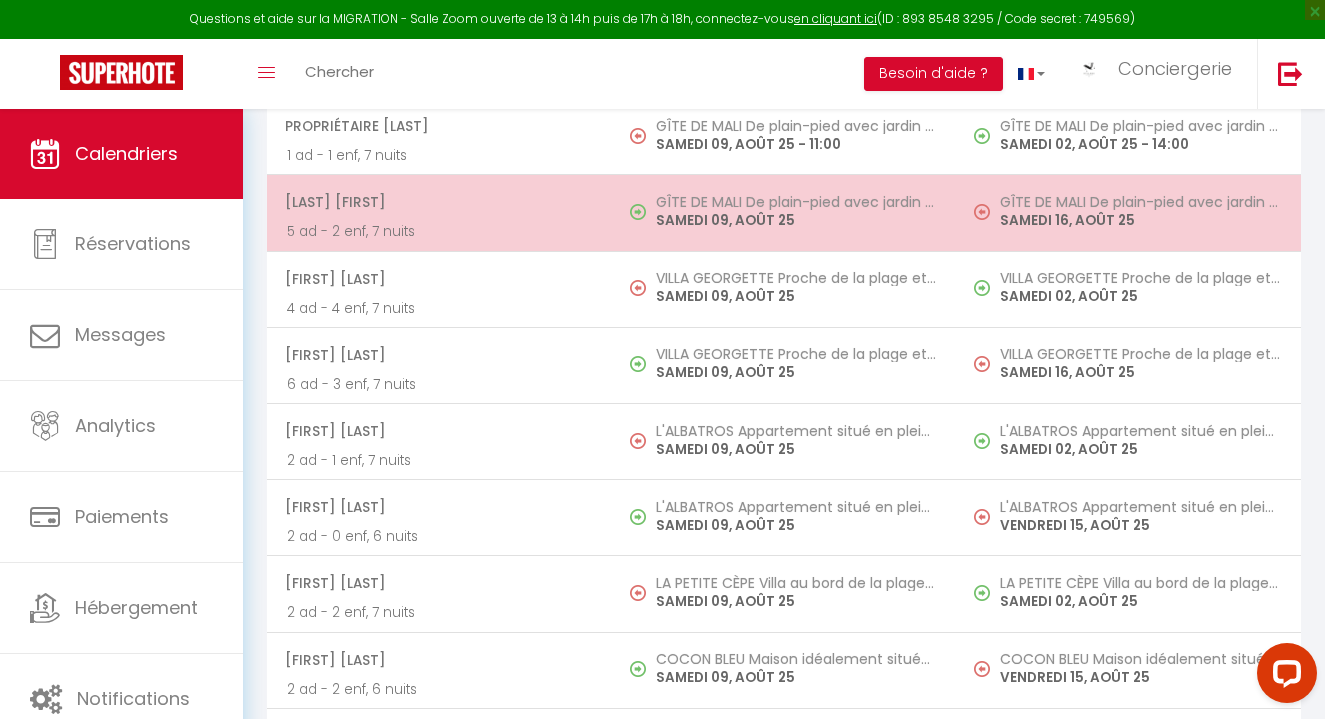 click on "GÎTE DE MALI De plain-pied avec jardin privatif
SAMEDI 09, AOÛT 25" at bounding box center [784, 213] 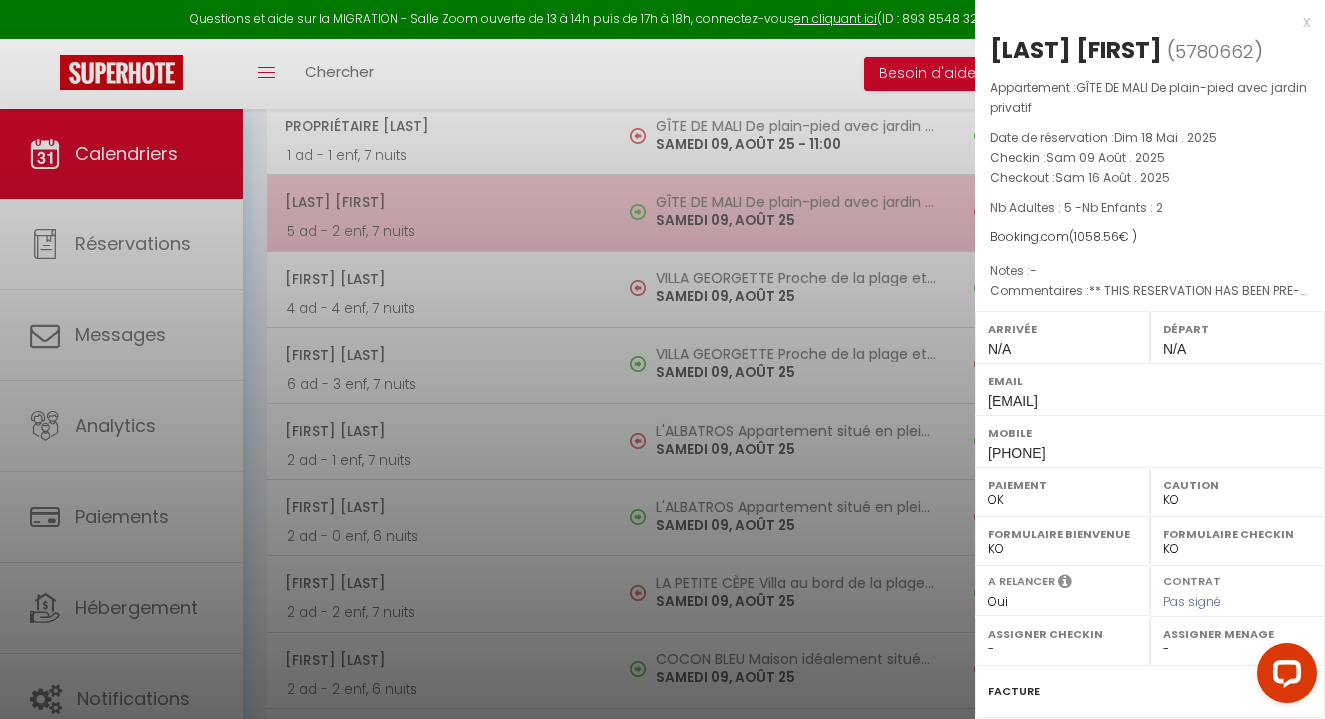 click at bounding box center [662, 359] 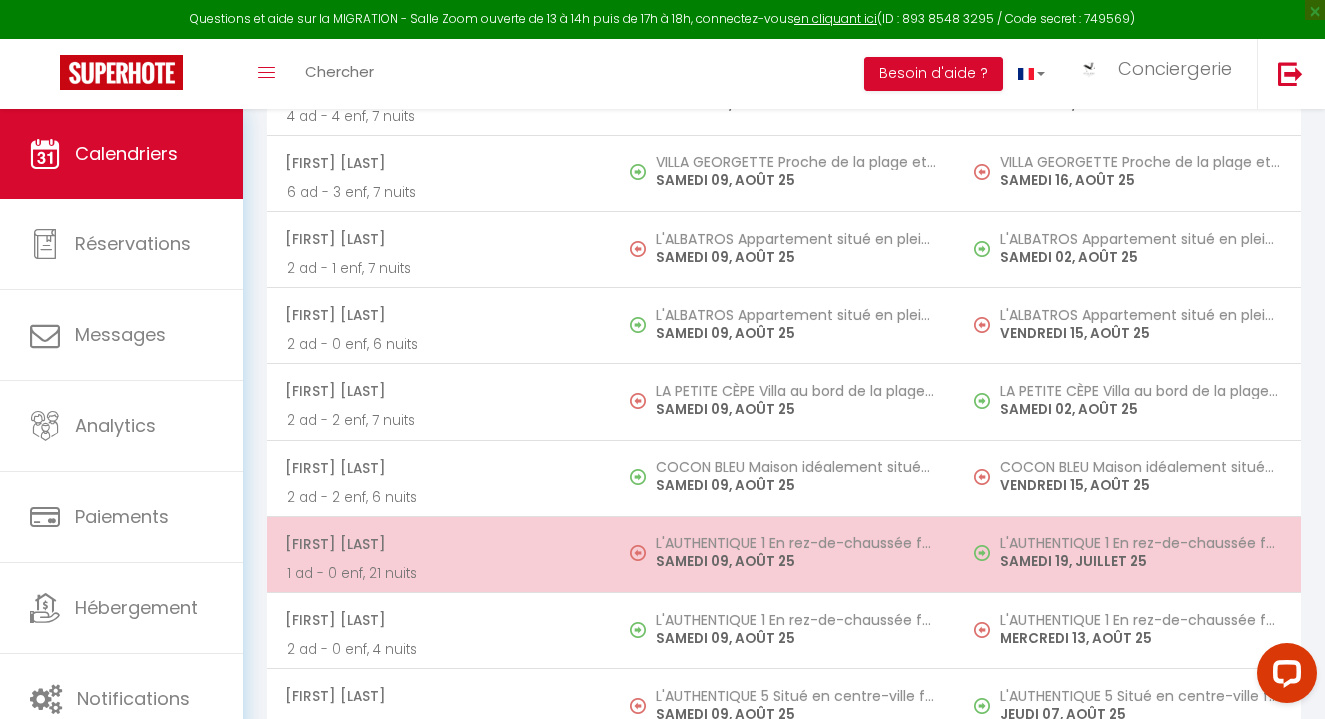 scroll, scrollTop: 6730, scrollLeft: 0, axis: vertical 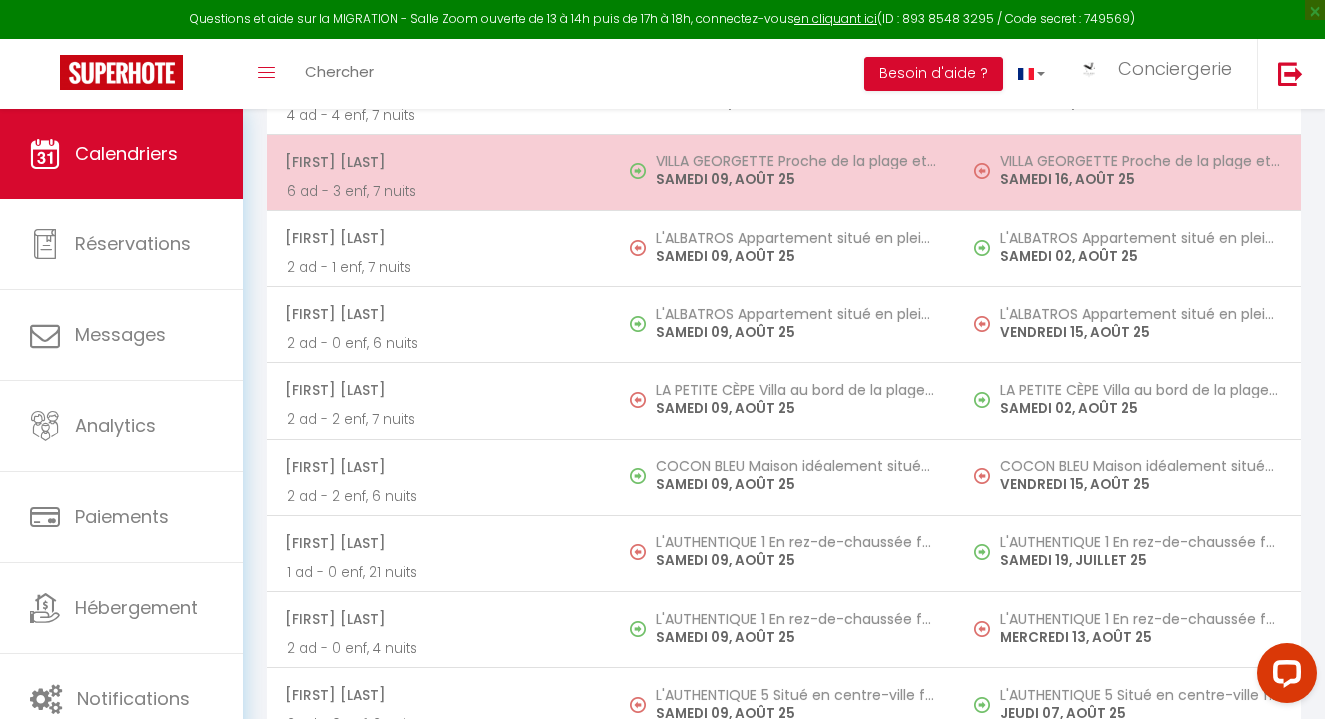 click on "Alexandre Lasserre" at bounding box center (438, 162) 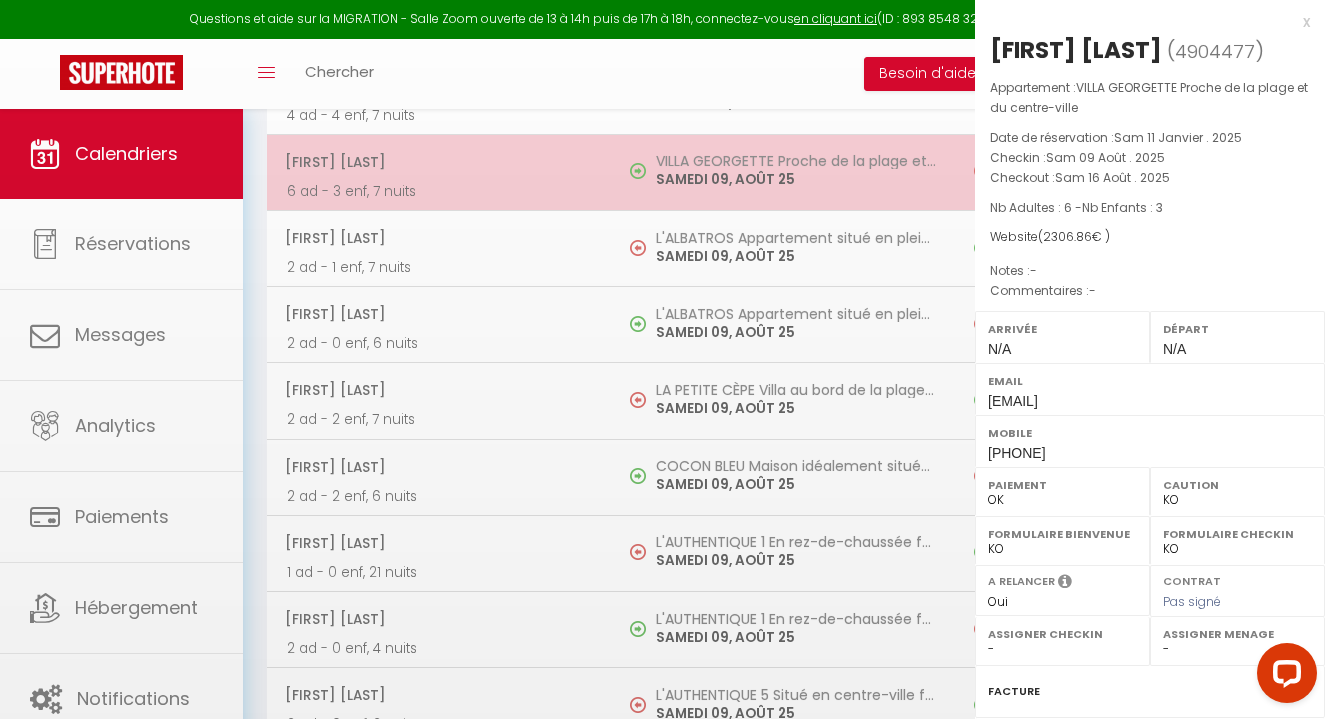 click at bounding box center (662, 359) 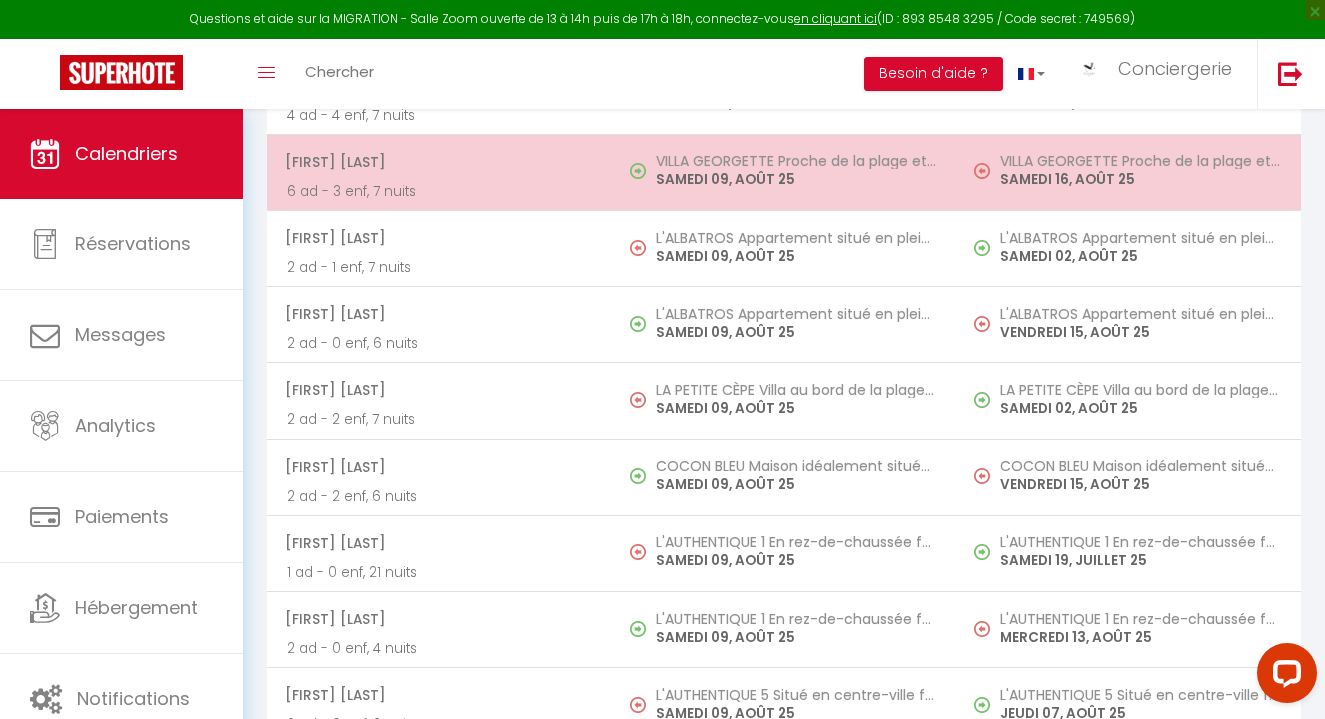 click on "SAMEDI 09, AOÛT 25" at bounding box center [796, 179] 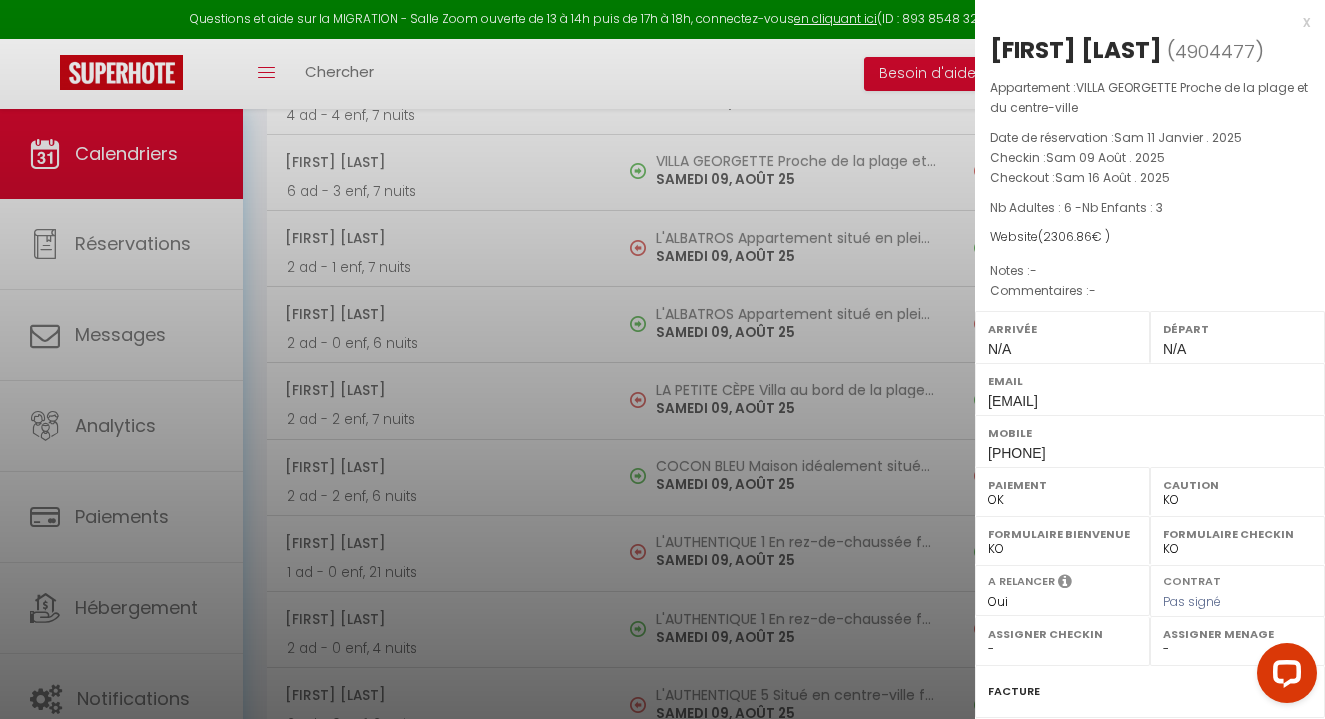 drag, startPoint x: 1068, startPoint y: 488, endPoint x: 984, endPoint y: 486, distance: 84.0238 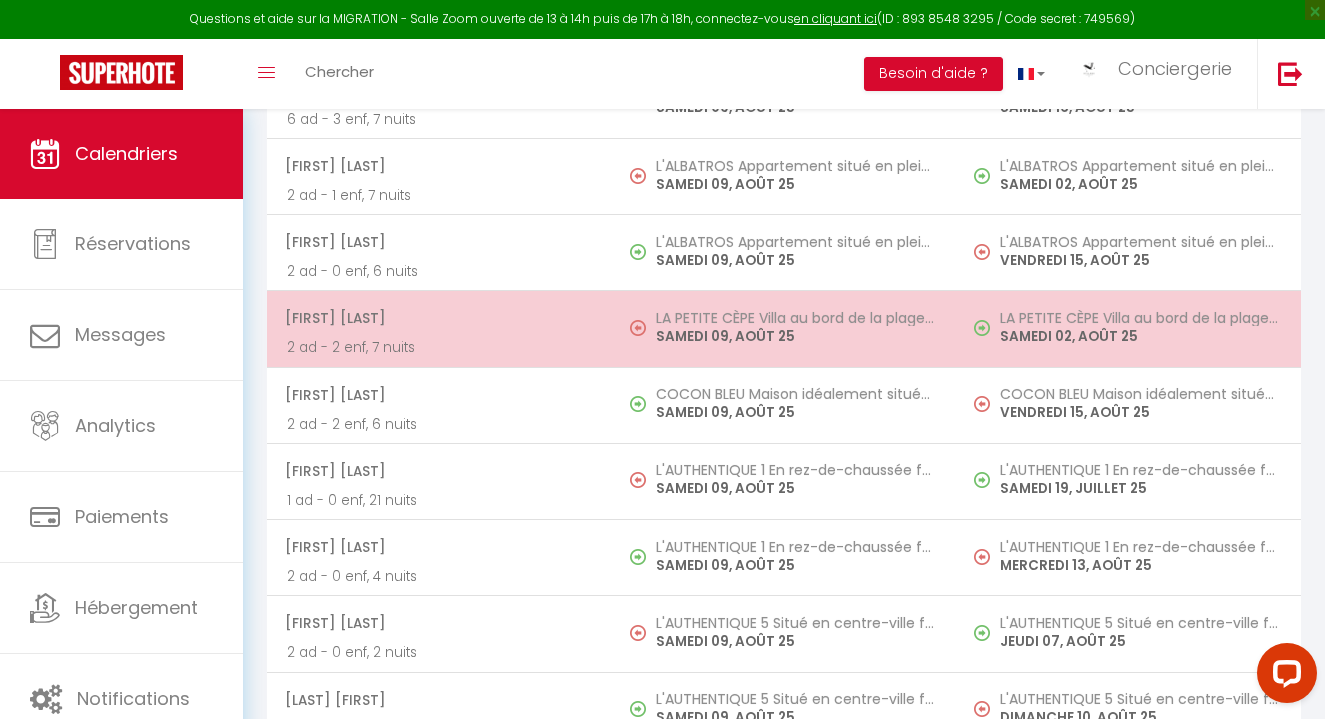 scroll, scrollTop: 6803, scrollLeft: 0, axis: vertical 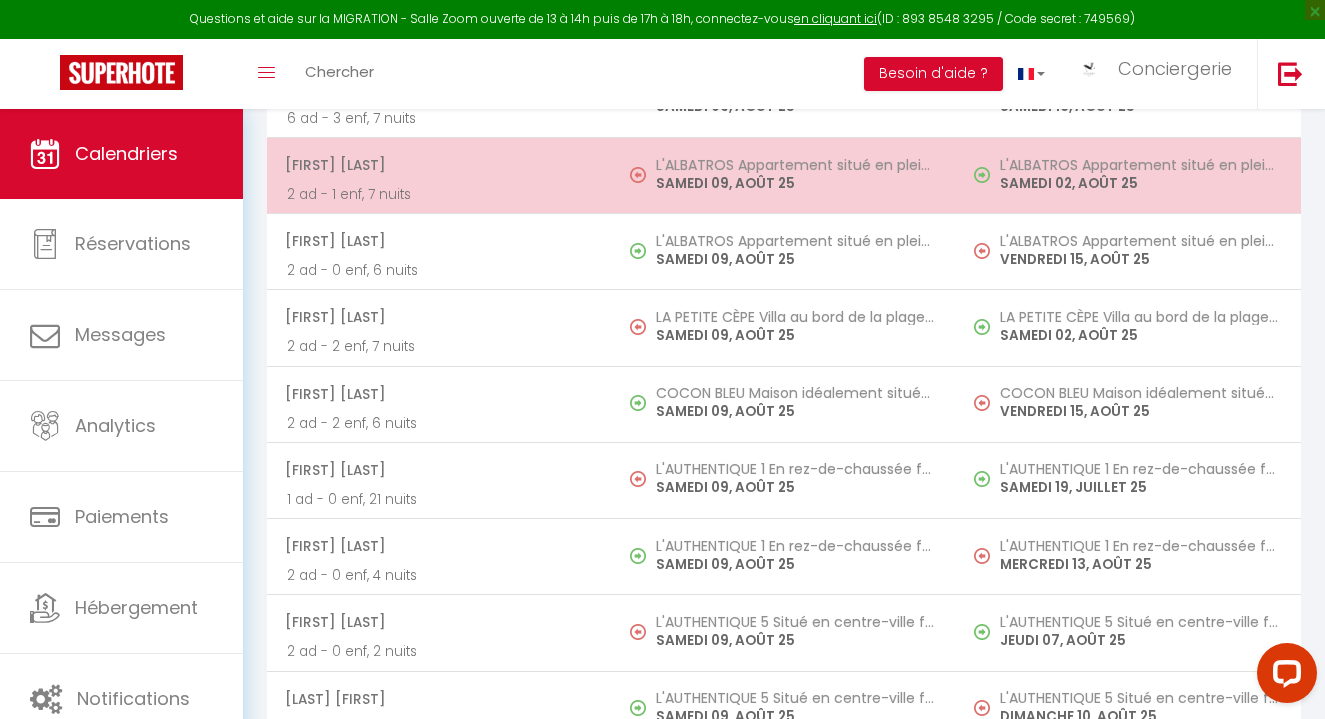 click on "SAMEDI 09, AOÛT 25" at bounding box center (796, 183) 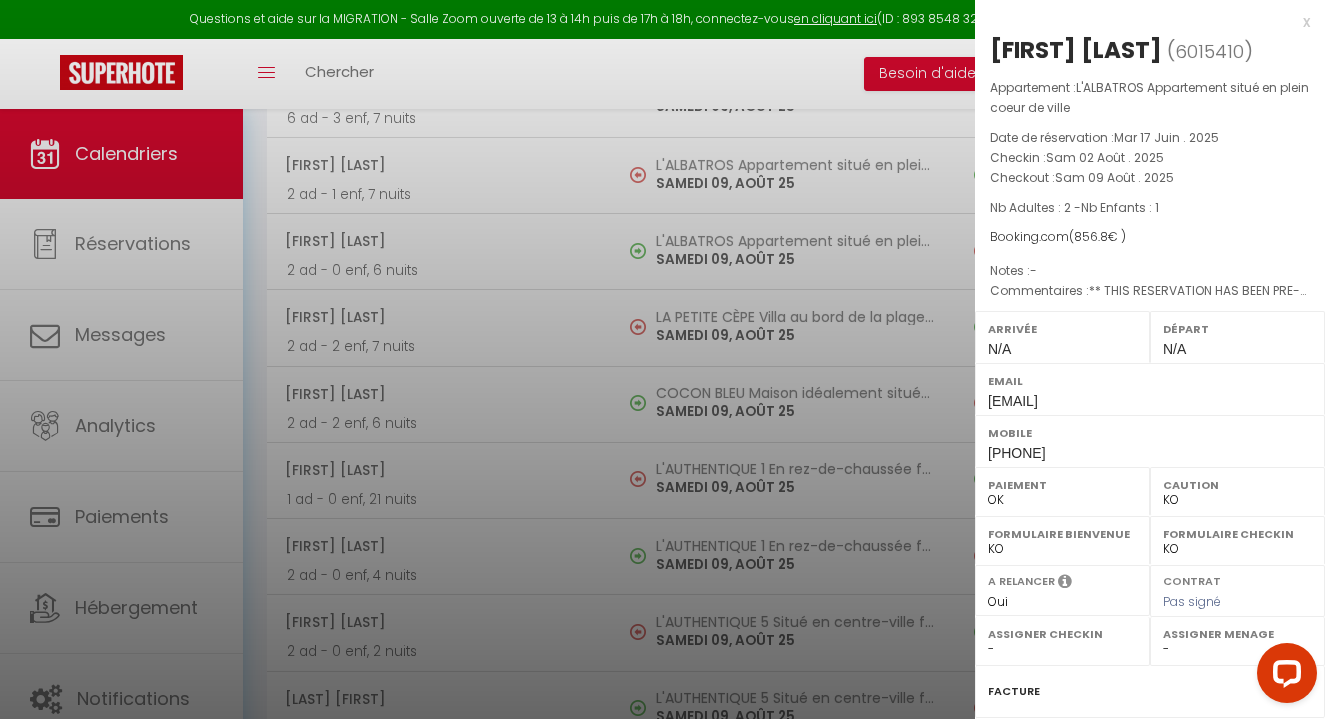 click at bounding box center [662, 359] 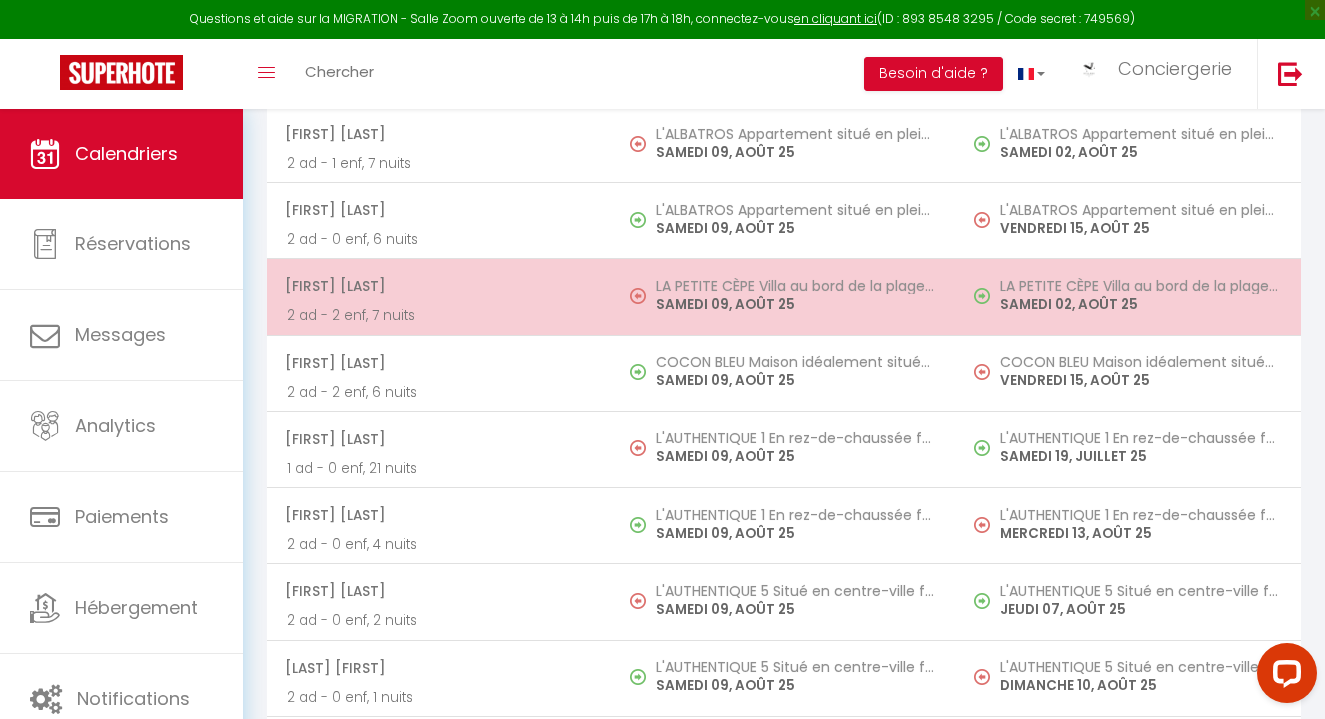 scroll, scrollTop: 6838, scrollLeft: 0, axis: vertical 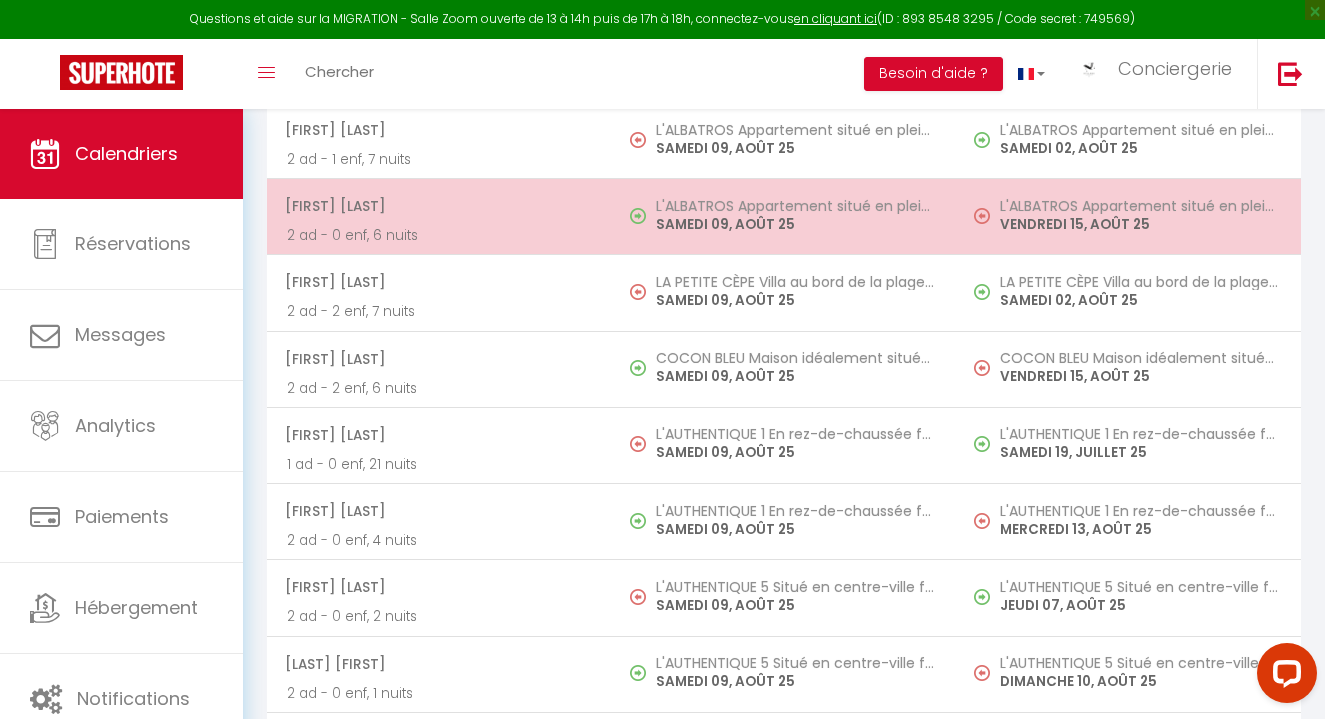 click on "L'ALBATROS Appartement situé en plein coeur de ville
SAMEDI 09, AOÛT 25" at bounding box center [784, 217] 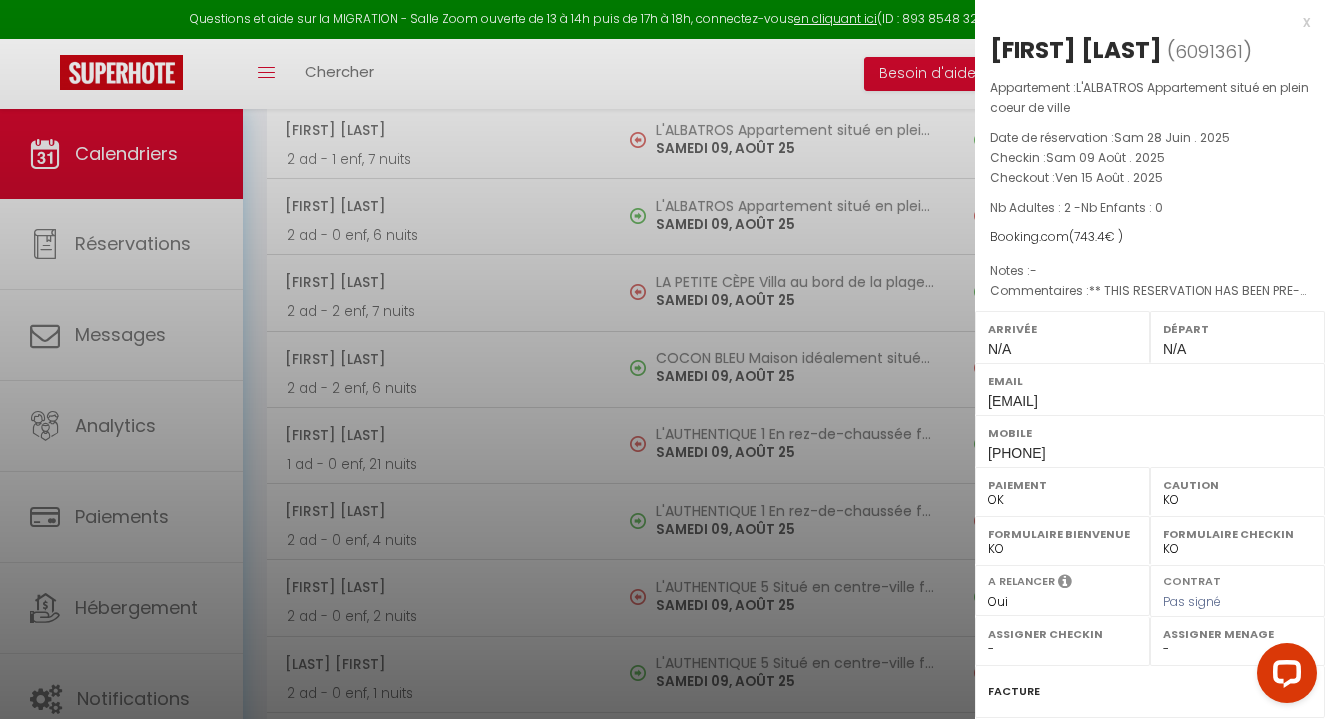 drag, startPoint x: 1080, startPoint y: 482, endPoint x: 986, endPoint y: 493, distance: 94.641426 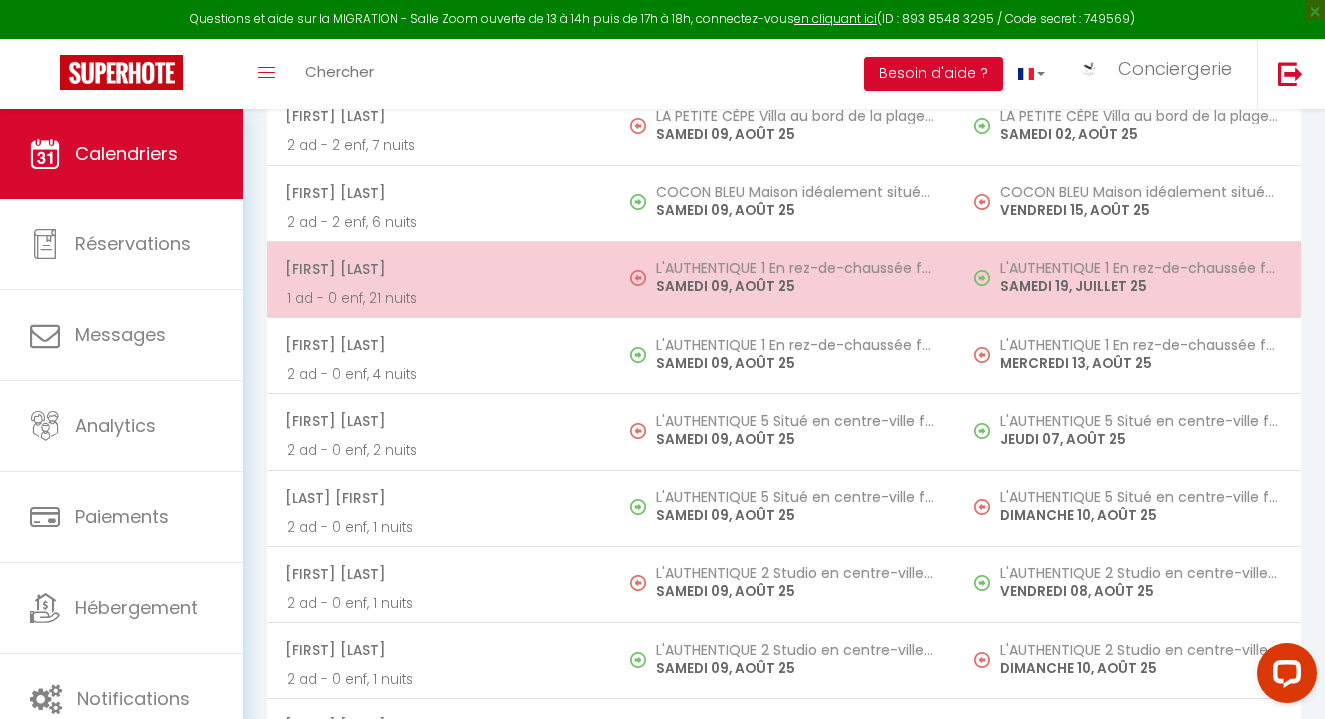 scroll, scrollTop: 7004, scrollLeft: 0, axis: vertical 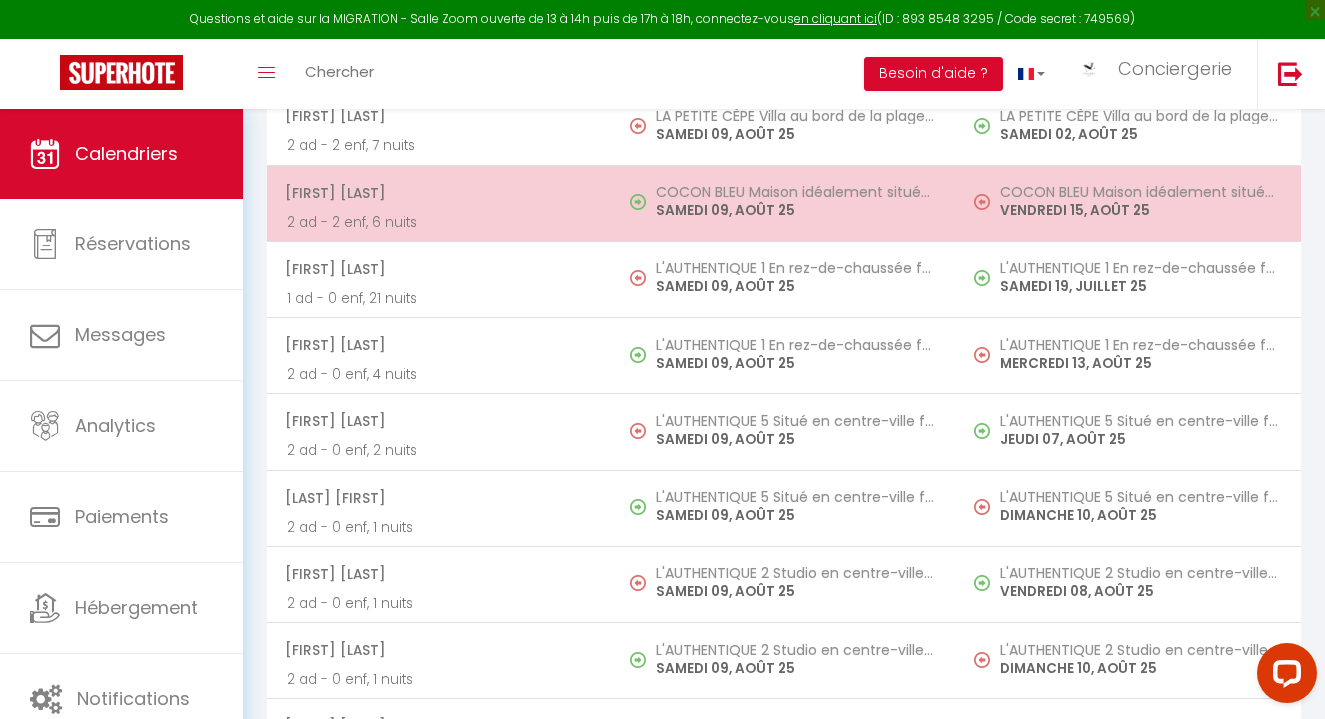 click on "SAMEDI 09, AOÛT 25" at bounding box center [796, 210] 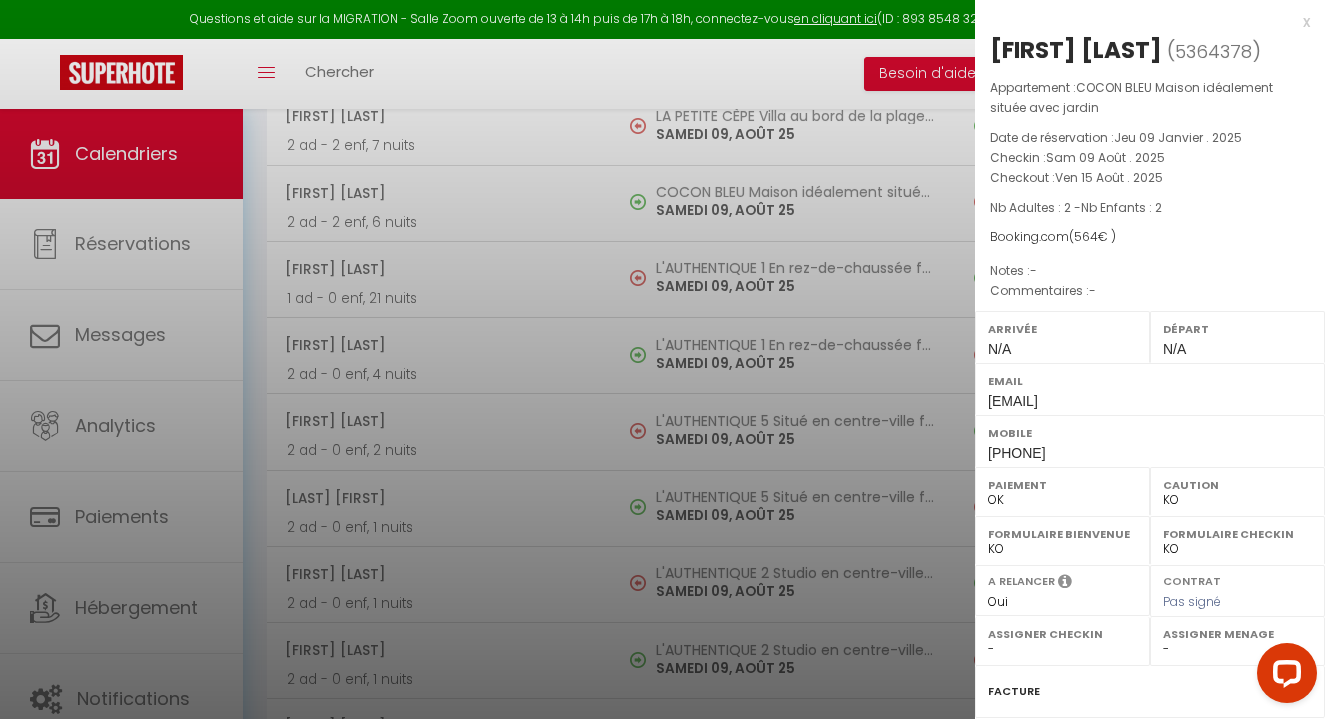 drag, startPoint x: 1078, startPoint y: 482, endPoint x: 987, endPoint y: 490, distance: 91.350975 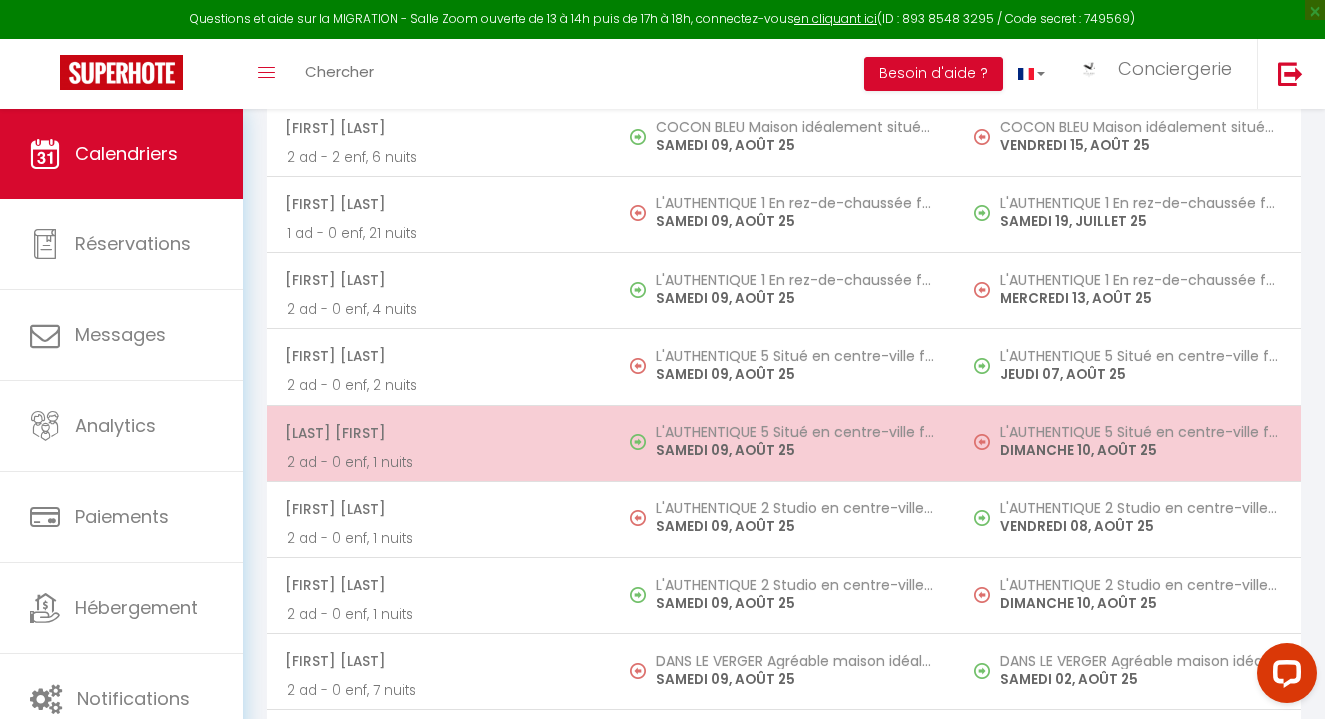scroll, scrollTop: 7070, scrollLeft: 0, axis: vertical 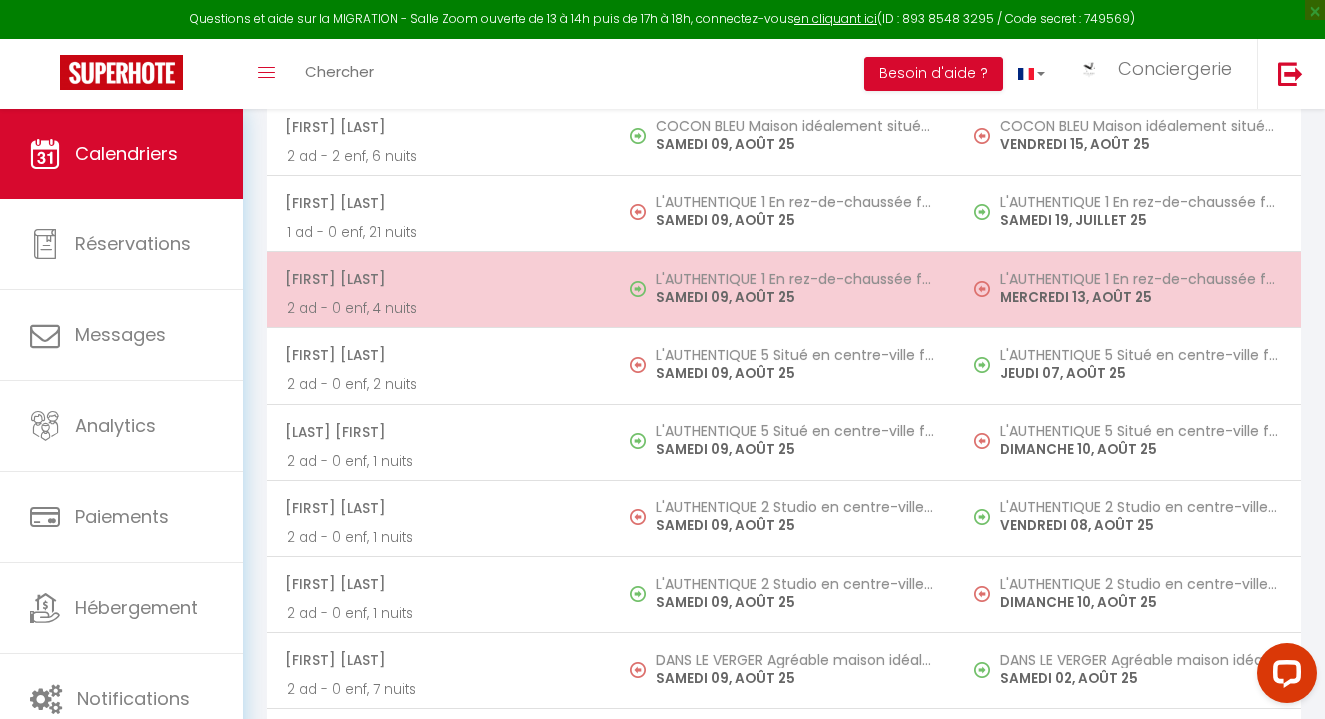 click on "Thoralf Messer" at bounding box center [438, 279] 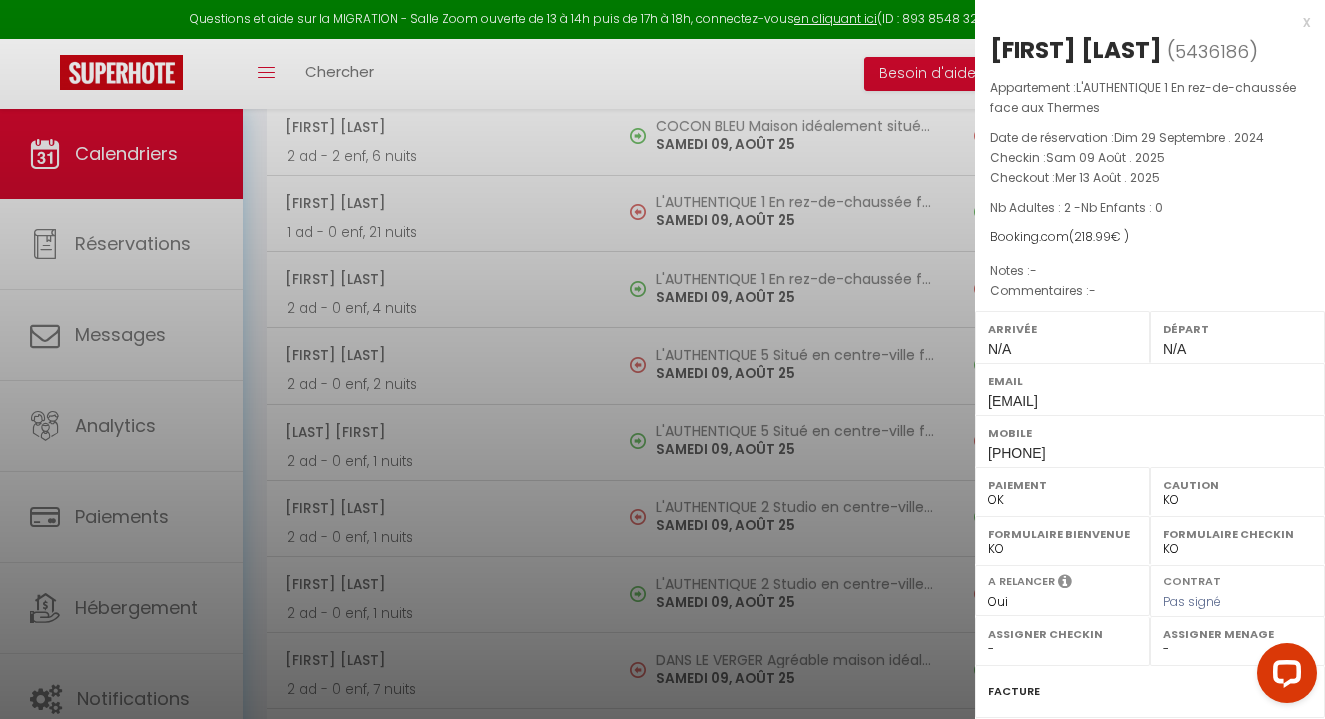 drag, startPoint x: 1111, startPoint y: 450, endPoint x: 986, endPoint y: 457, distance: 125.19585 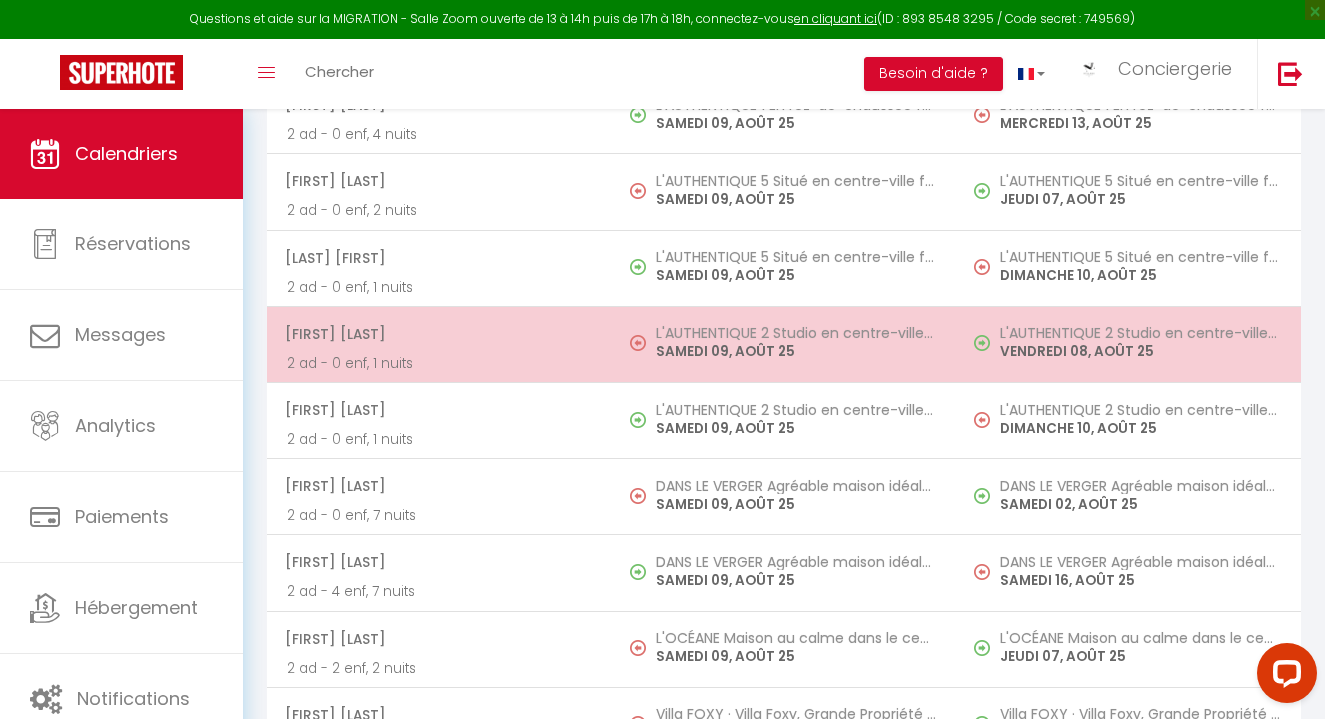 scroll, scrollTop: 7255, scrollLeft: 0, axis: vertical 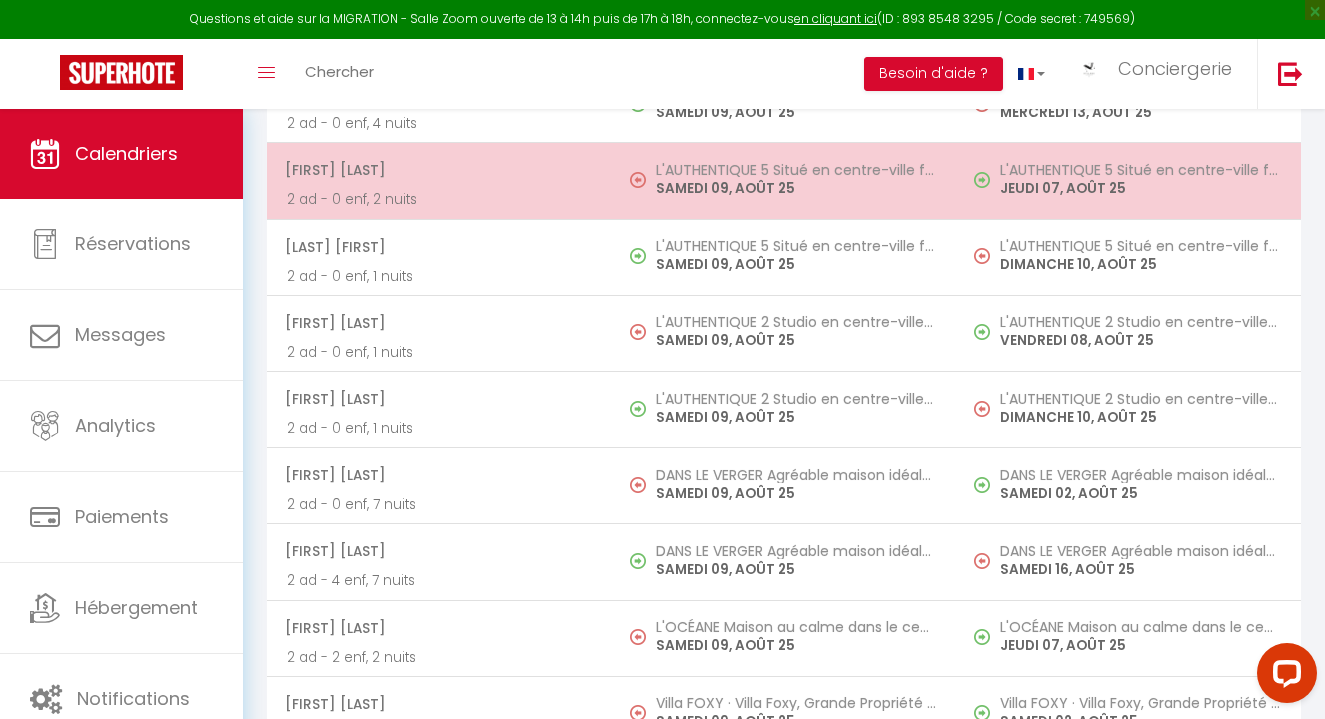 click on "SAMEDI 09, AOÛT 25" at bounding box center [796, 188] 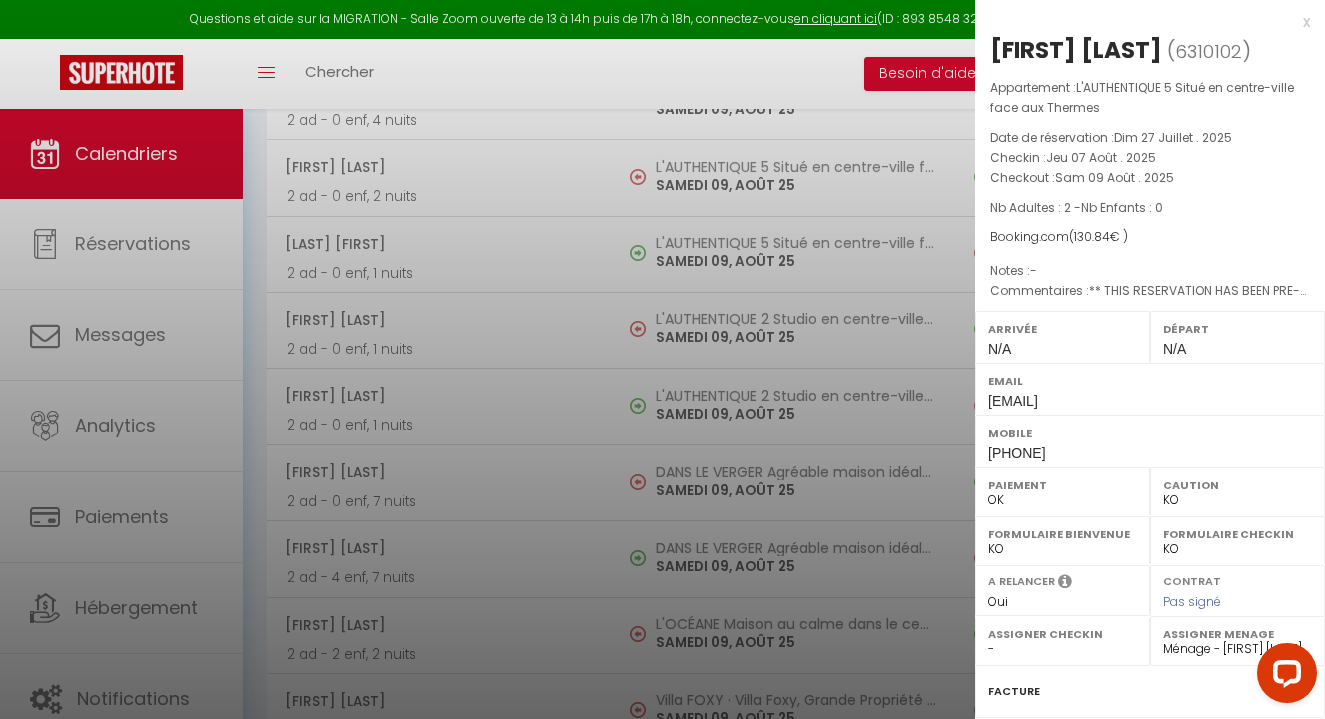 scroll, scrollTop: 7259, scrollLeft: 0, axis: vertical 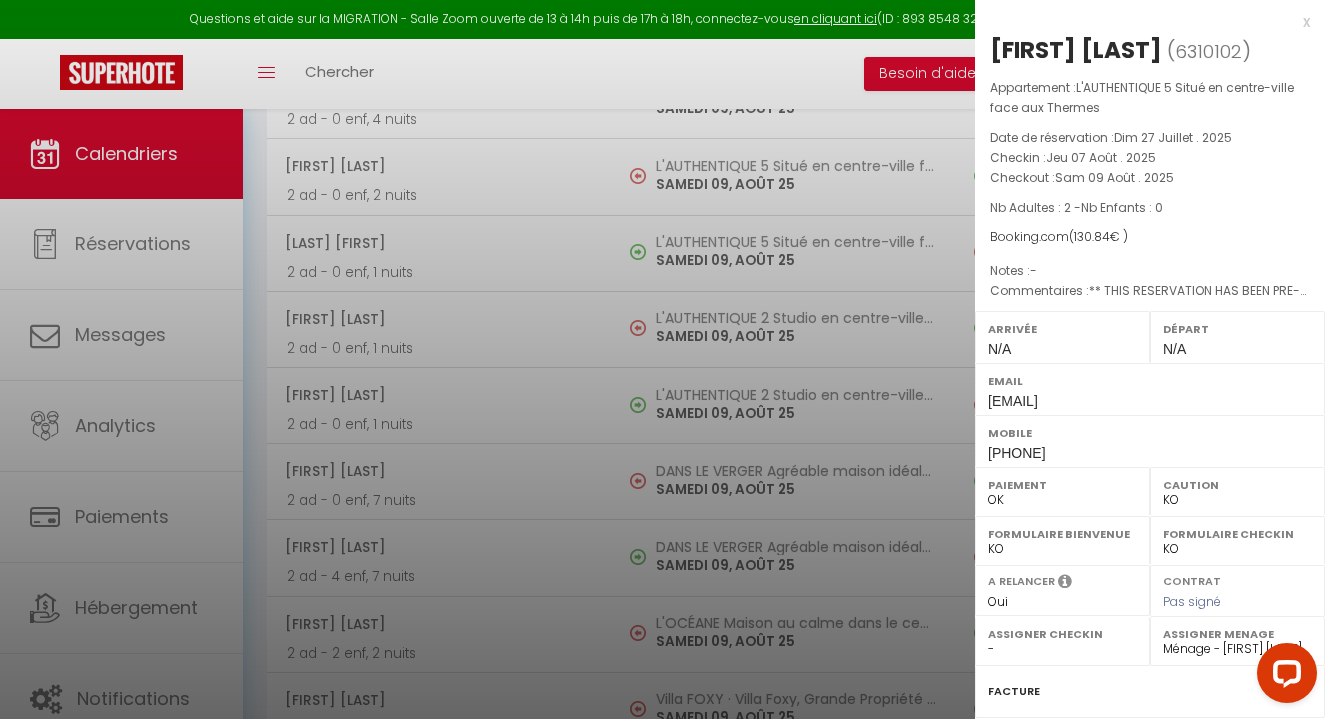 click at bounding box center (662, 359) 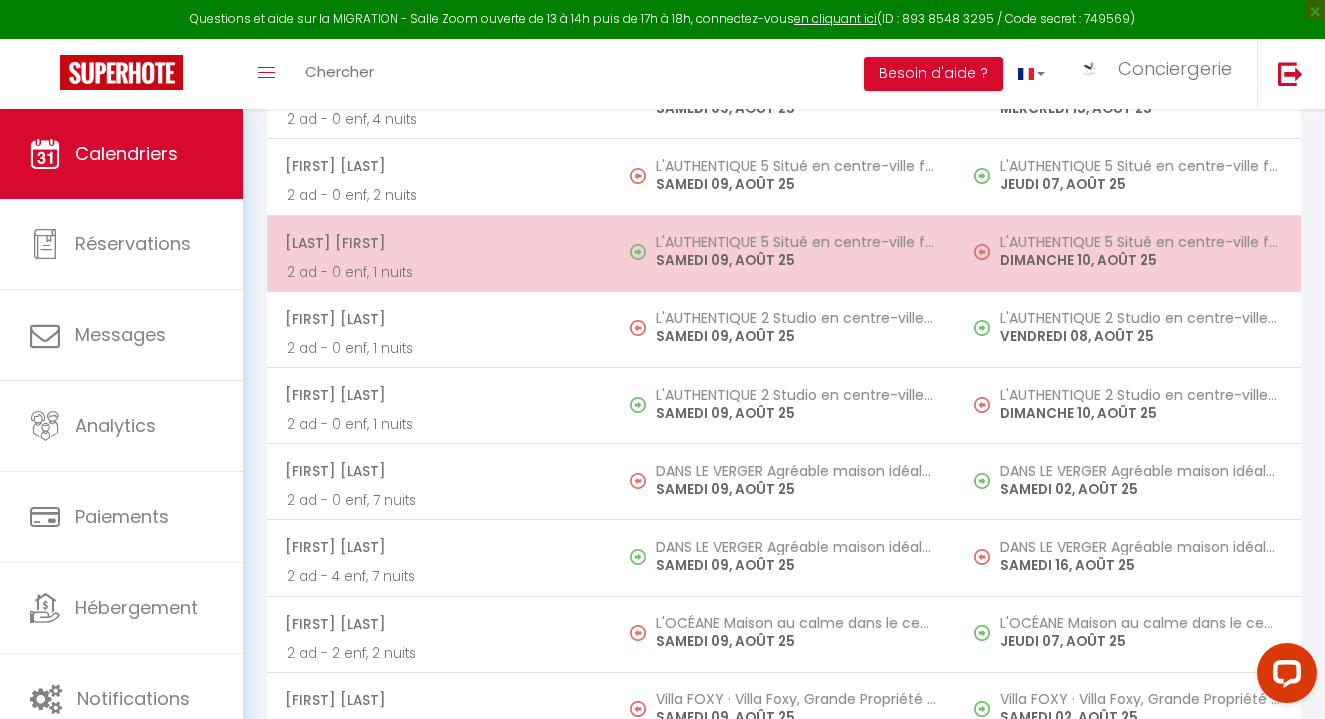 click on "L'AUTHENTIQUE 5 Situé en centre-ville face aux Thermes" at bounding box center [796, 242] 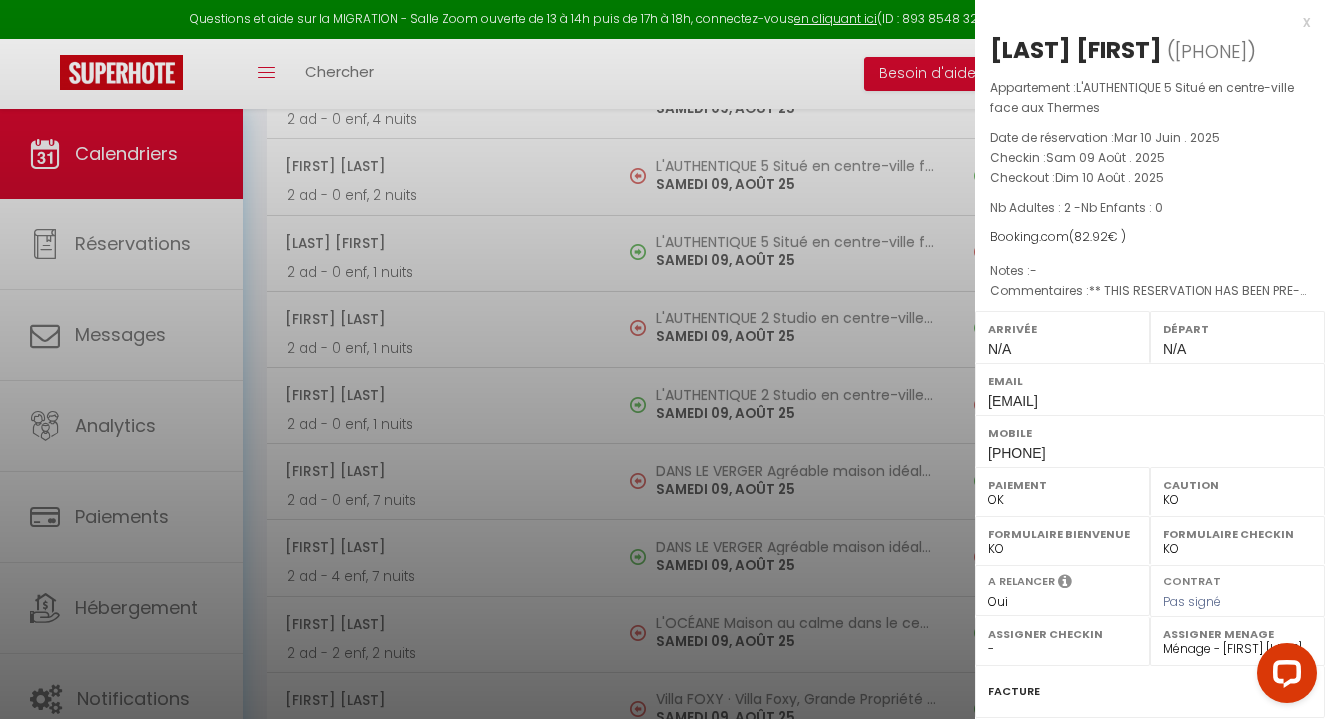 drag, startPoint x: 1084, startPoint y: 451, endPoint x: 986, endPoint y: 455, distance: 98.0816 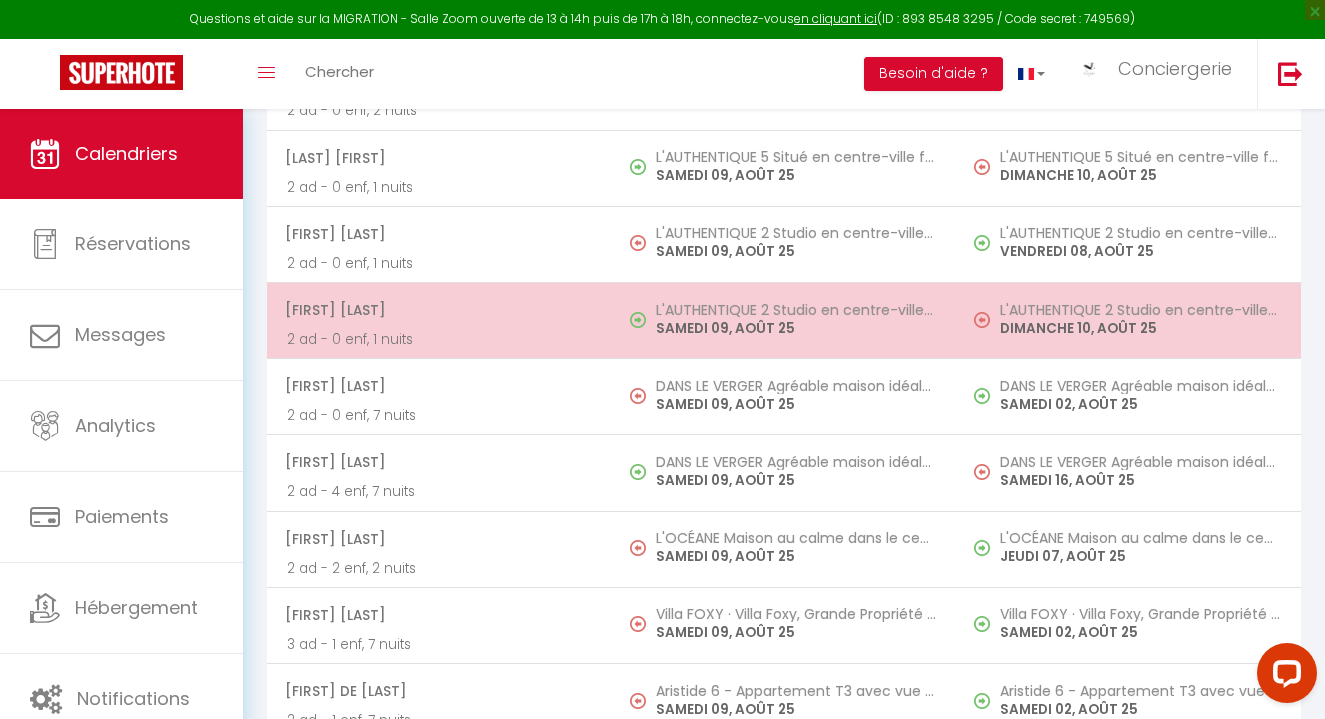 scroll, scrollTop: 7346, scrollLeft: 0, axis: vertical 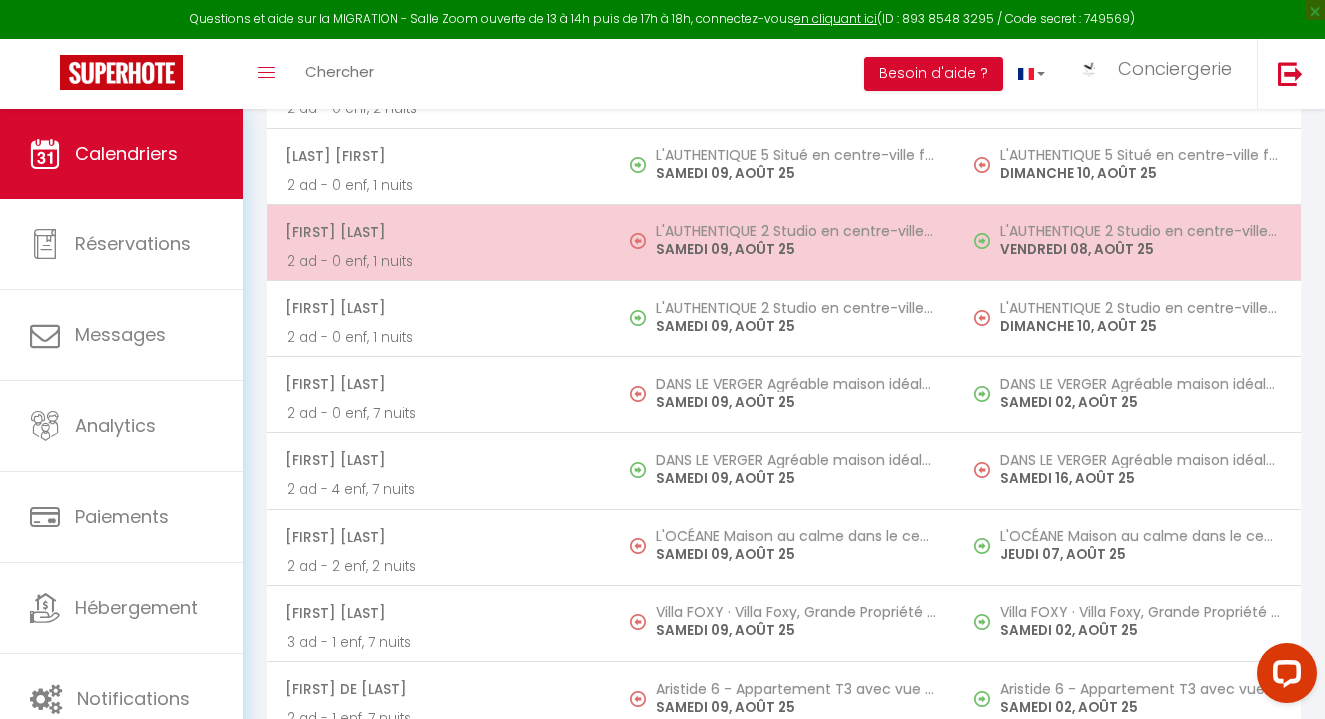 click on "SAMEDI 09, AOÛT 25" at bounding box center [796, 249] 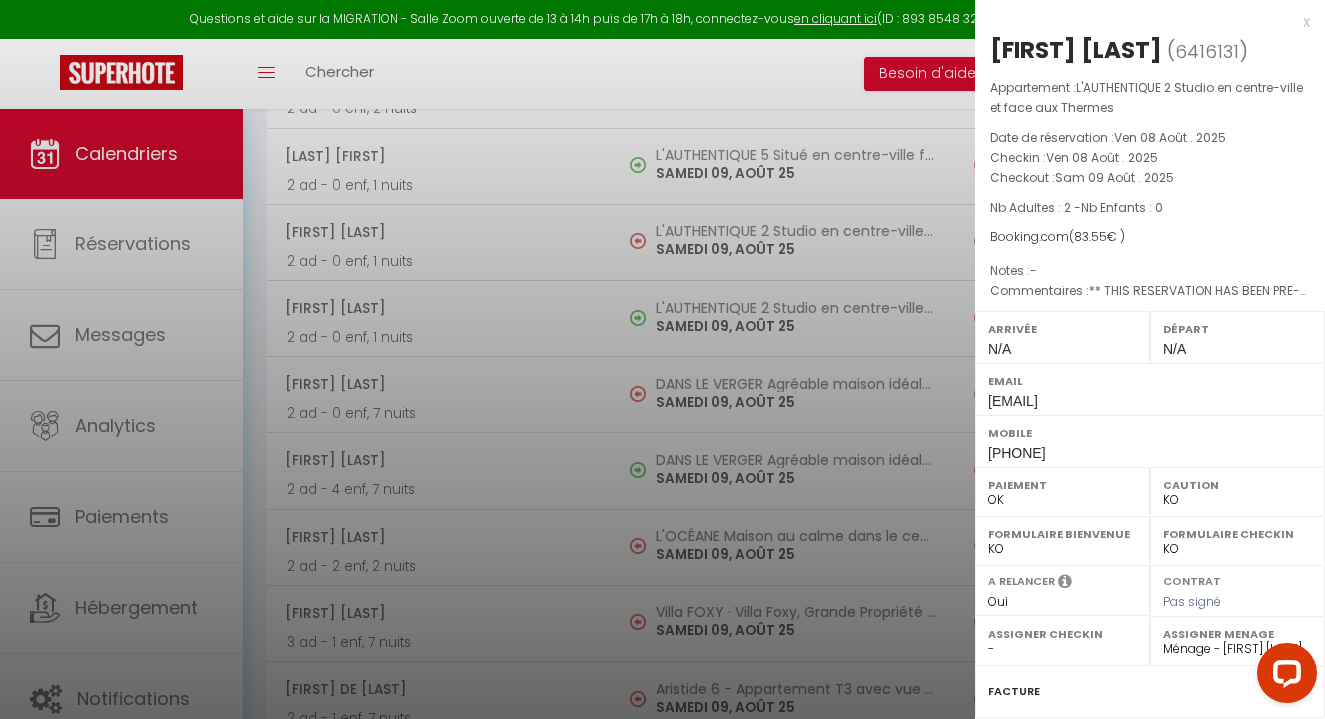 click at bounding box center [662, 359] 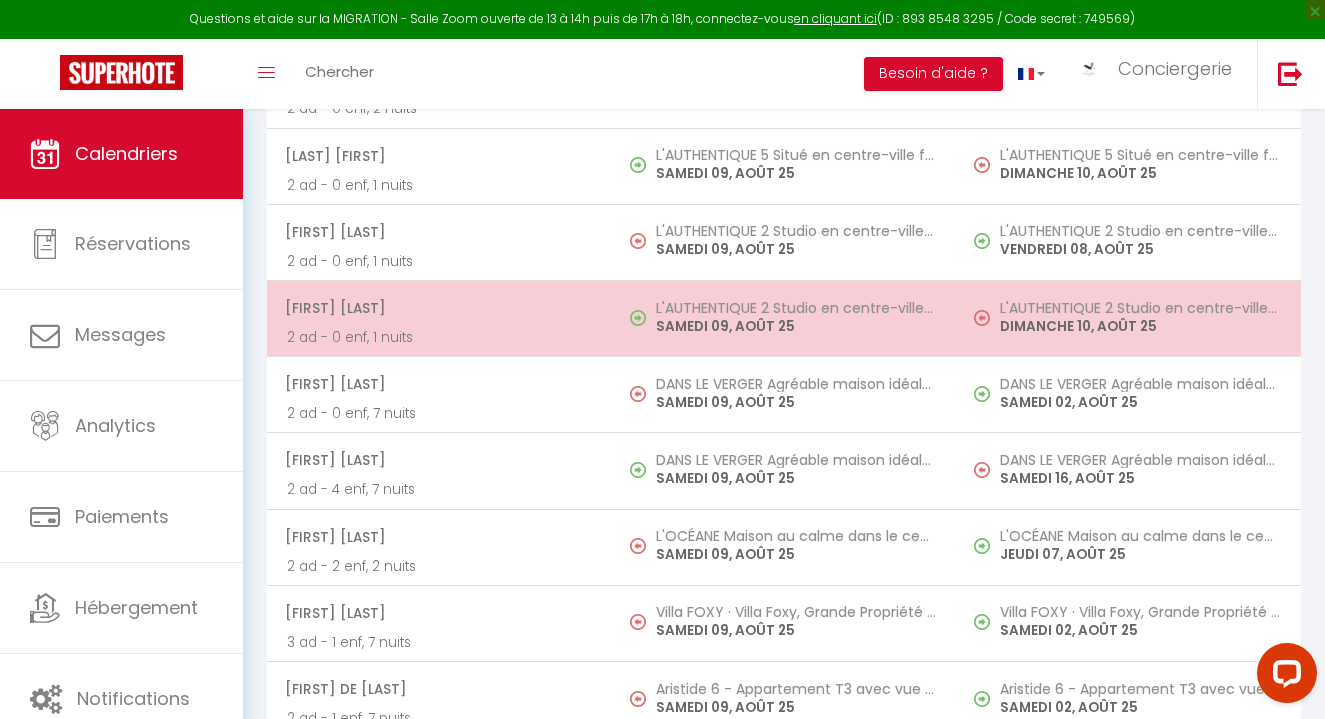 click on "Bruno Roelens
2 ad - 0 enf, 1 nuits" at bounding box center (439, 318) 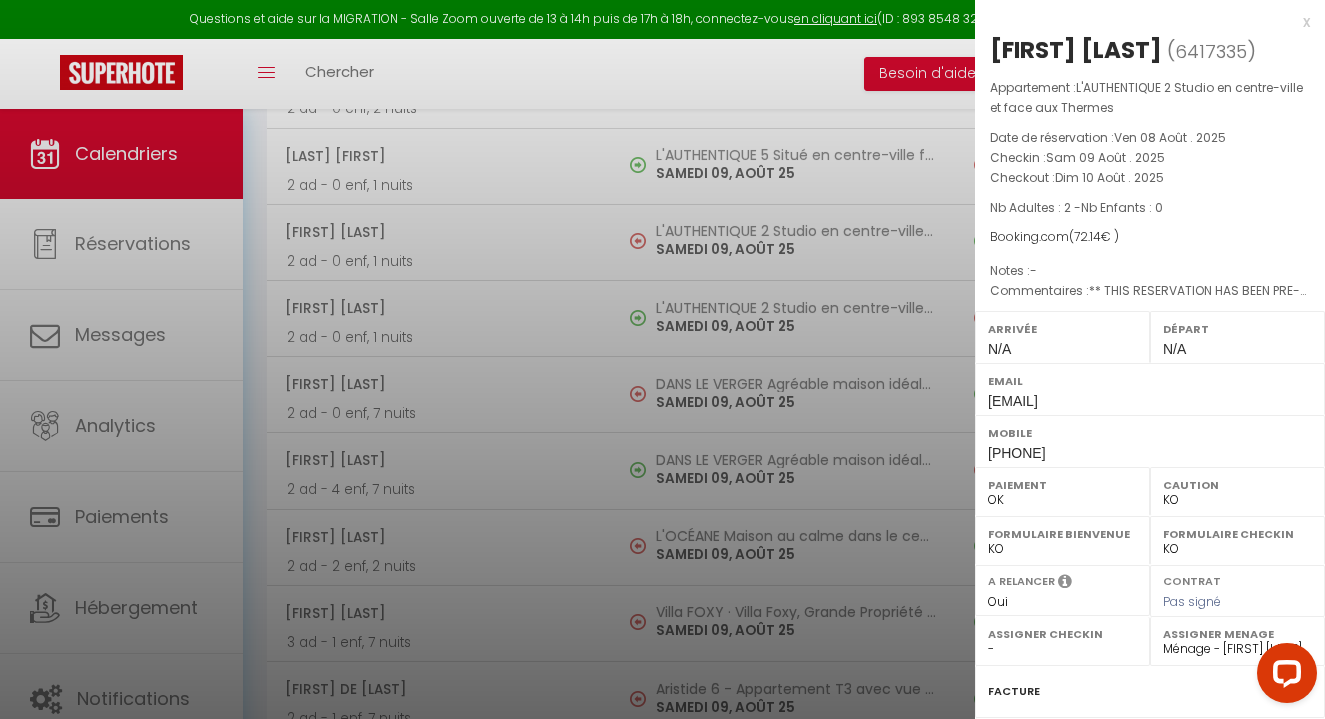 click at bounding box center [662, 359] 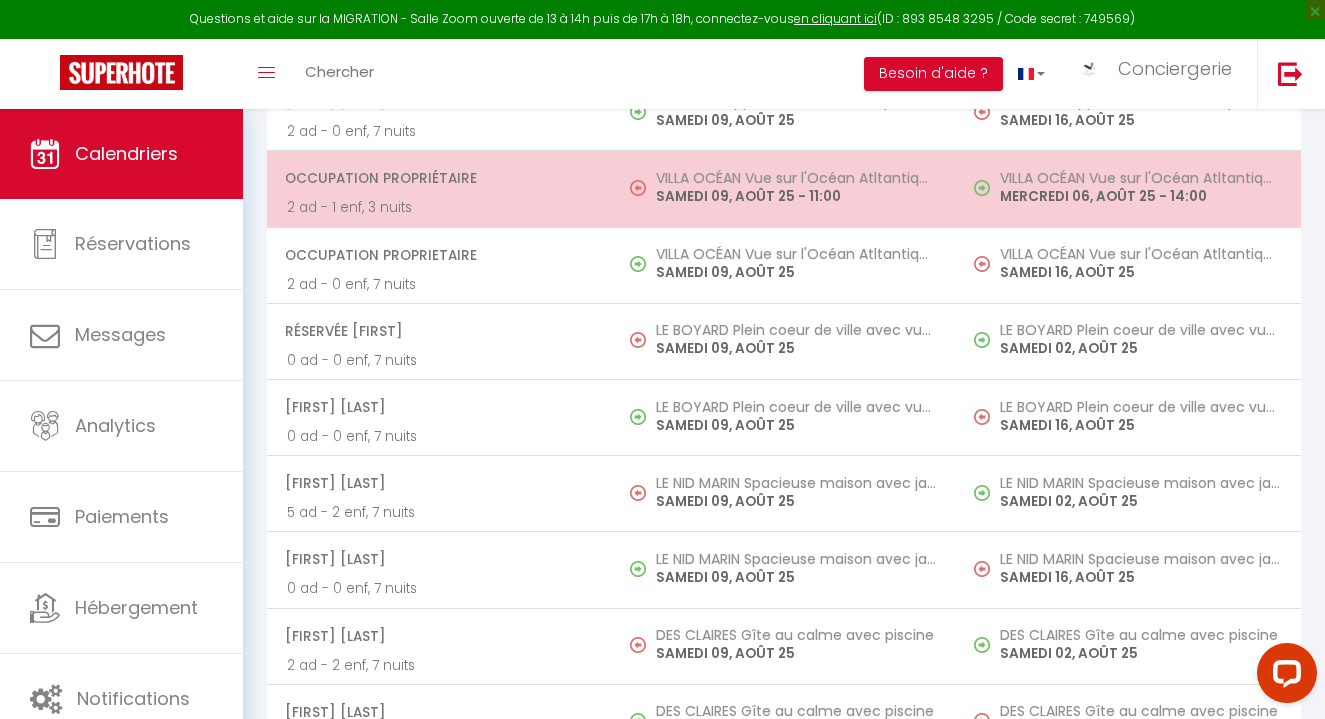 scroll, scrollTop: 5141, scrollLeft: 0, axis: vertical 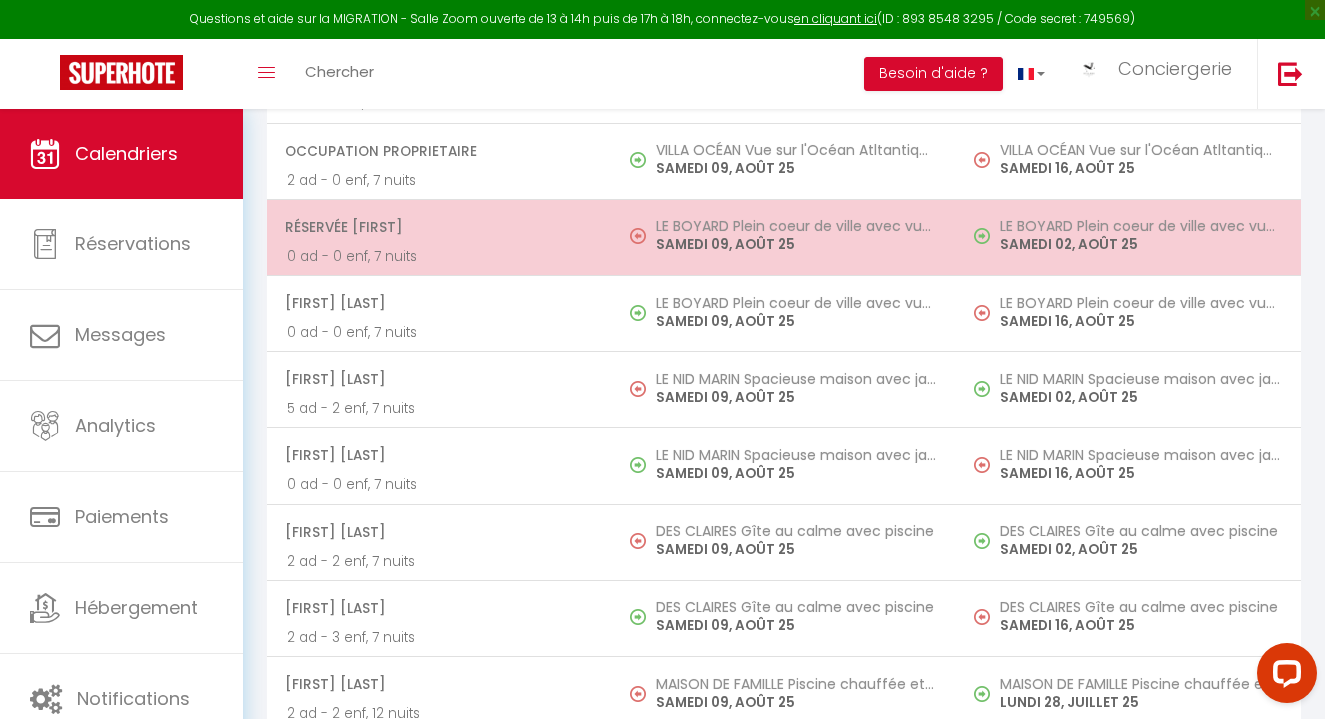 click on "SAMEDI 09, AOÛT 25" at bounding box center [796, 244] 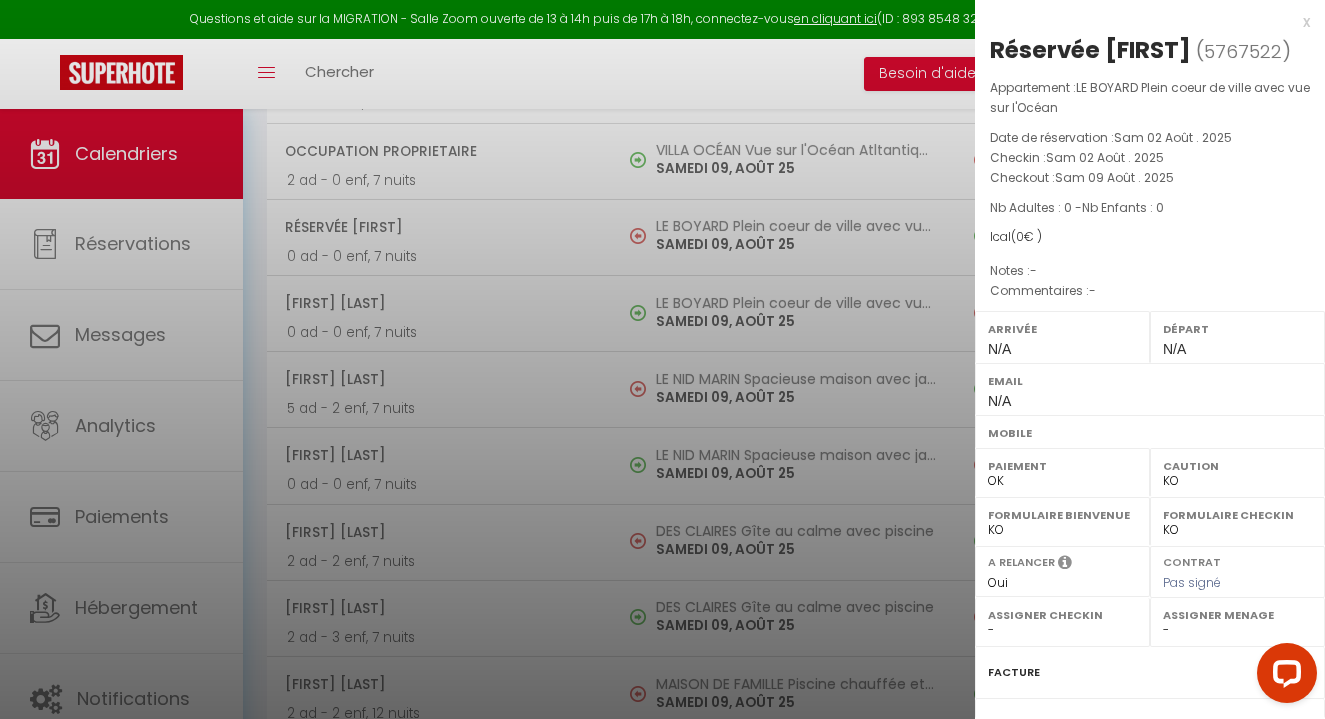 click at bounding box center (662, 359) 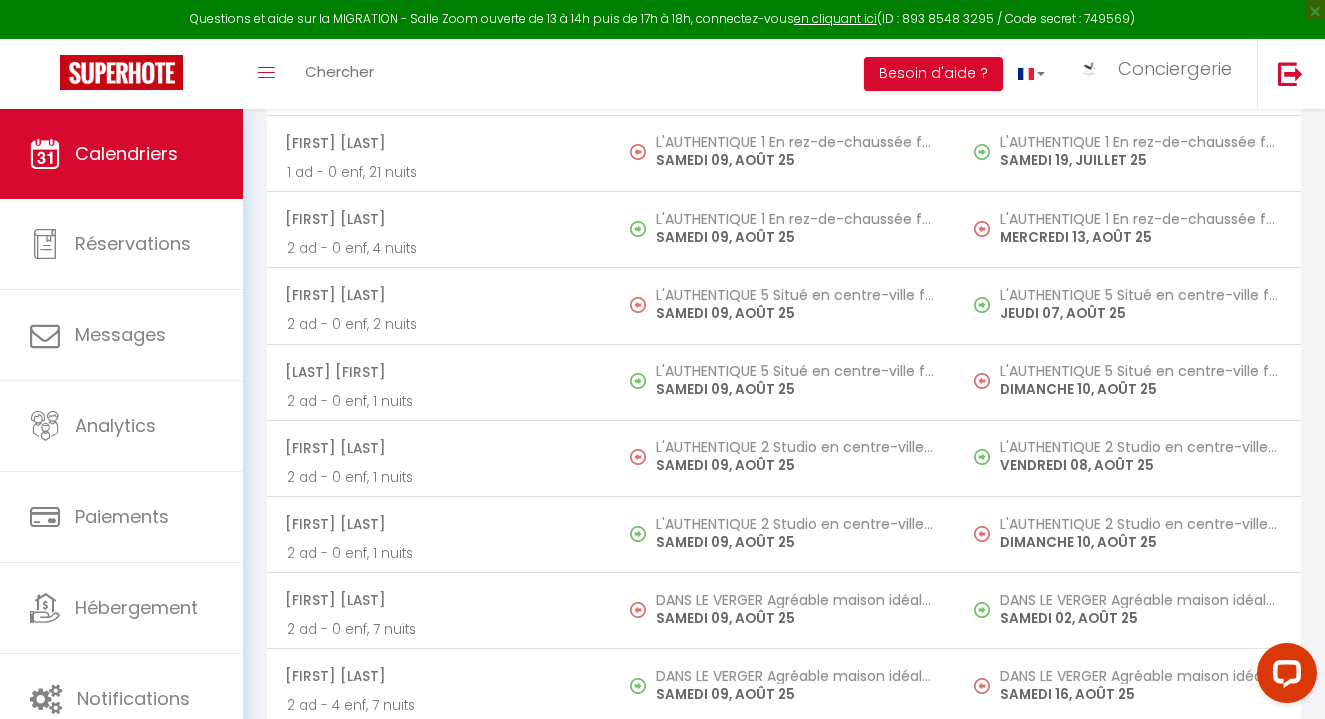 scroll, scrollTop: 7273, scrollLeft: 0, axis: vertical 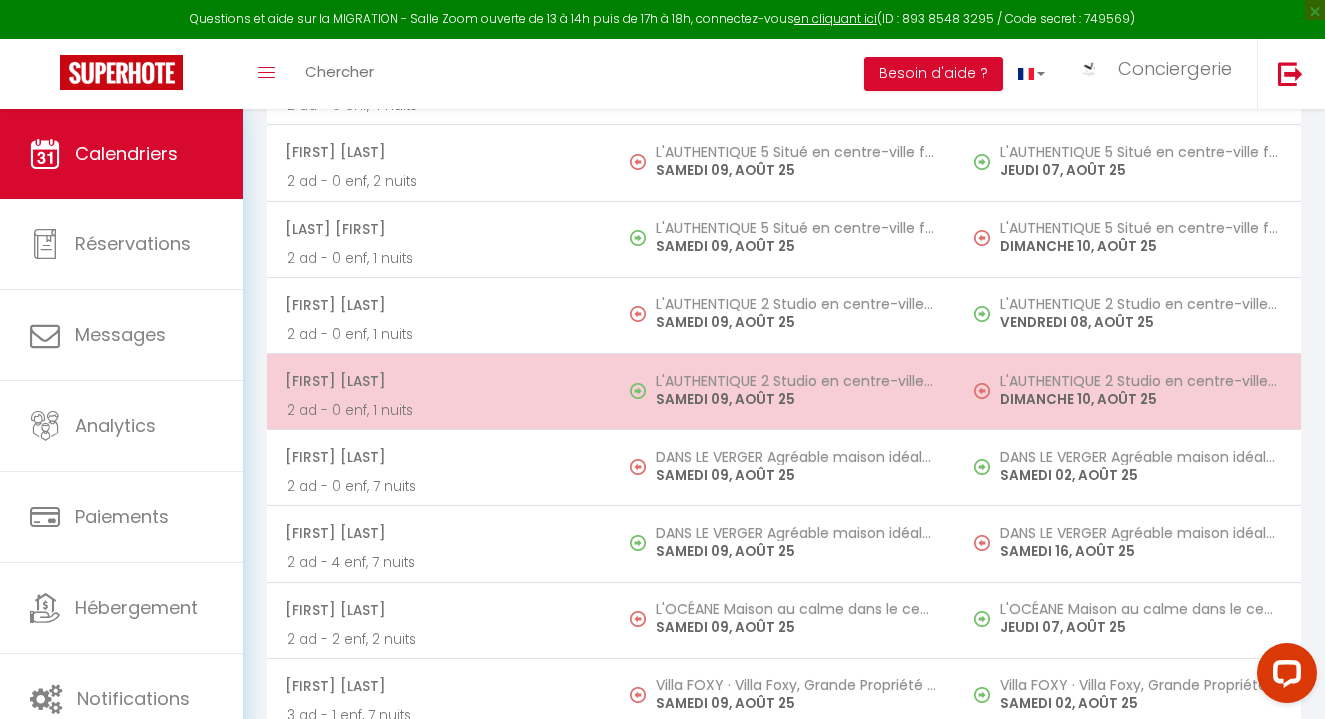 click on "L'AUTHENTIQUE 2 Studio en centre-ville et face aux Thermes
SAMEDI 09, AOÛT 25" at bounding box center [784, 391] 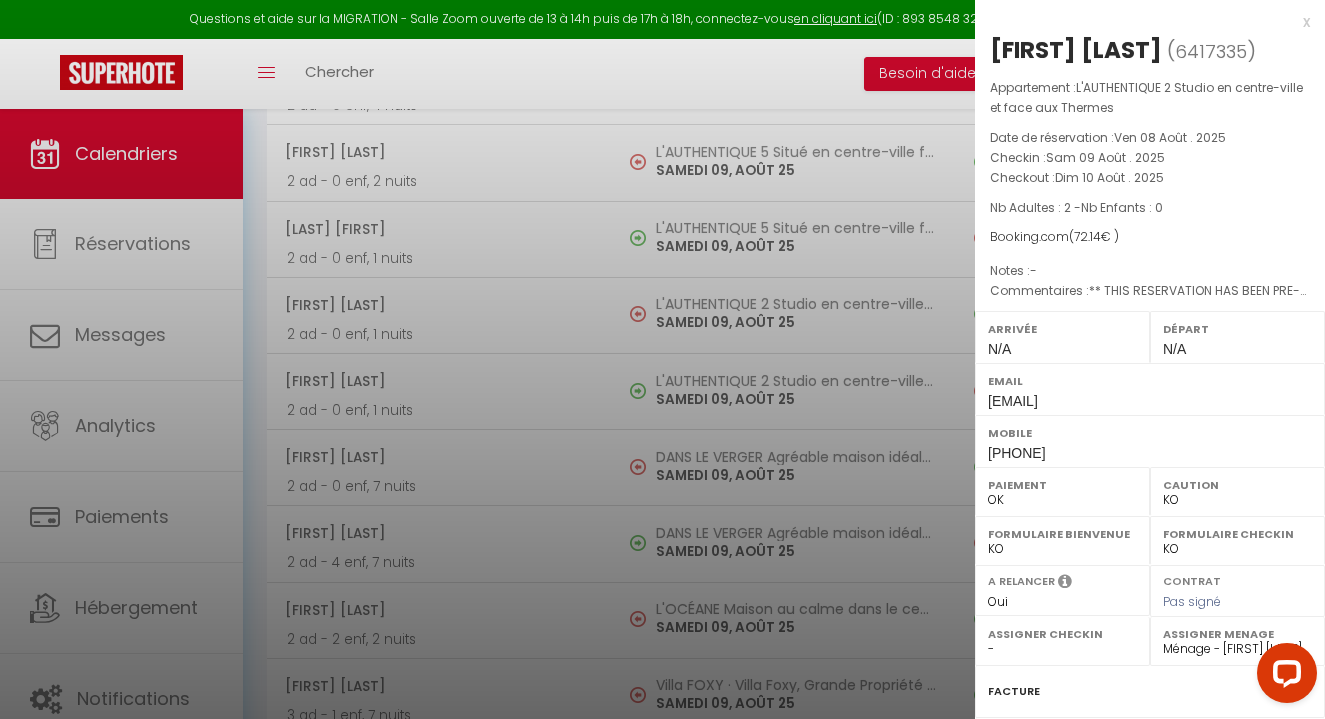 drag, startPoint x: 1082, startPoint y: 452, endPoint x: 989, endPoint y: 454, distance: 93.0215 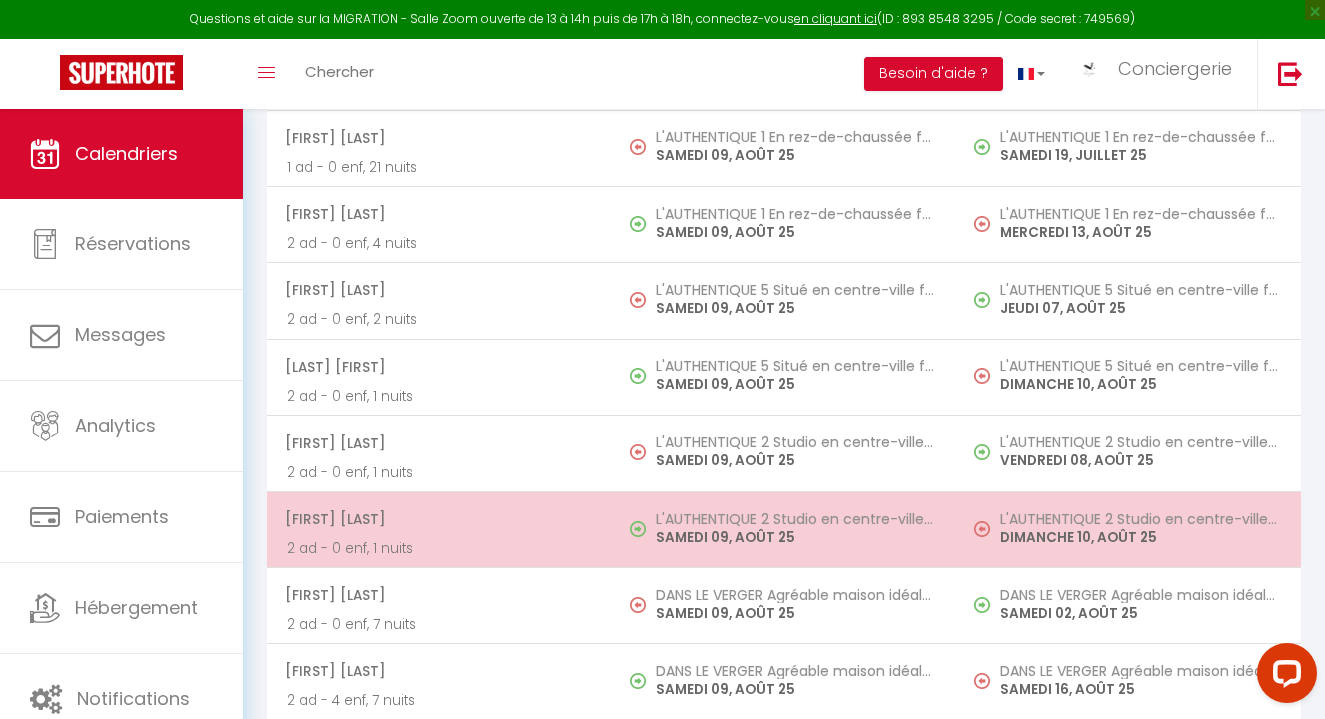 scroll, scrollTop: 7185, scrollLeft: 0, axis: vertical 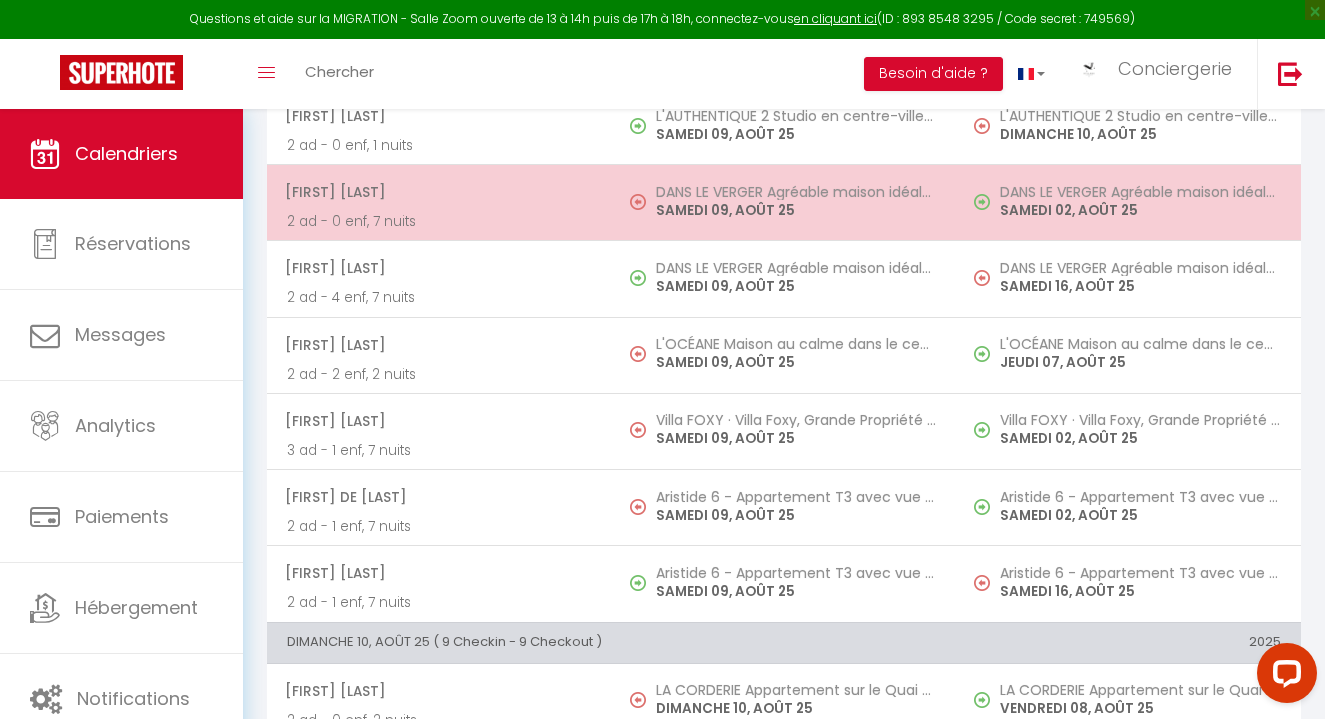 click on "DANS LE VERGER Agréable maison idéalement située
SAMEDI 09, AOÛT 25" at bounding box center [784, 203] 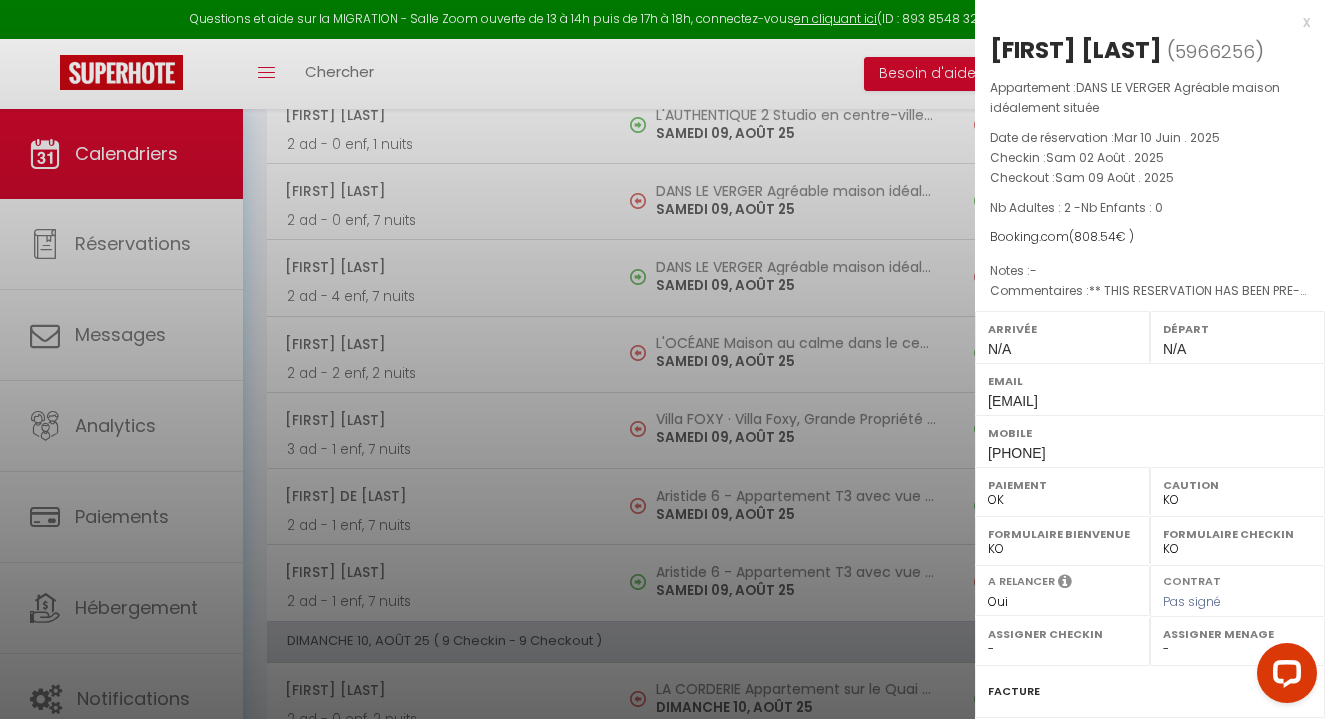 click at bounding box center [662, 359] 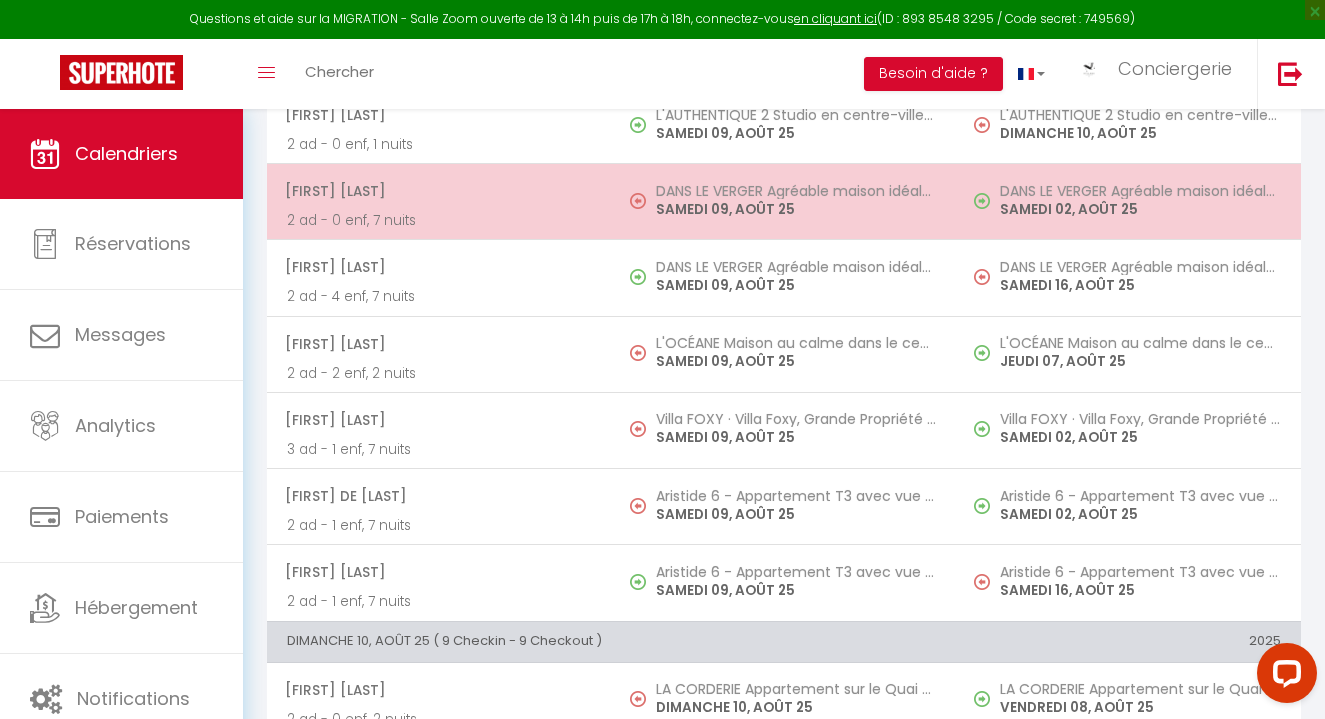 click on "delphine POIRAUD" at bounding box center [438, 191] 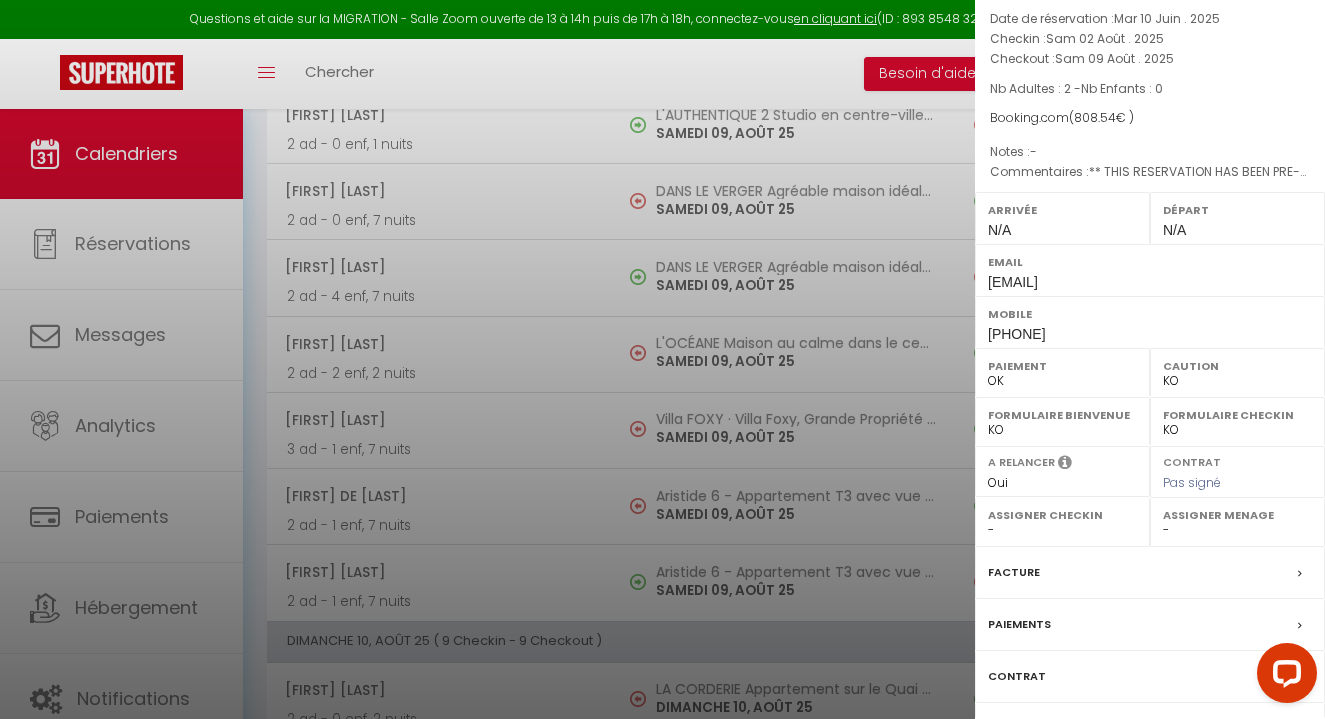 scroll, scrollTop: 265, scrollLeft: 0, axis: vertical 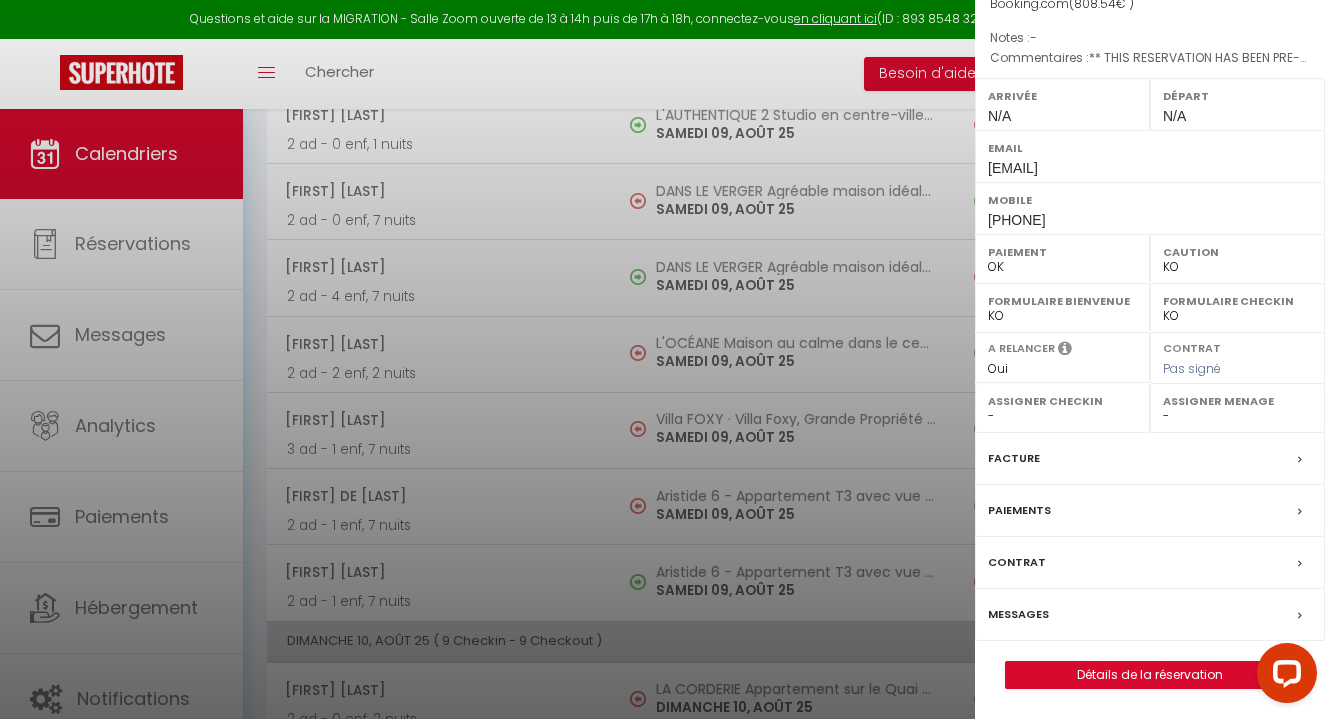 click on "Facture" at bounding box center [1014, 458] 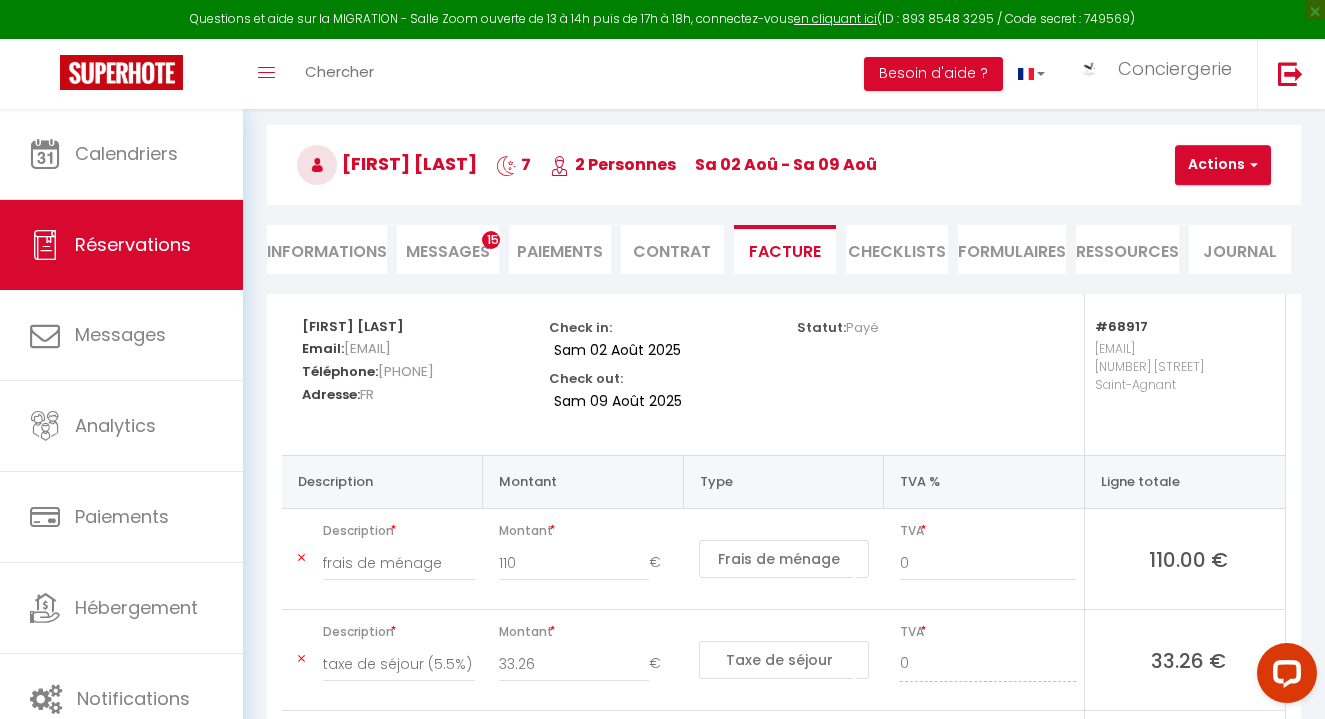 scroll, scrollTop: 75, scrollLeft: 0, axis: vertical 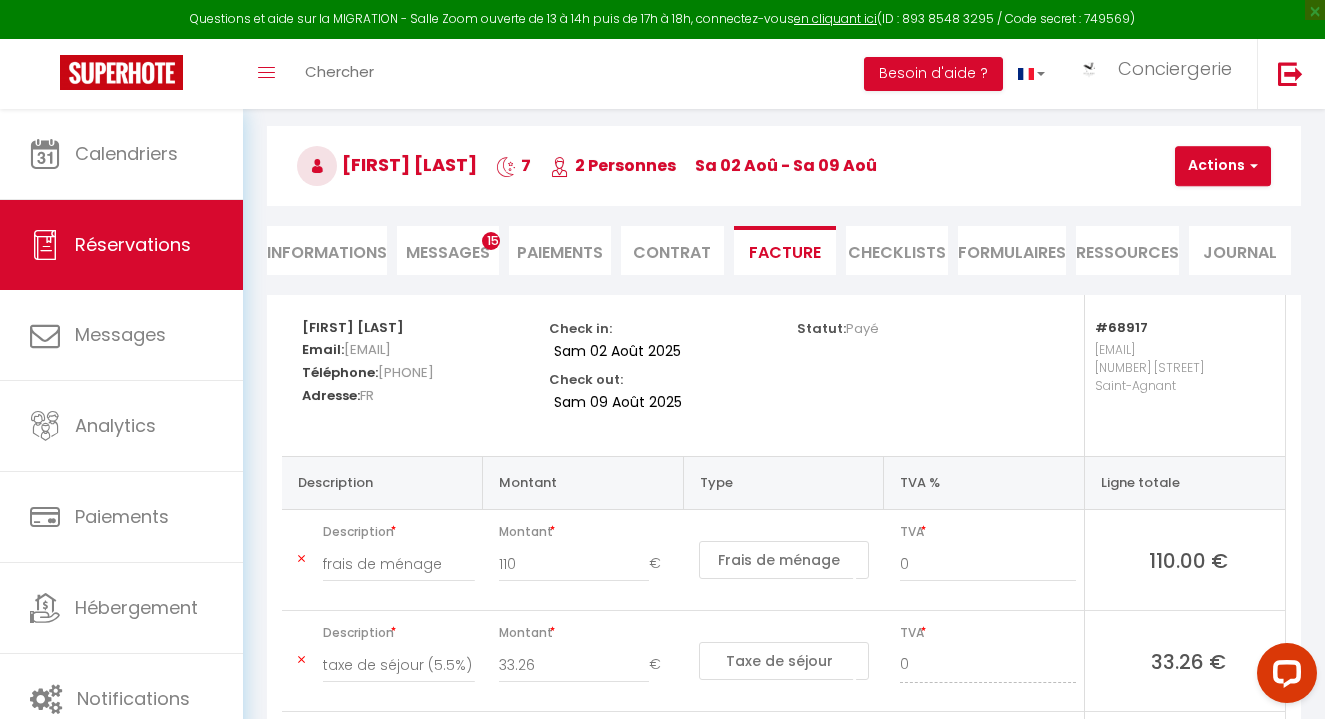click on "Informations" at bounding box center [327, 250] 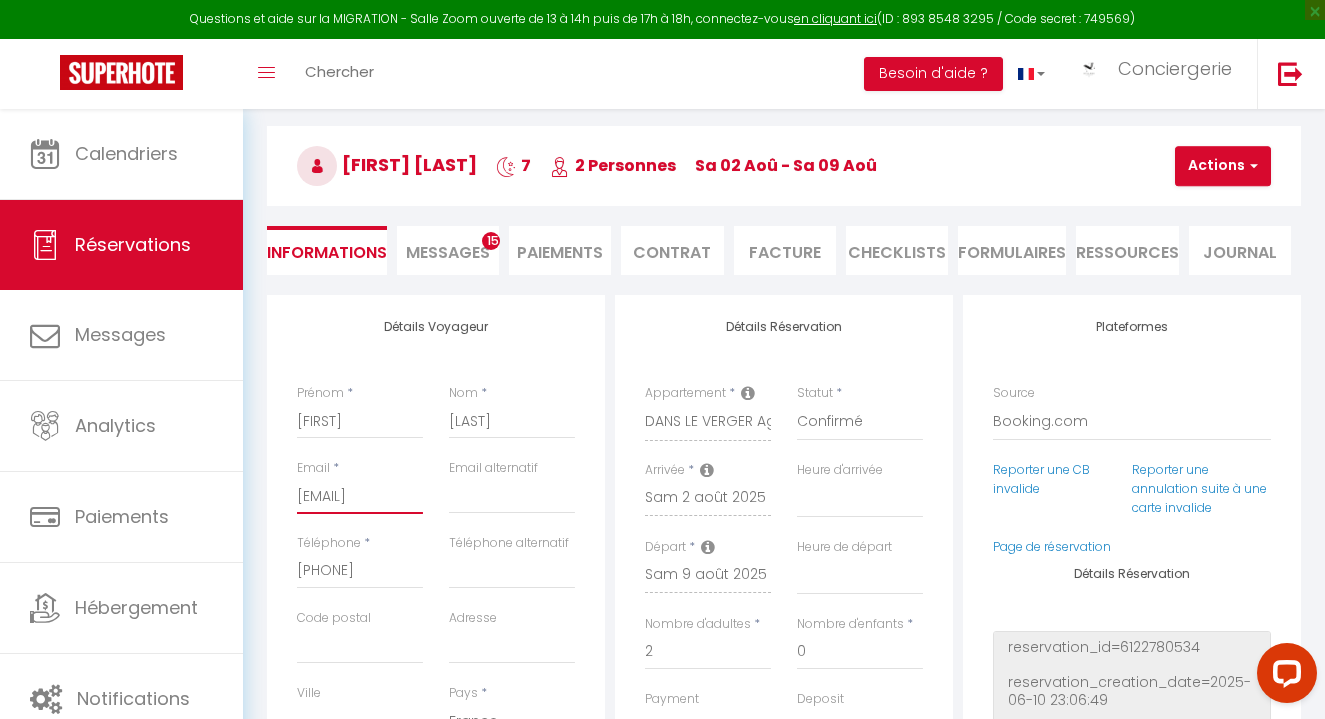 click on "dpoira.199868@guest.booking.com" at bounding box center (360, 496) 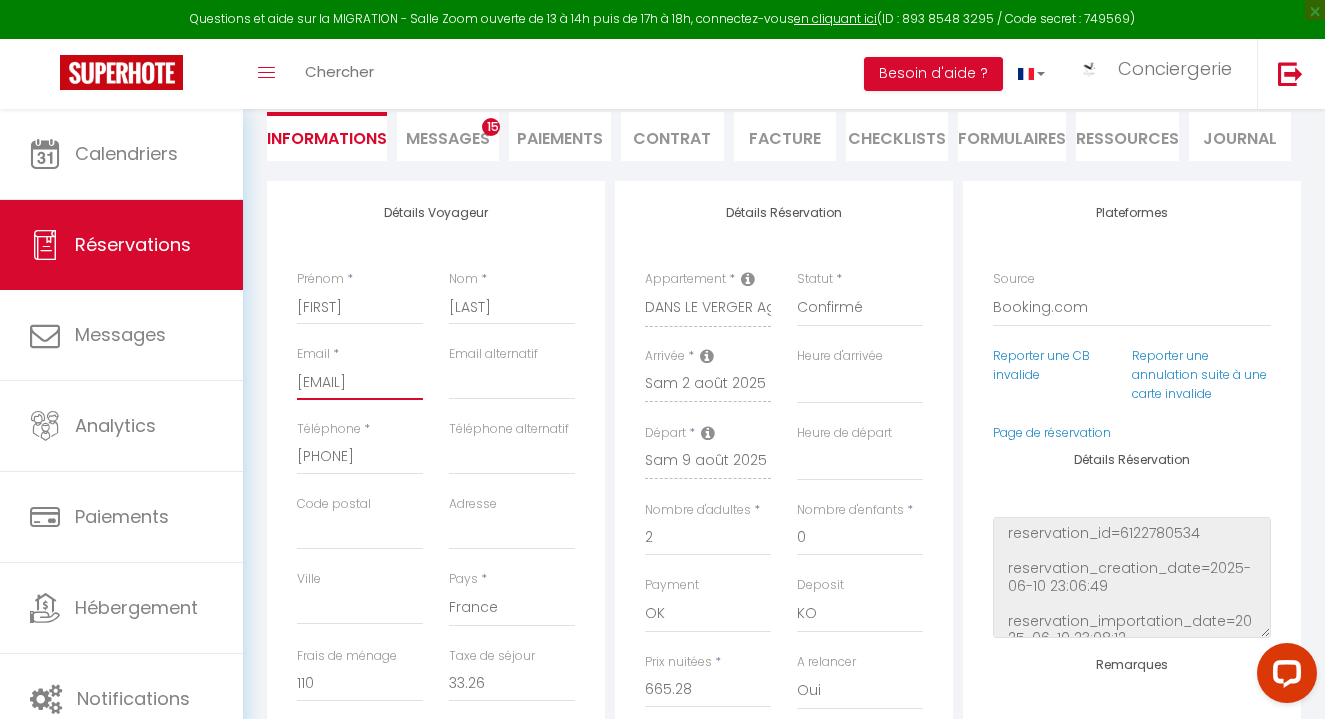 scroll, scrollTop: 171, scrollLeft: 0, axis: vertical 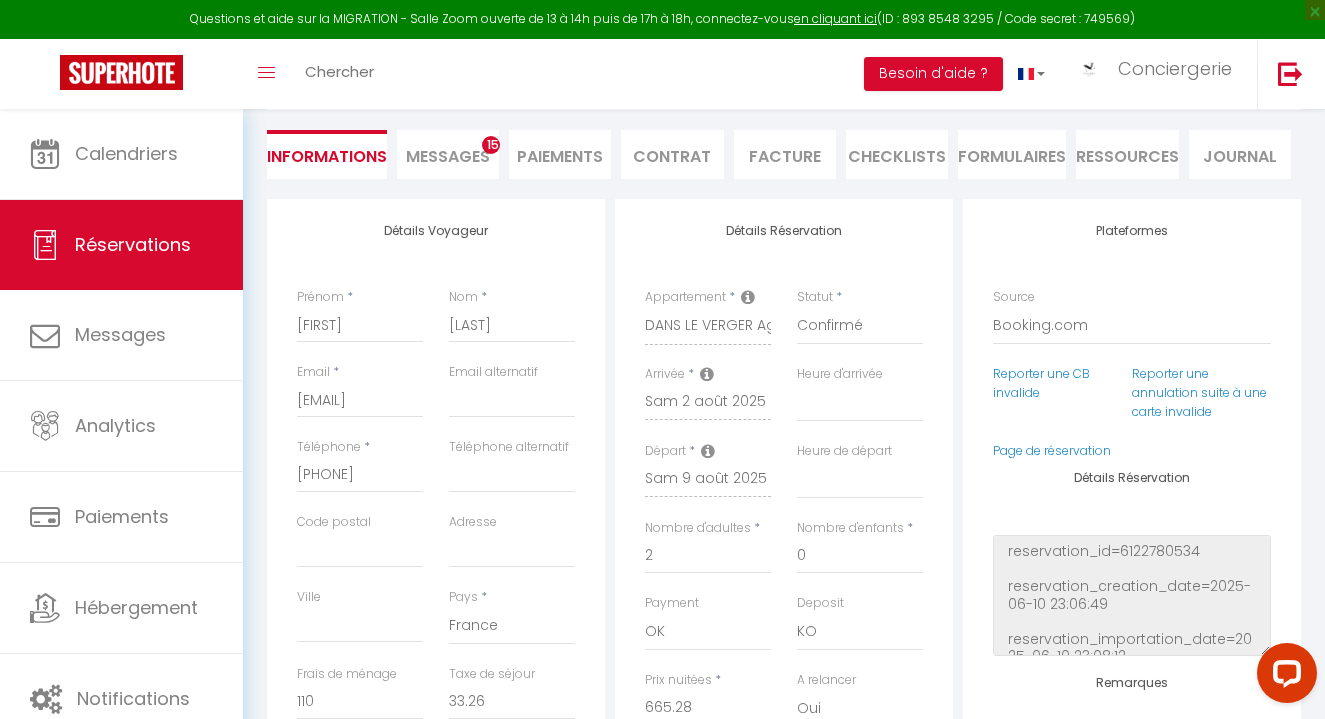 click on "Facture" at bounding box center (785, 154) 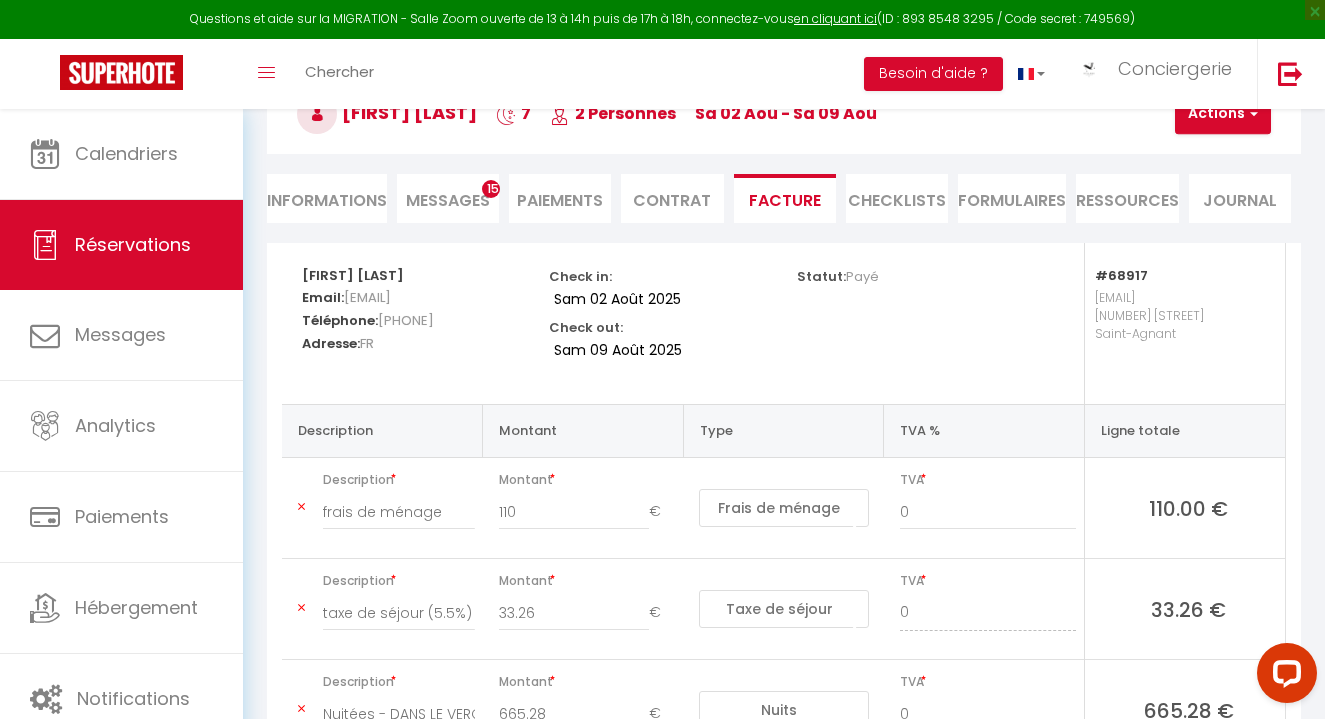 scroll, scrollTop: 0, scrollLeft: 0, axis: both 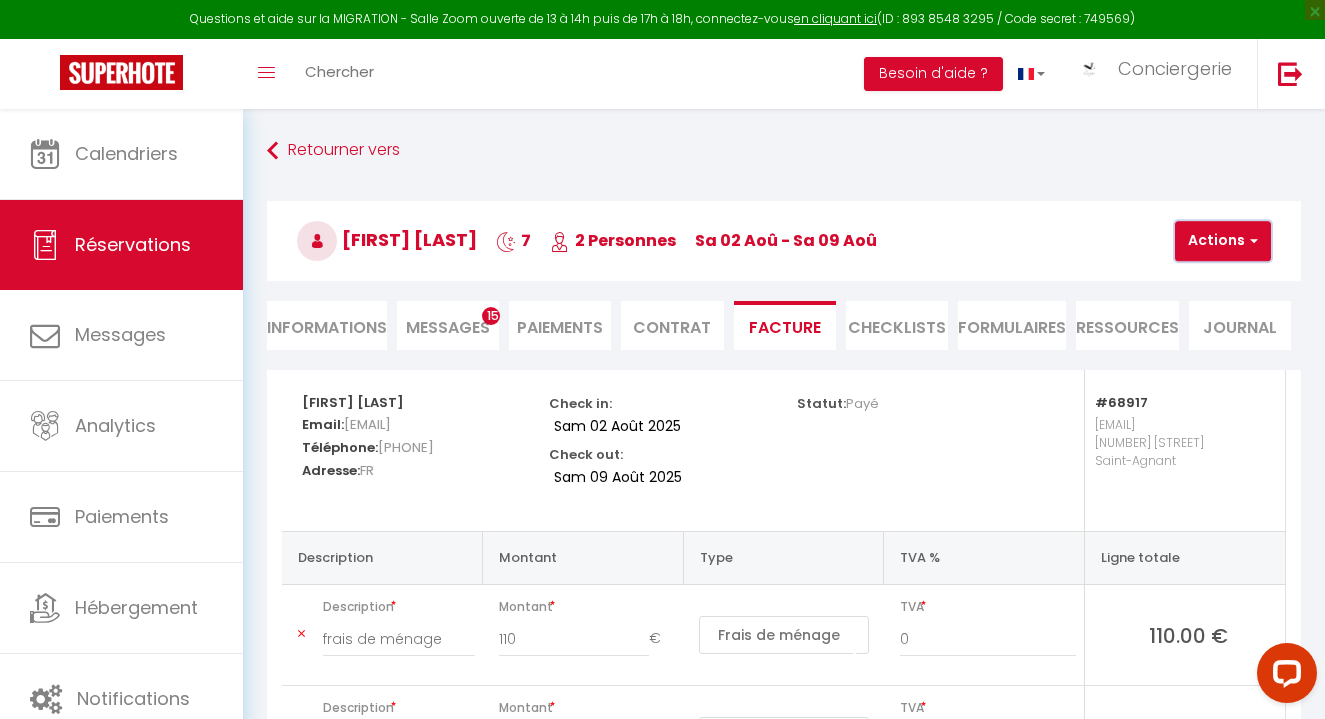 click on "Actions" at bounding box center [1223, 241] 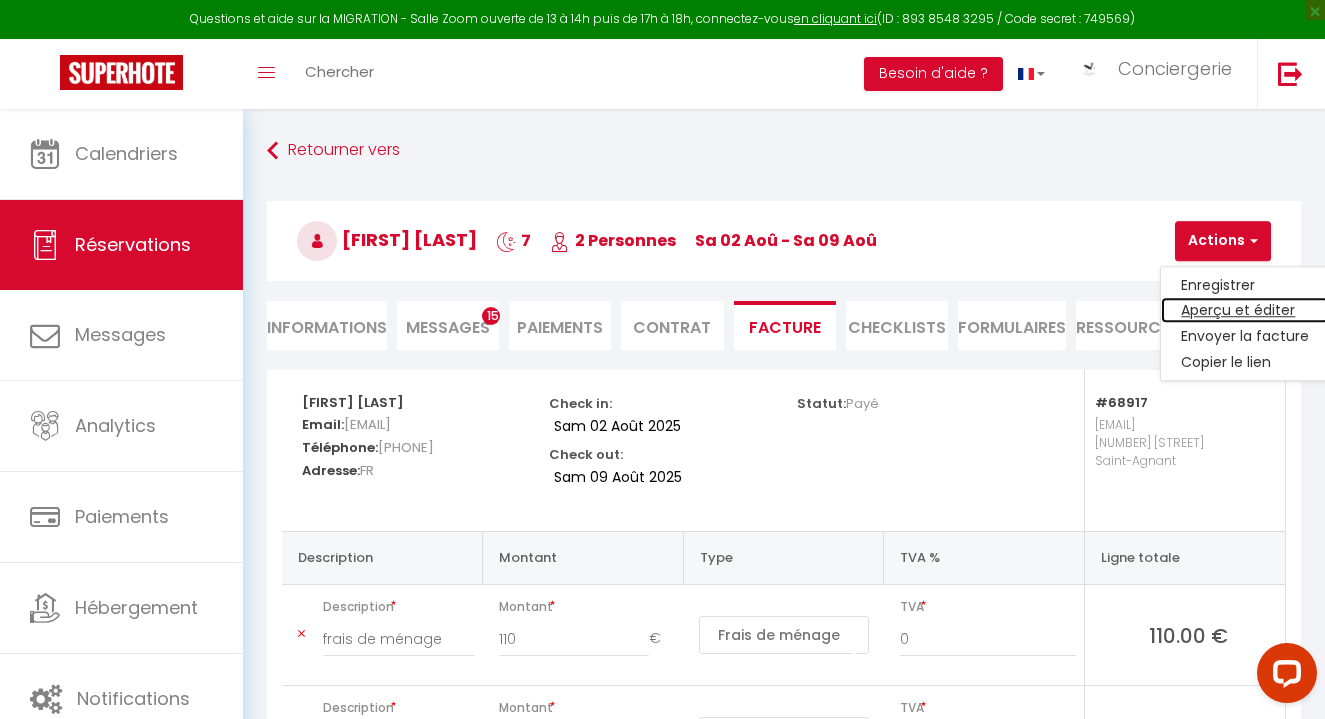 click on "Aperçu et éditer" at bounding box center [1245, 311] 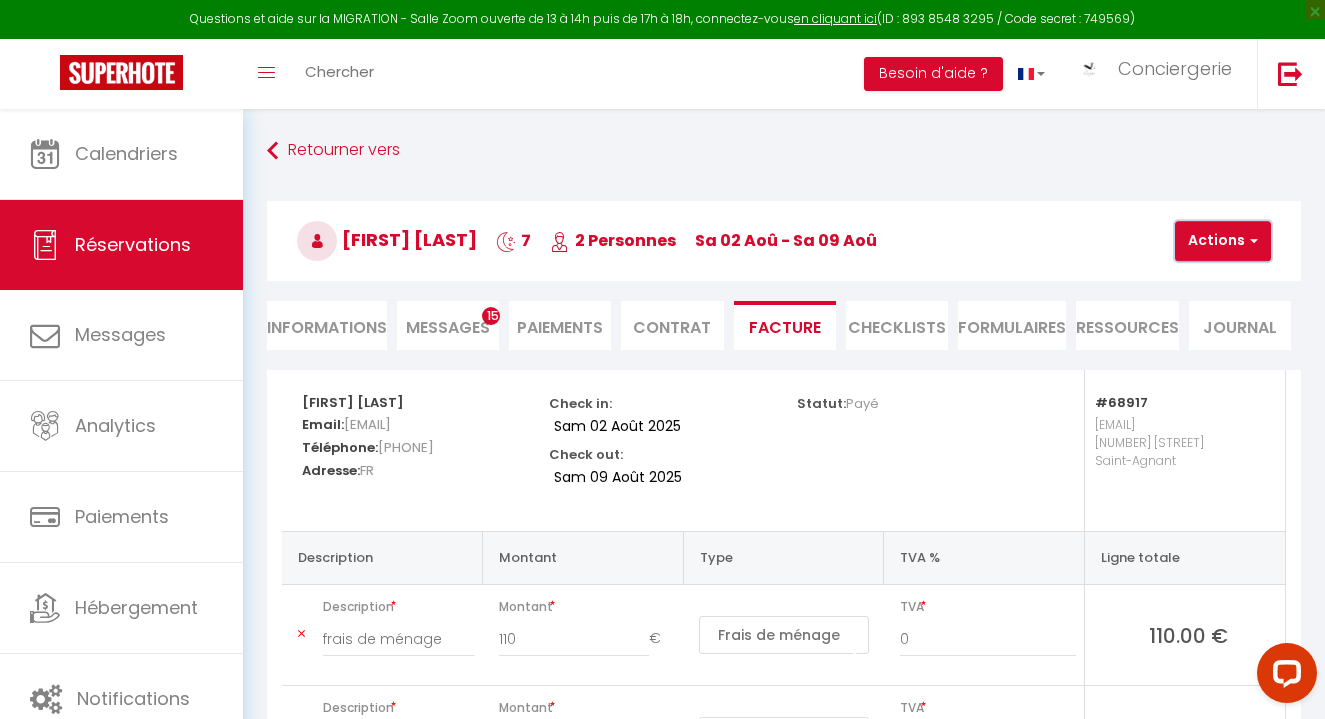 click on "Actions" at bounding box center [1223, 241] 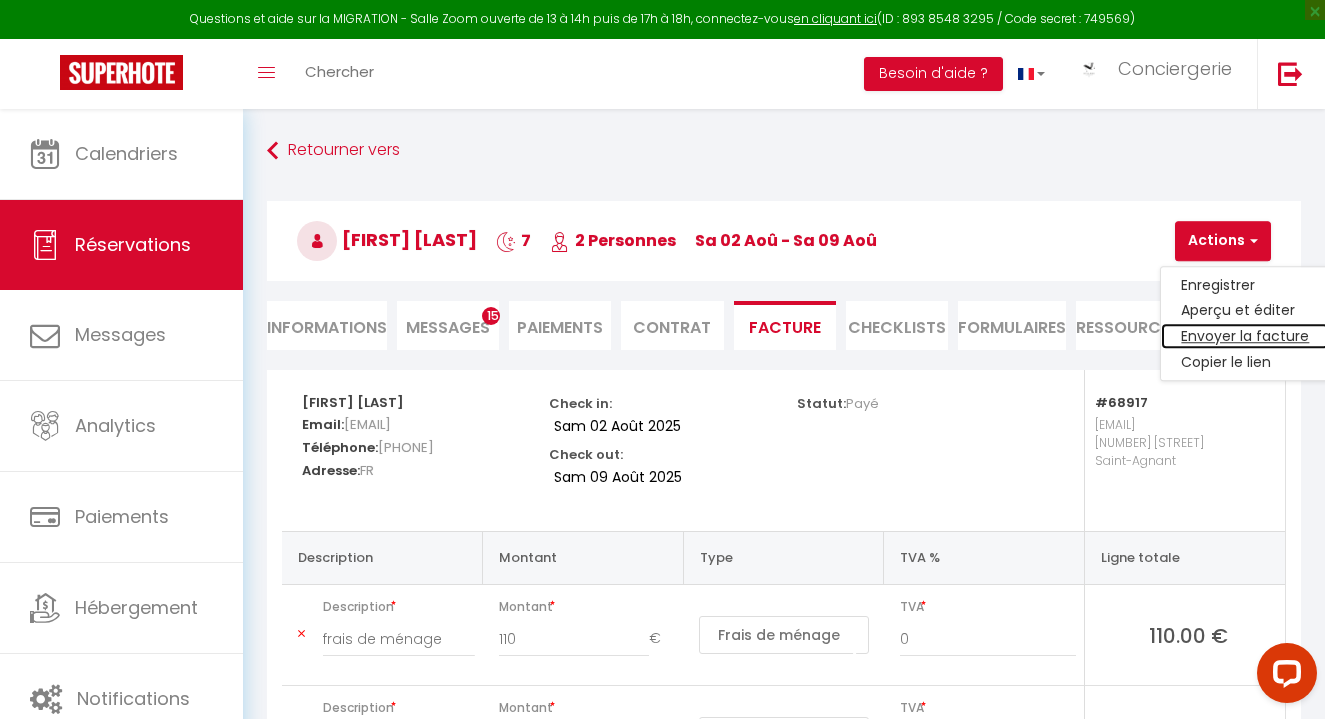 click on "Envoyer la facture" at bounding box center (1245, 337) 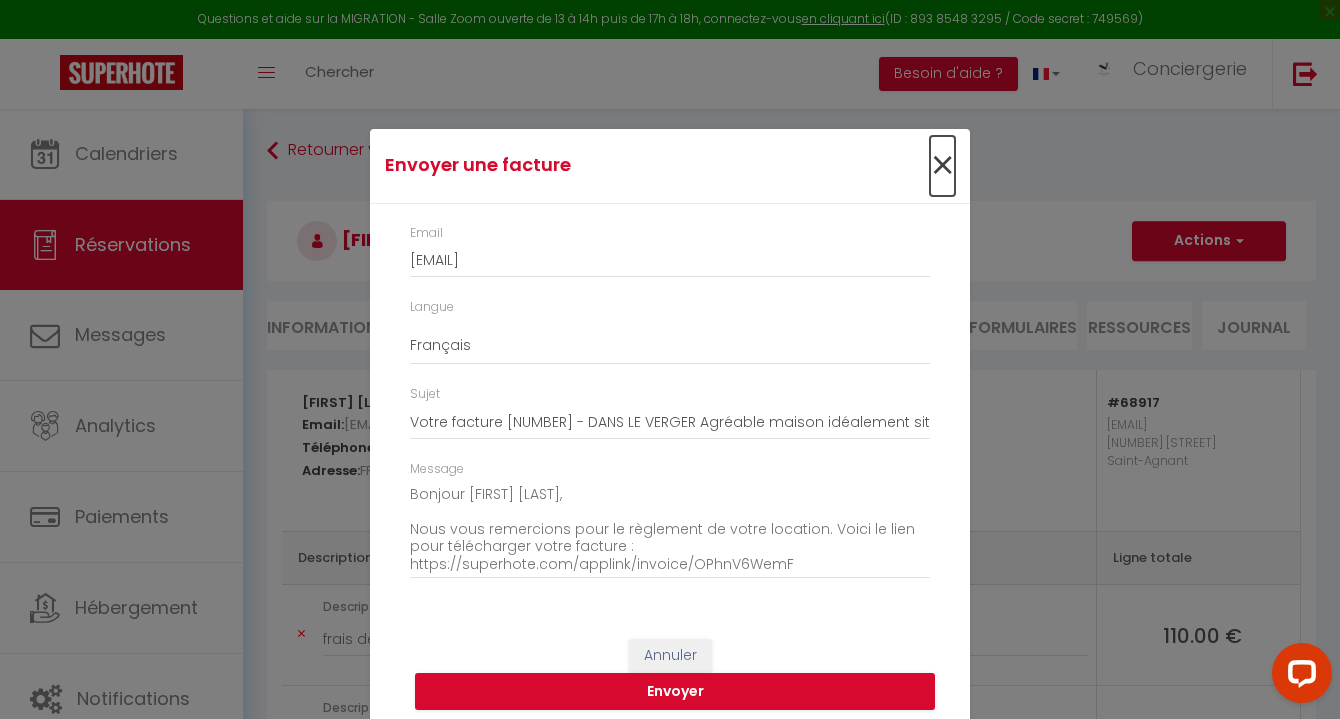 click on "×" at bounding box center (942, 166) 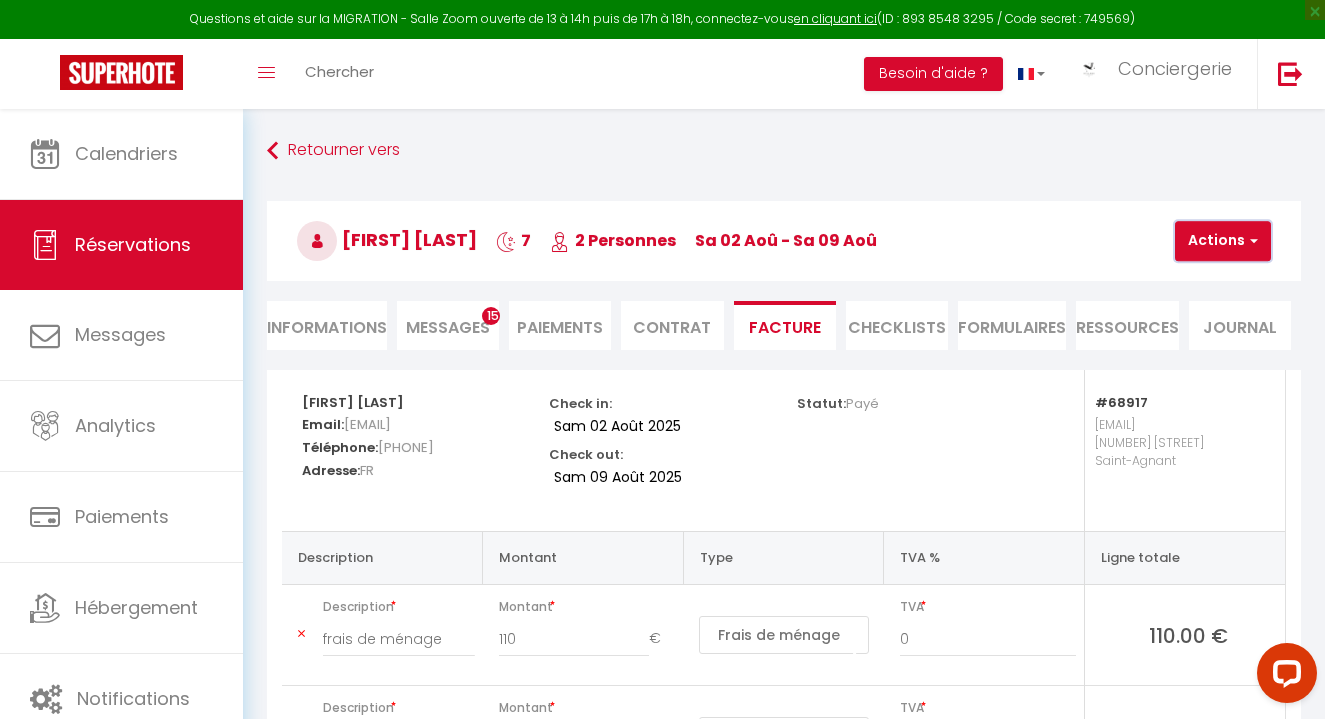 click on "Actions" at bounding box center [1223, 241] 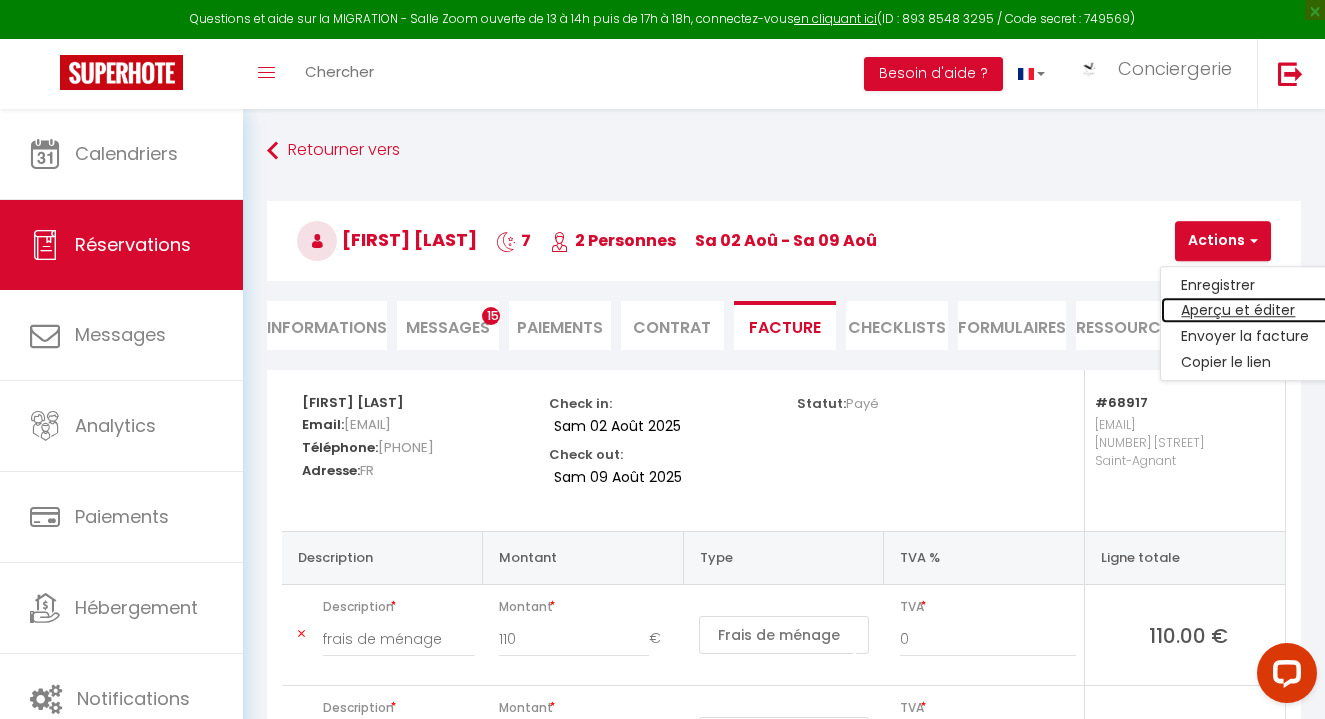 click on "Aperçu et éditer" at bounding box center (1245, 311) 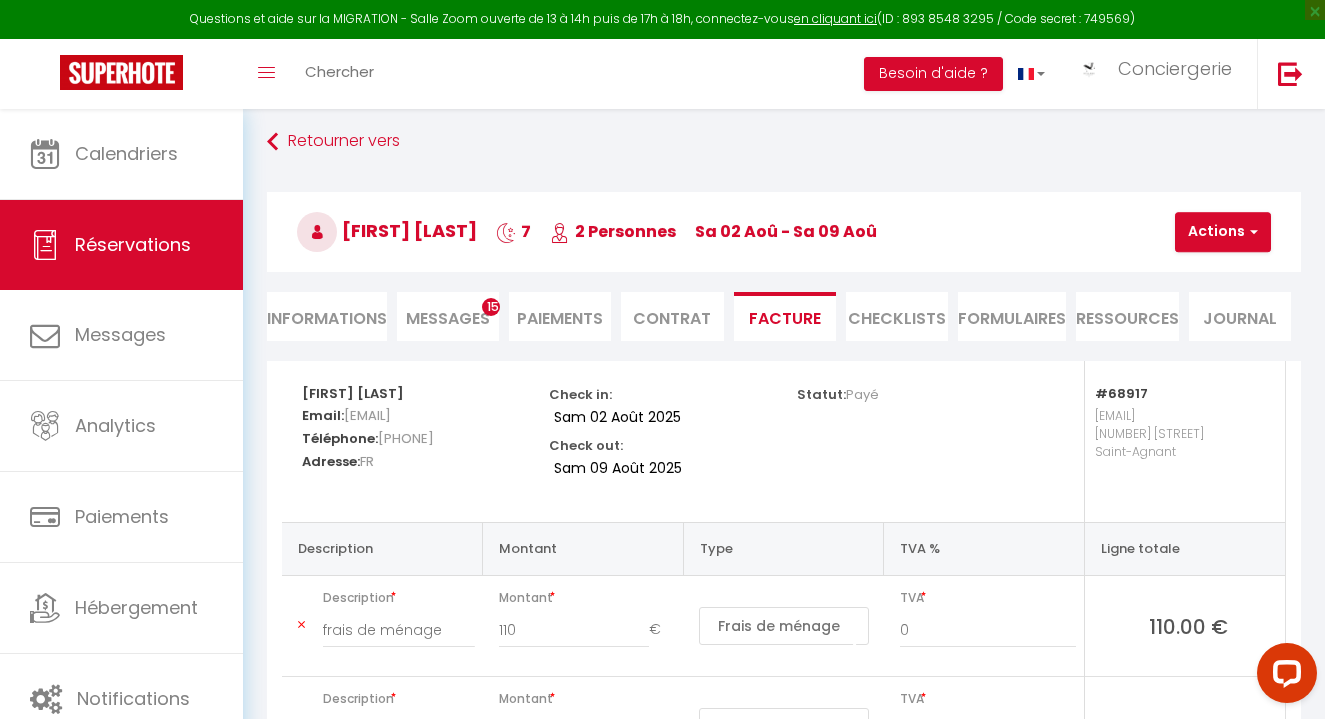 scroll, scrollTop: 322, scrollLeft: 0, axis: vertical 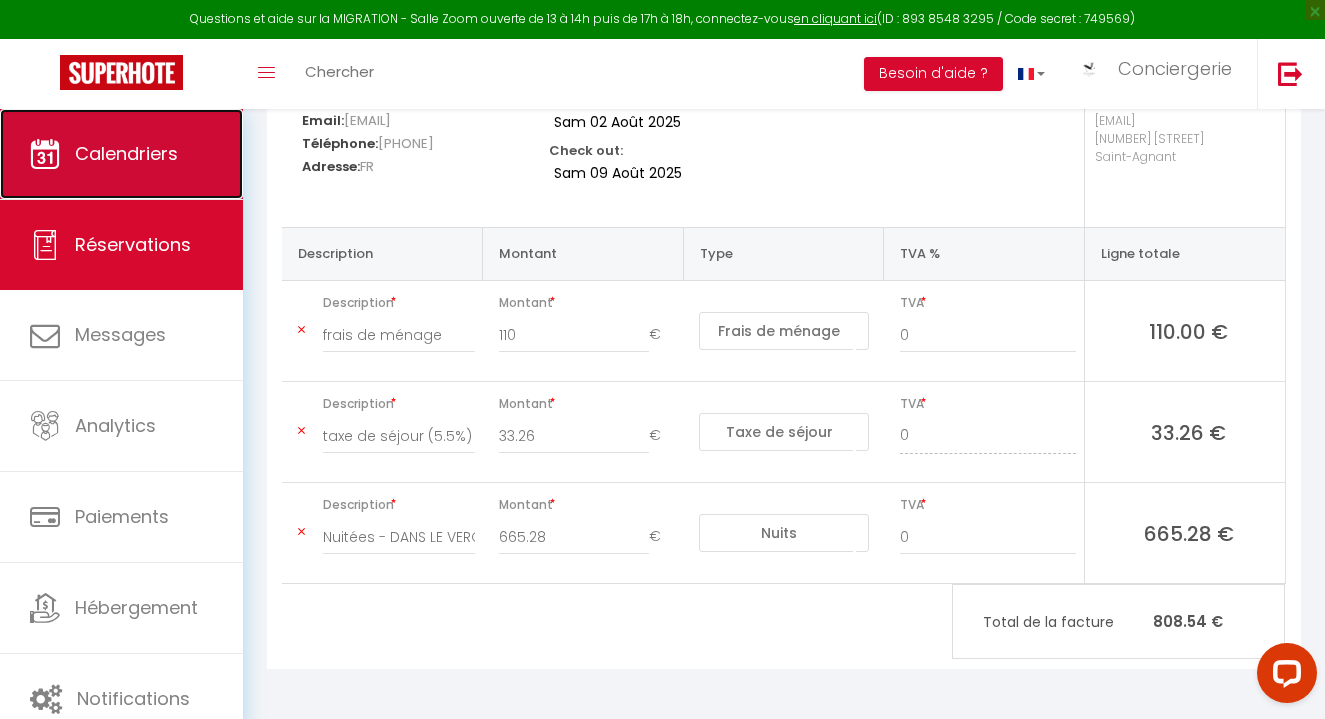 click on "Calendriers" at bounding box center [126, 153] 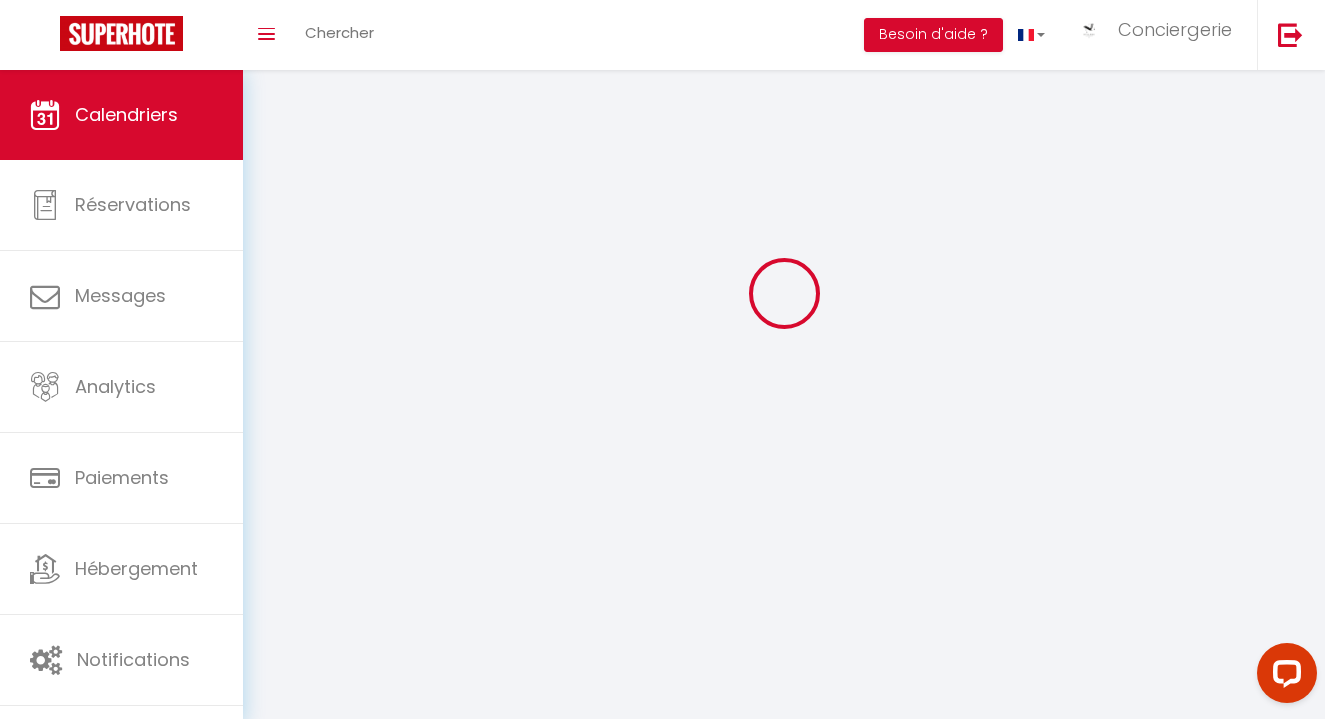 scroll, scrollTop: 0, scrollLeft: 0, axis: both 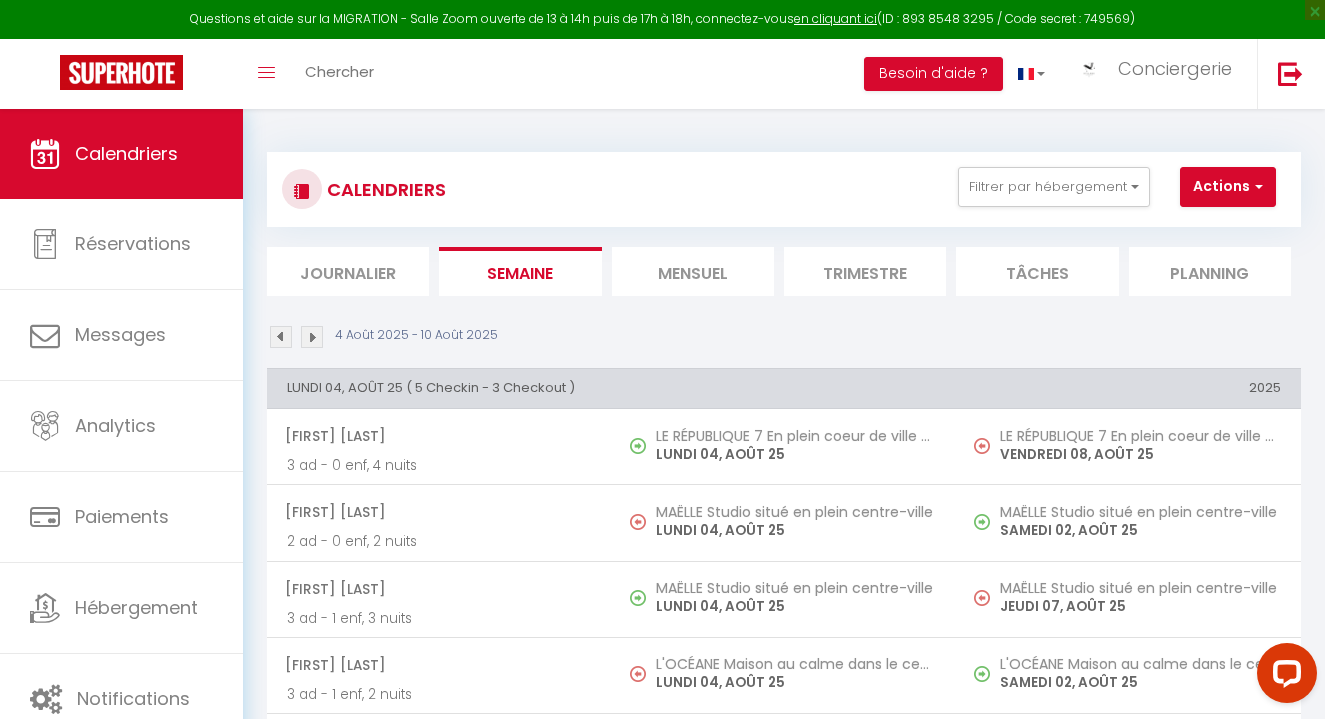 click on "Semaine" at bounding box center (520, 271) 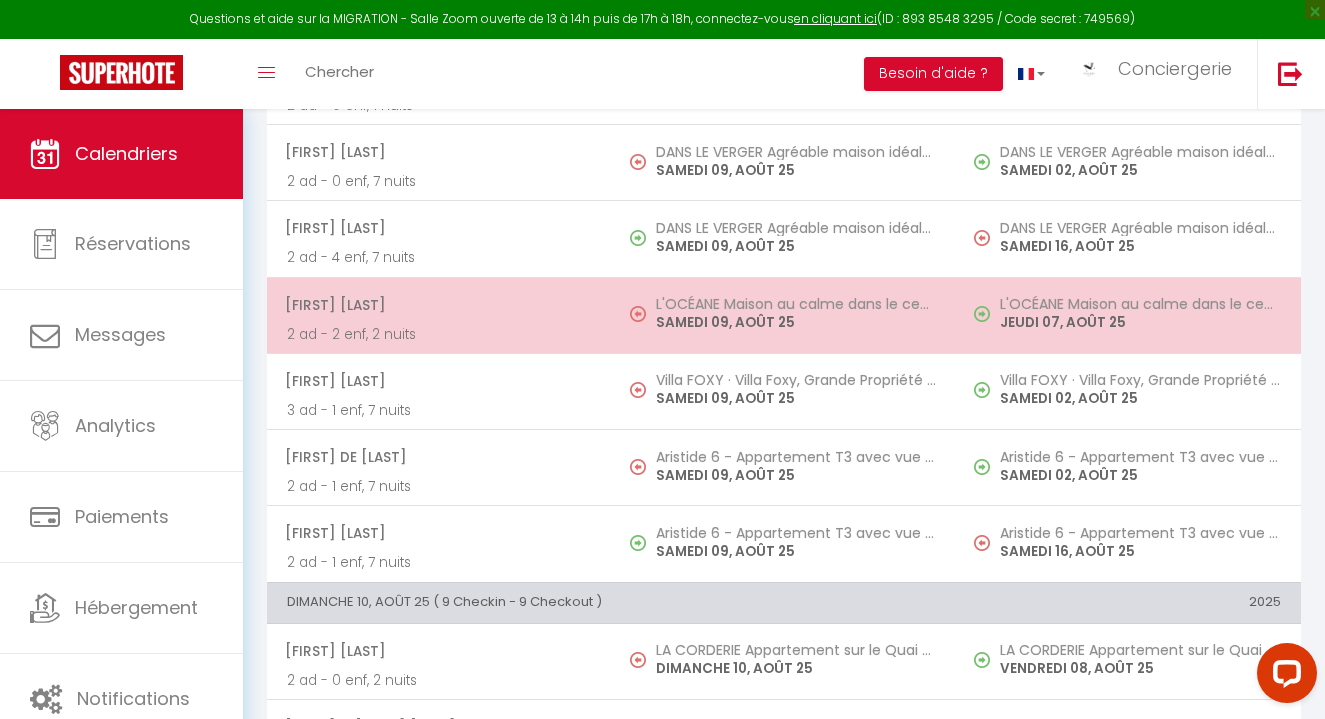scroll, scrollTop: 7578, scrollLeft: 0, axis: vertical 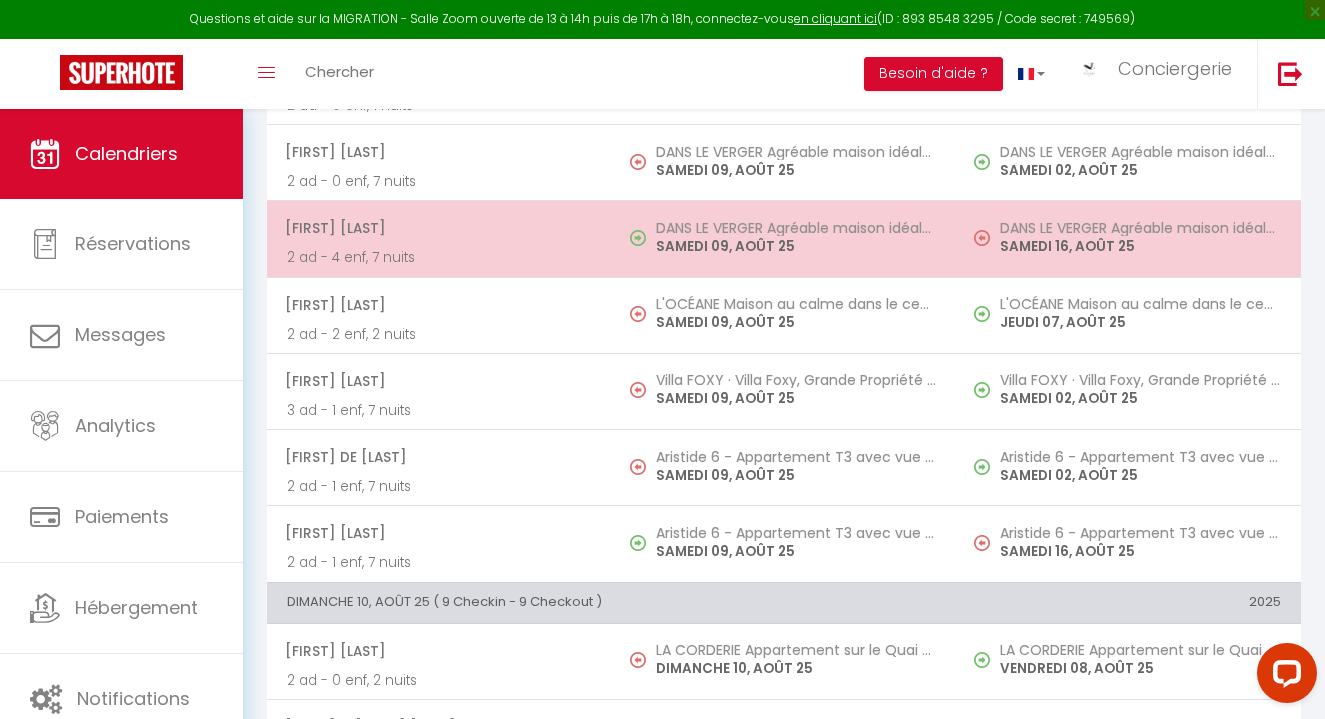 click on "SAMEDI 09, AOÛT 25" at bounding box center [796, 246] 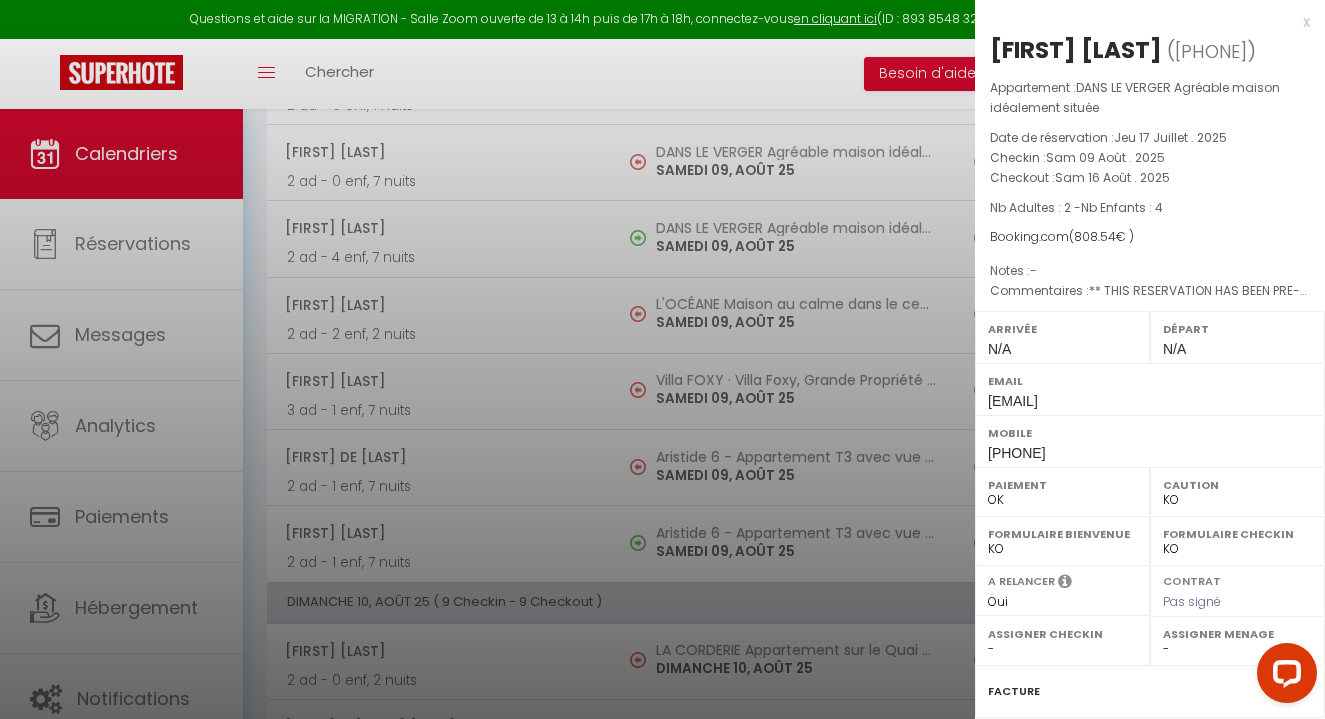 drag, startPoint x: 1076, startPoint y: 483, endPoint x: 984, endPoint y: 488, distance: 92.13577 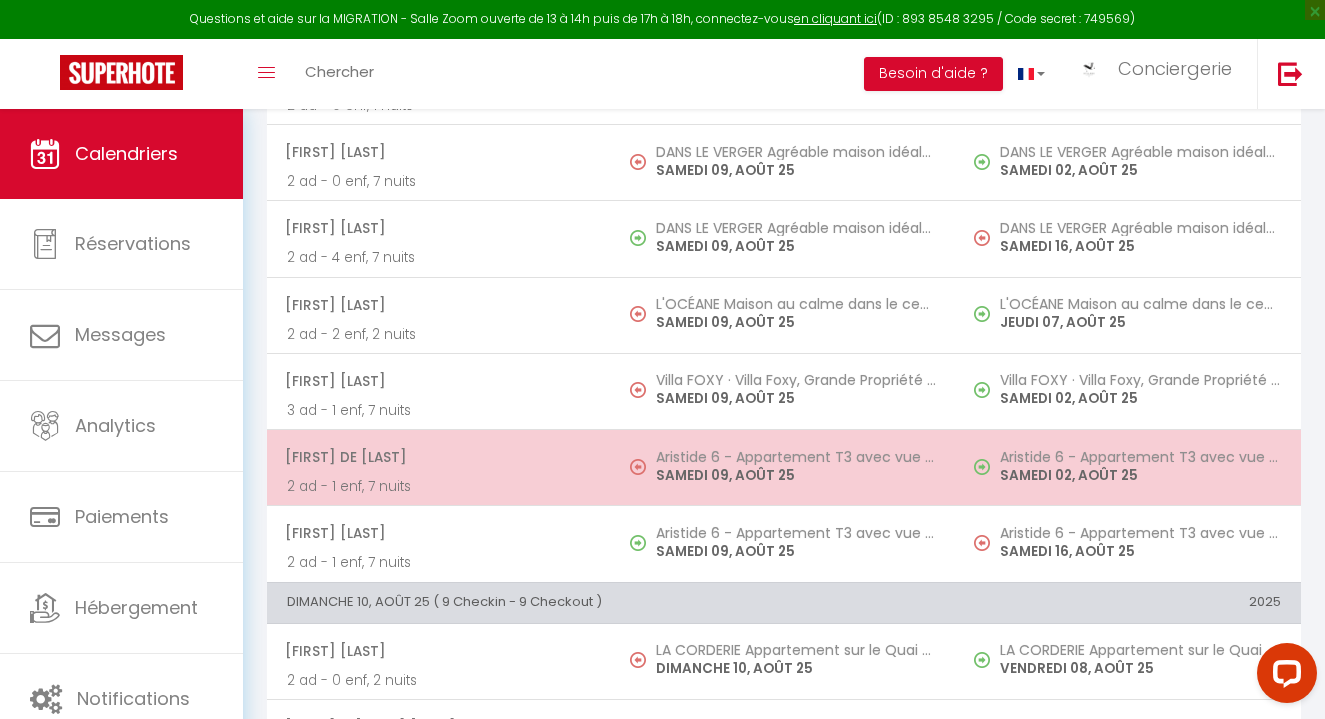 click on "Aristide 6 - Appartement T3 avec vue mer
SAMEDI 09, AOÛT 25" at bounding box center [784, 467] 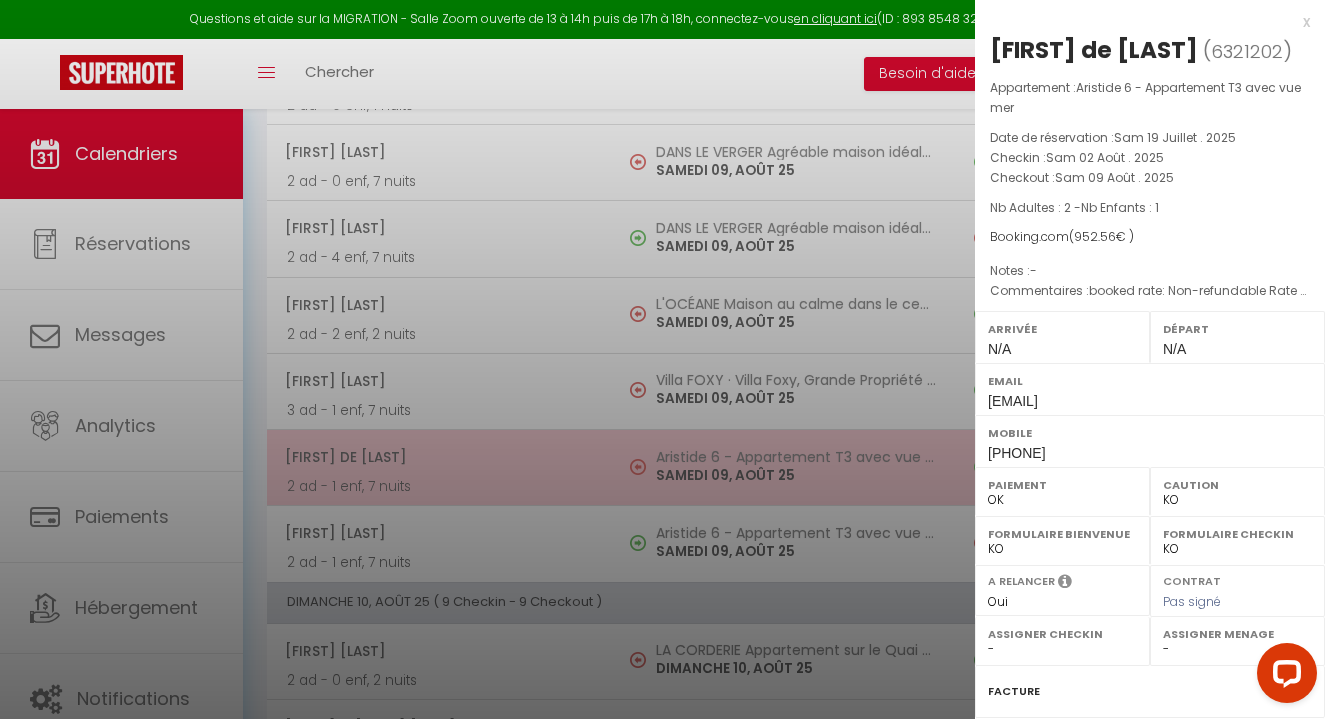 click at bounding box center (662, 359) 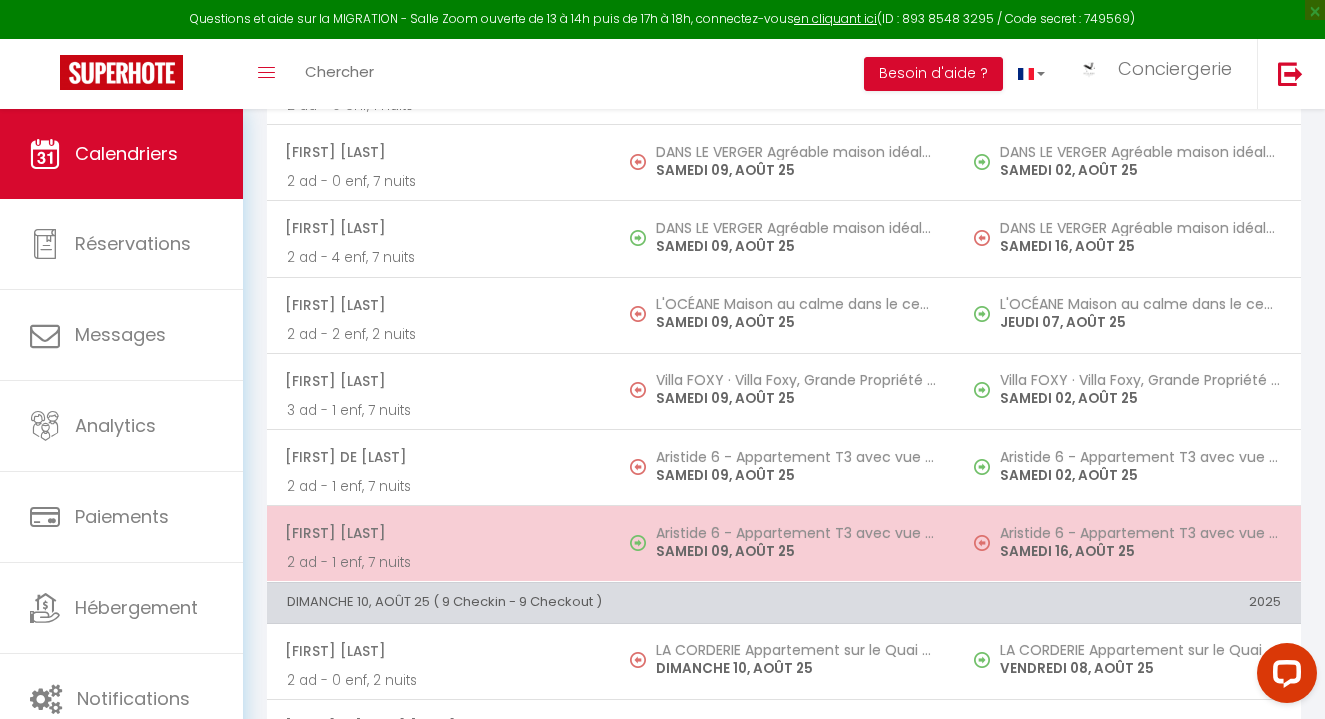 click on "Aristide 6 - Appartement T3 avec vue mer" at bounding box center (796, 533) 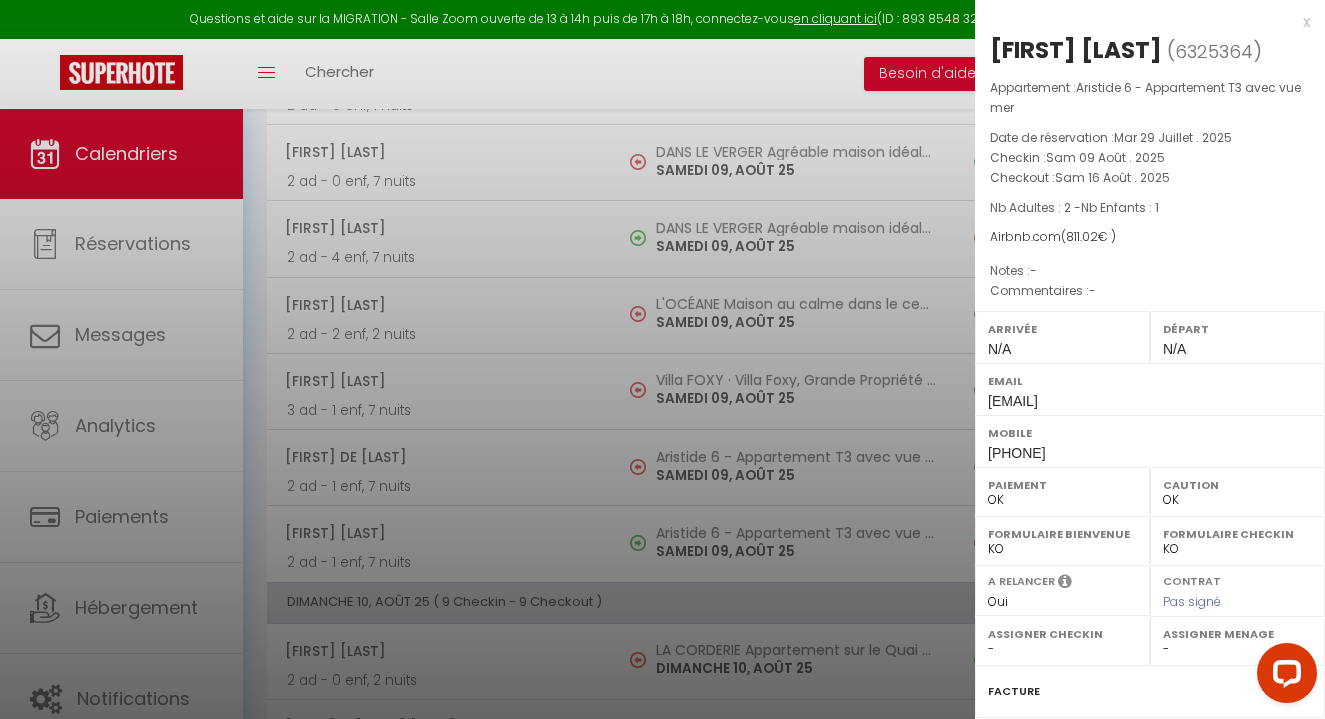 drag, startPoint x: 1082, startPoint y: 454, endPoint x: 987, endPoint y: 460, distance: 95.189285 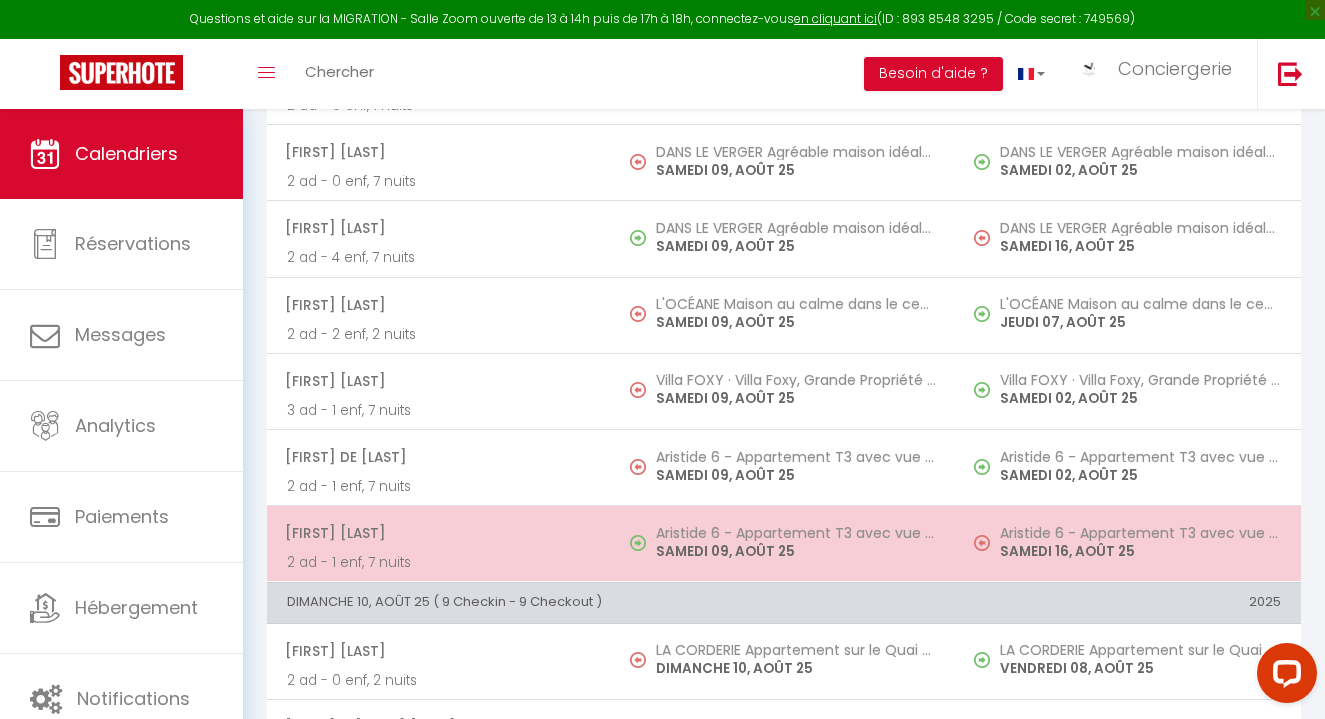click on "Florian Marle" at bounding box center [438, 533] 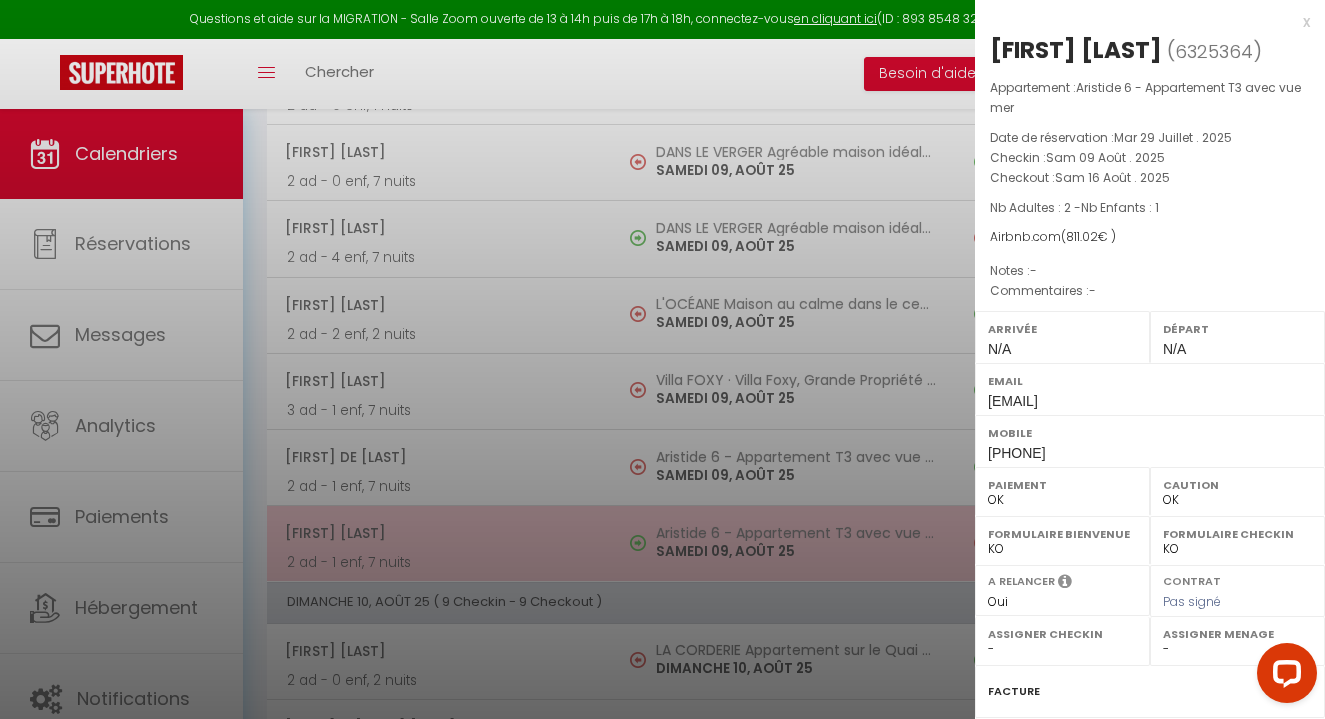 click at bounding box center (662, 359) 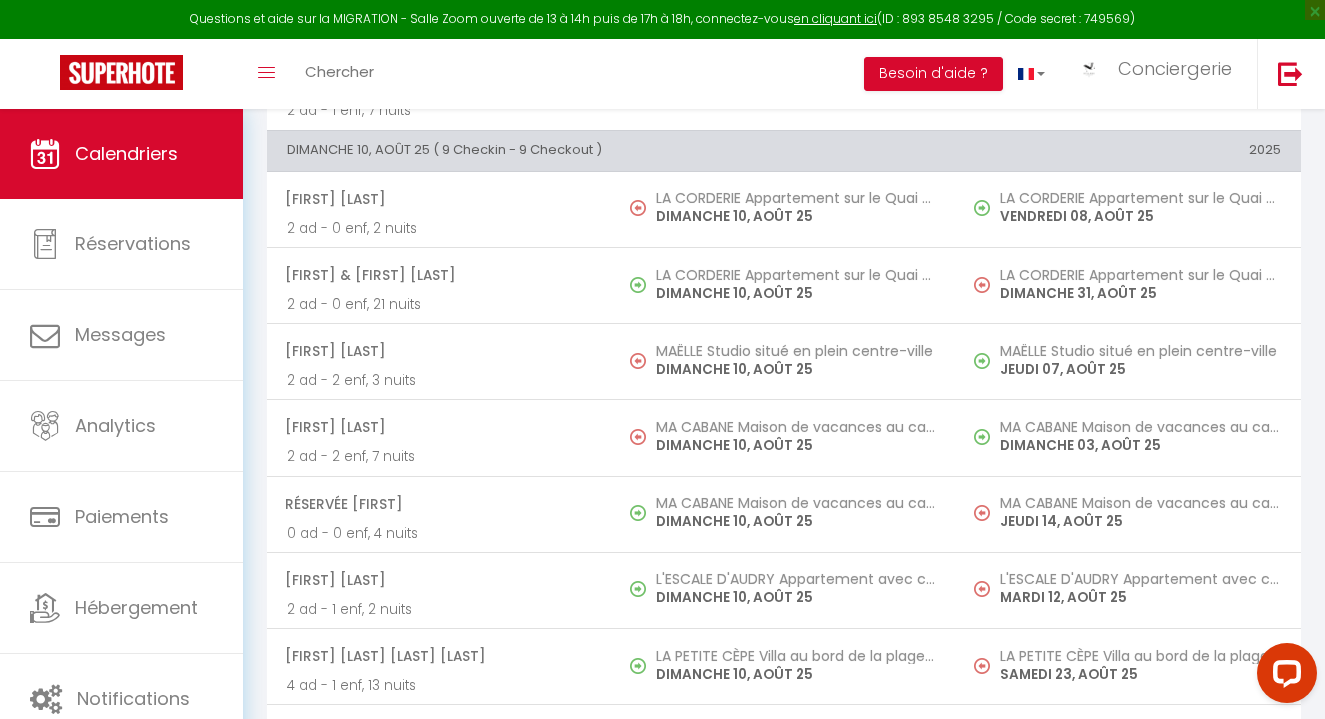 scroll, scrollTop: 8060, scrollLeft: 0, axis: vertical 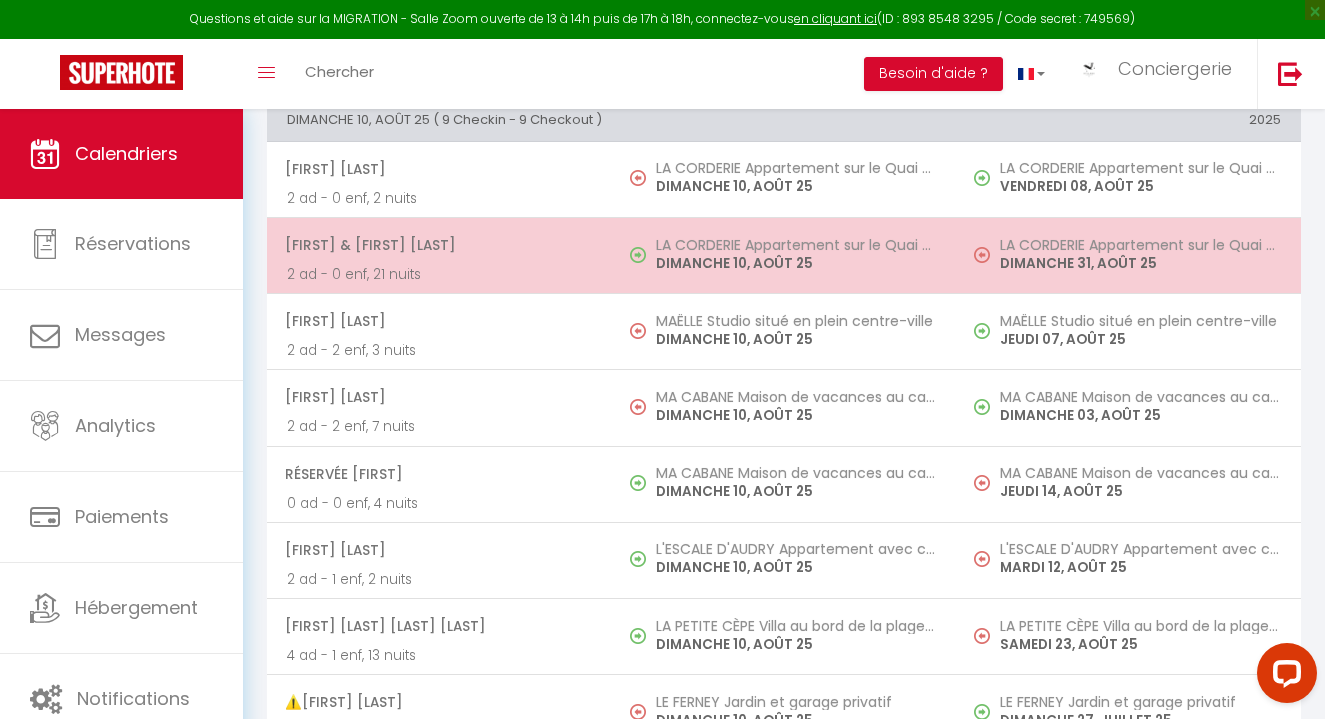 click on "LA CORDERIE Appartement sur le Quai aux Vivres
DIMANCHE 10, AOÛT 25" at bounding box center (784, 255) 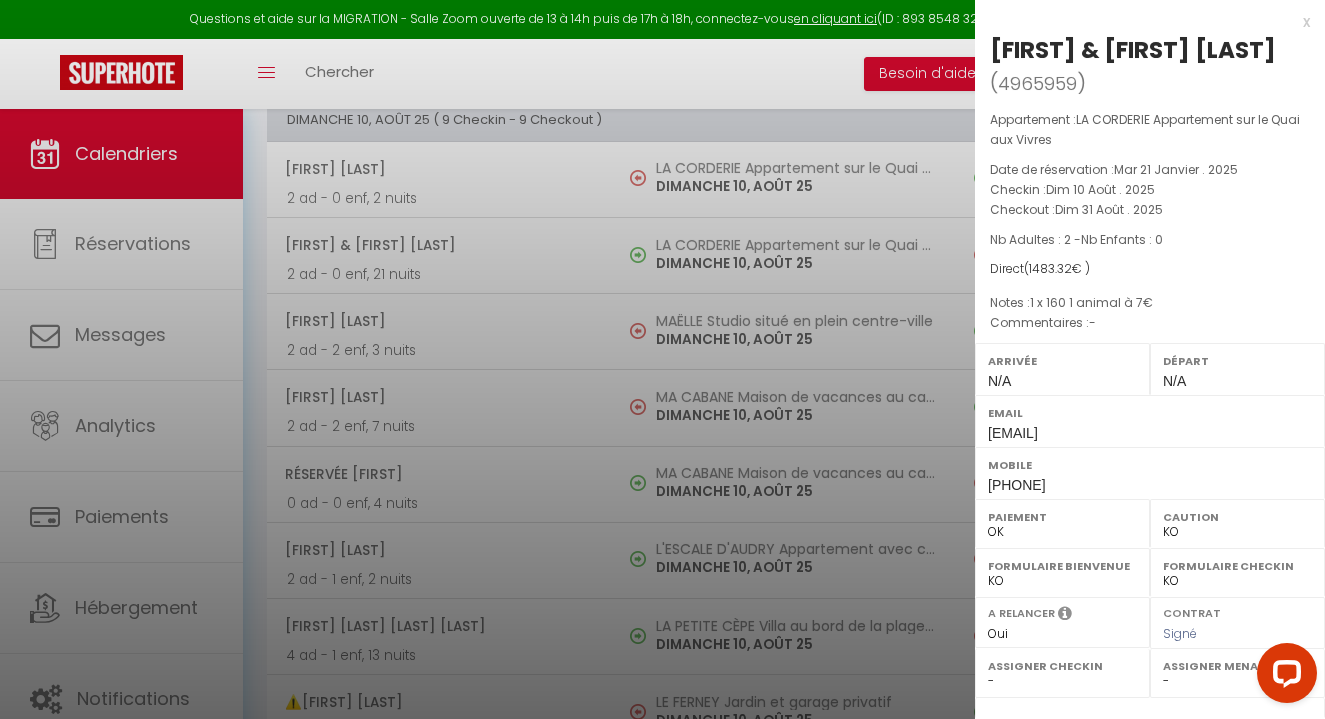 drag, startPoint x: 1065, startPoint y: 519, endPoint x: 988, endPoint y: 524, distance: 77.16217 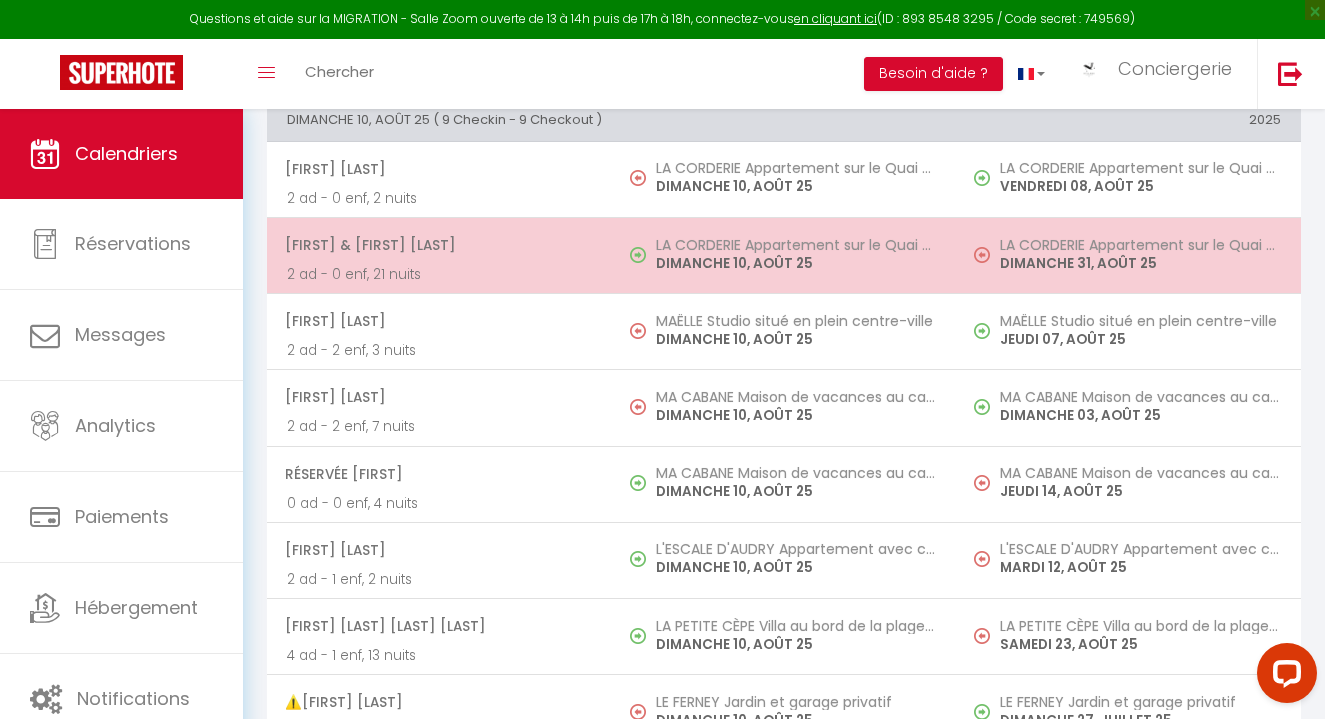 click on "DIMANCHE 10, AOÛT 25" at bounding box center (796, 263) 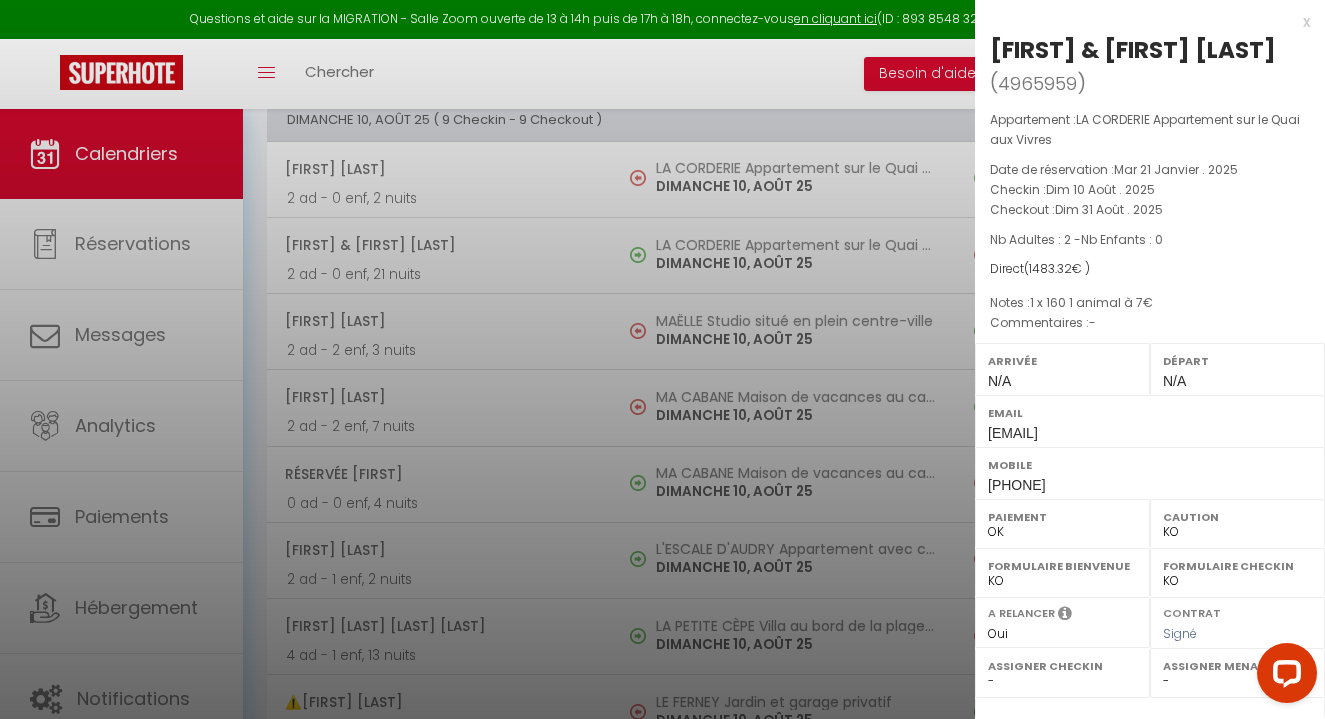 click at bounding box center (662, 359) 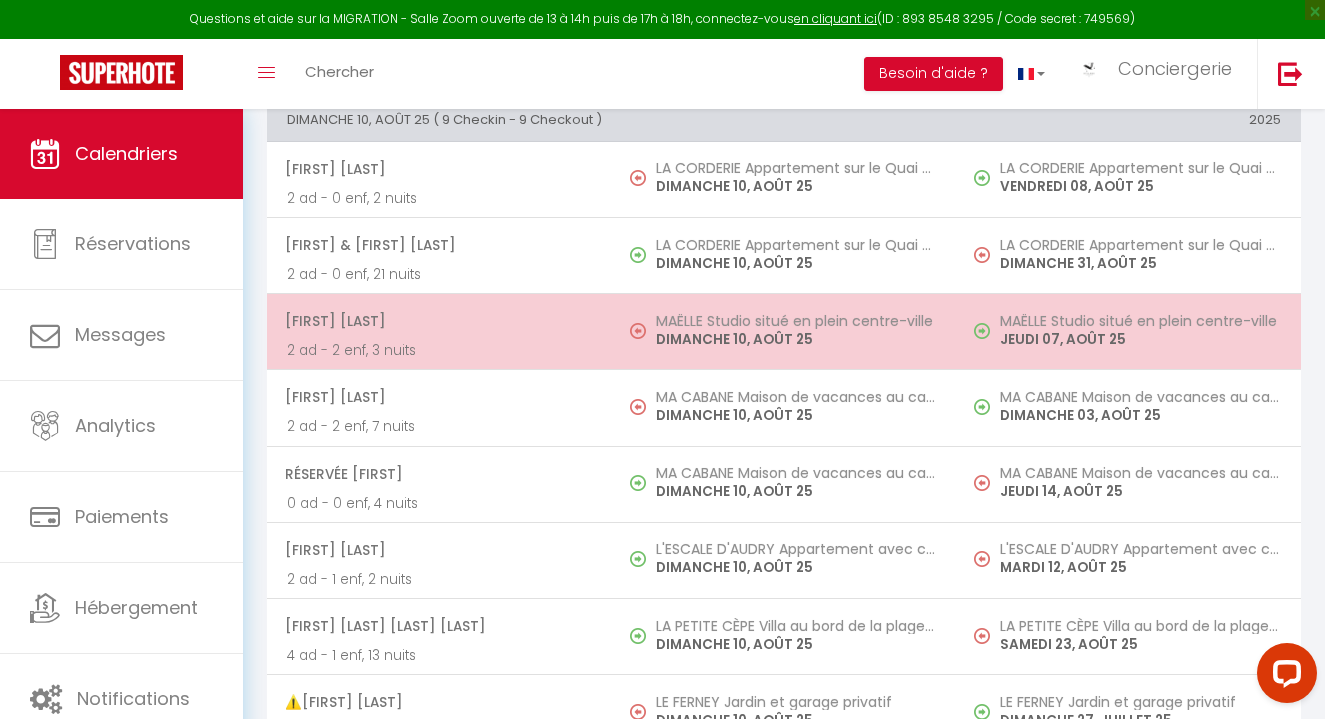 click on "Jodie Dupont" at bounding box center (438, 321) 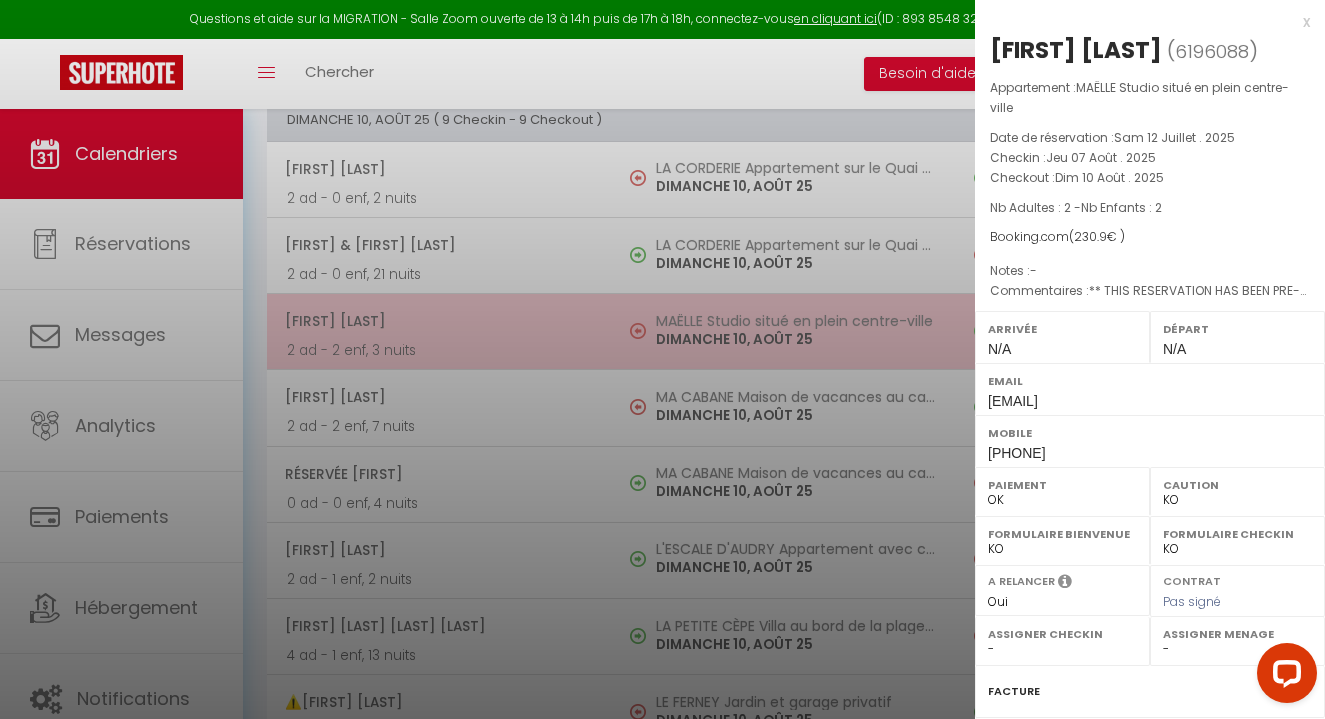 click at bounding box center (662, 359) 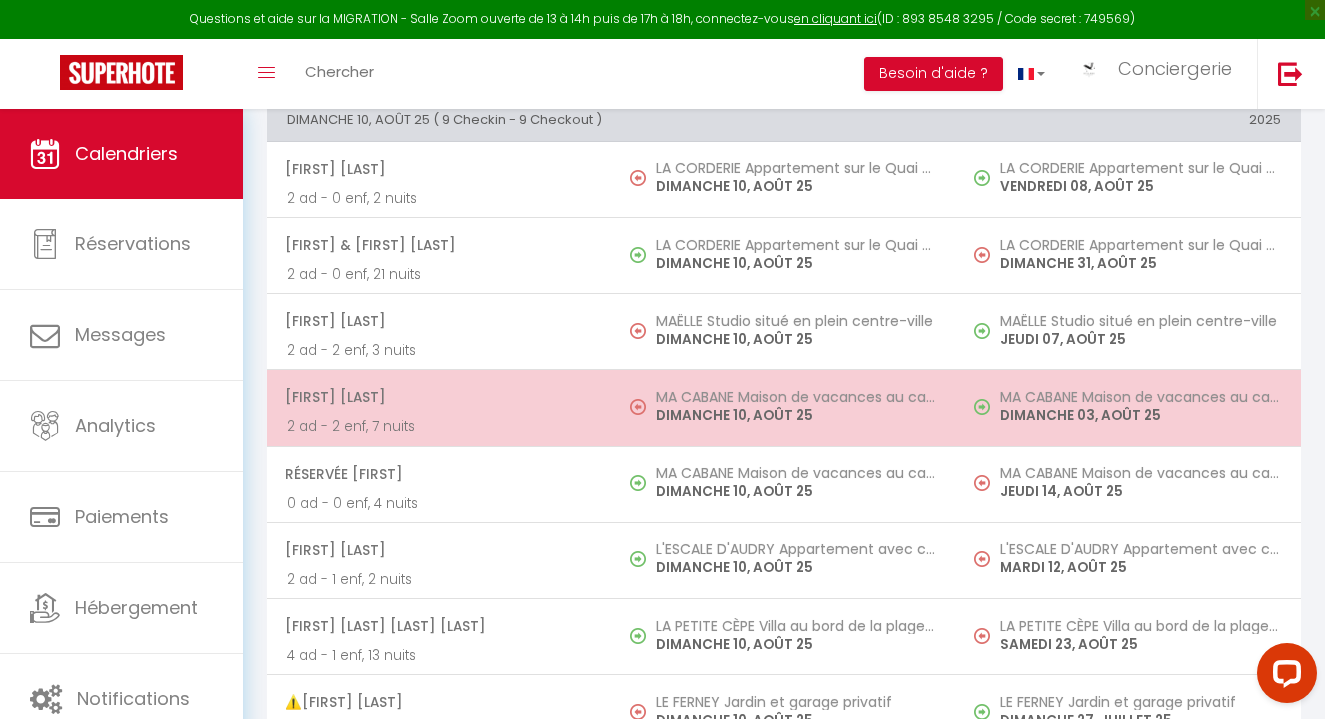 click on "Catherine DEVINAUD
2 ad - 2 enf, 7 nuits" at bounding box center (439, 408) 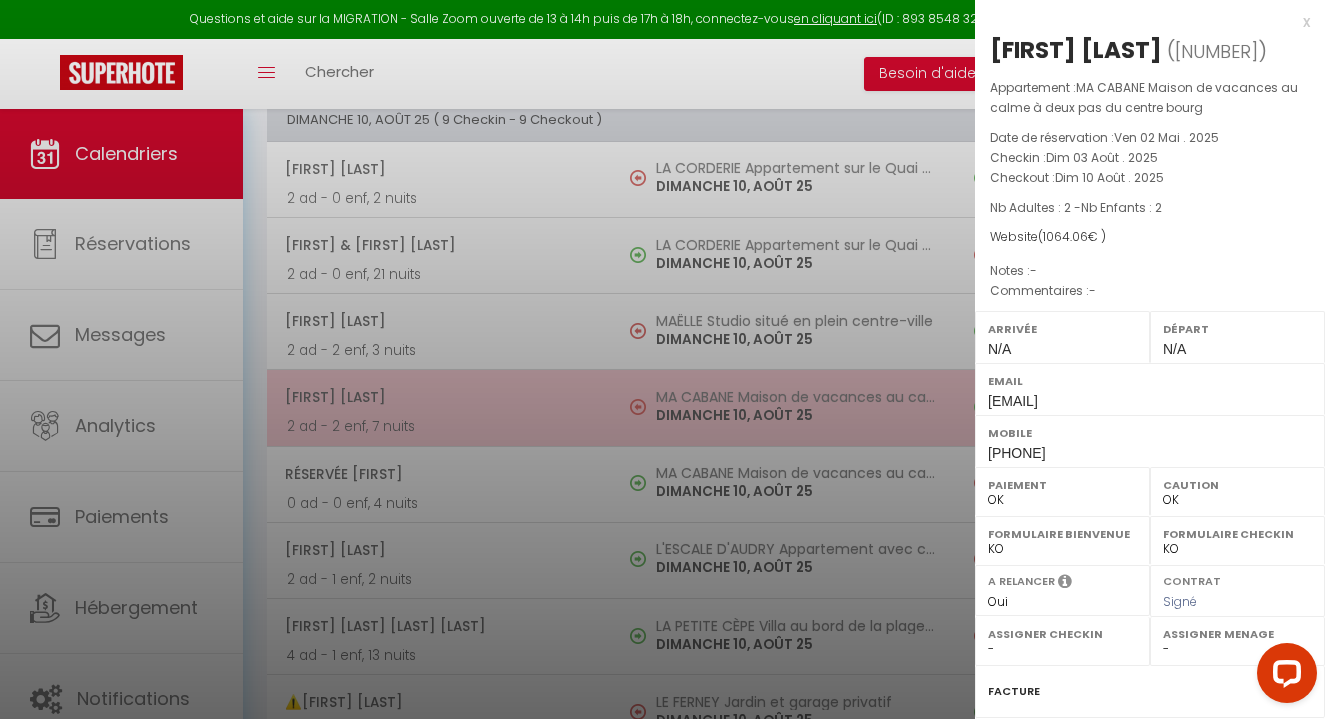 click at bounding box center [662, 359] 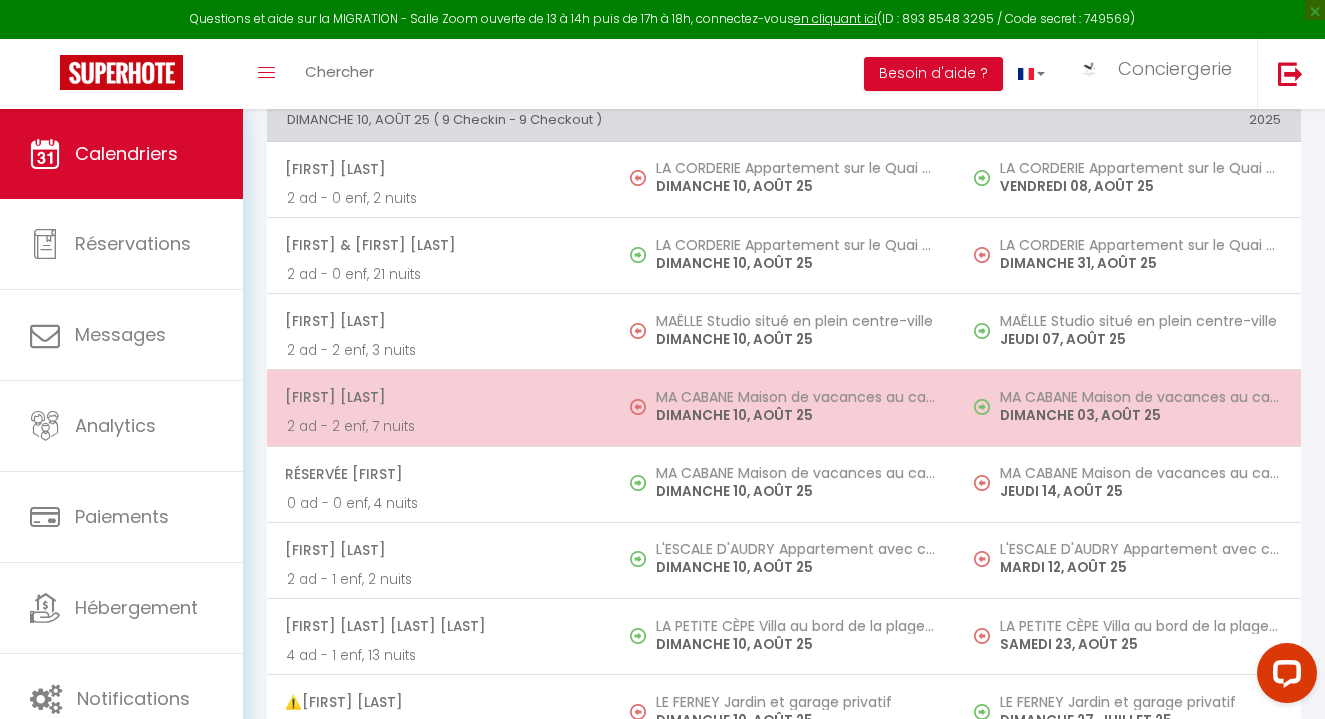 click on "Catherine DEVINAUD" at bounding box center (438, 397) 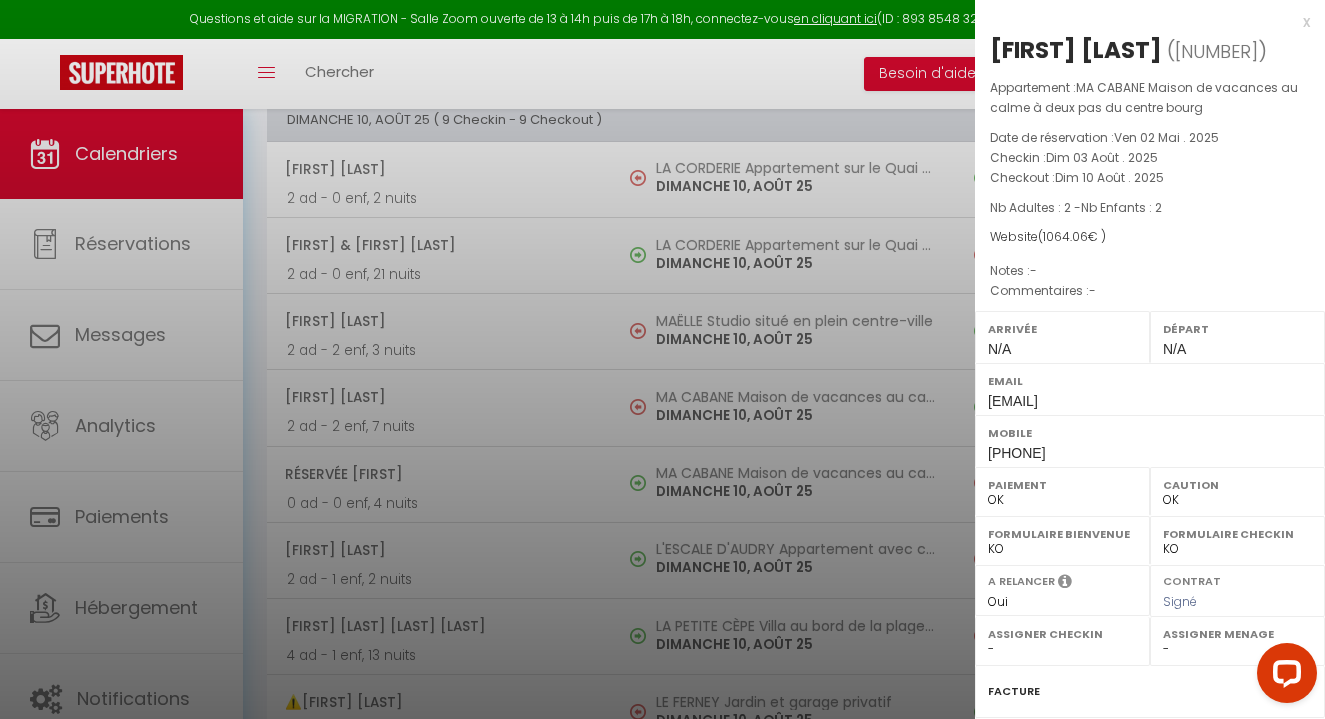 click at bounding box center (662, 359) 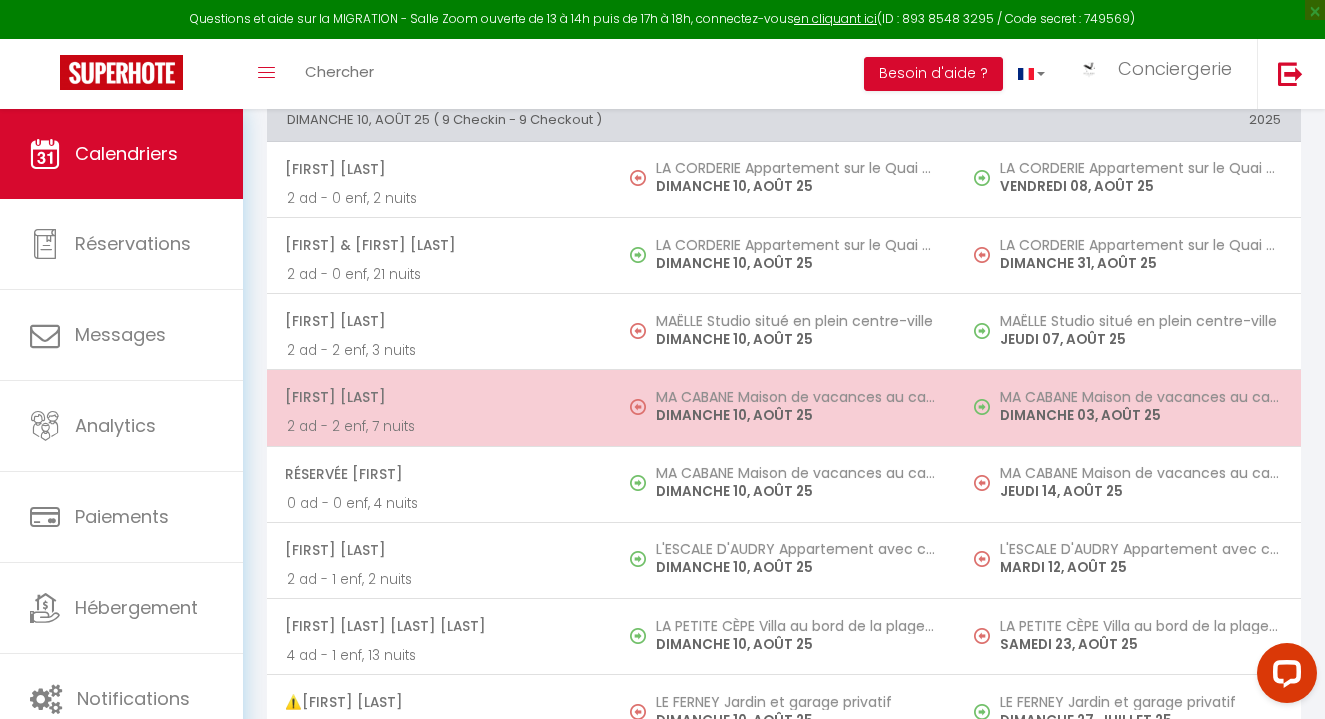click on "2 ad - 2 enf, 7 nuits" at bounding box center [439, 426] 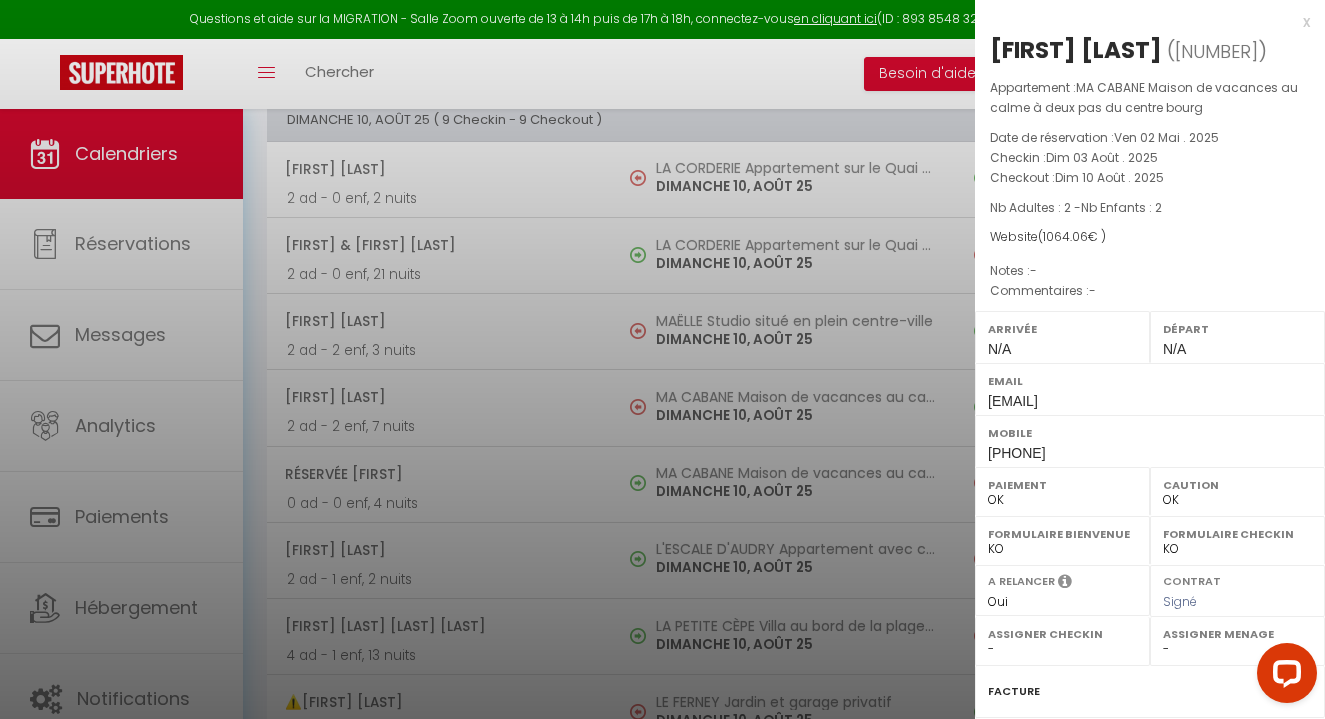 click at bounding box center (662, 359) 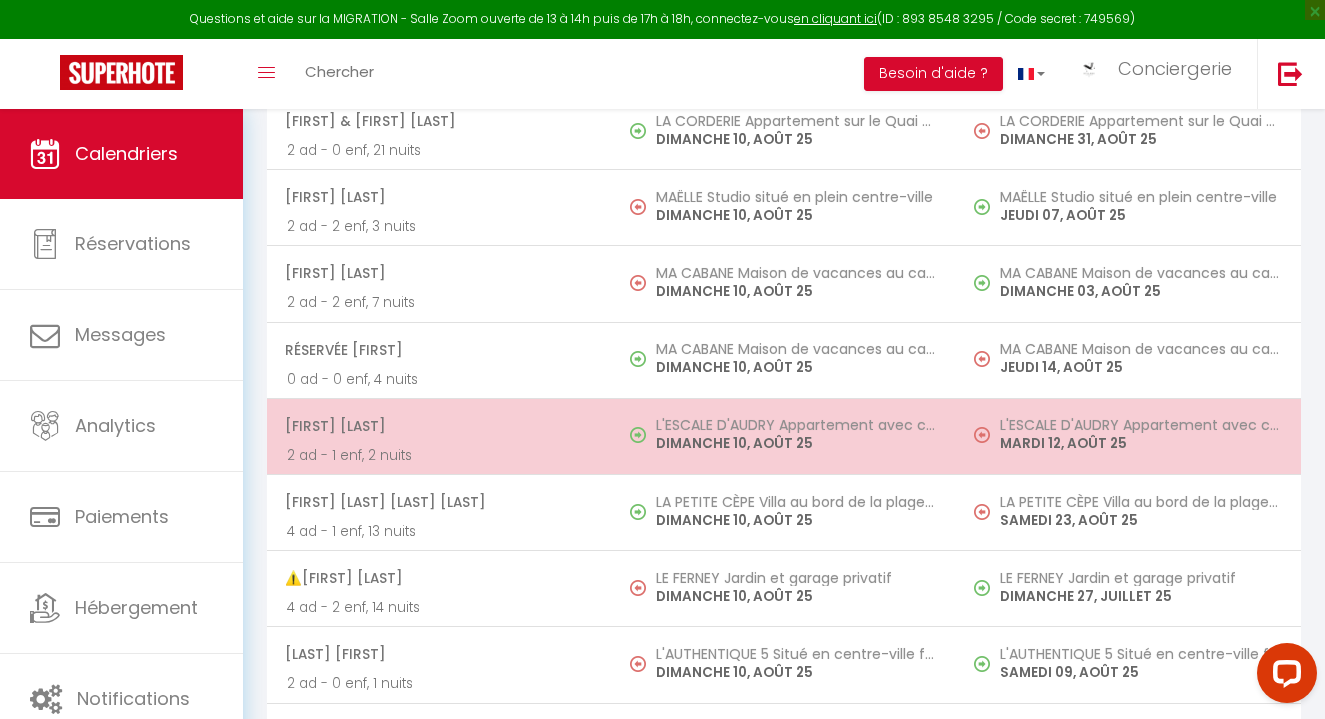 scroll, scrollTop: 8191, scrollLeft: 0, axis: vertical 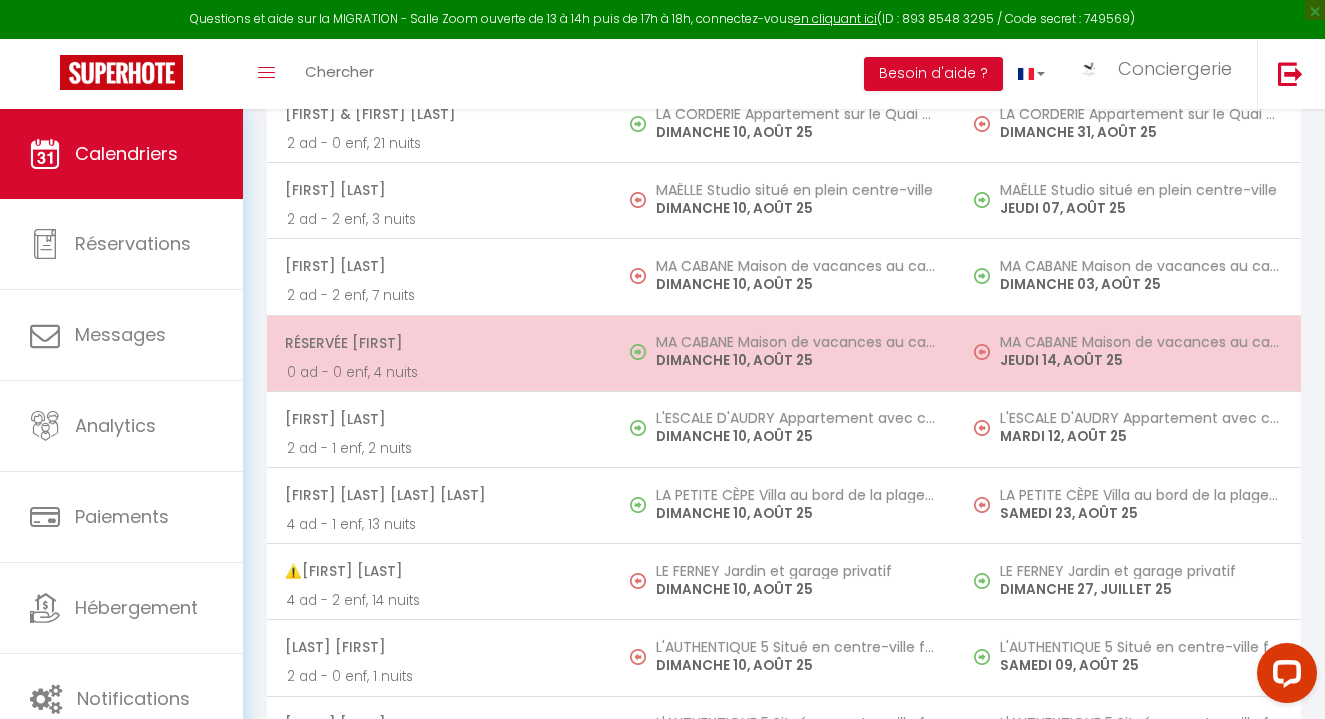 click on "DIMANCHE 10, AOÛT 25" at bounding box center [796, 360] 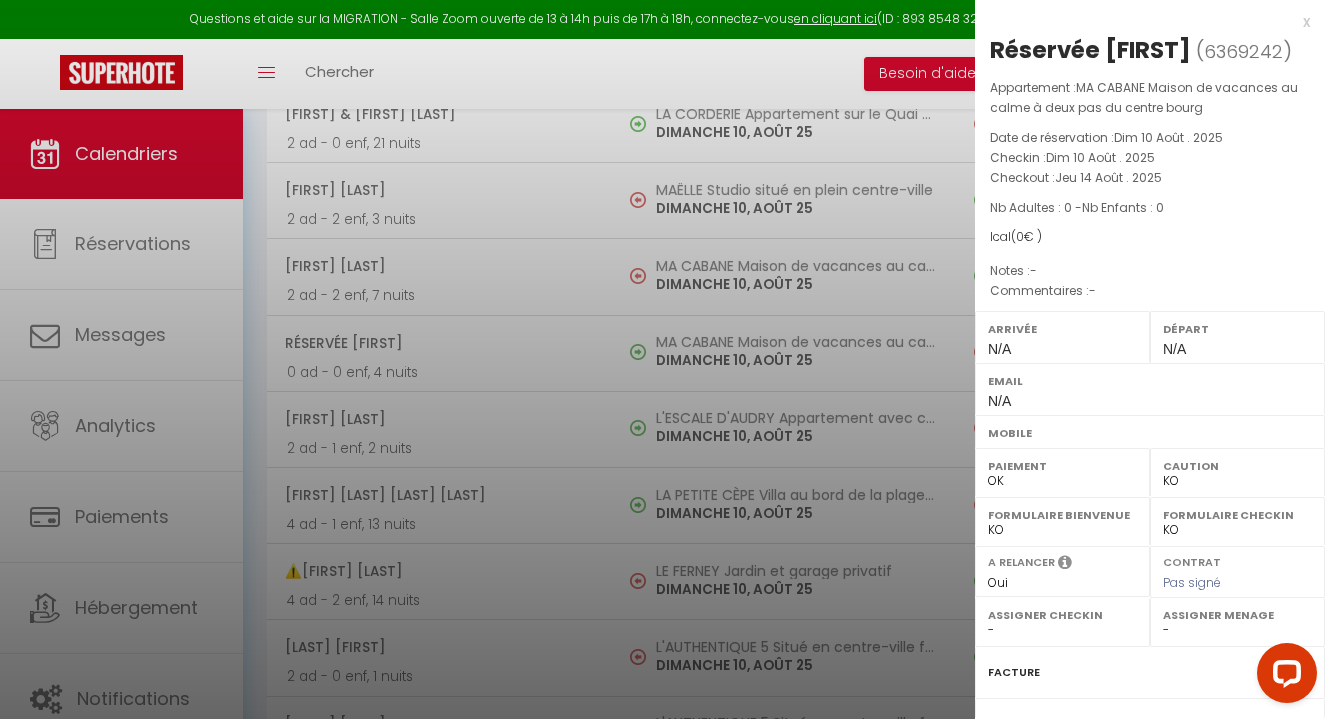 click at bounding box center (662, 359) 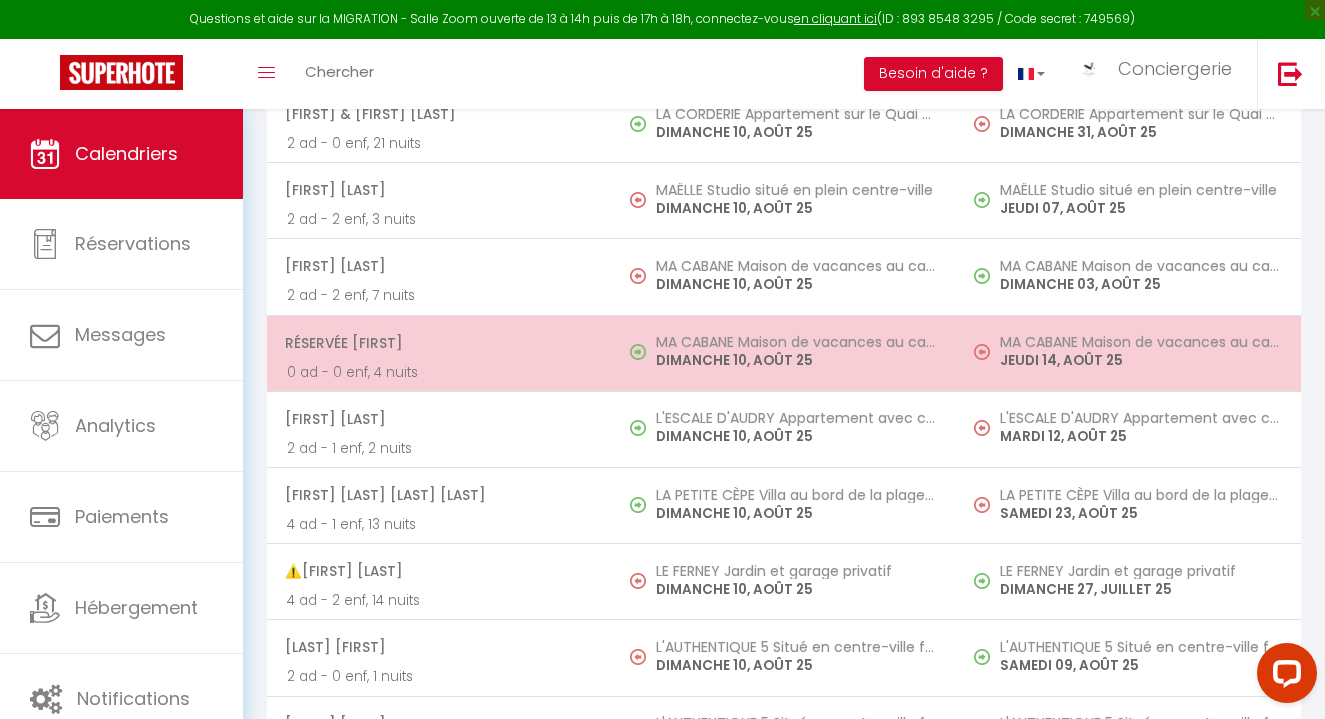 click on "DIMANCHE 10, AOÛT 25" at bounding box center (796, 360) 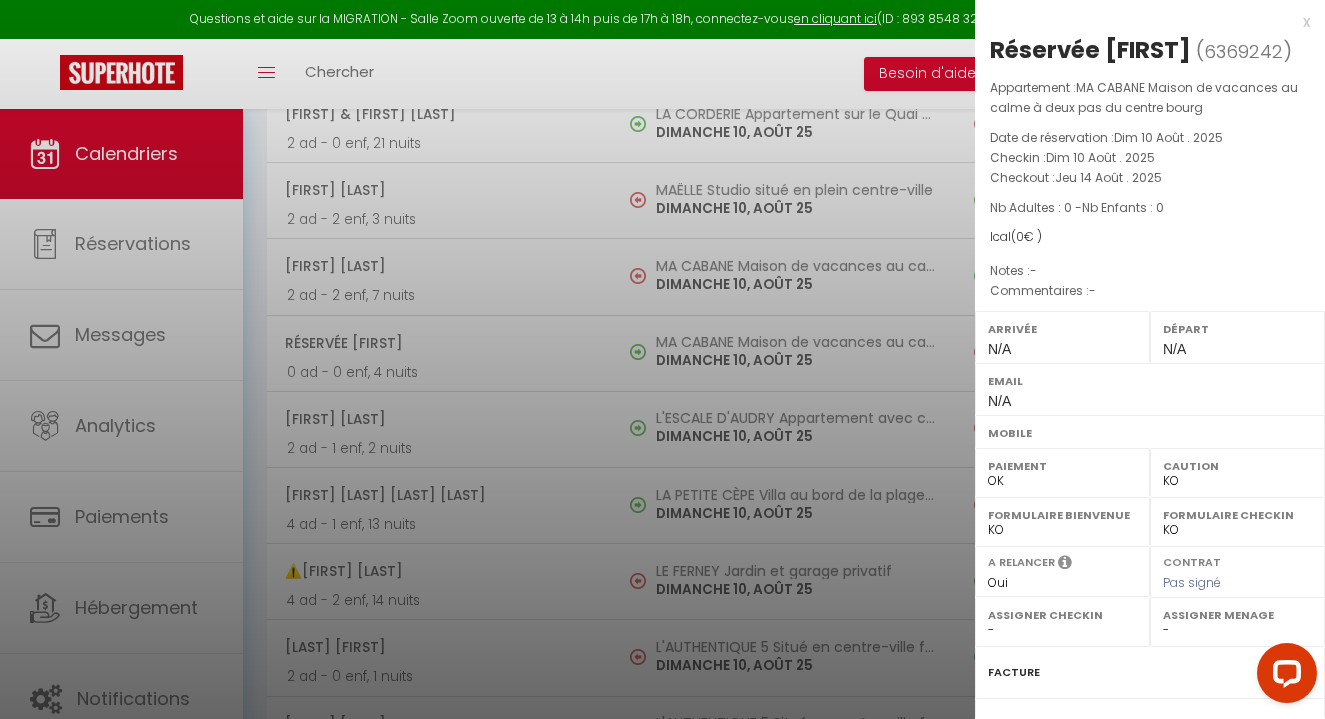 click at bounding box center (662, 359) 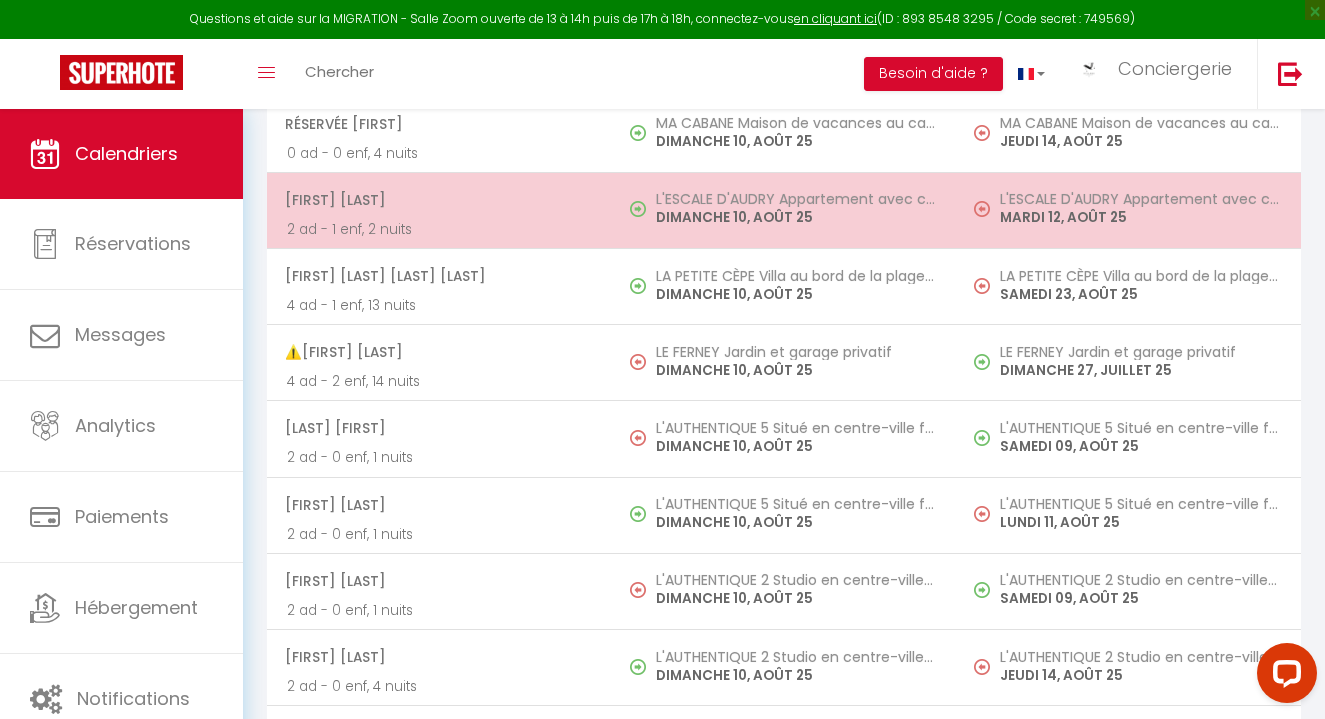 scroll, scrollTop: 8411, scrollLeft: 0, axis: vertical 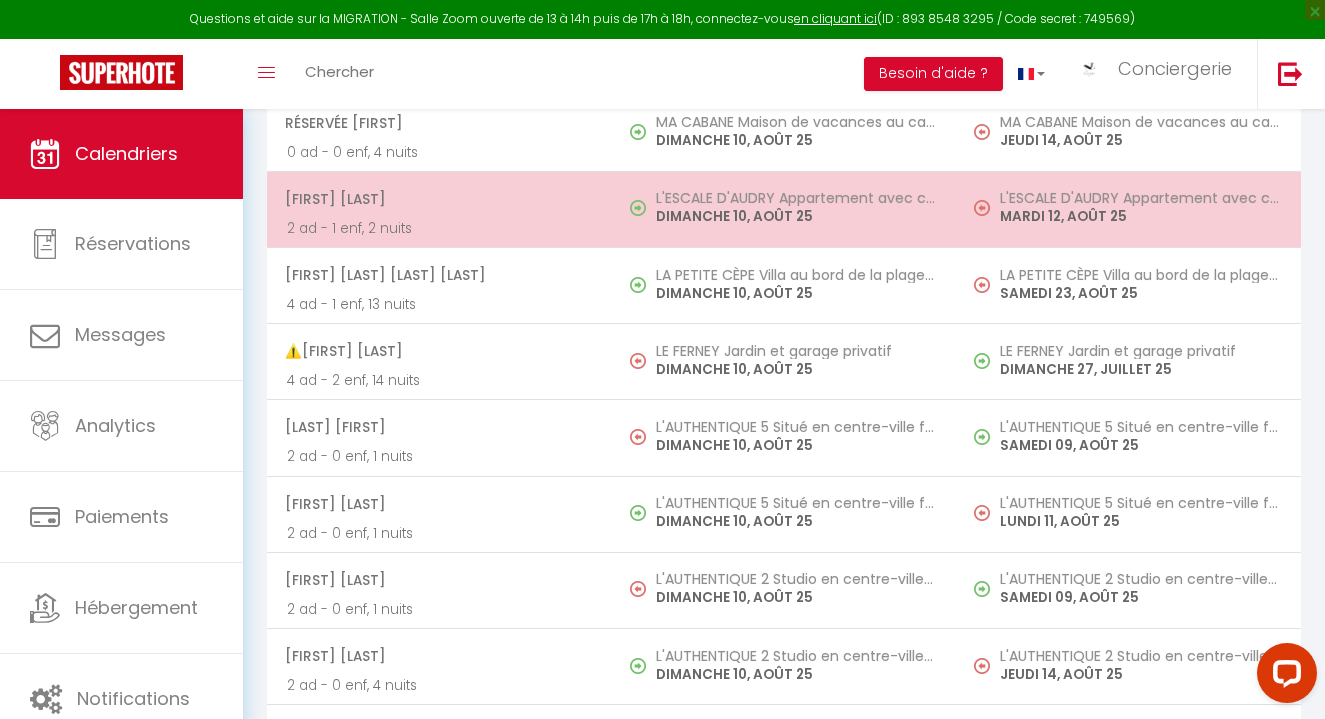 click at bounding box center (638, 208) 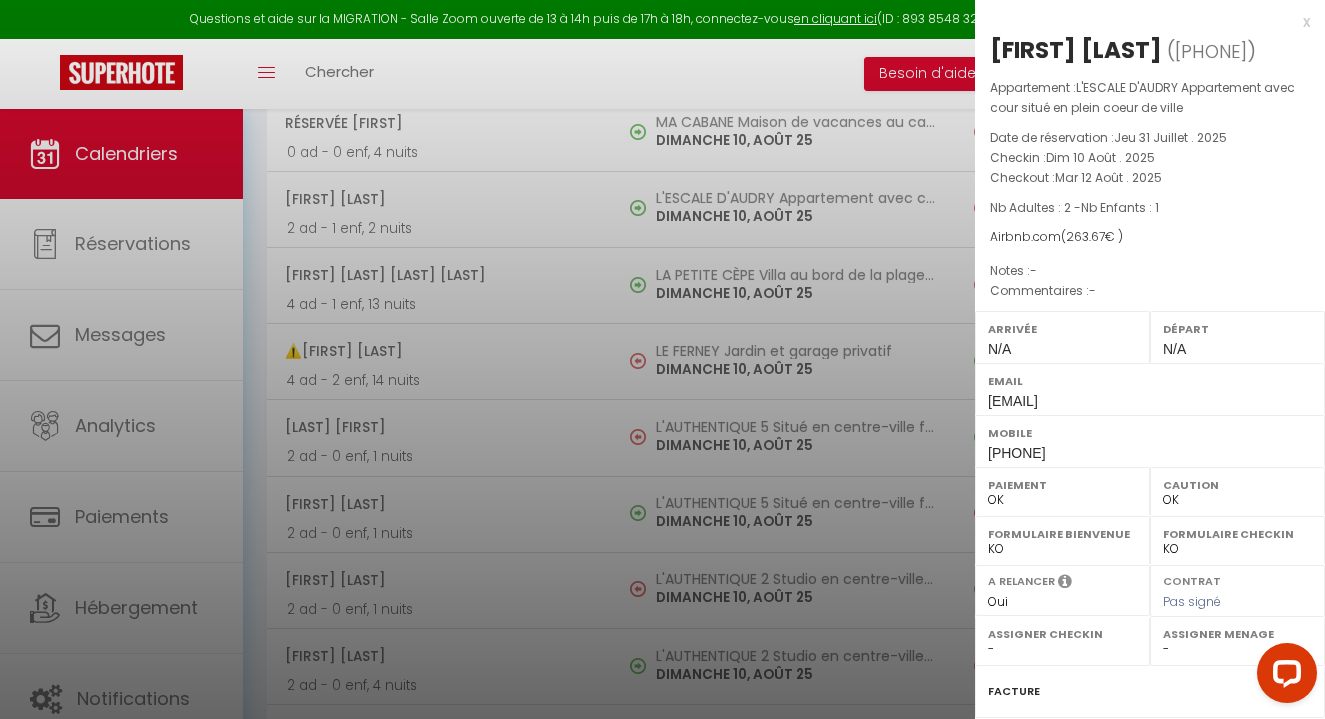 drag, startPoint x: 1078, startPoint y: 446, endPoint x: 989, endPoint y: 459, distance: 89.94443 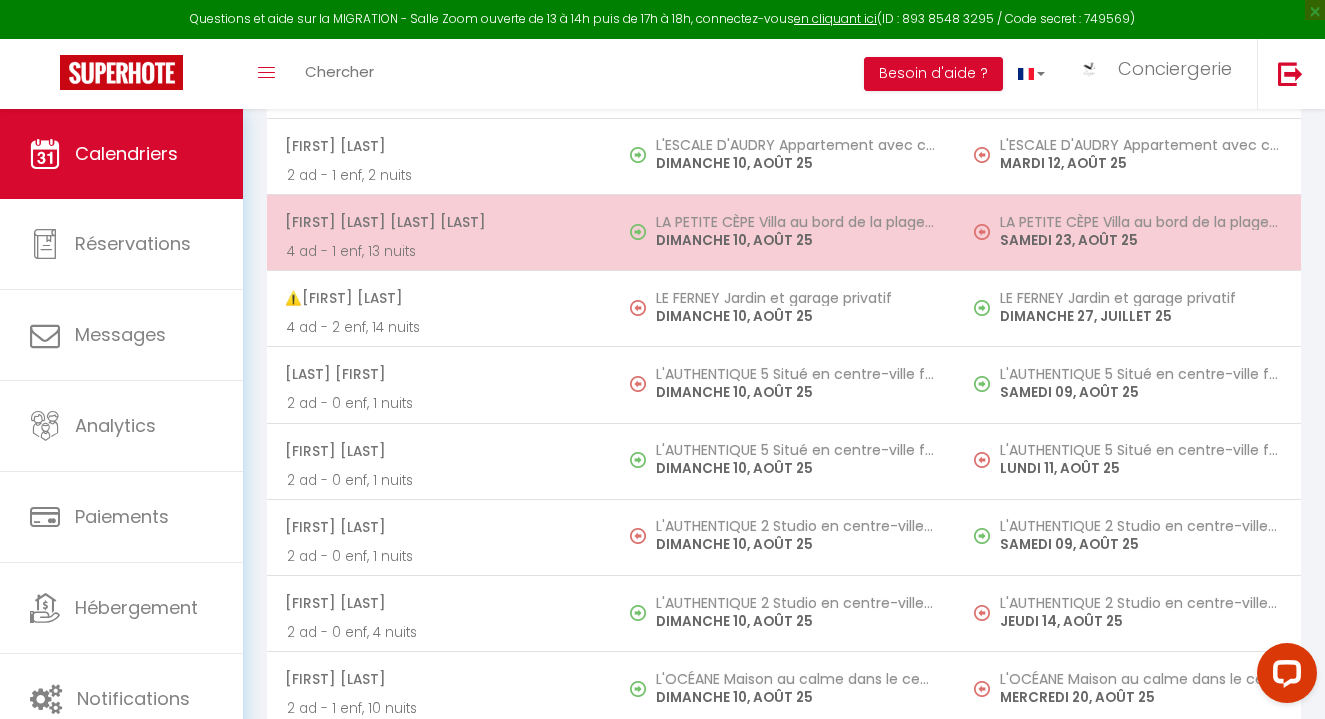 scroll, scrollTop: 8469, scrollLeft: 0, axis: vertical 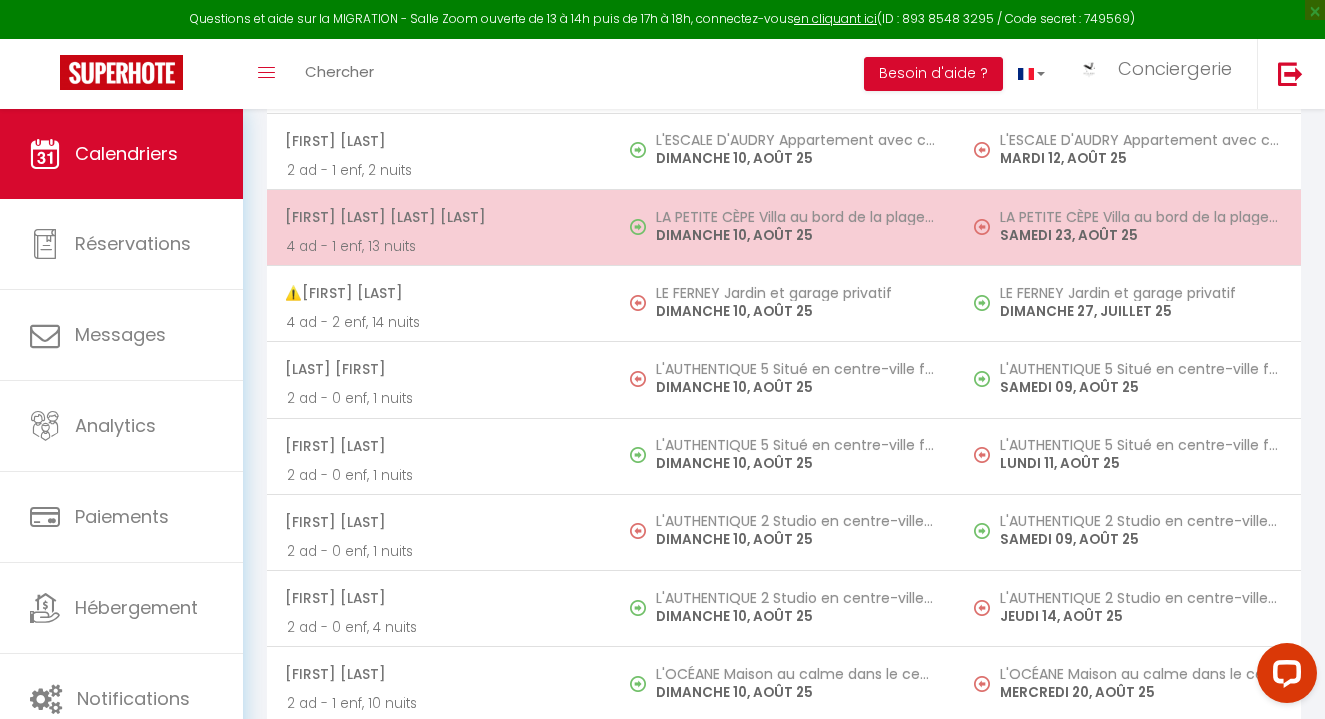 click on "DIMANCHE 10, AOÛT 25" at bounding box center [796, 235] 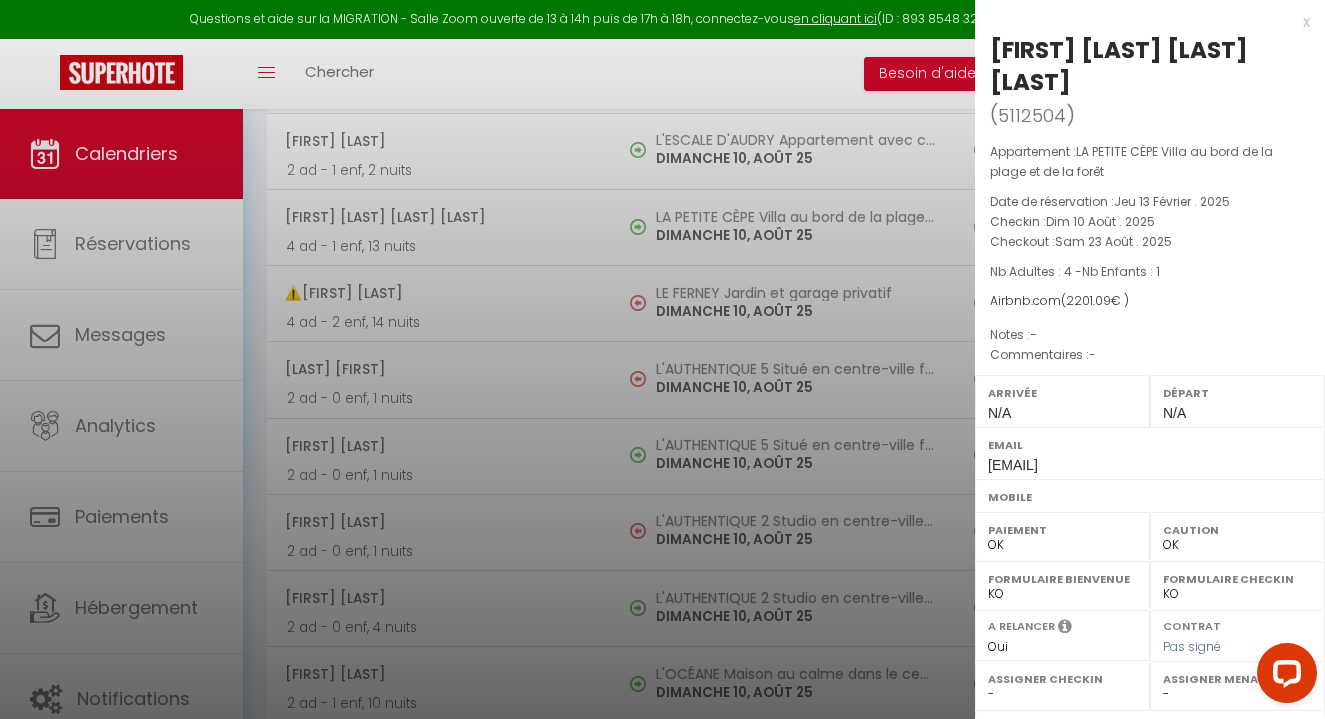 click at bounding box center (662, 359) 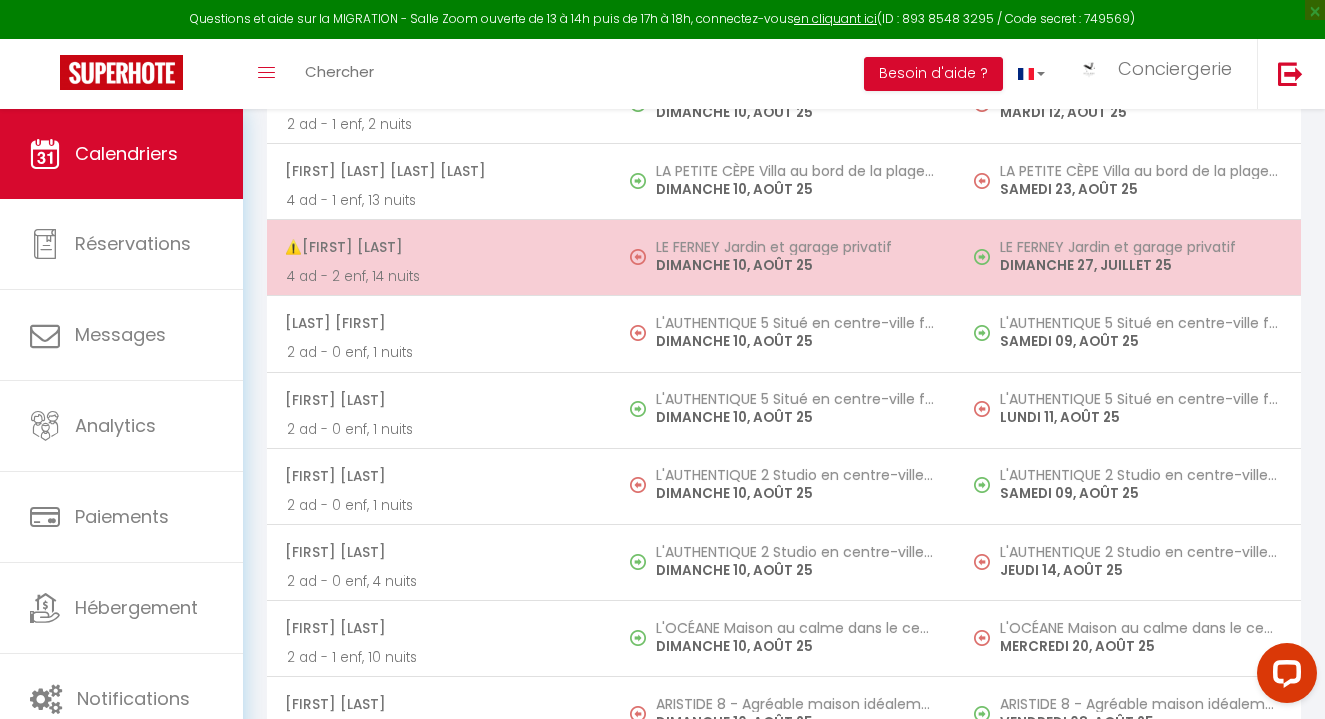 scroll, scrollTop: 8518, scrollLeft: 0, axis: vertical 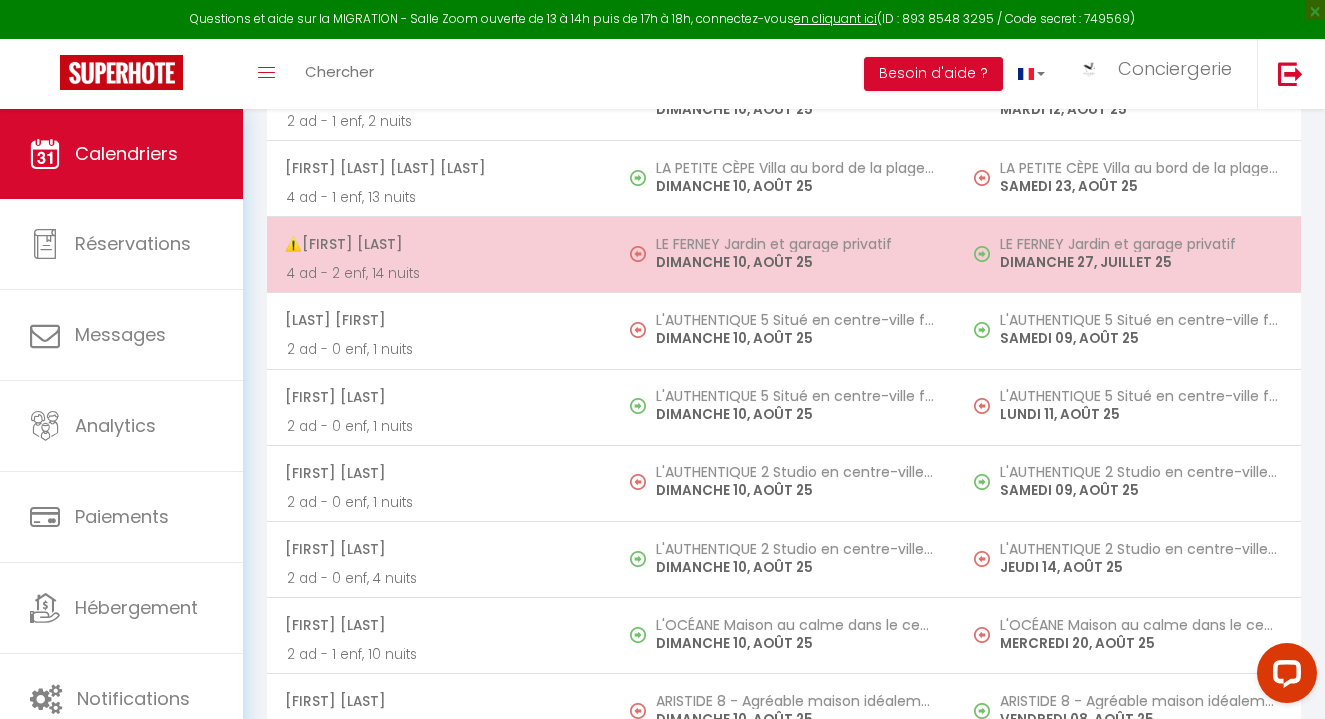 click on "4 ad - 2 enf, 14 nuits" at bounding box center (439, 273) 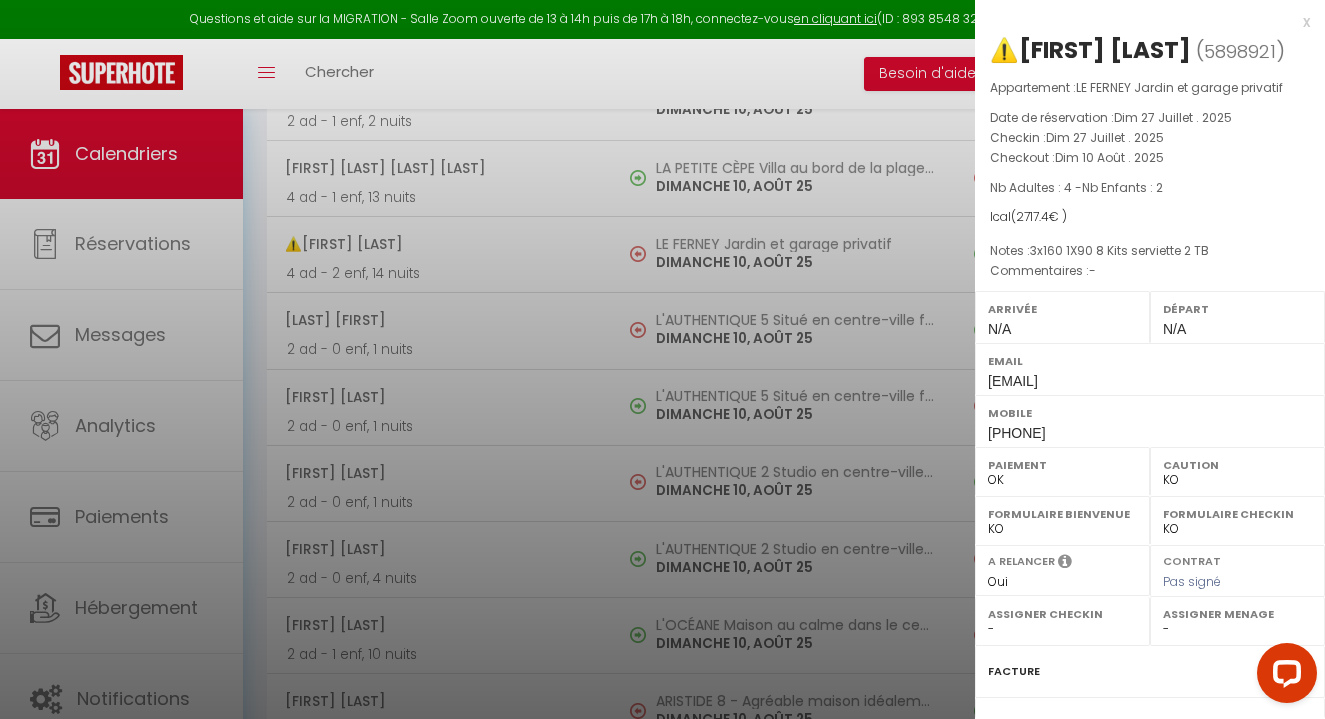 drag, startPoint x: 575, startPoint y: 300, endPoint x: 605, endPoint y: 303, distance: 30.149628 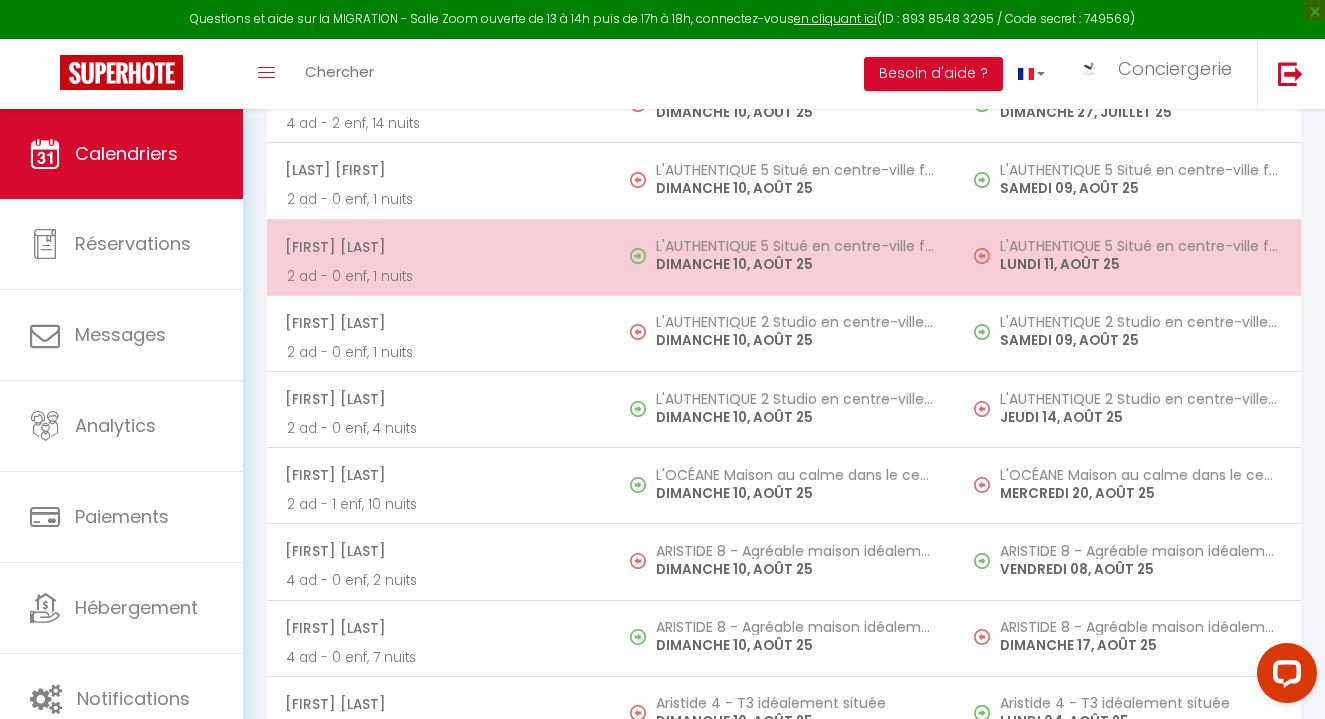 scroll, scrollTop: 8669, scrollLeft: 0, axis: vertical 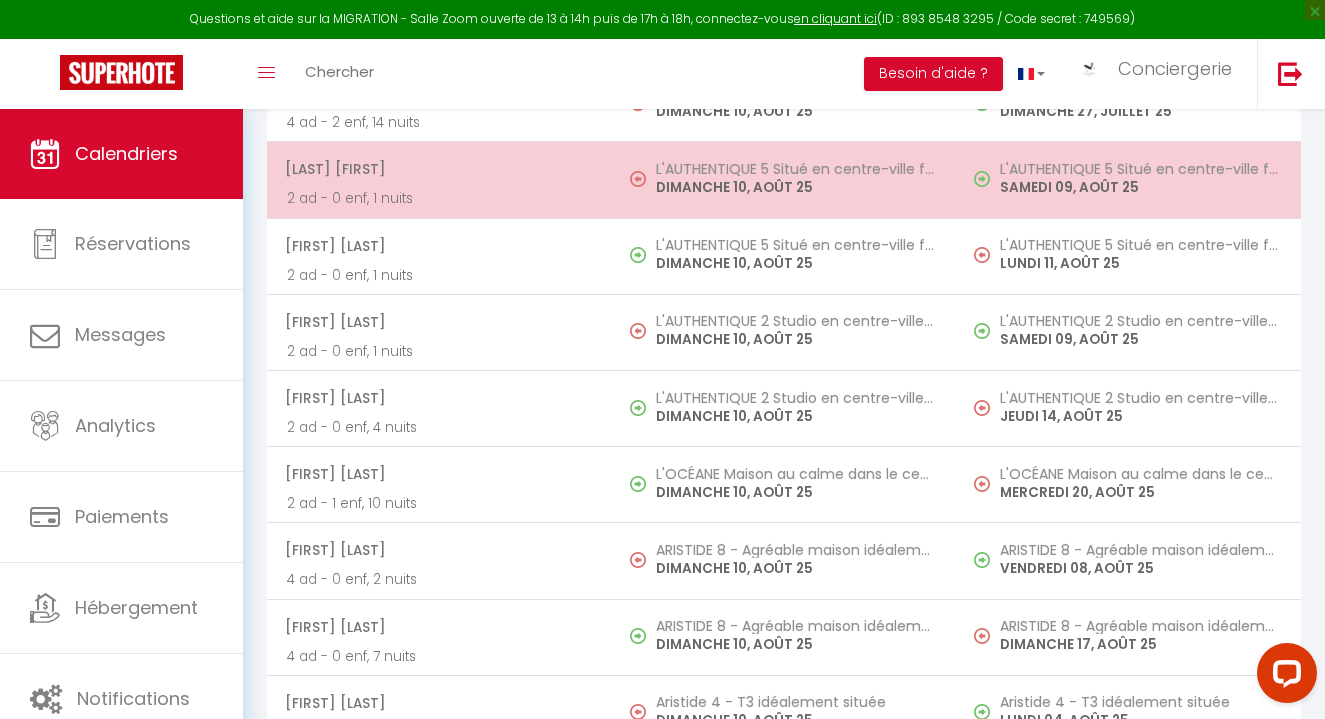 click on "DIMANCHE 10, AOÛT 25" at bounding box center (796, 187) 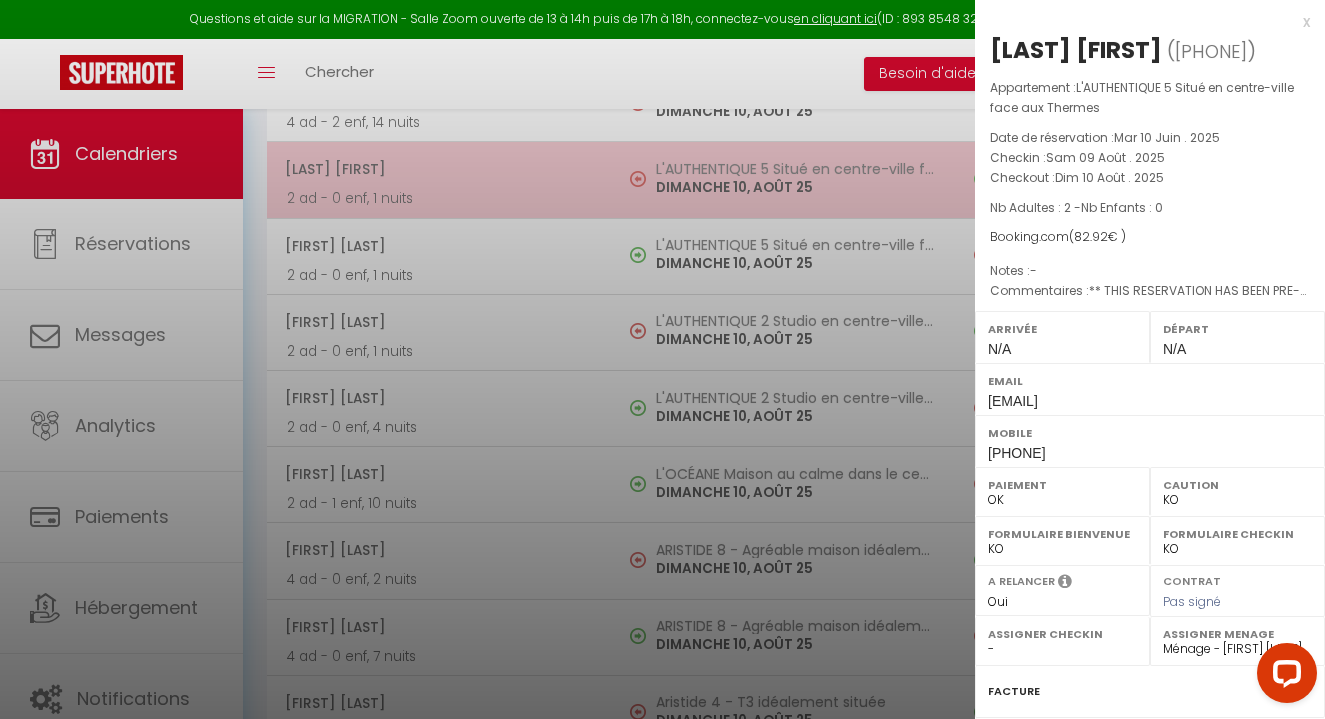 click at bounding box center [662, 359] 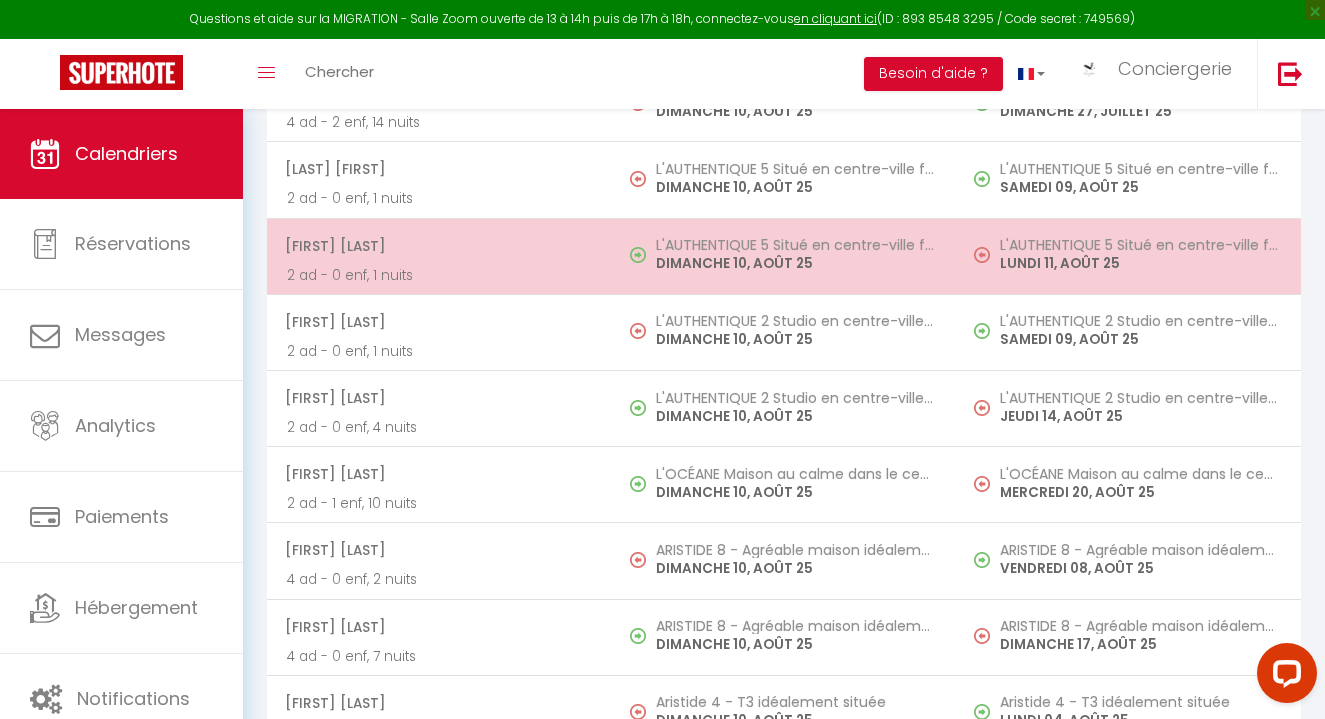 click on "L'AUTHENTIQUE 5 Situé en centre-ville face aux Thermes" at bounding box center [796, 245] 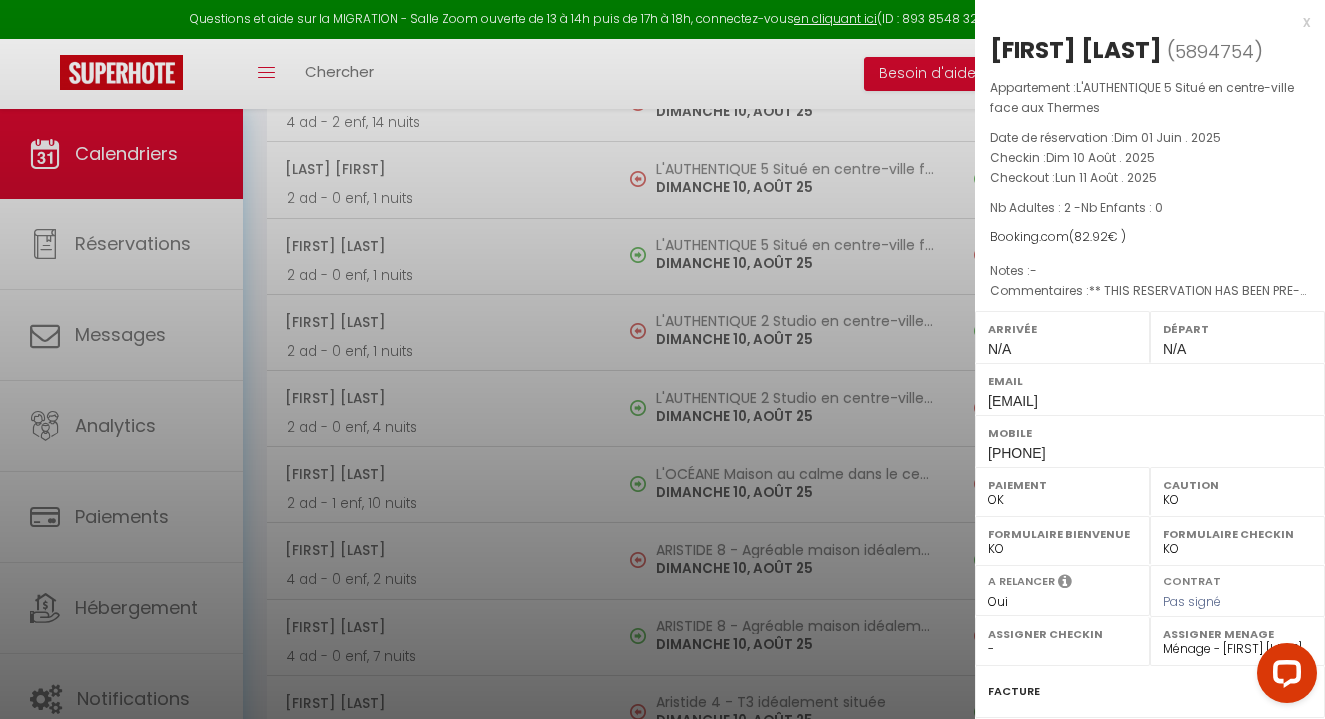 drag, startPoint x: 1084, startPoint y: 484, endPoint x: 984, endPoint y: 490, distance: 100.17984 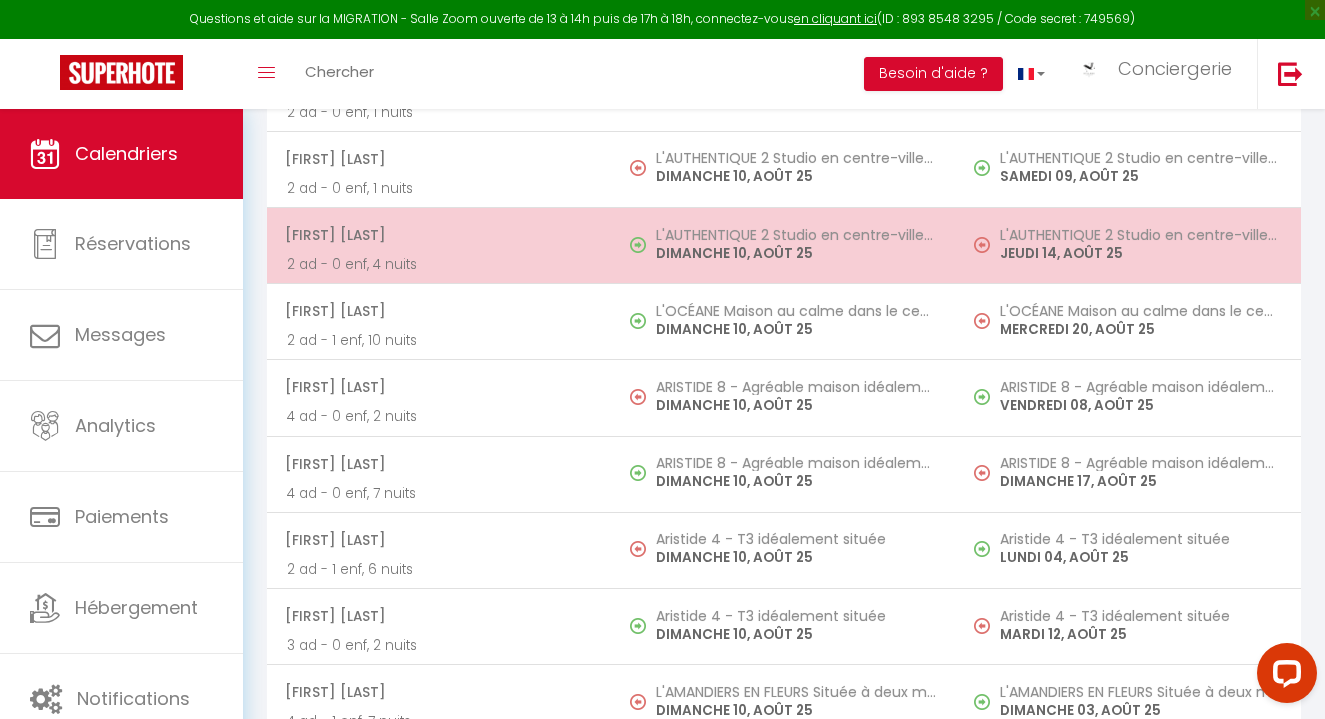 scroll, scrollTop: 8833, scrollLeft: 0, axis: vertical 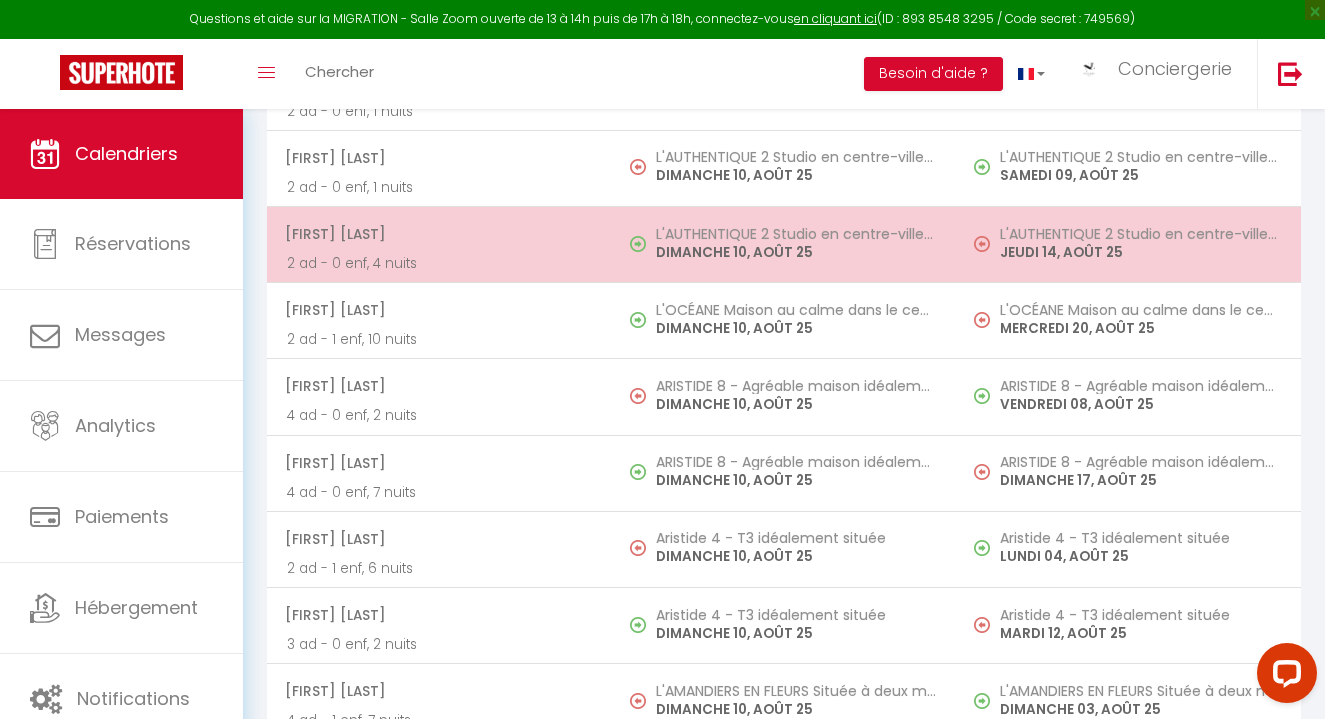 click on "L'AUTHENTIQUE 2 Studio en centre-ville et face aux Thermes
DIMANCHE 10, AOÛT 25" at bounding box center [784, 244] 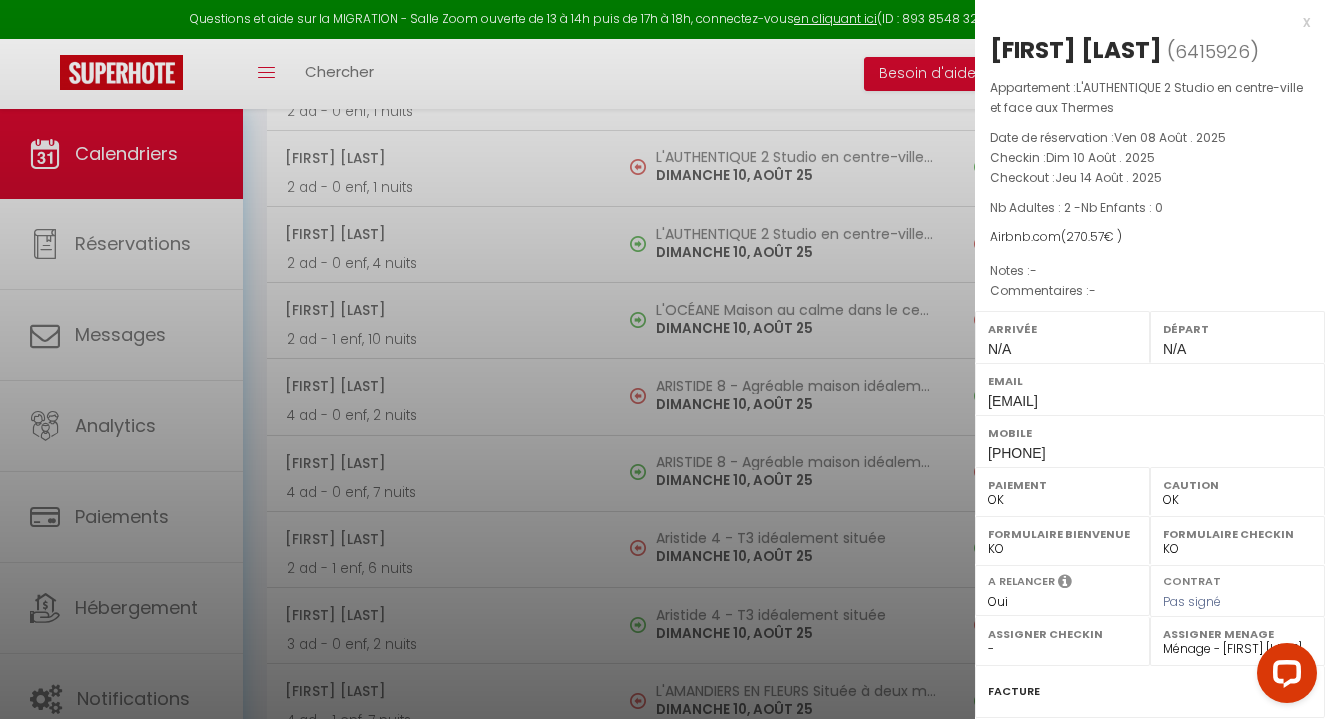 drag, startPoint x: 1086, startPoint y: 452, endPoint x: 985, endPoint y: 459, distance: 101.24229 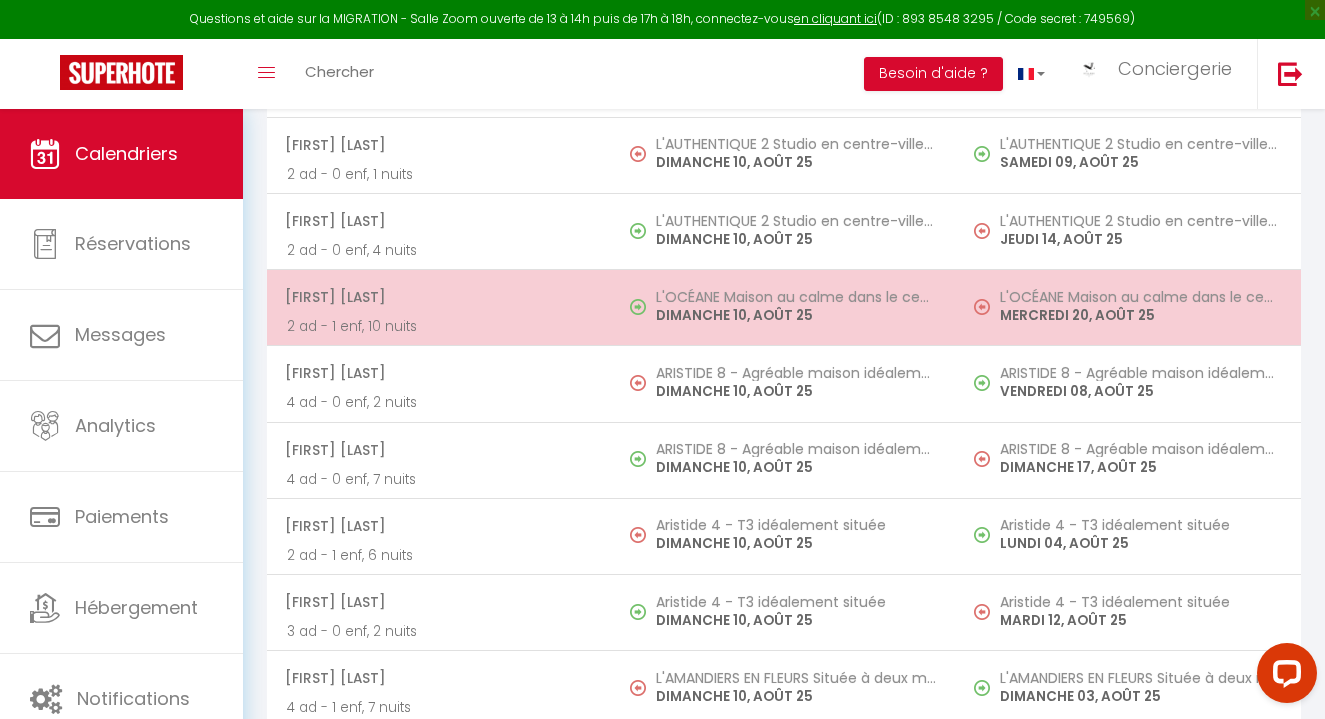 scroll, scrollTop: 8850, scrollLeft: 0, axis: vertical 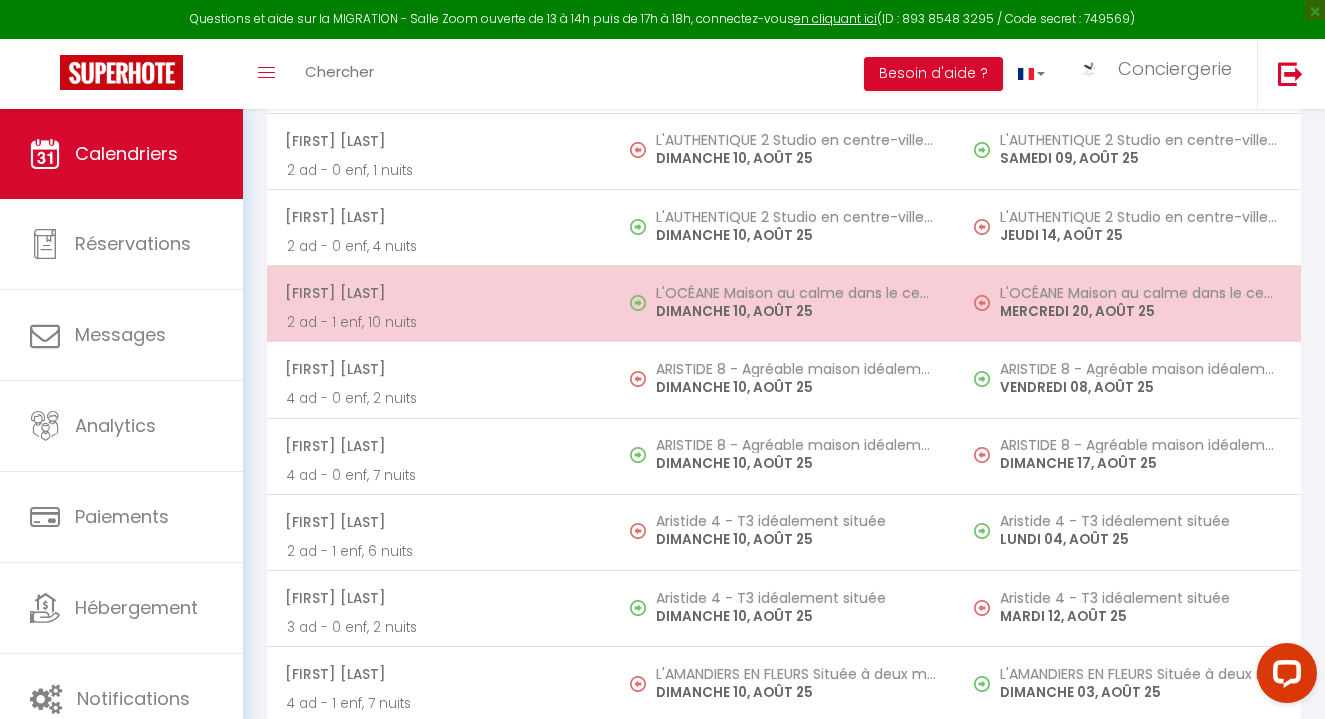 click on "DIMANCHE 10, AOÛT 25" at bounding box center (796, 311) 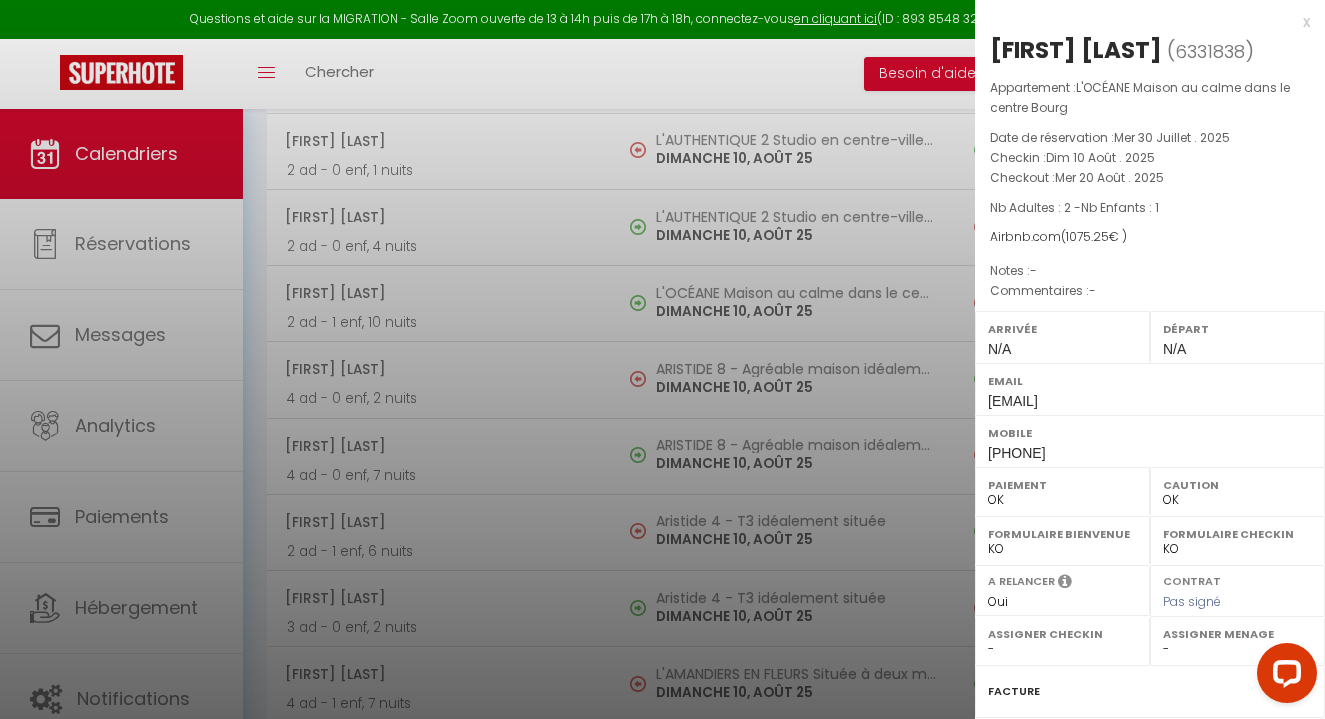 drag, startPoint x: 1097, startPoint y: 486, endPoint x: 983, endPoint y: 486, distance: 114 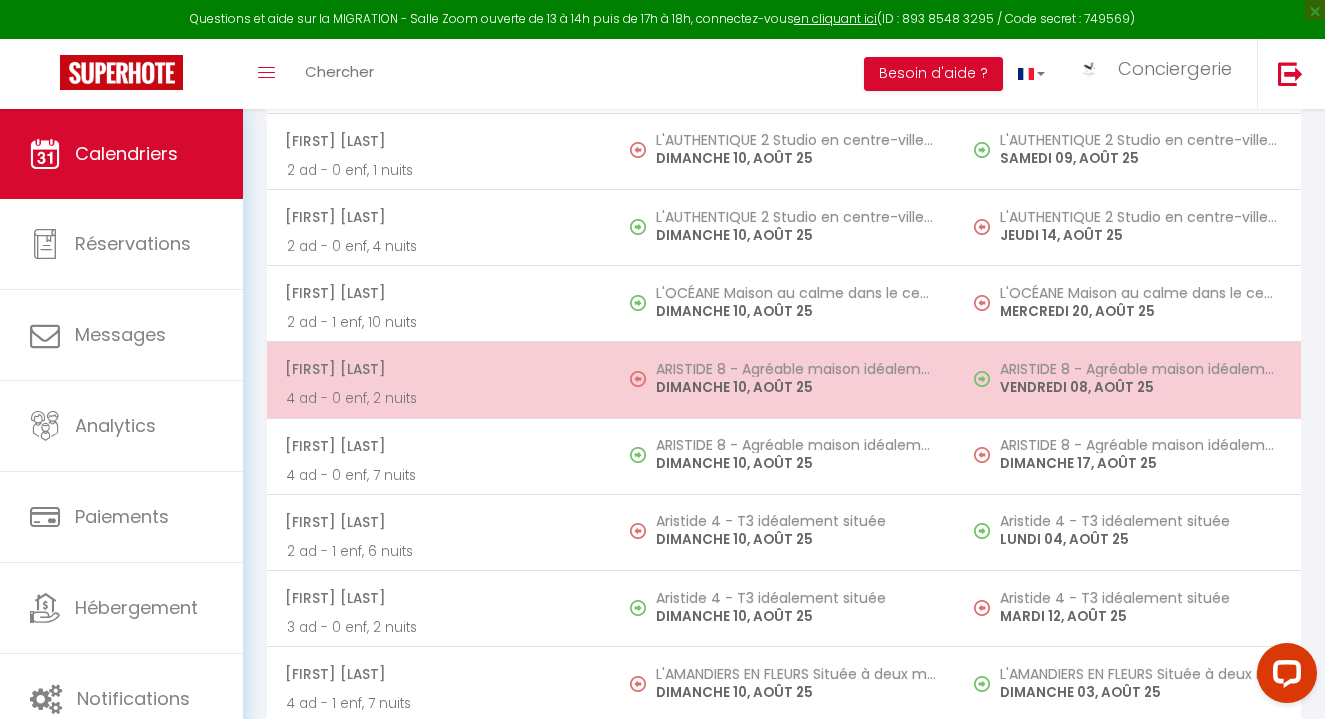 click at bounding box center [638, 379] 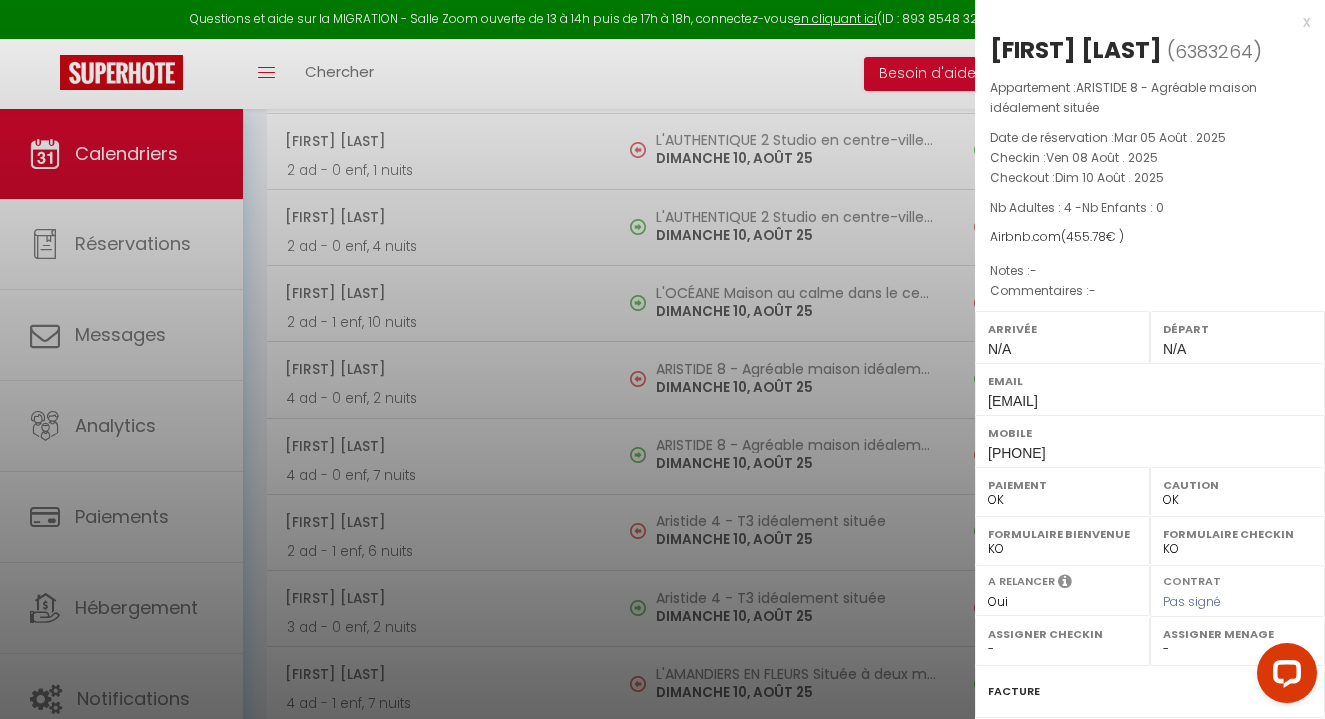 click at bounding box center [662, 359] 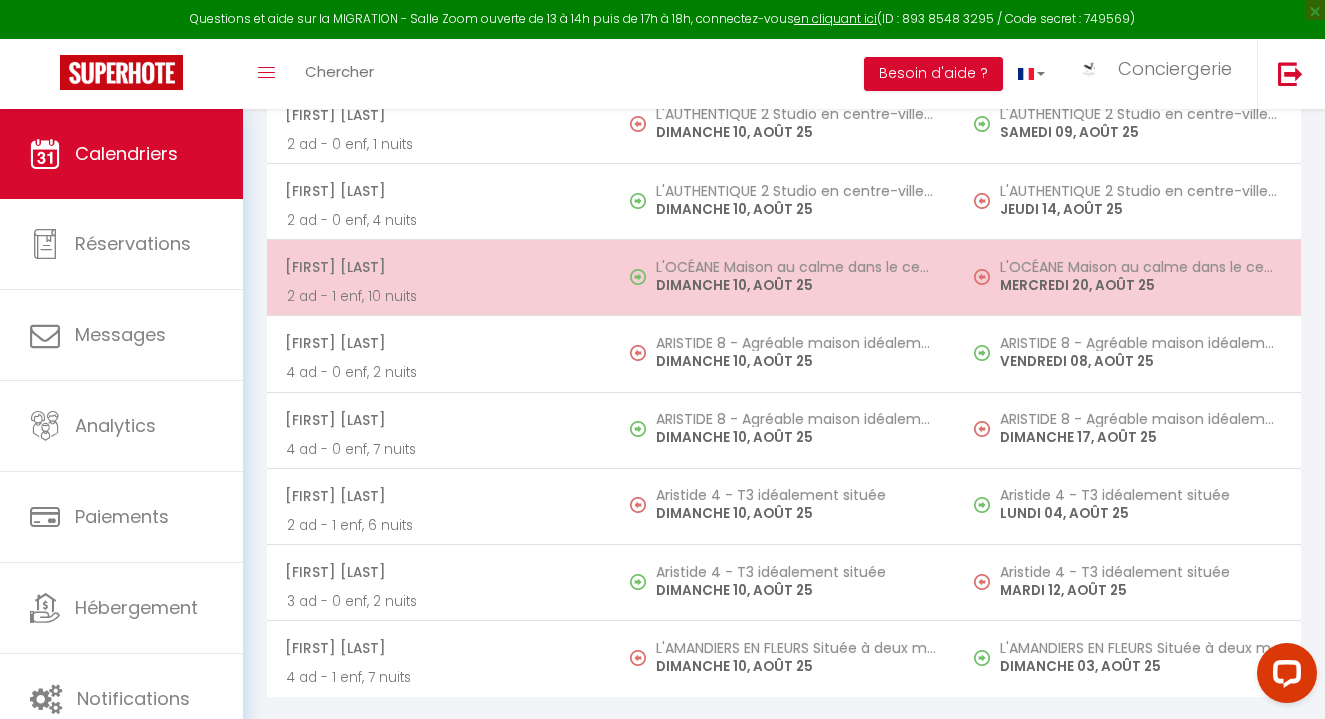 scroll, scrollTop: 8879, scrollLeft: 0, axis: vertical 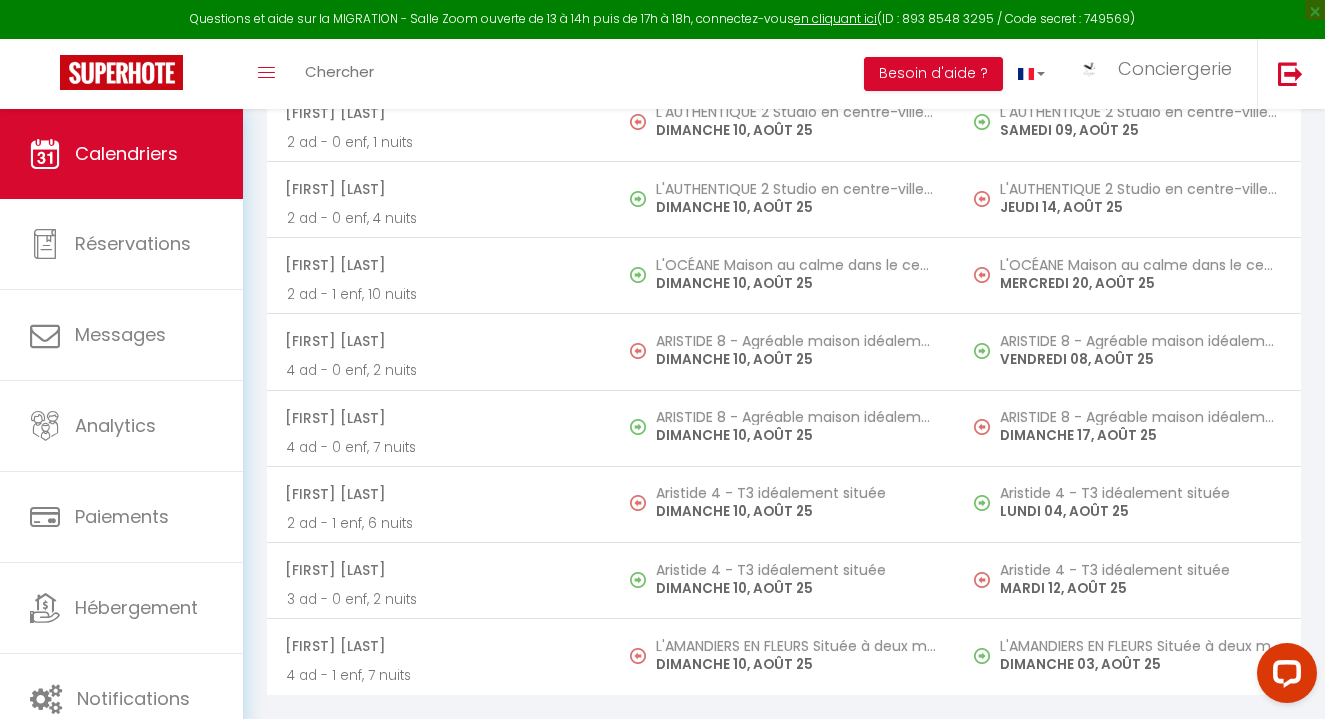 click on "ARISTIDE 8 - Agréable maison idéalement située" at bounding box center (796, 417) 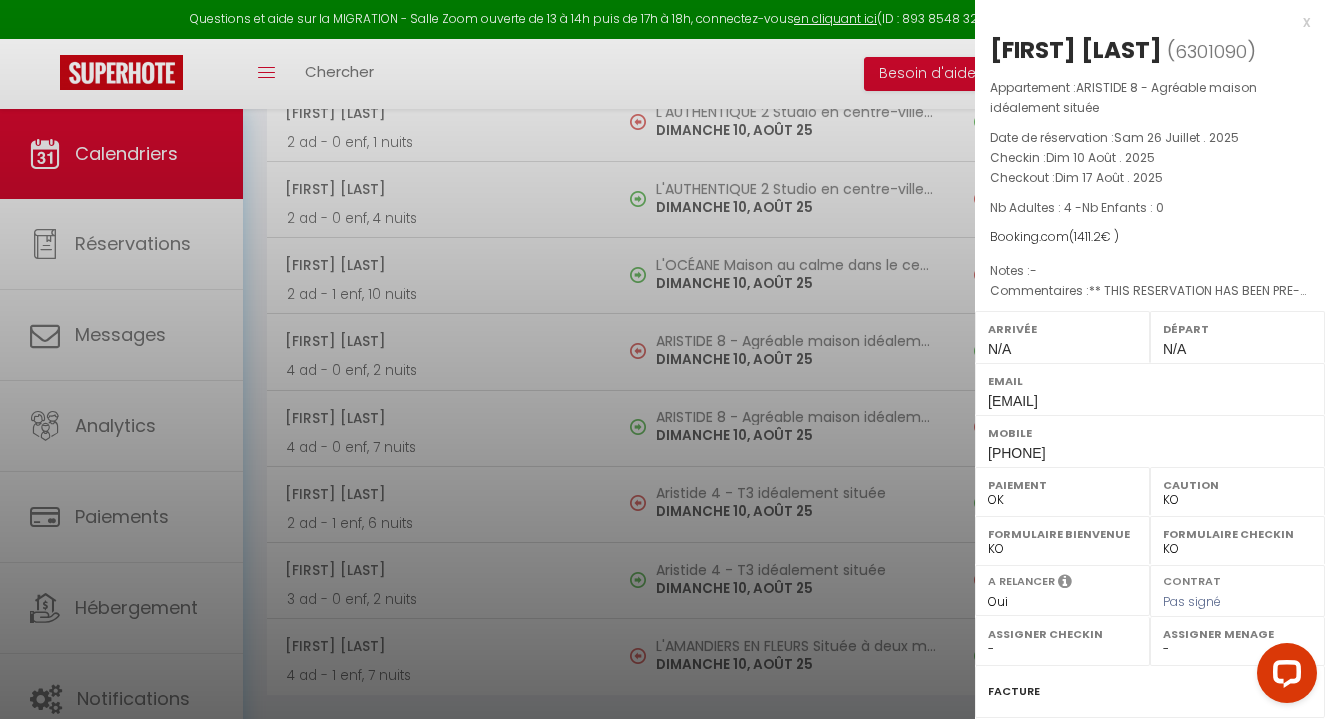drag, startPoint x: 1092, startPoint y: 481, endPoint x: 973, endPoint y: 488, distance: 119.2057 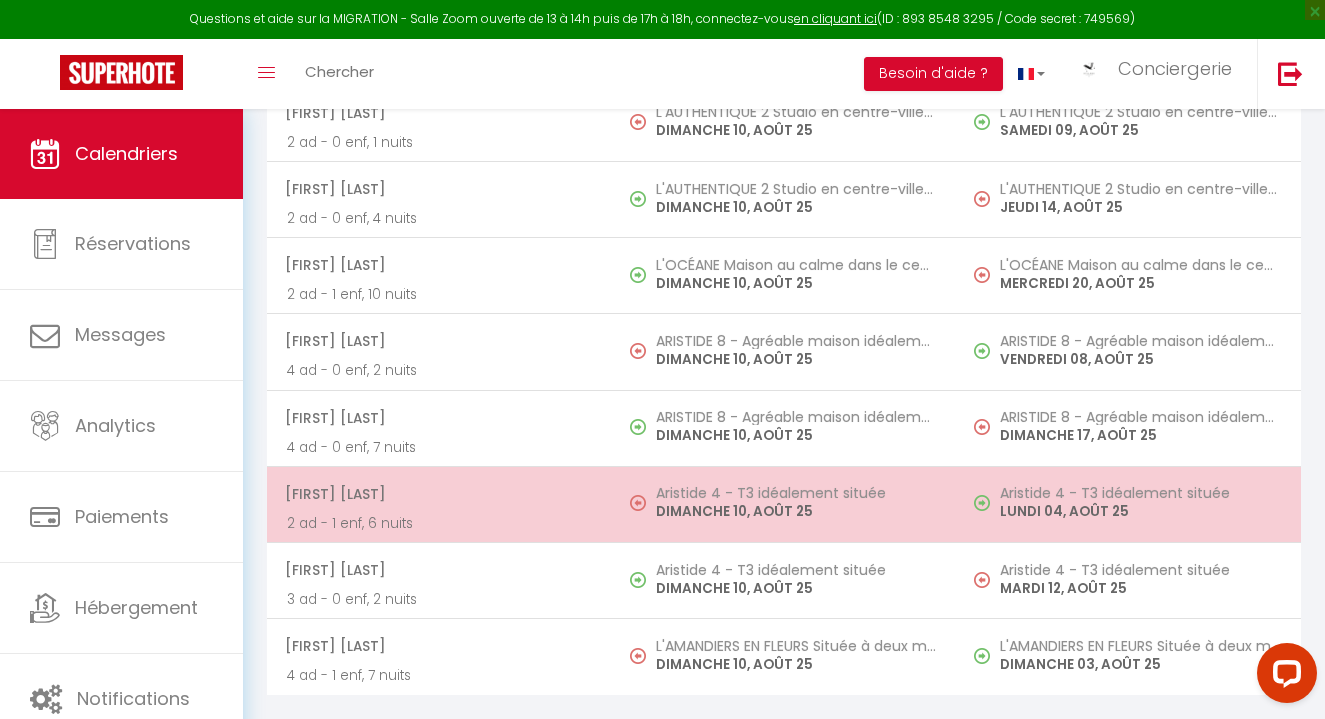 click on "2 ad - 1 enf, 6 nuits" at bounding box center [439, 523] 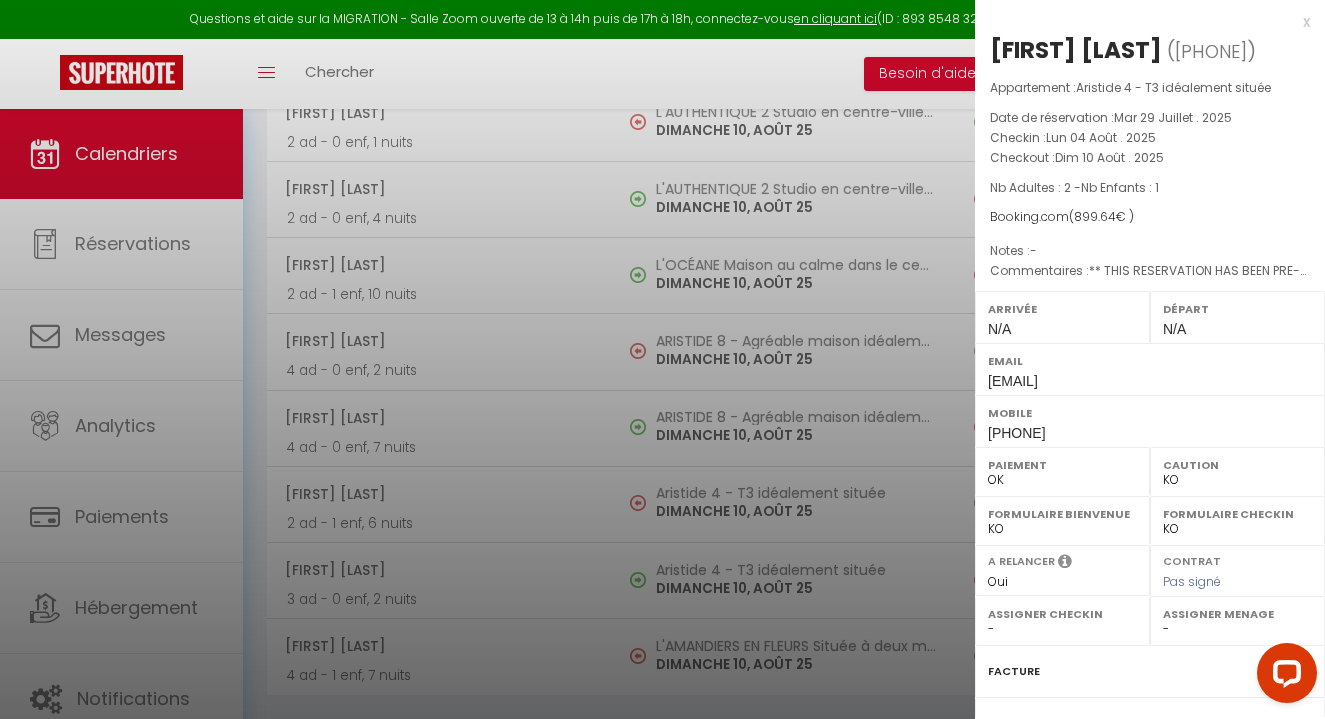 click at bounding box center (662, 359) 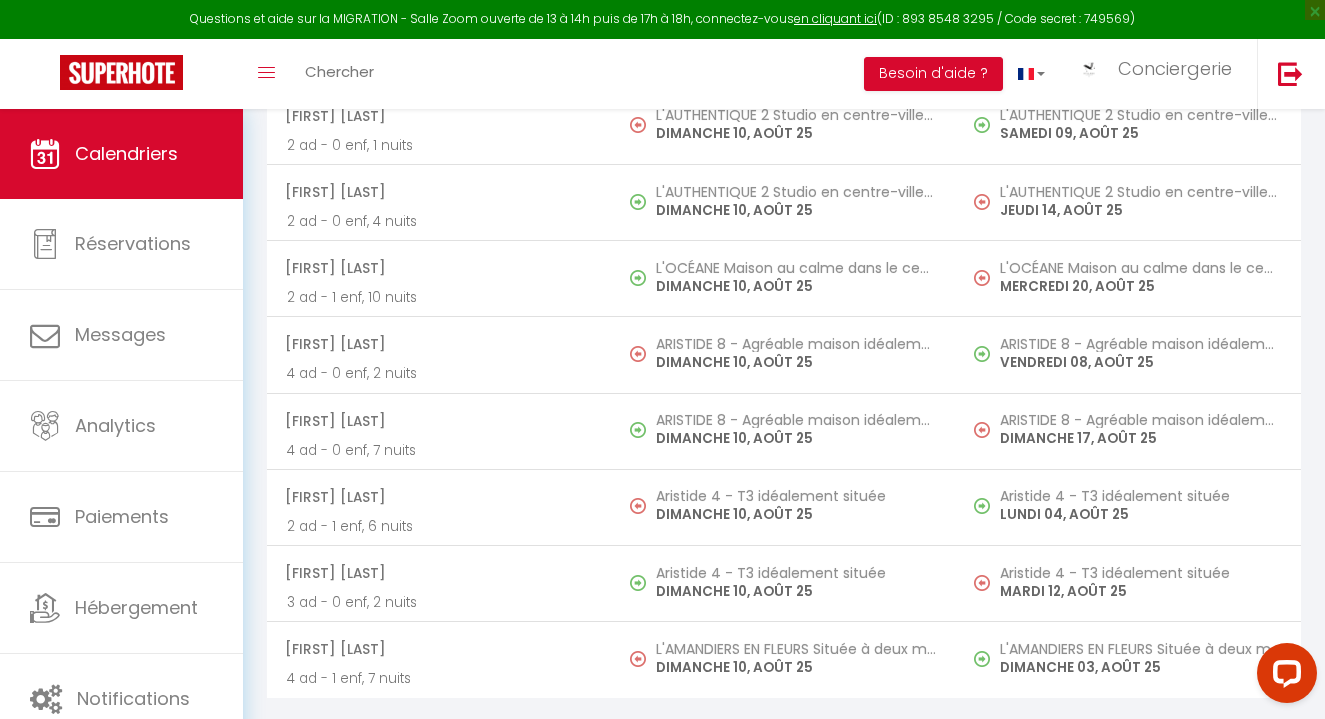 scroll, scrollTop: 8879, scrollLeft: 0, axis: vertical 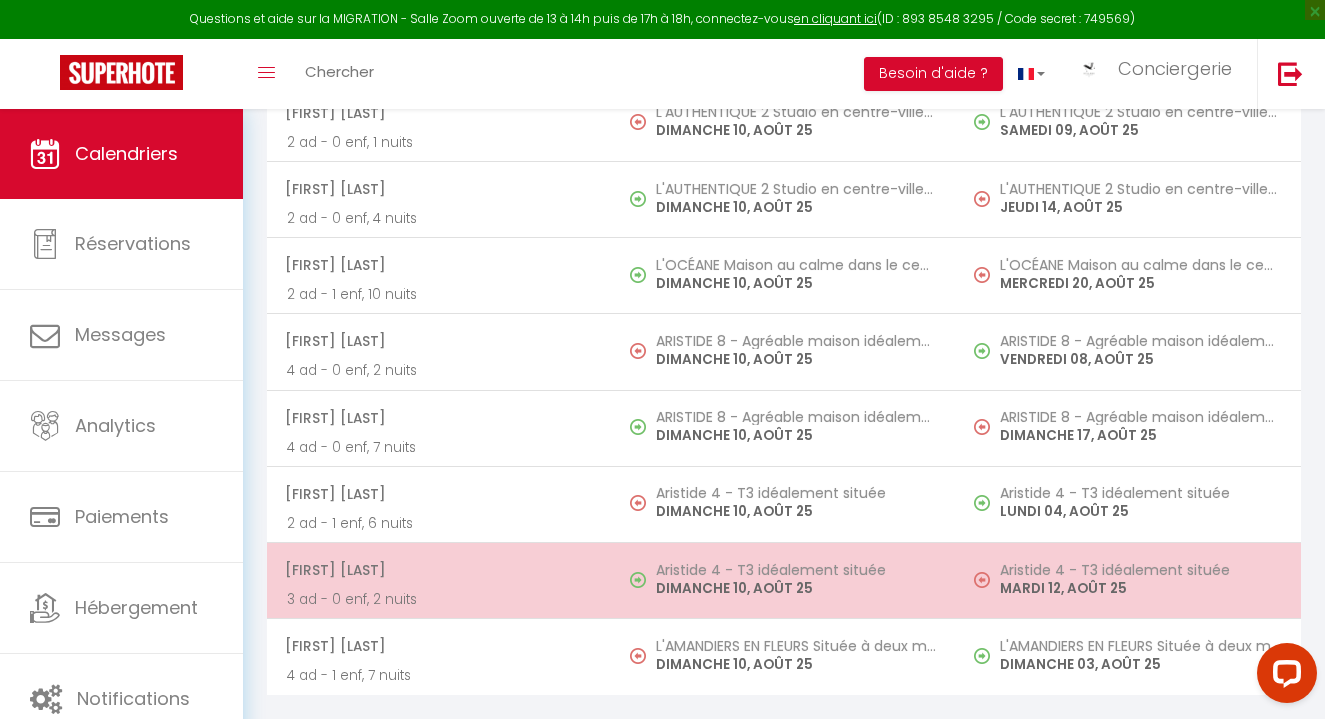 click on "Aristide 4 - T3 idéalement située
DIMANCHE 10, AOÛT 25" at bounding box center [784, 581] 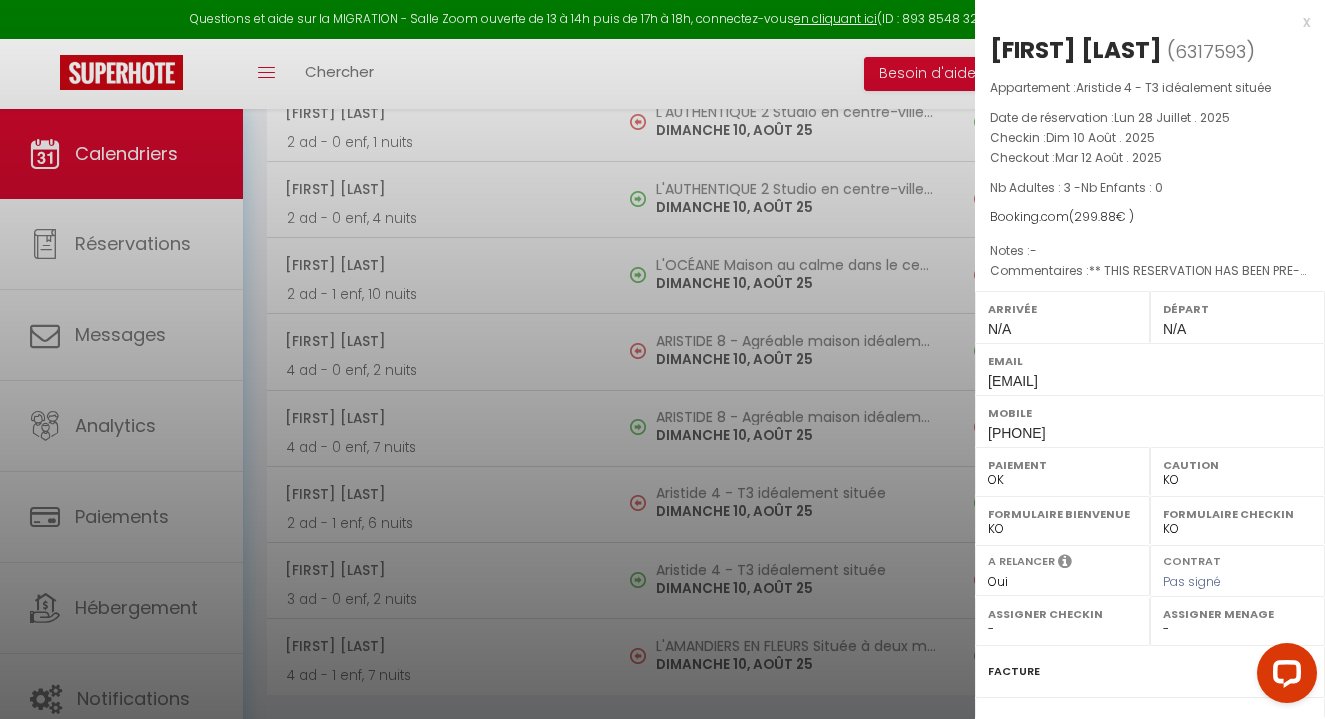 drag, startPoint x: 1080, startPoint y: 434, endPoint x: 988, endPoint y: 436, distance: 92.021736 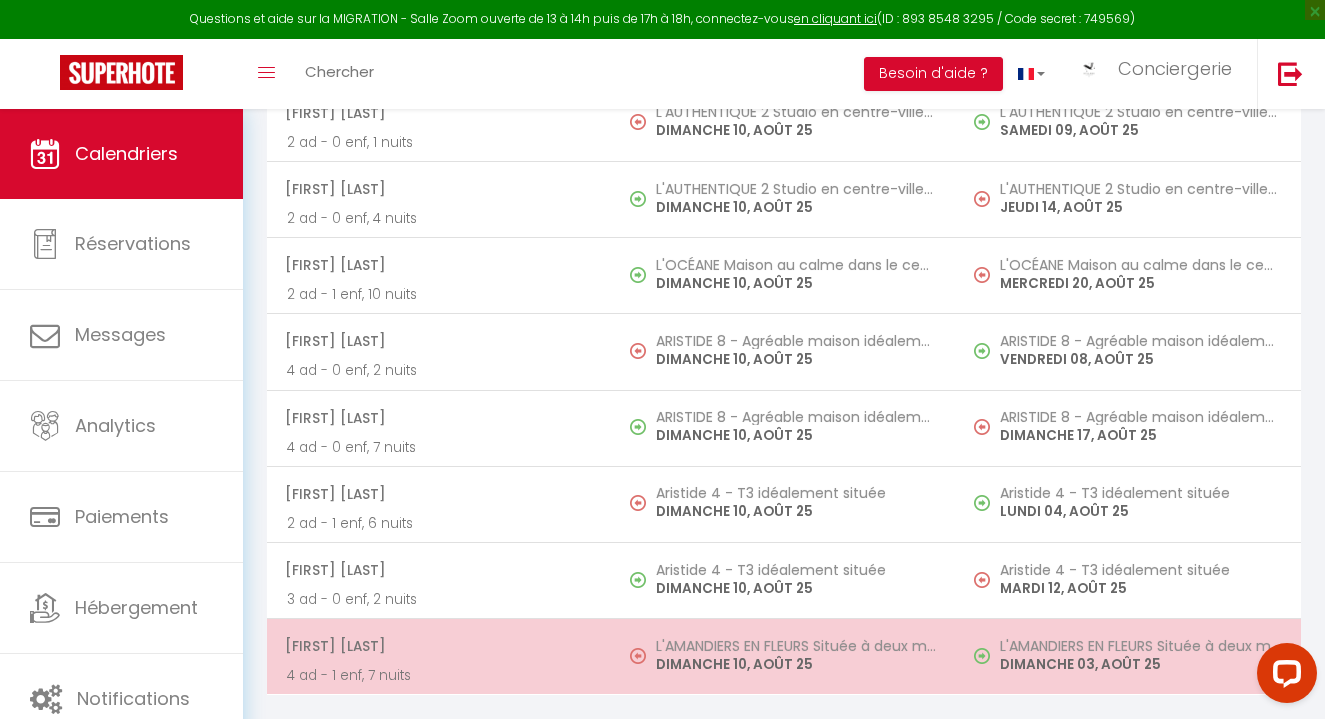 click on "Valérie Peronnaud
4 ad - 1 enf, 7 nuits" at bounding box center [439, 657] 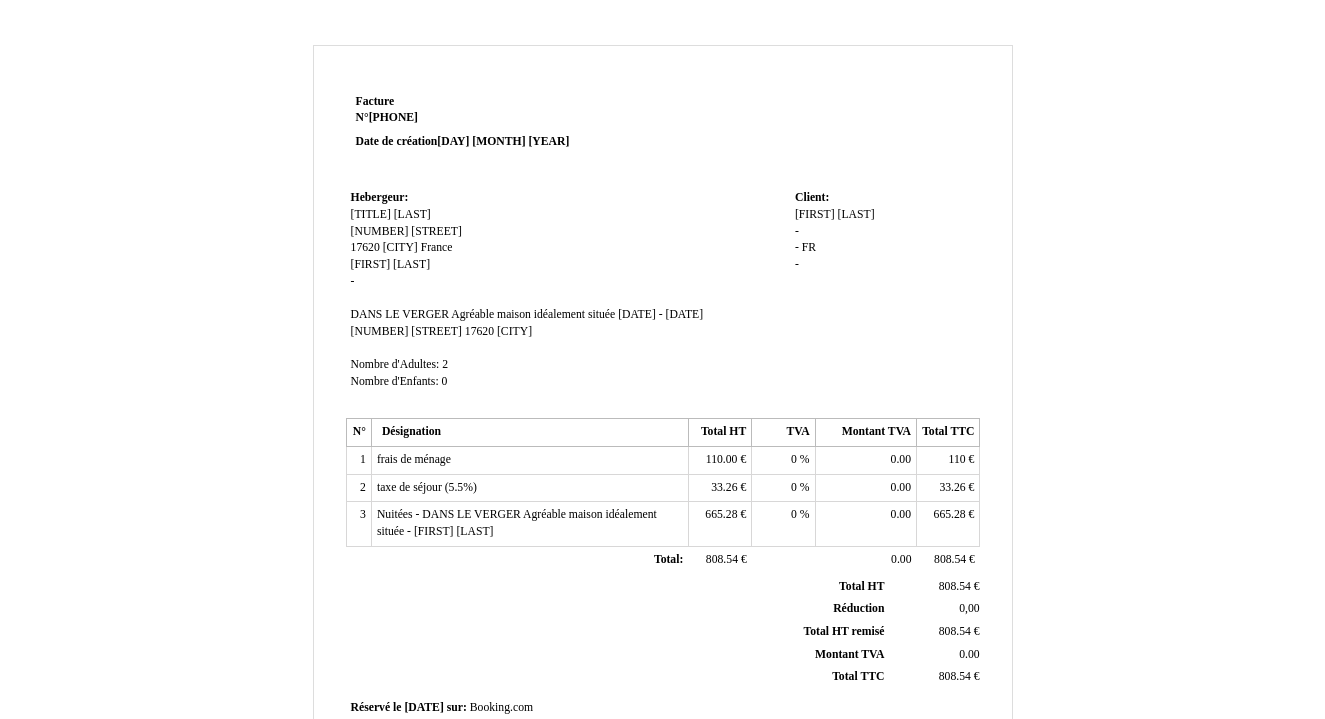 scroll, scrollTop: 488, scrollLeft: 0, axis: vertical 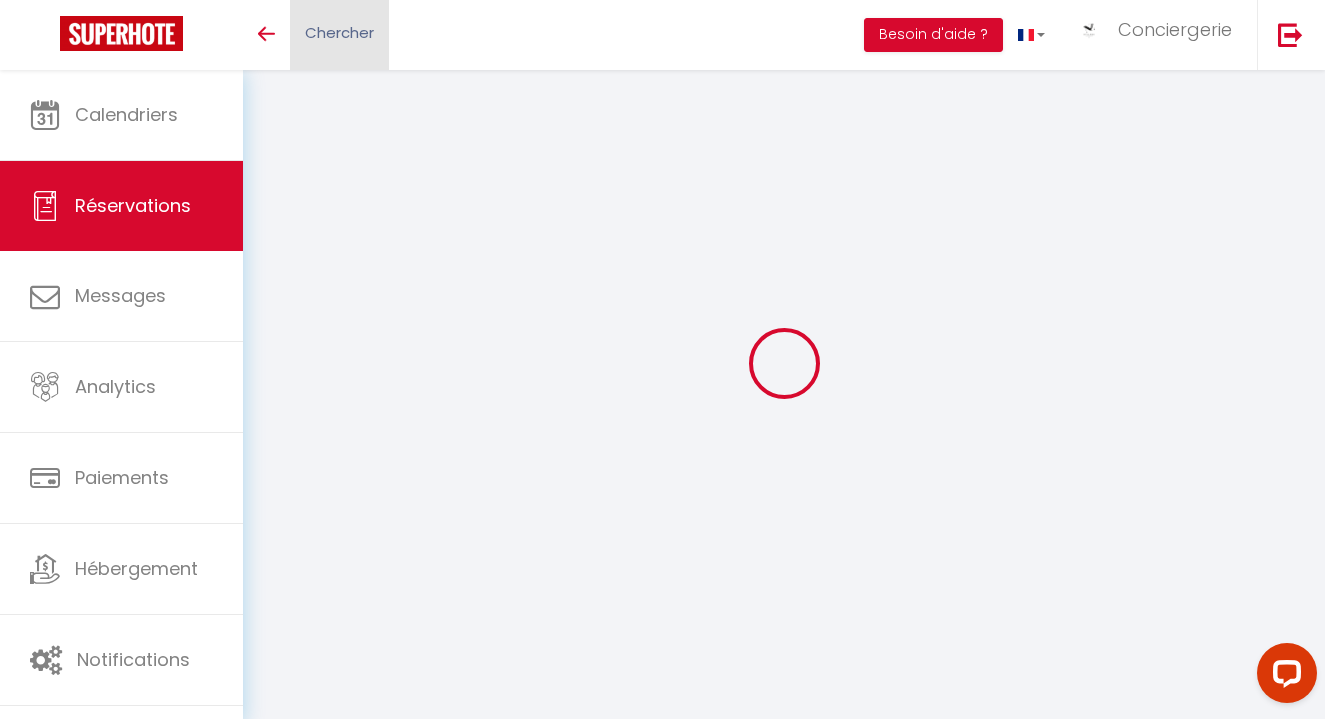 click on "Chercher" at bounding box center [339, 35] 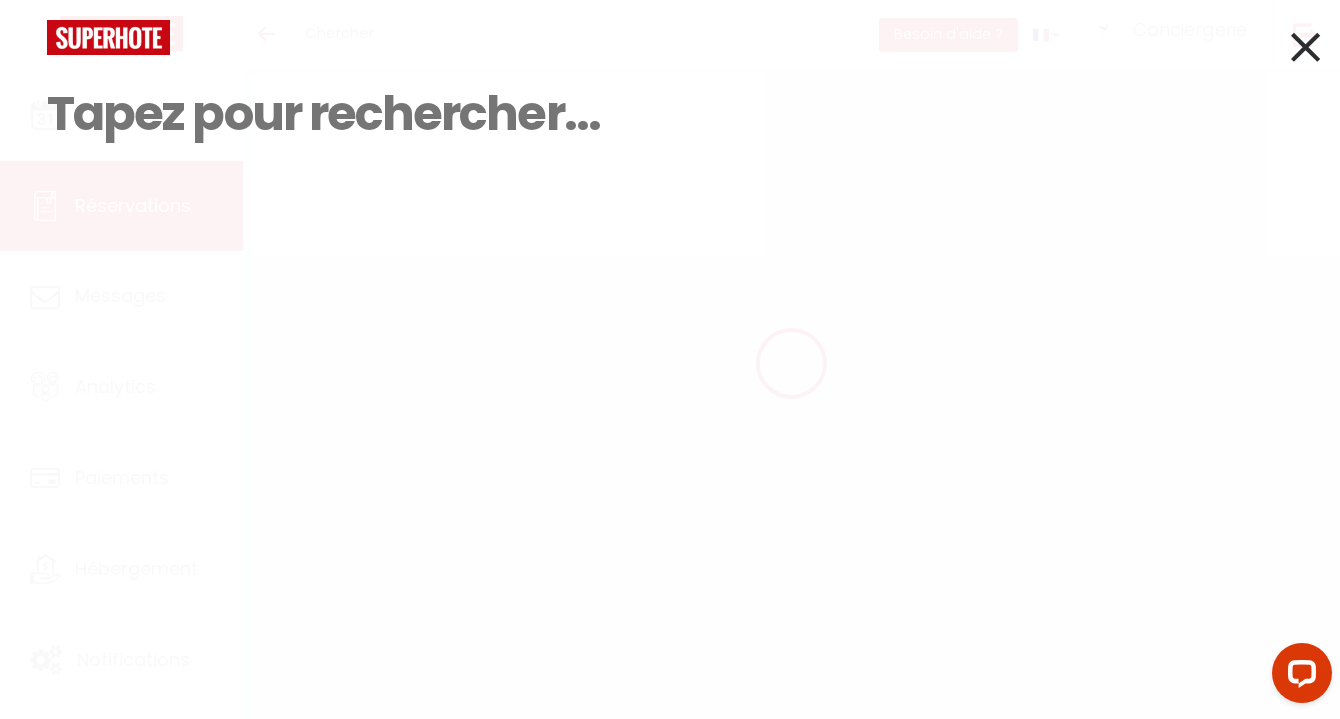 select on "other" 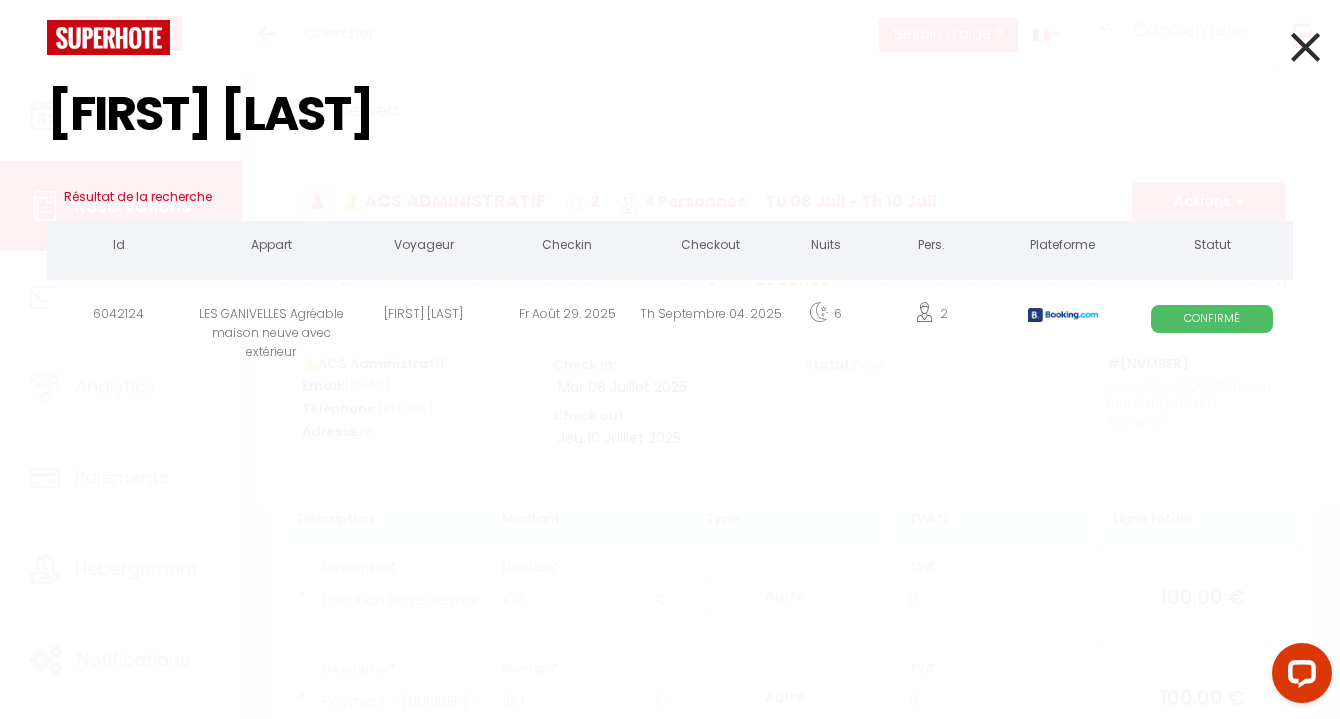 type on "odile bre" 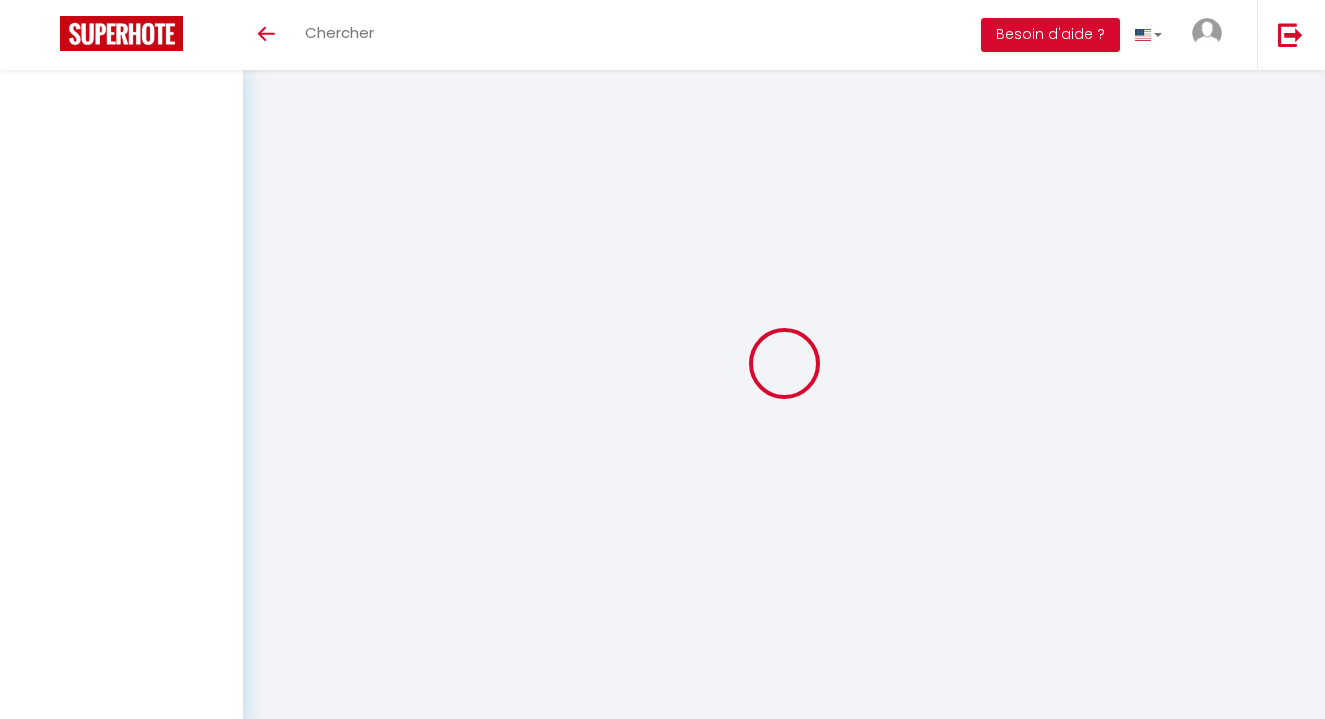 scroll, scrollTop: 0, scrollLeft: 0, axis: both 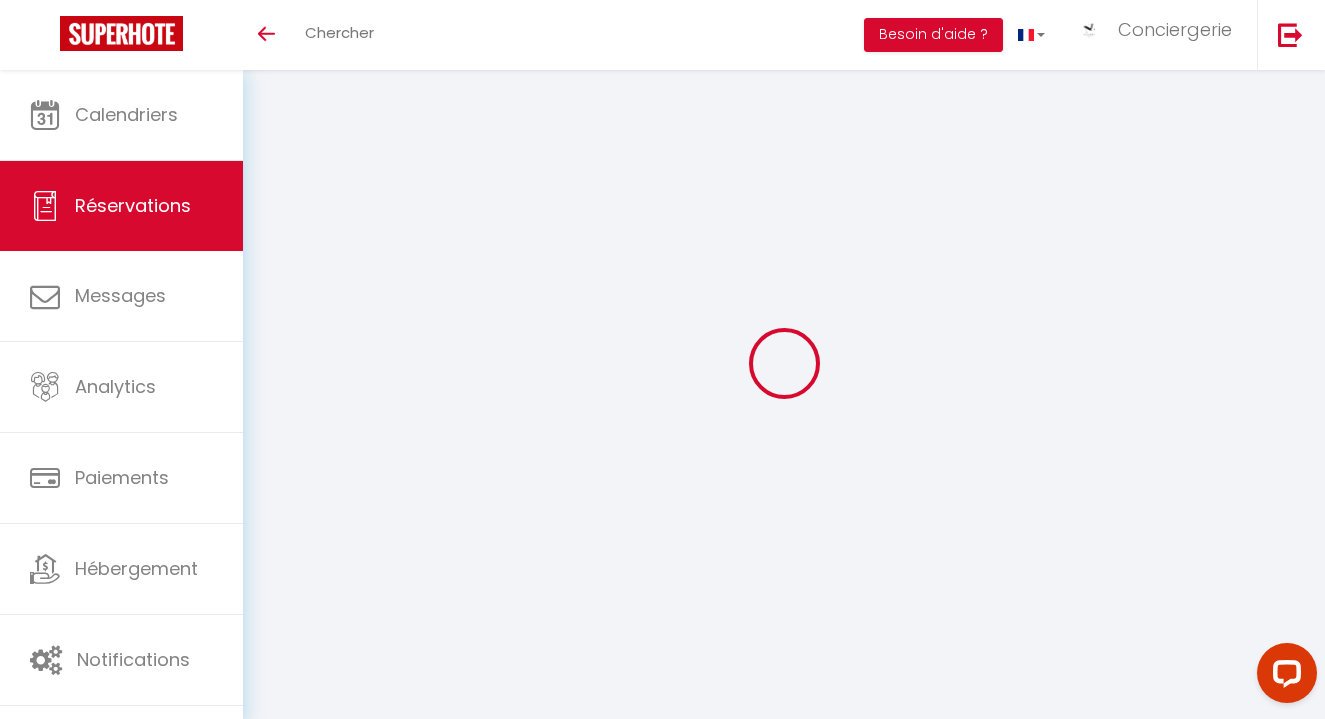type on "Odile" 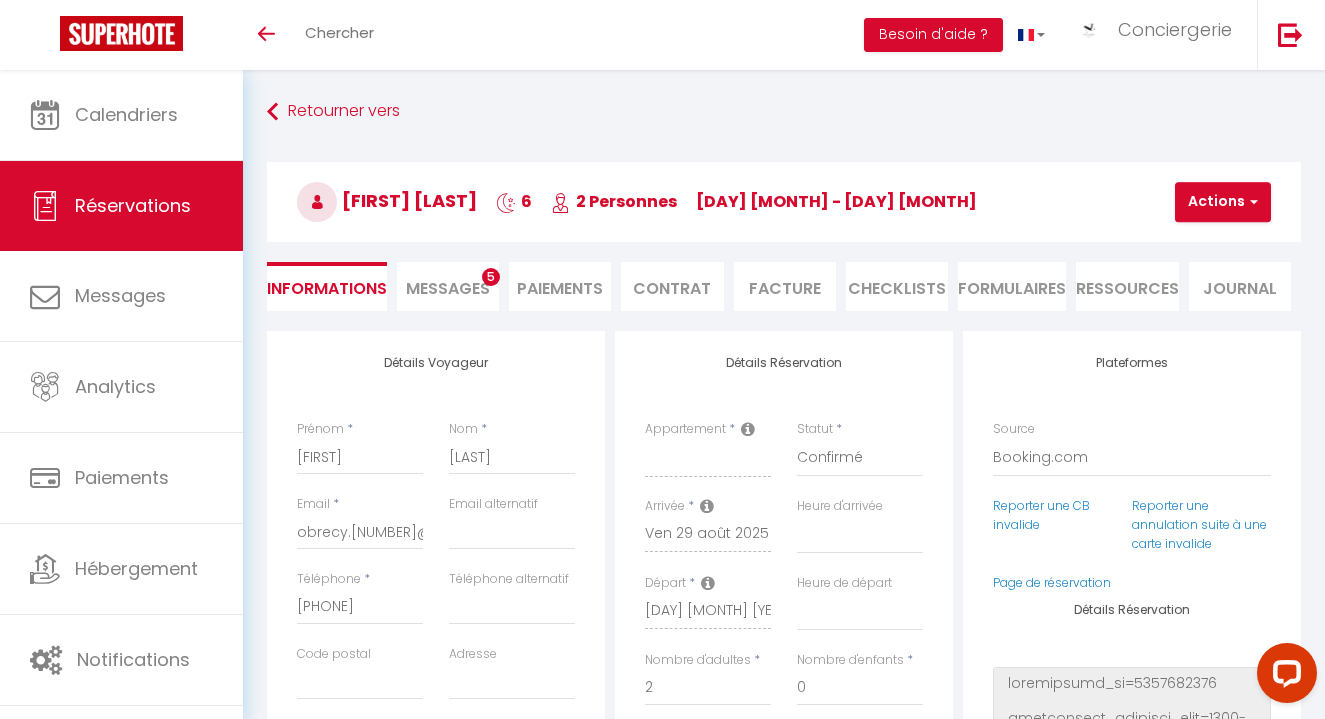 click on "Paiements" at bounding box center (560, 286) 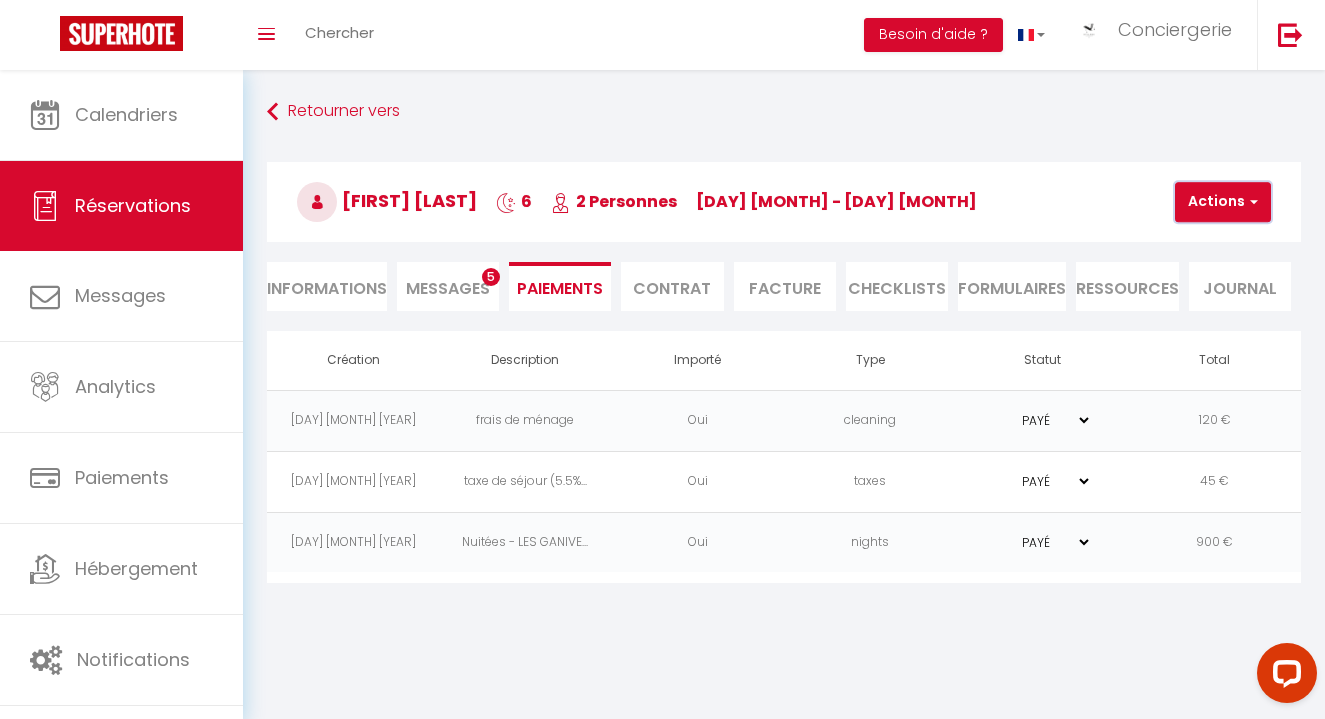 click on "Actions" at bounding box center (1223, 202) 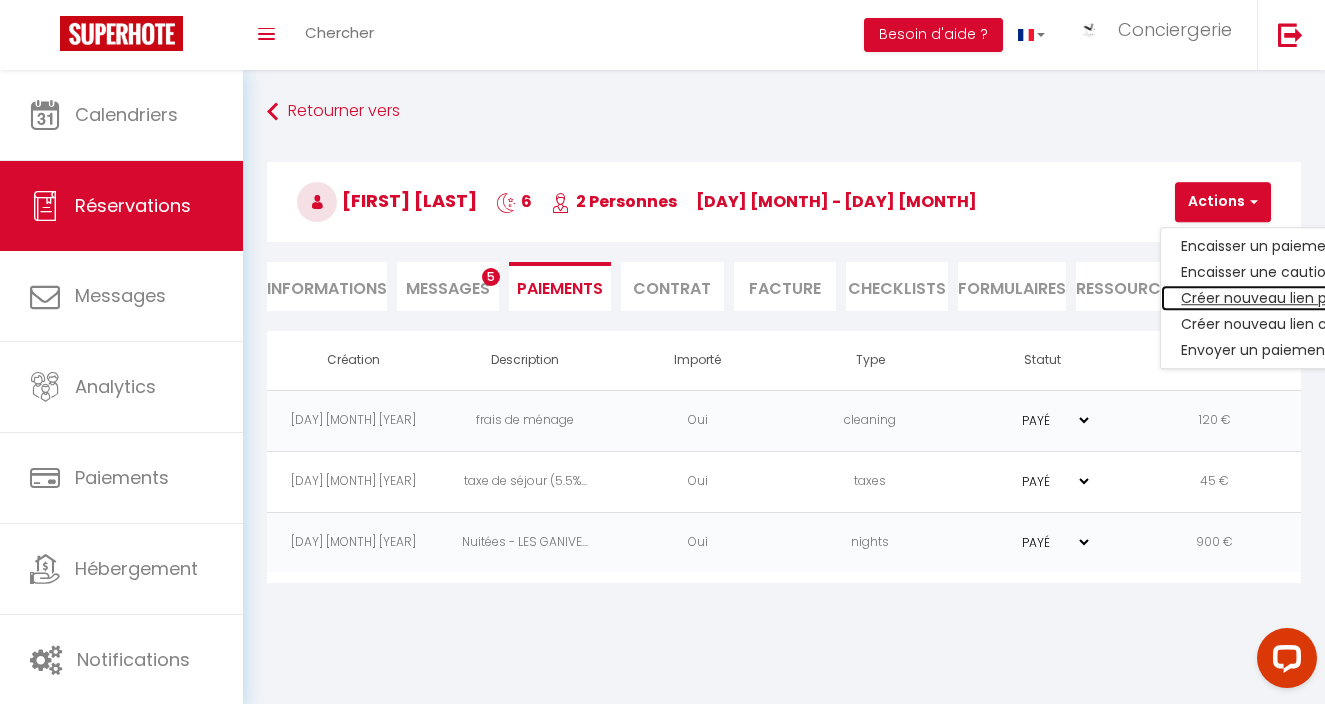 click on "Créer nouveau lien paiement" at bounding box center [1284, 298] 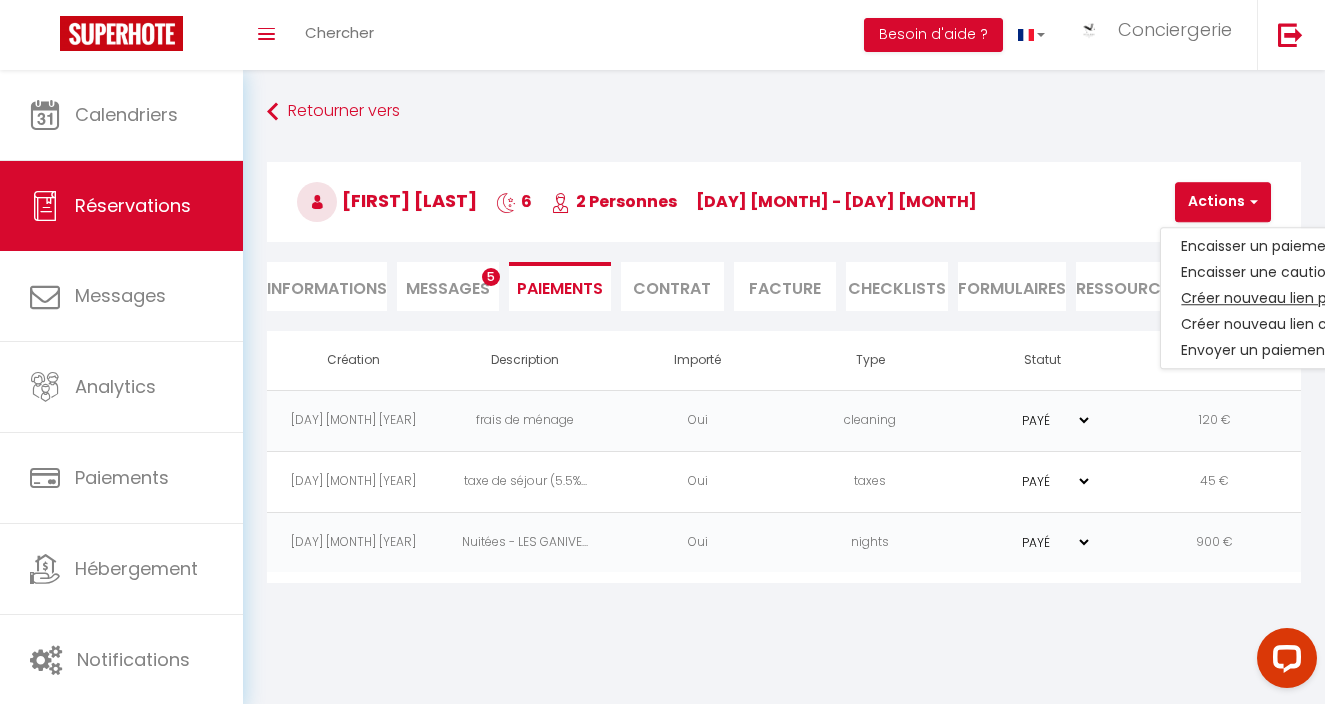 select on "nights" 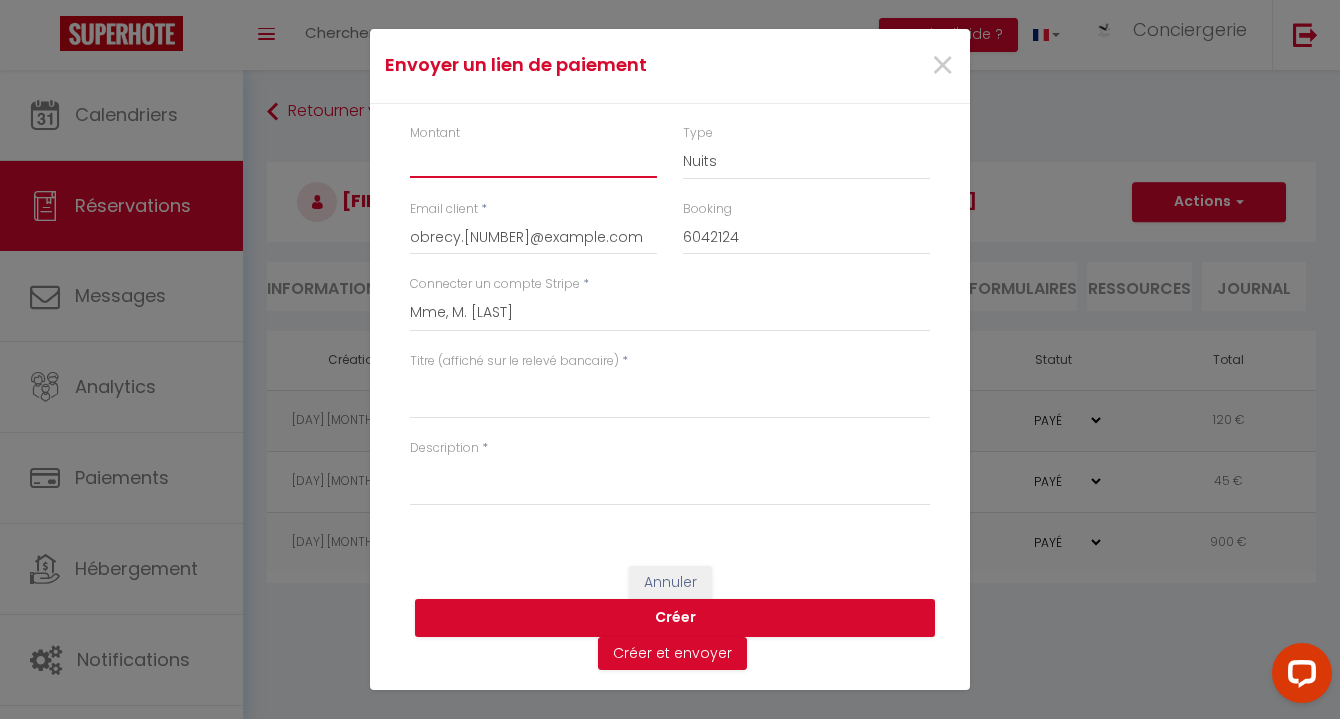 click on "Montant" at bounding box center [533, 160] 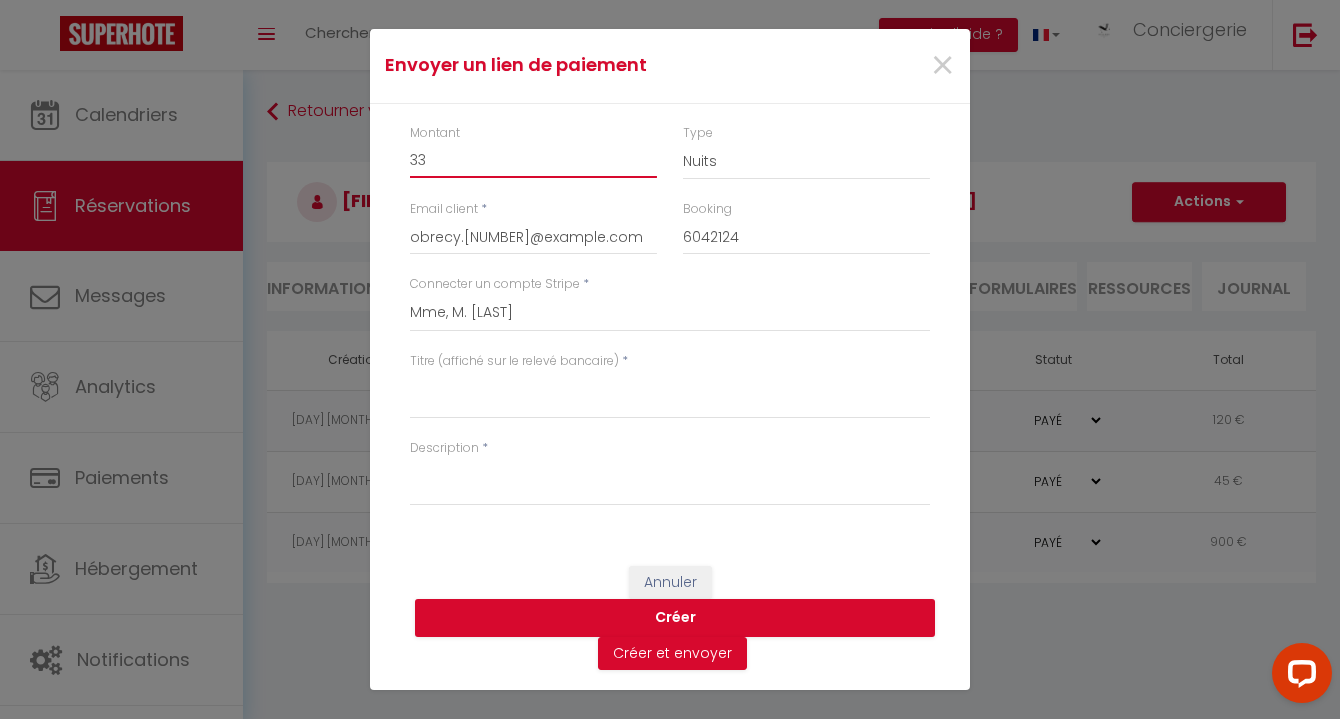 type on "33" 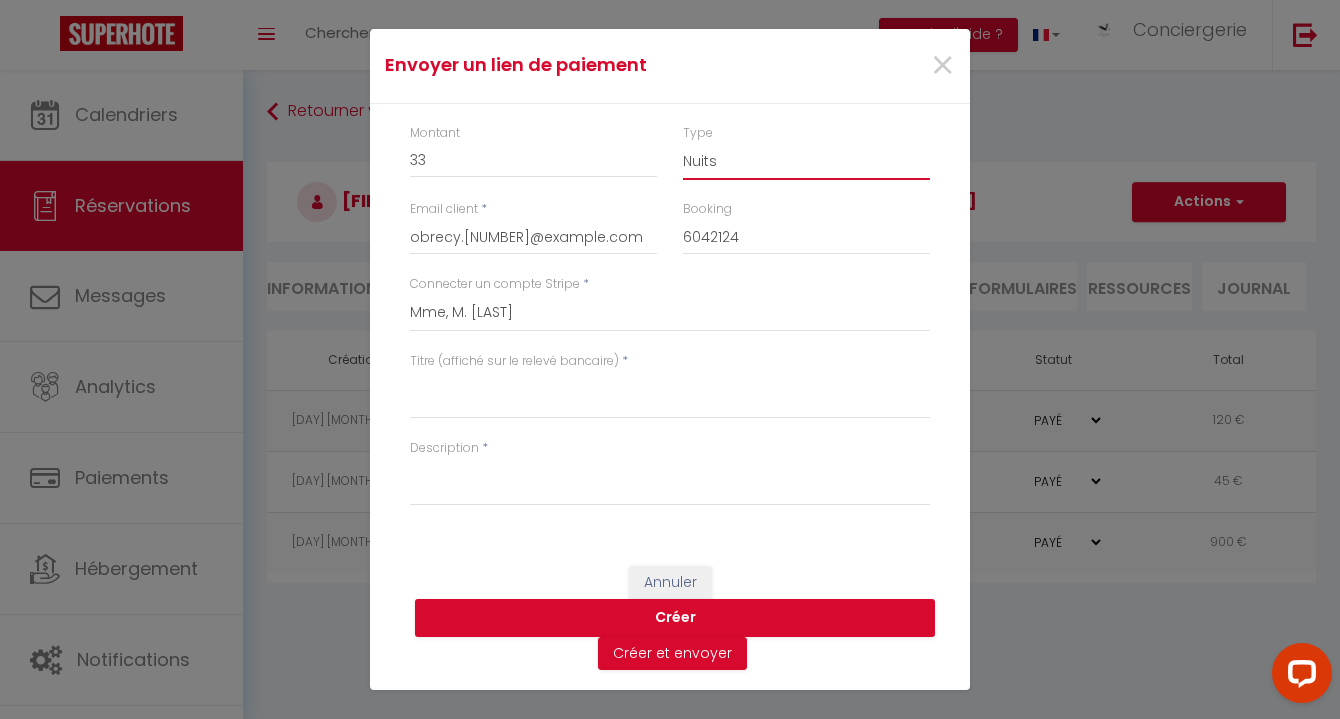 click on "Nuits   Frais de ménage   Taxe de séjour   Autre" at bounding box center [806, 161] 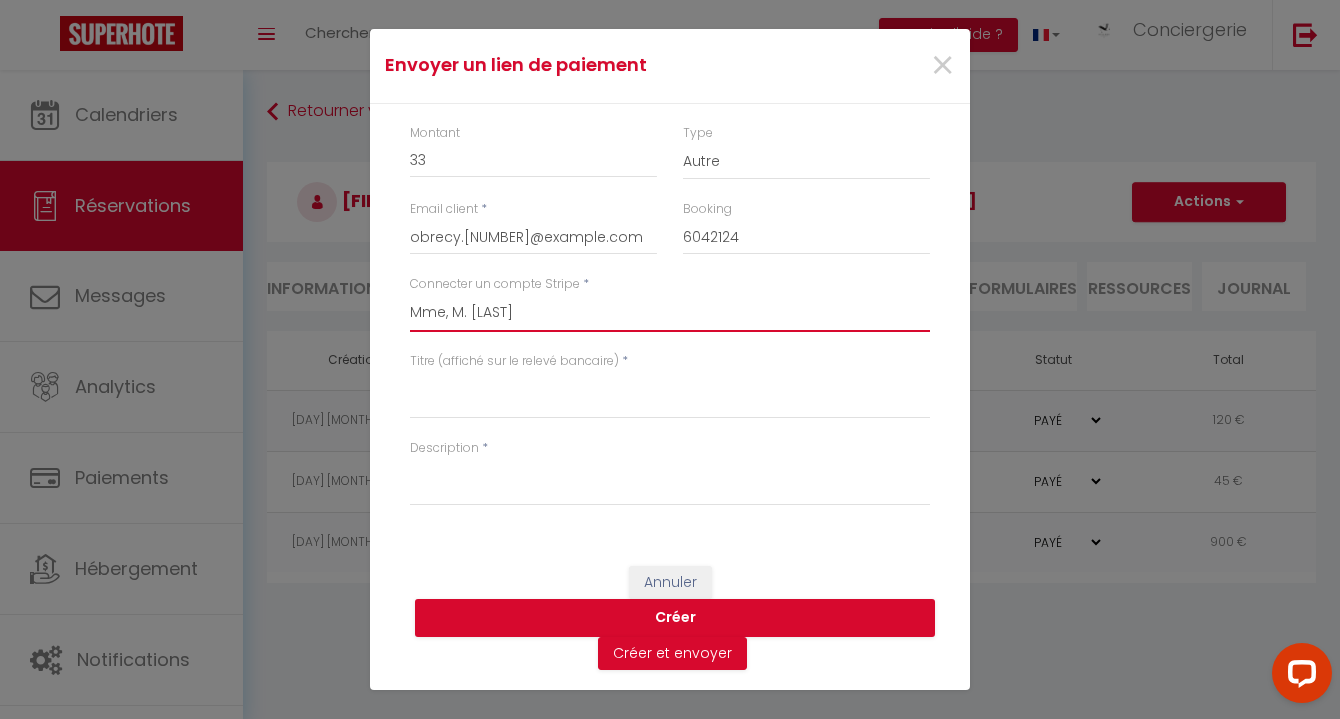 click on "Aazebre Mme Caute Mme VERON M. DUTERNE Mme Guilloteau Mme GRUEL VILLENEUVE M. BOSC M. GERMAINE Mme RENAULT Mme MILLOT M. BAUDRY Mme PEREIRA M. TESSIER M. SOURDAIS Mme YUTH Mme GOMMIER LEFORT Mme HAY Mme FEVE M. ALVES Mme Mangeant M. BERTin Mme BARRE MOINET Mme LIEGEOIS M. RAVET M. FANEN Mme GELEYN M. NADAUD M. MARTIAL SCI La Corderie M. MAUREL Mme, M. NGUYEN Mme BENOLIEL Mme, M. BOCHENEK Mme, M. LALANNE Mme, M. Picart Mme, M. Rieunier M. Lescure M. Guilhot Mme, M. Alarcon M. Chiuzzi Mme, M. MAURAUZEAU M. HAREL SC MM LM Mme MINJOLLET SC MM LM Mmme MINJOLLET Mme SABSIBO Mme, M. PIVRON M. HARAMBOURE Mme HAKOUN Mme FERRANDO Mr SOULET Mme PECAU / KARADJIAN PREBOST" at bounding box center [670, 313] 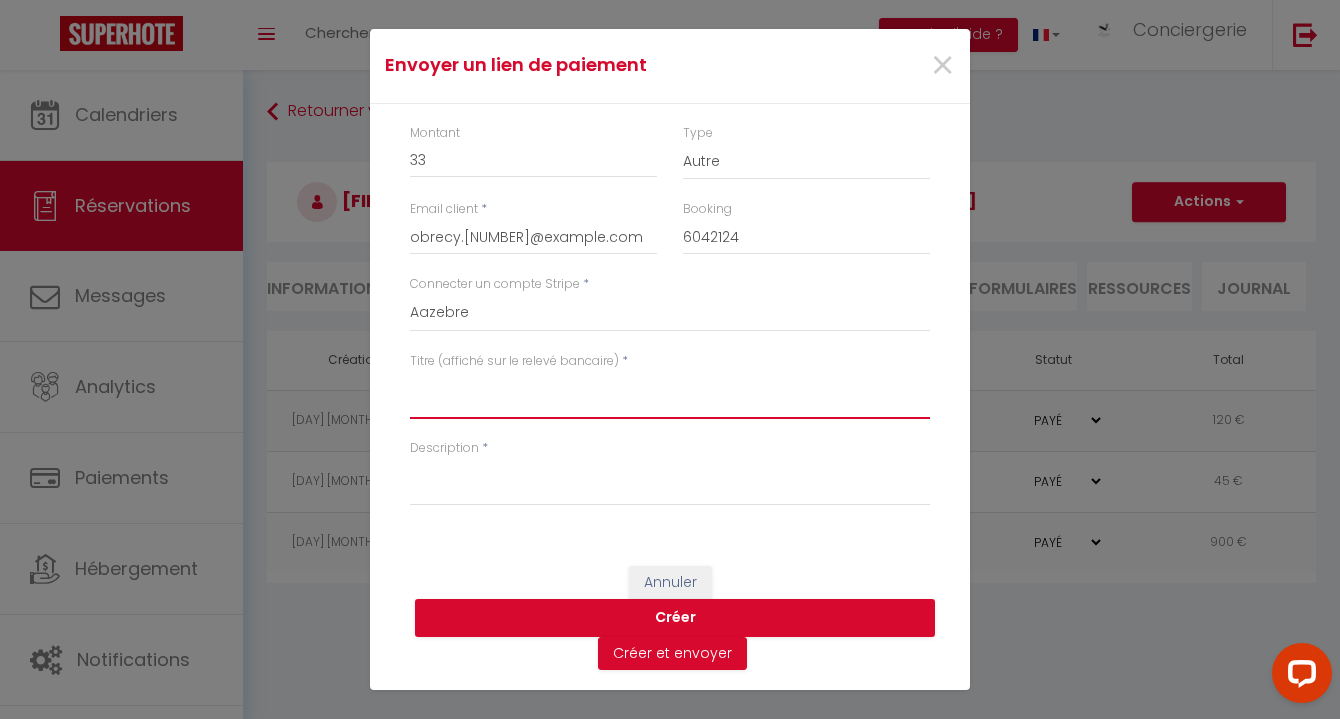 click on "Titre (affiché sur le relevé bancaire)" at bounding box center [670, 395] 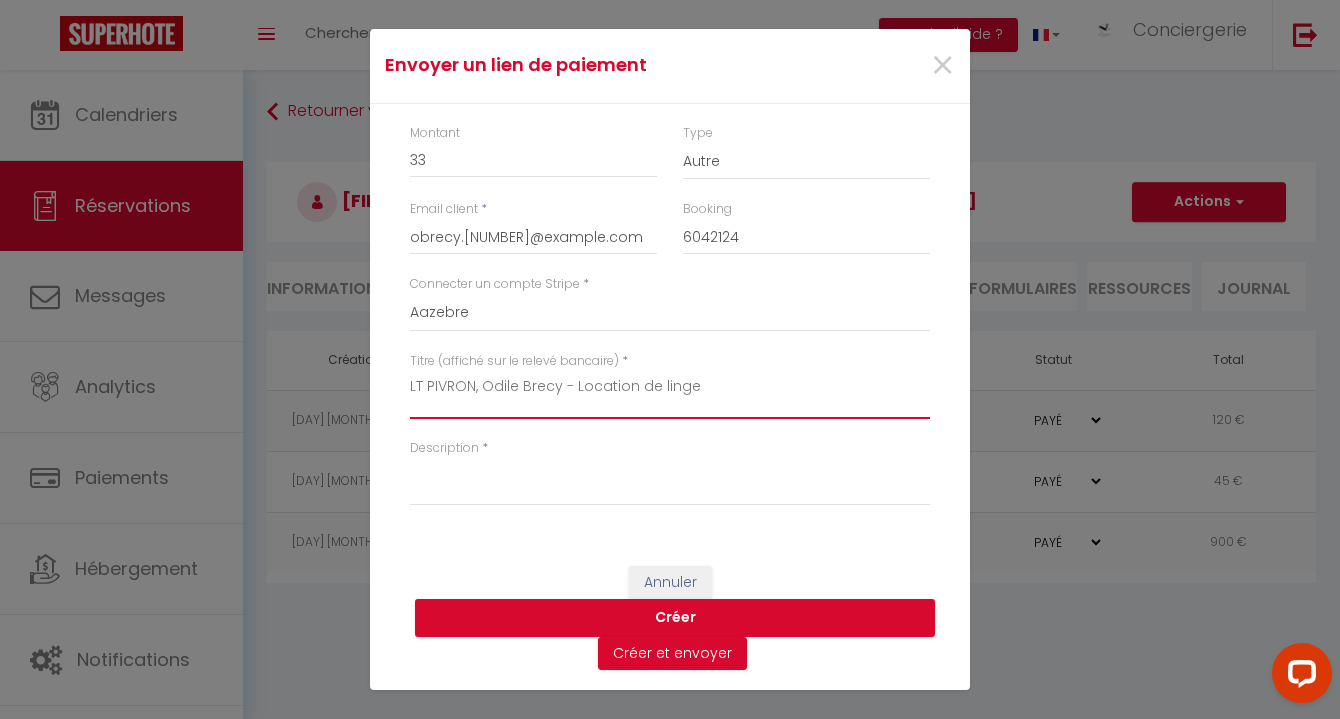 drag, startPoint x: 722, startPoint y: 387, endPoint x: 405, endPoint y: 361, distance: 318.06445 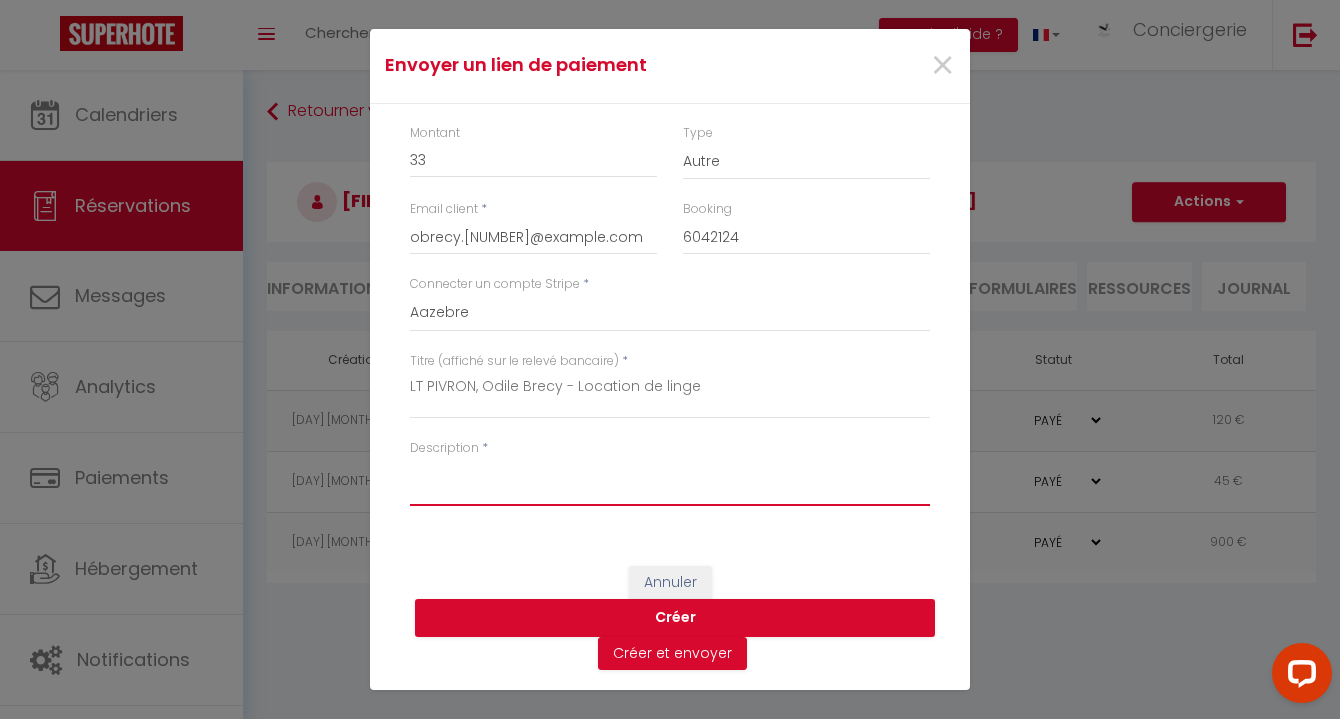 click on "Description" at bounding box center (670, 482) 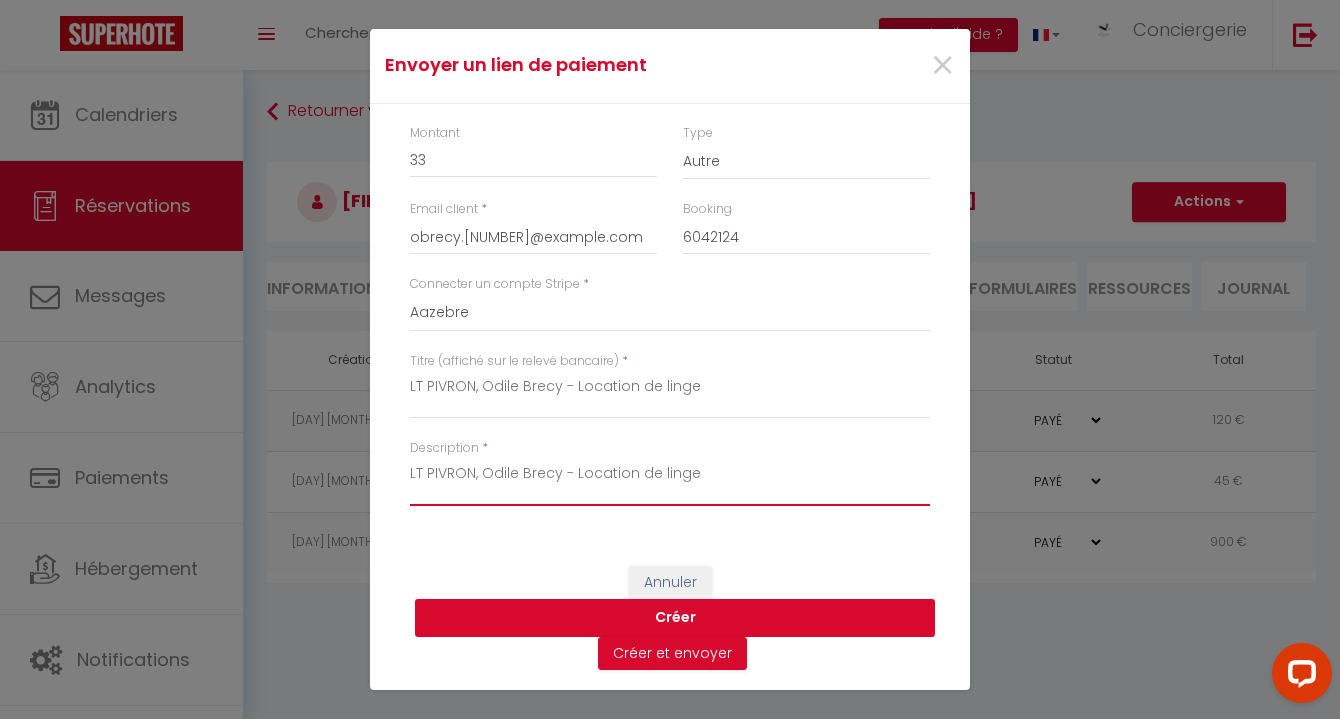 type on "LT PIVRON, Odile Brecy - Location de linge" 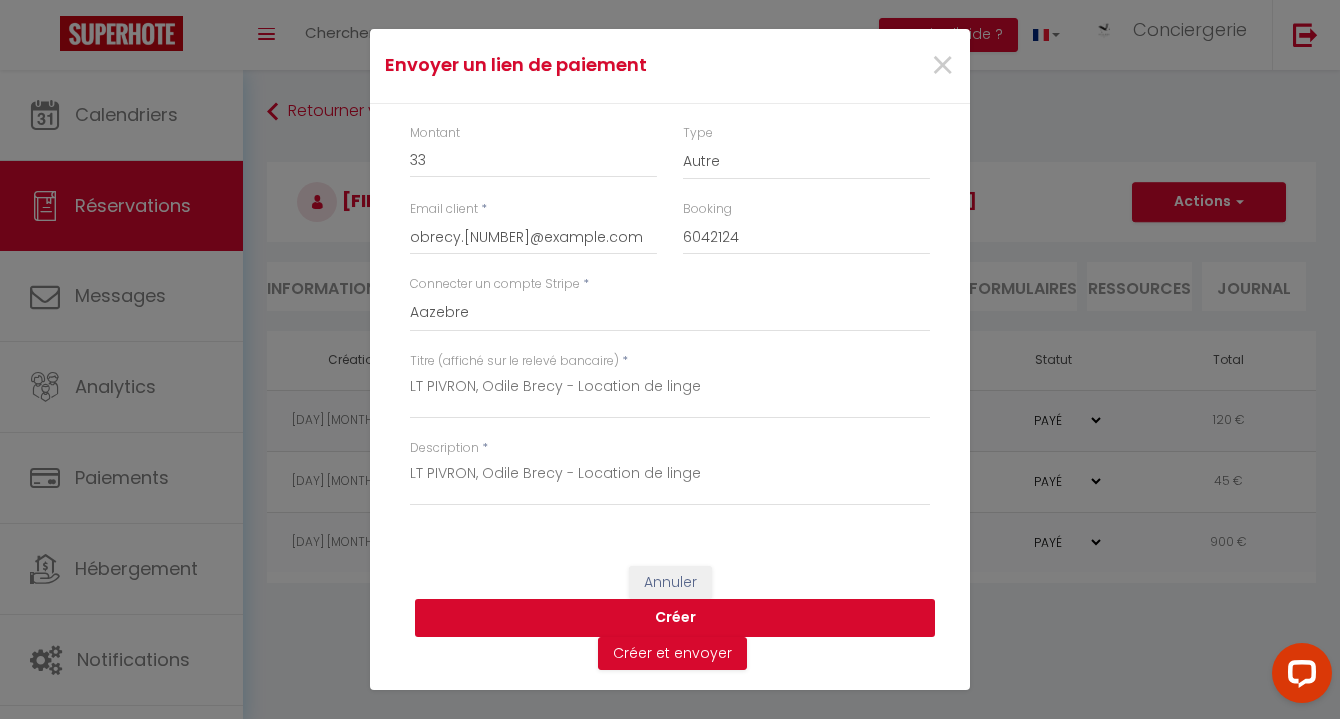 click on "Créer" at bounding box center (675, 618) 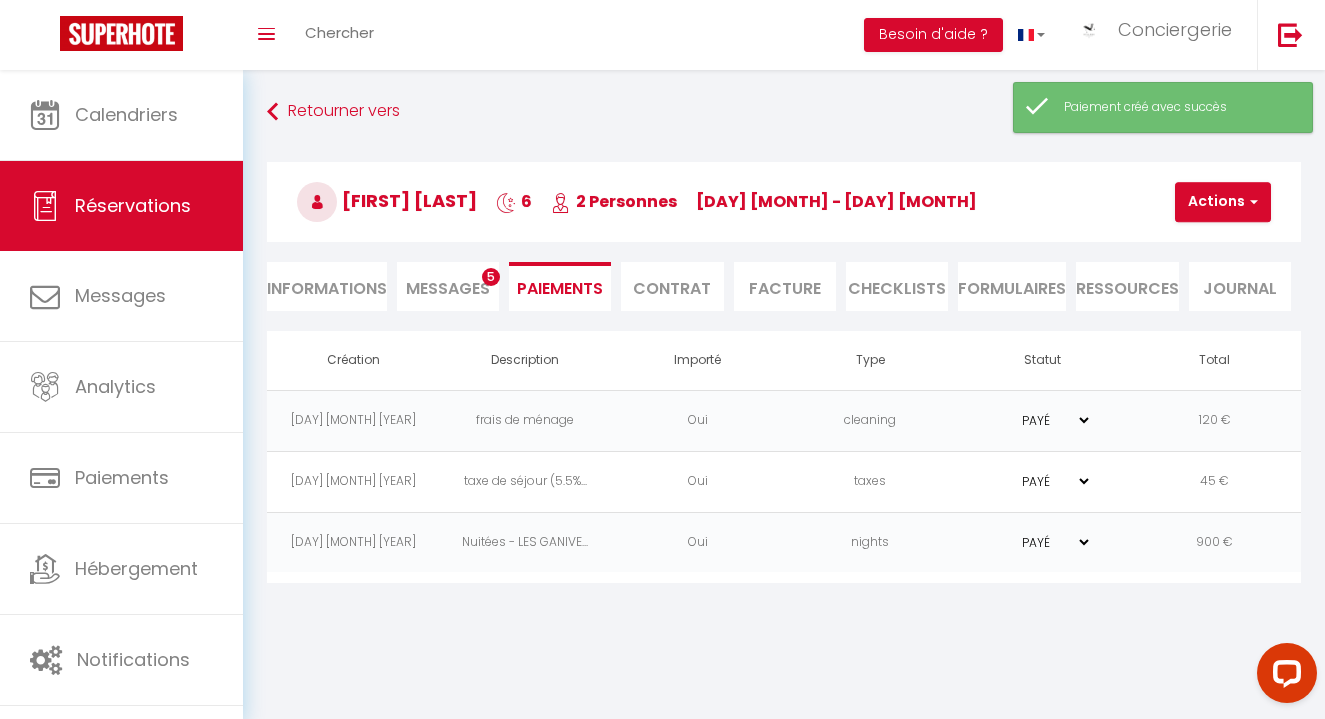 select on "0" 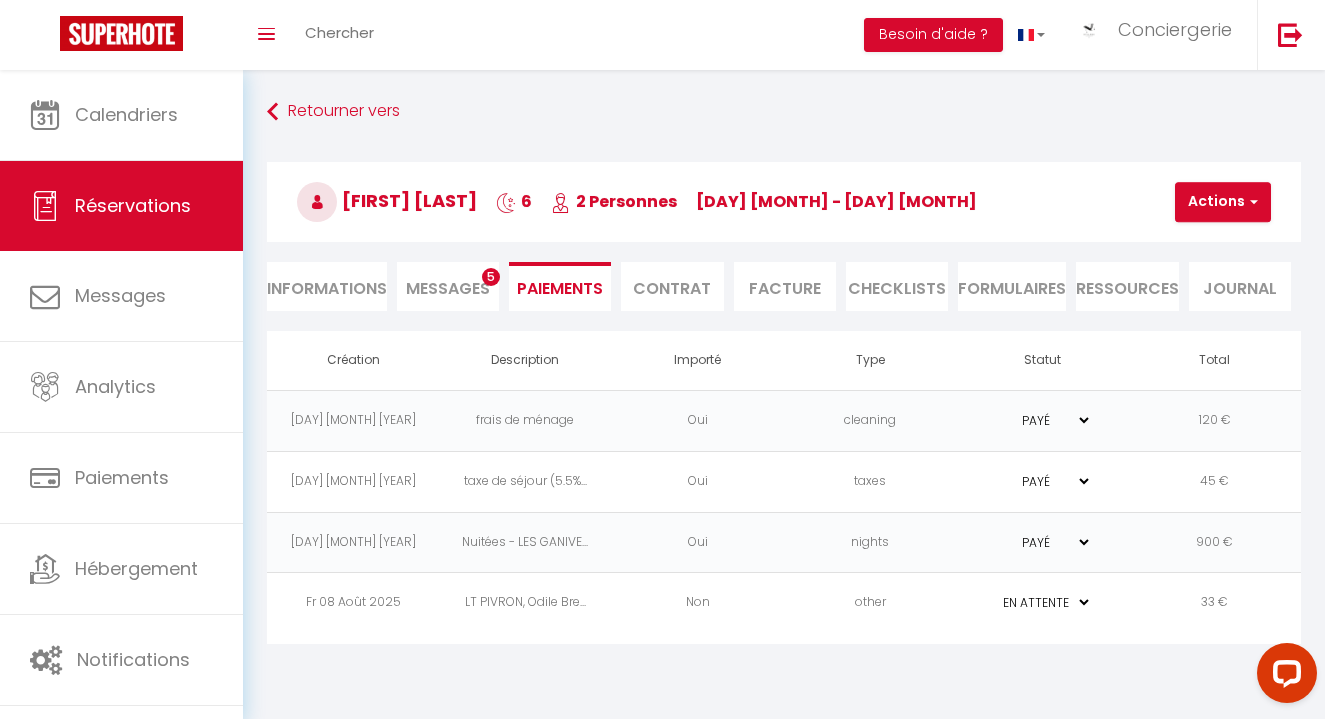 click on "LT PIVRON, Odile Bre..." at bounding box center (525, 603) 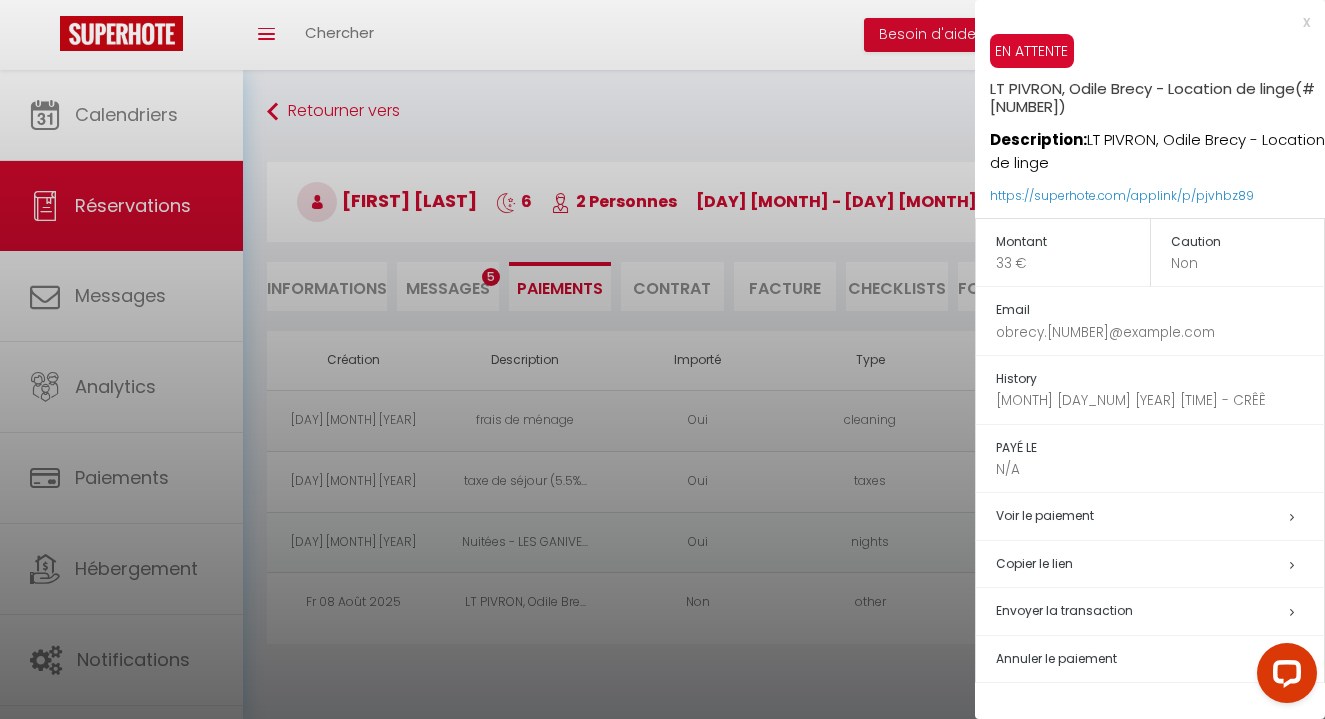 click on "Copier le lien" at bounding box center [1160, 564] 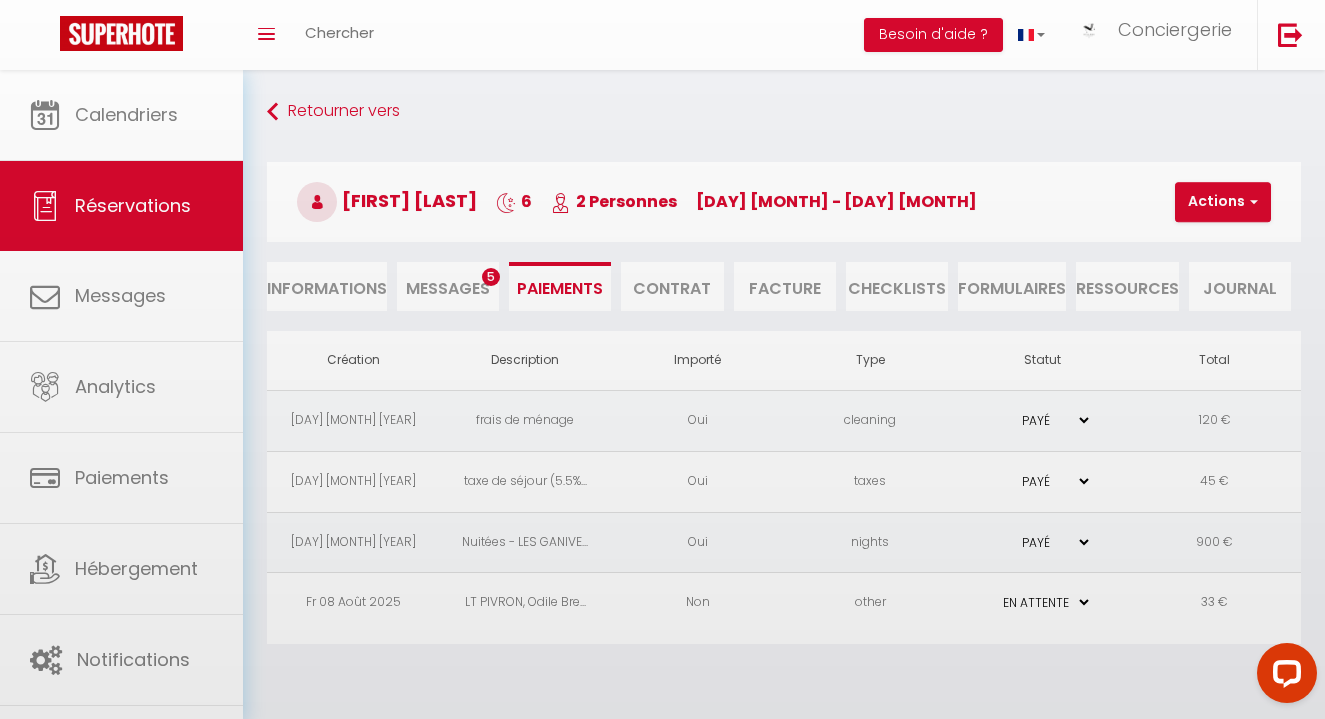click on "Questions et aide sur la MIGRATION - Salle Zoom ouverte de 13 à 14h puis de 17h à 18h, connectez-vous  en cliquant ici  (ID : 893 8548 3295 / Code secret : 749569)   ×     Toggle navigation       Toggle Search     Toggle menubar     Chercher   BUTTON
Besoin d'aide ?
Conciergerie   Paramètres        Équipe     Résultat de la recherche   Aucun résultat     Calendriers     Réservations     Messages     Analytics      Paiements     Hébergement     Notifications                 Résultat de la recherche   Id   Appart   Voyageur    Checkin   Checkout   Nuits   Pers.   Plateforme   Statut     Résultat de la recherche   Aucun résultat            Retourner vers    Odile   BRECY   6    2 Personnes
Fr 29 Aoû - Th 04 Sep
Actions
Enregistrer   Dupliquer   Supprimer
Actions
Enregistrer   Aperçu et éditer" at bounding box center [662, 429] 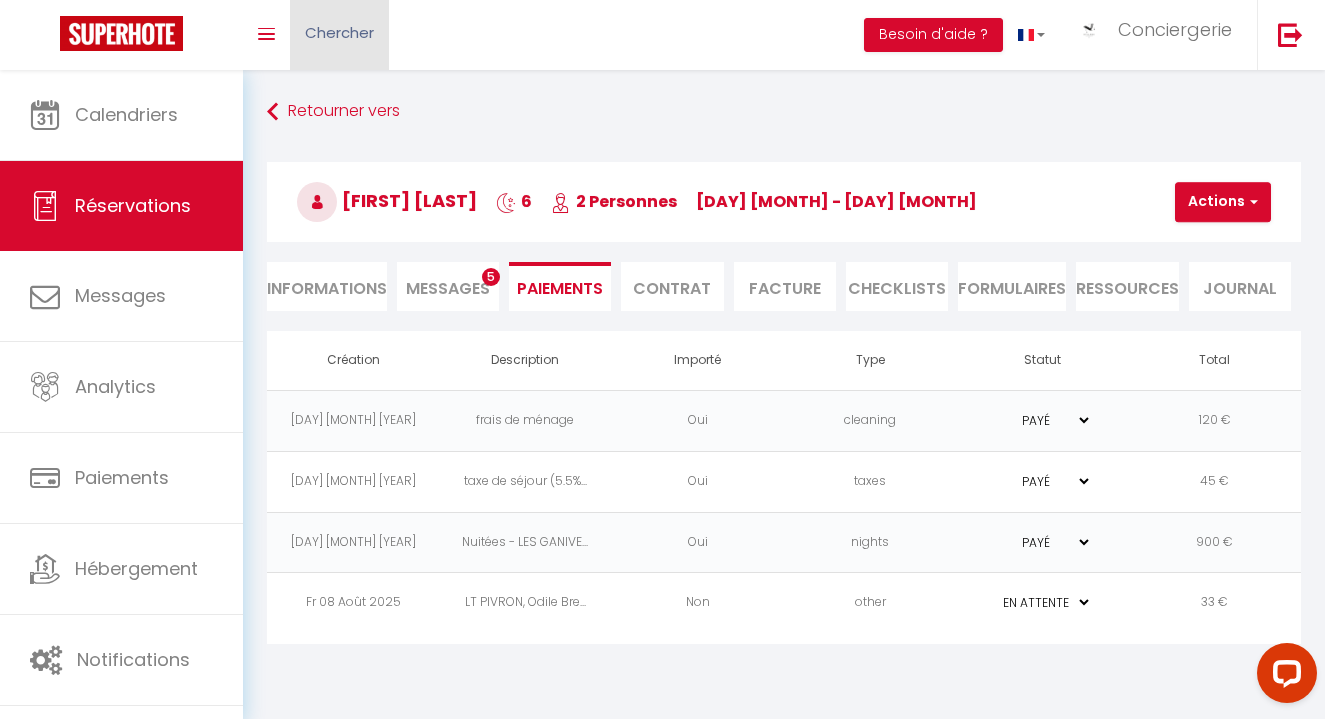 click on "Chercher" at bounding box center (339, 32) 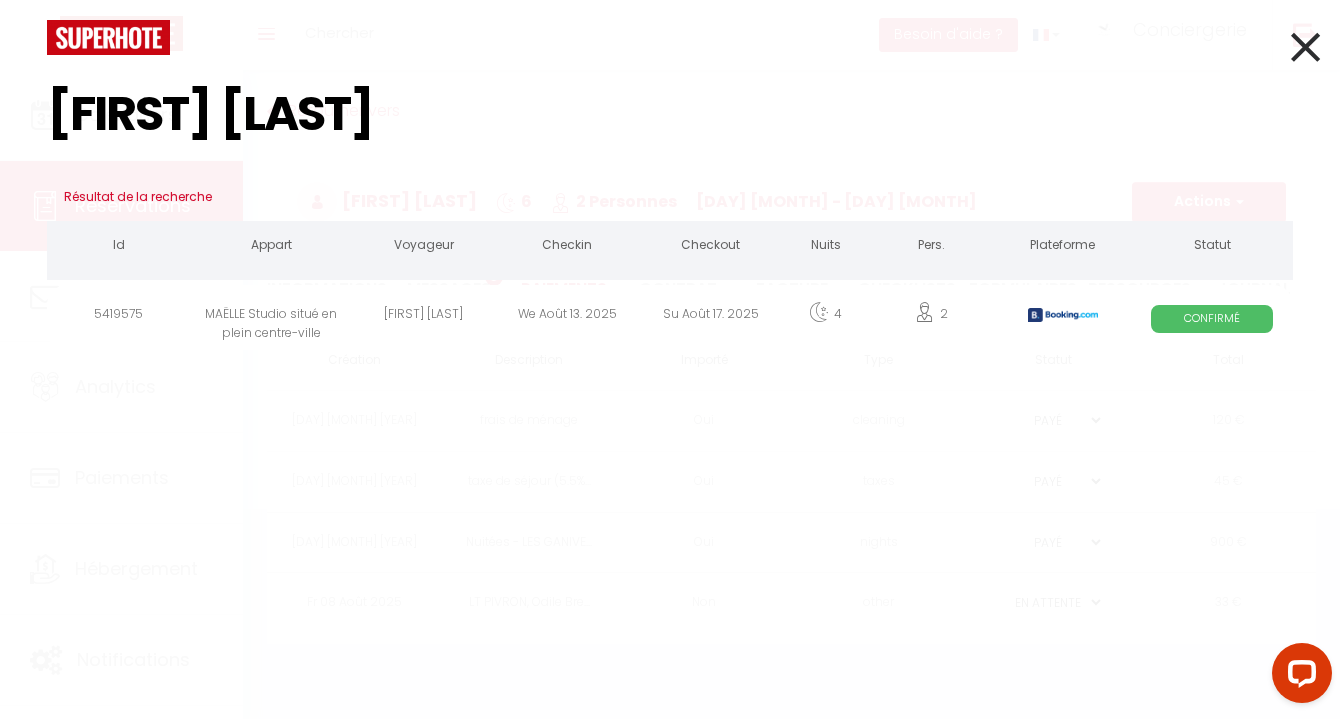 type on "marine g" 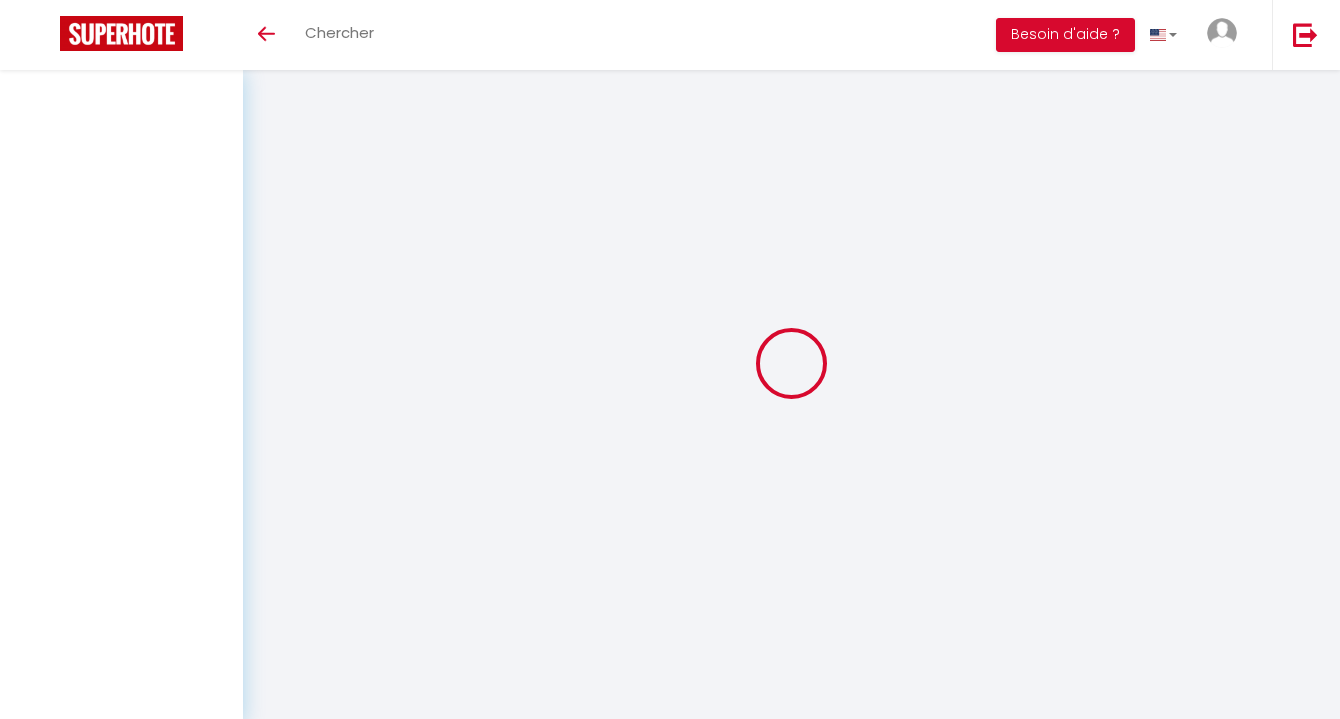 select 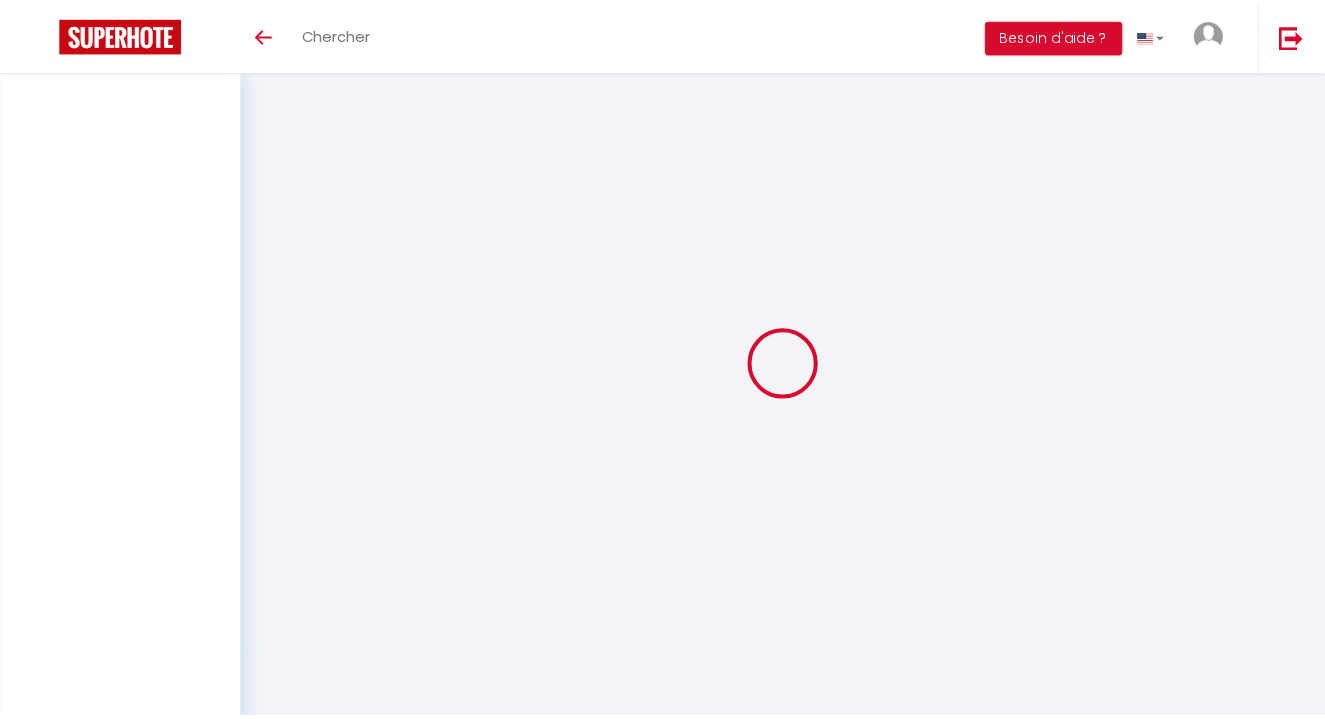 scroll, scrollTop: 0, scrollLeft: 0, axis: both 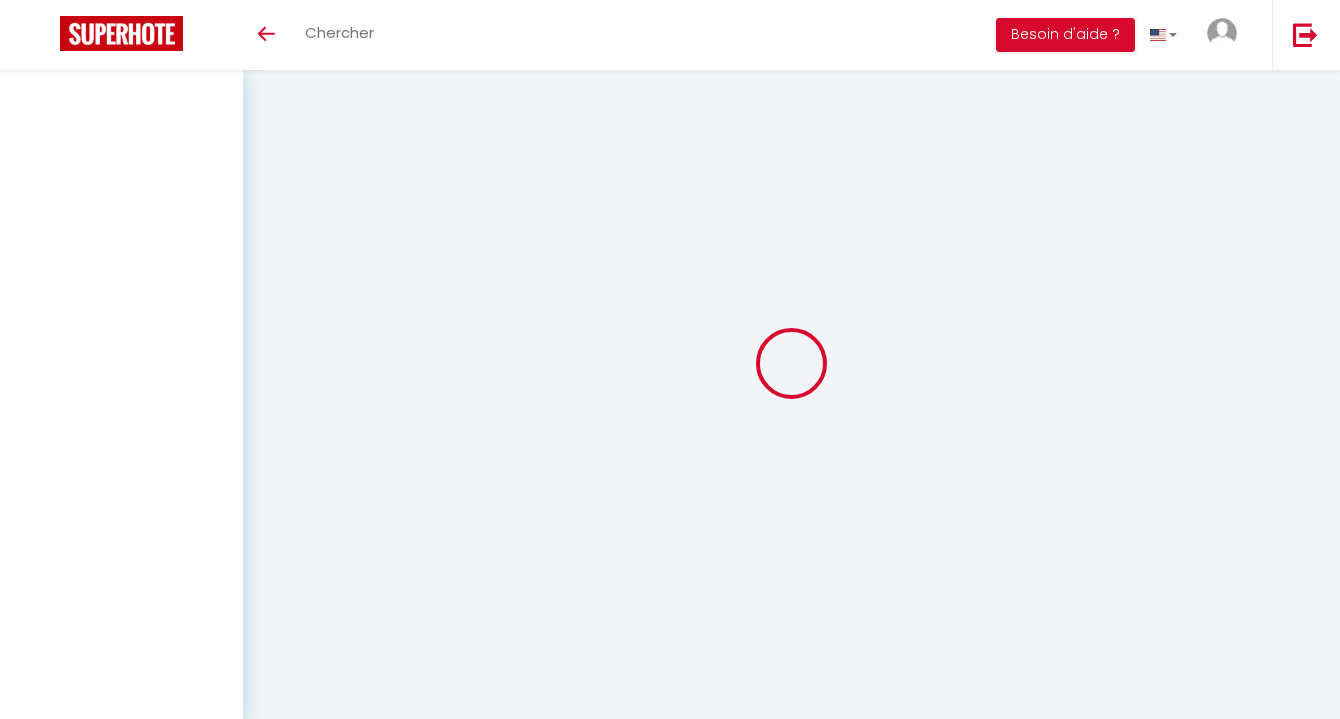 select 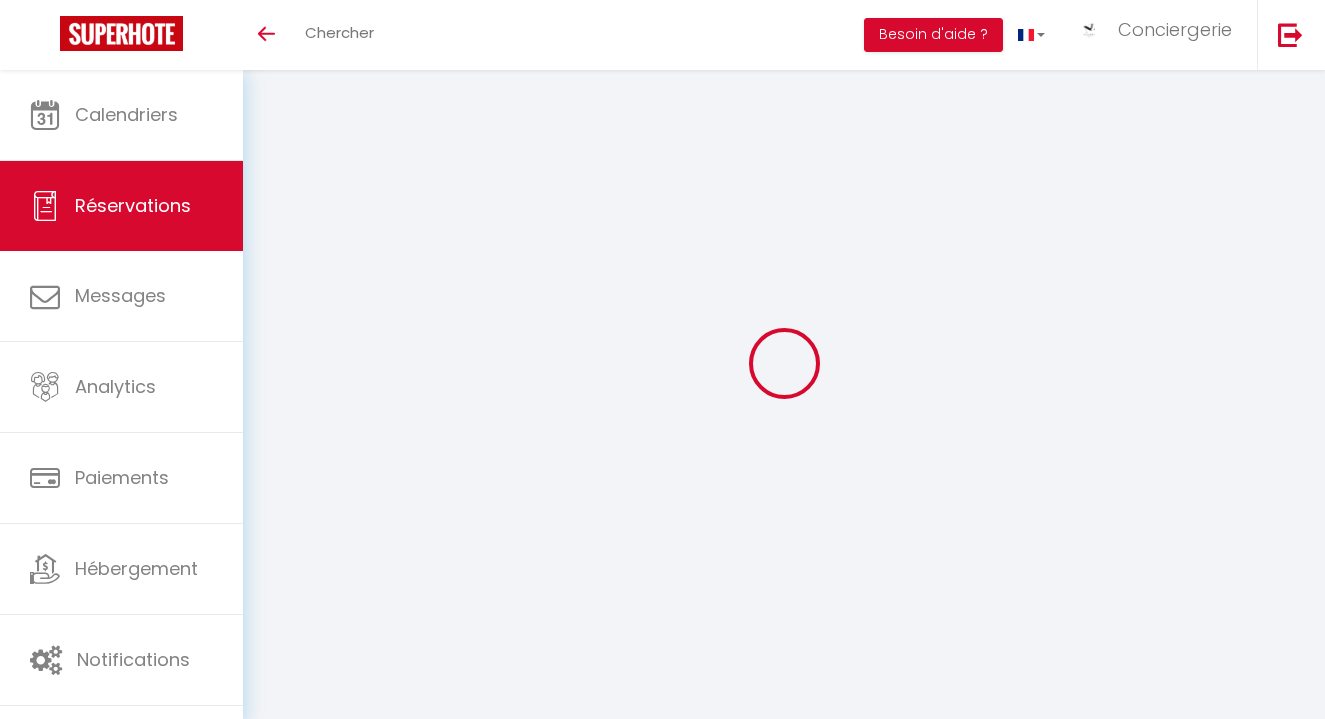 select 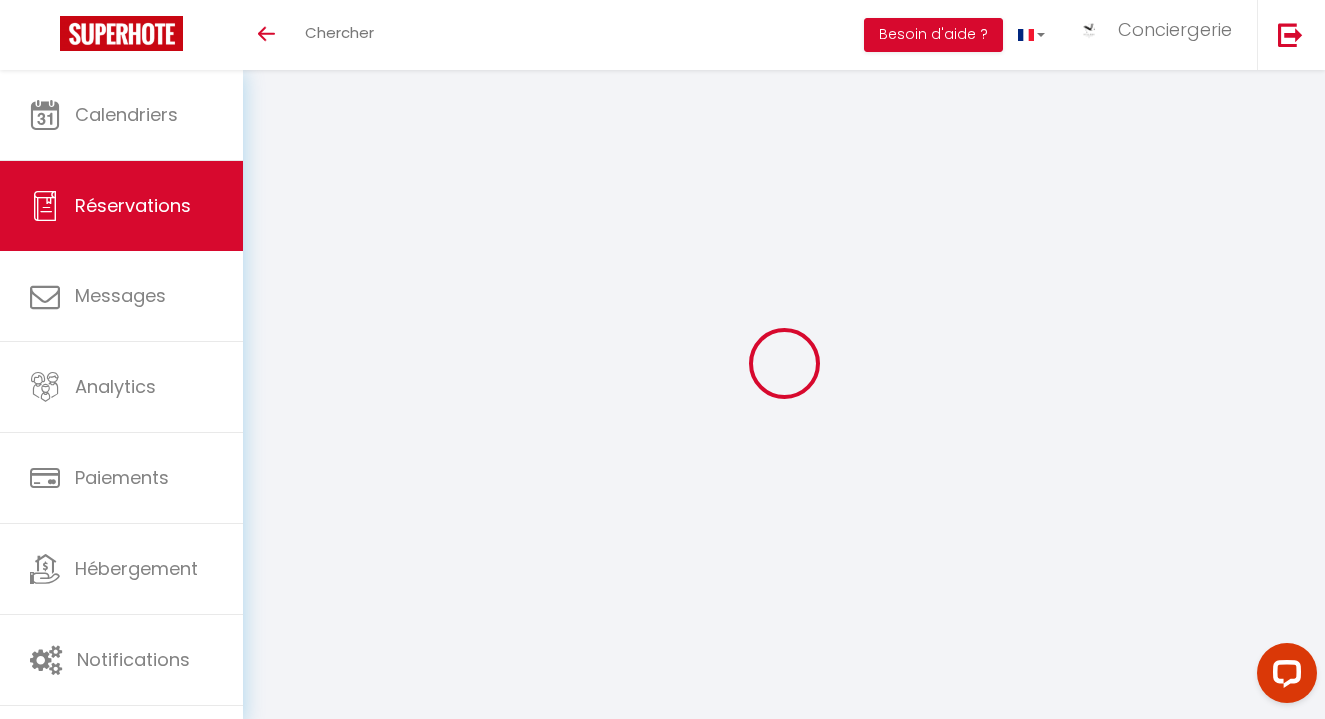 scroll, scrollTop: 0, scrollLeft: 0, axis: both 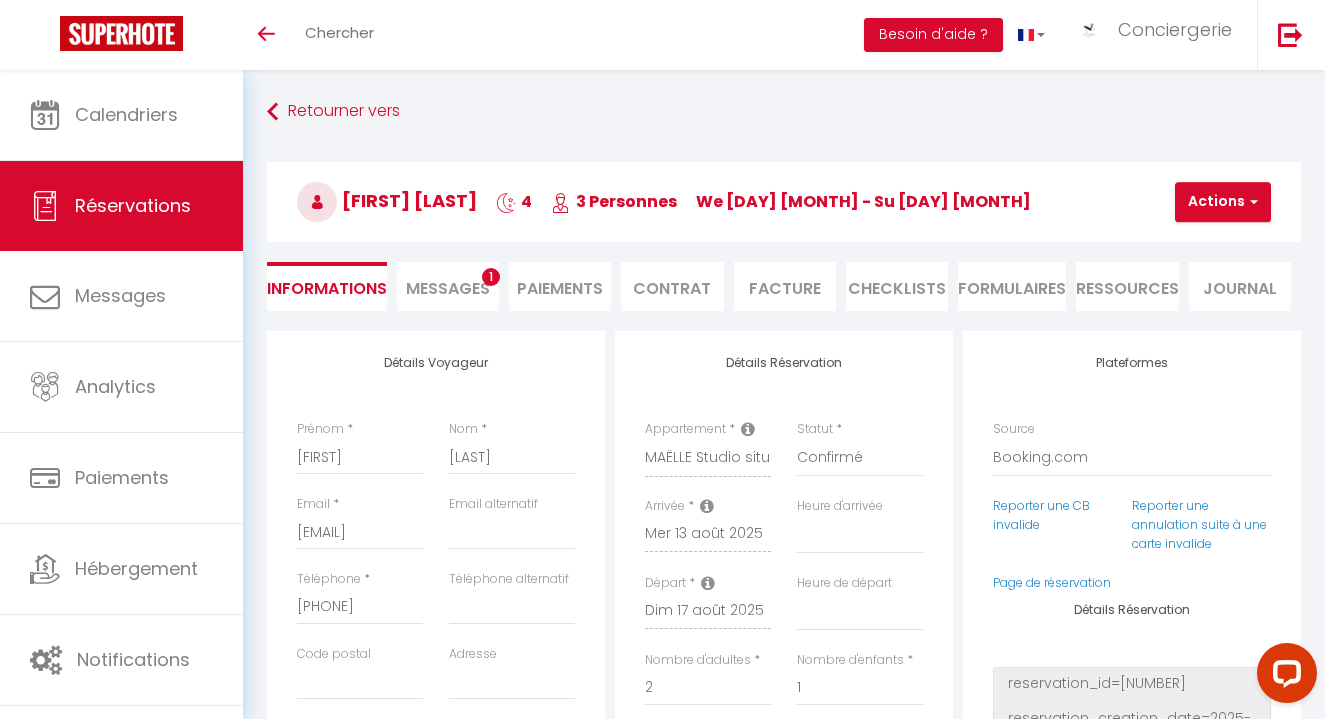 click on "Paiements" at bounding box center (560, 286) 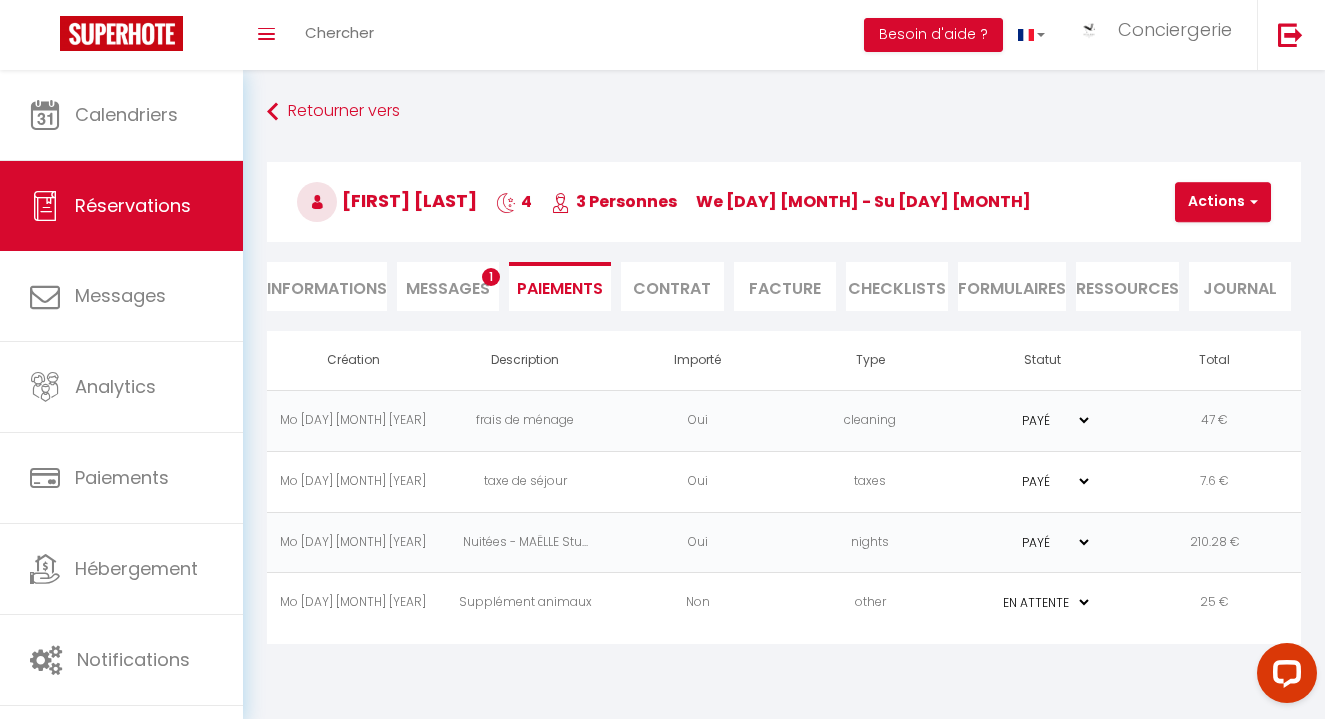 click on "Non" at bounding box center (698, 603) 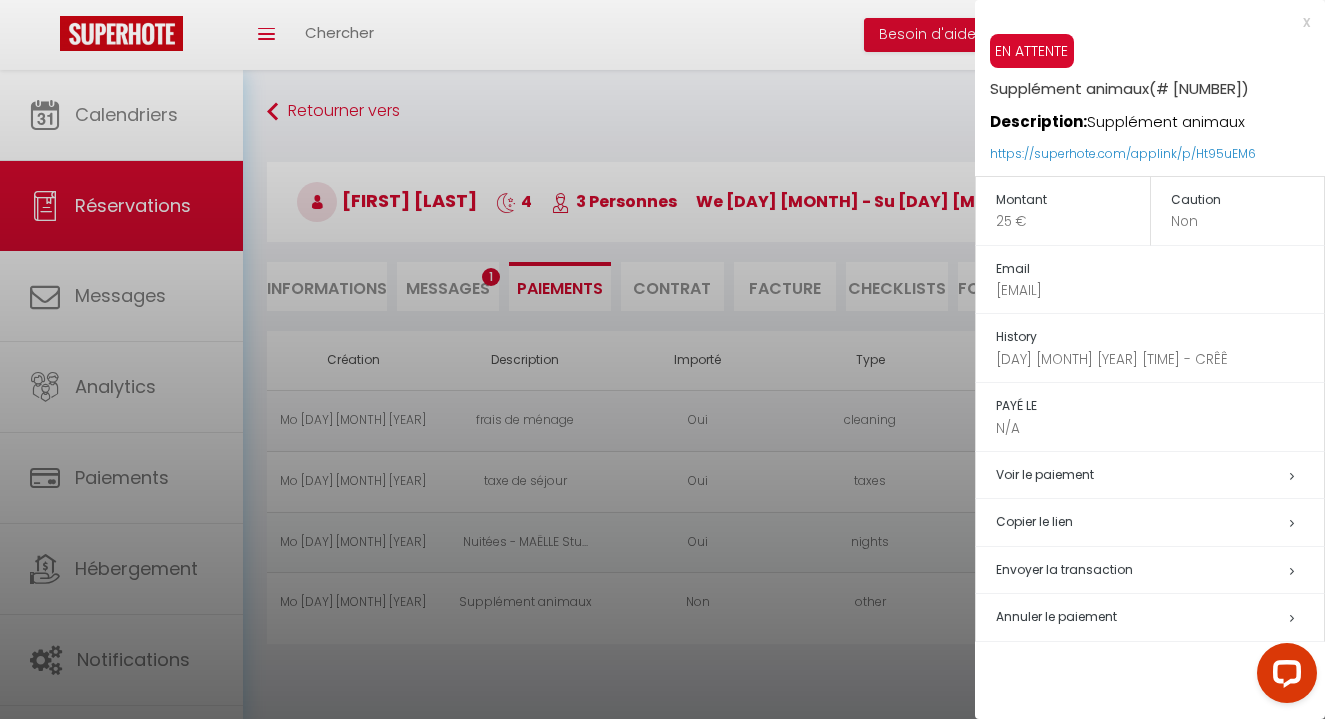 click on "Copier le lien" at bounding box center [1160, 522] 